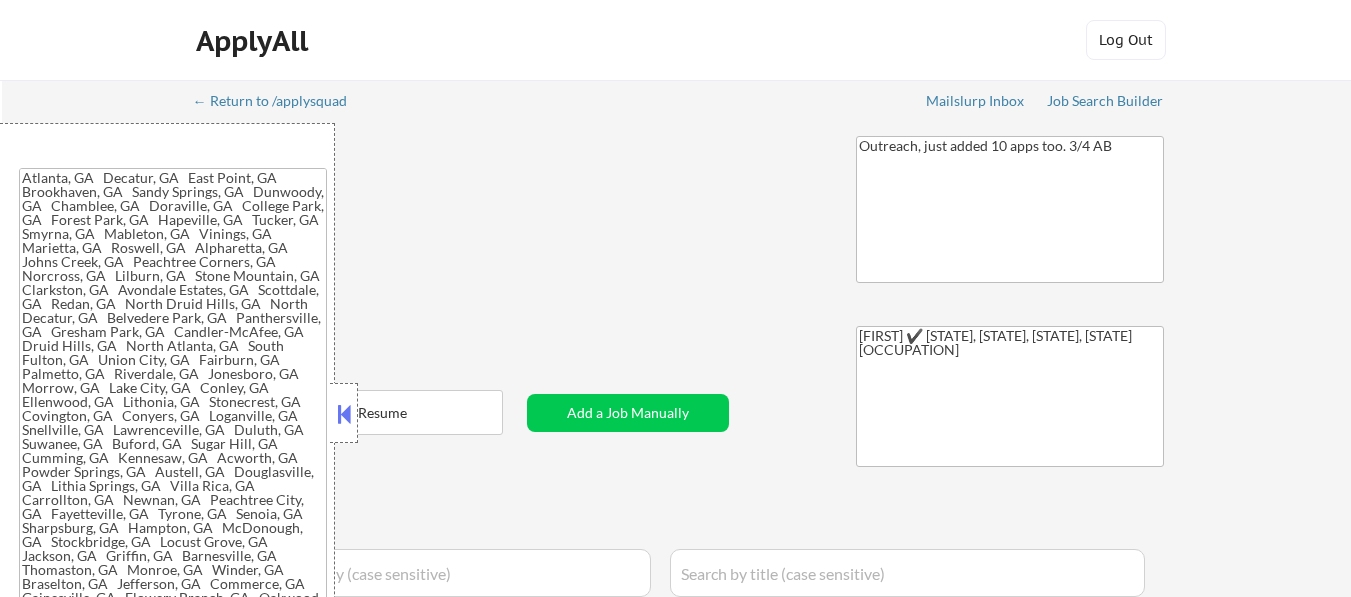 type on "[GEOLOCATION]" 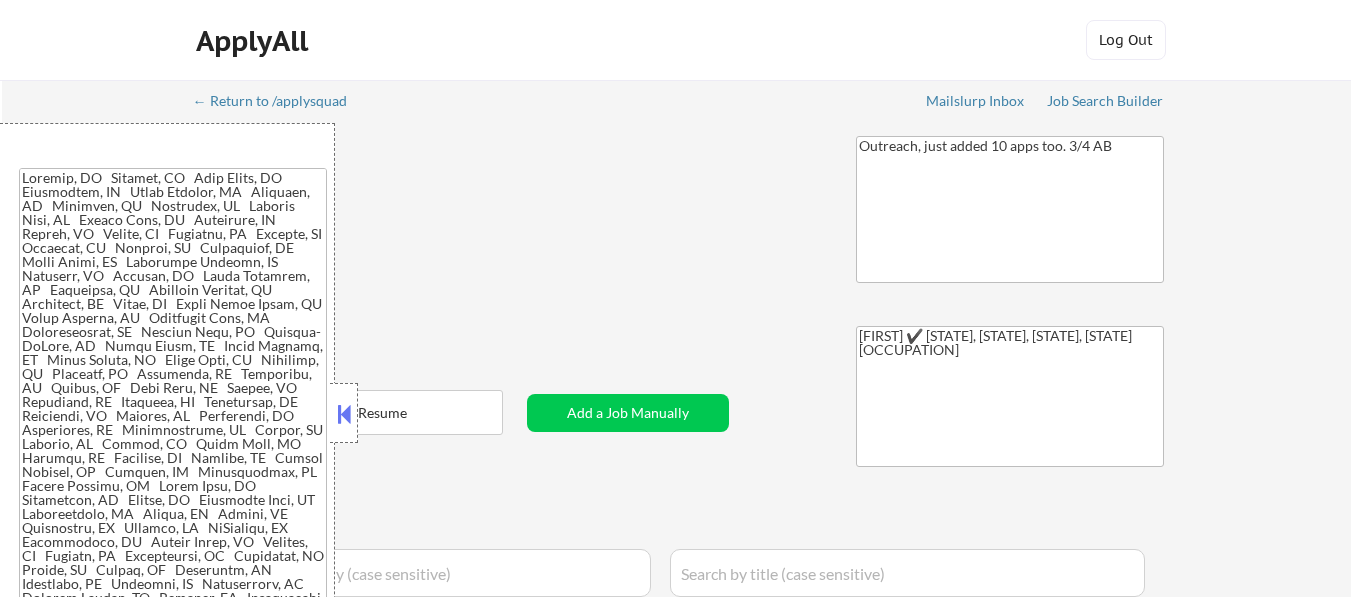 select on ""applied"" 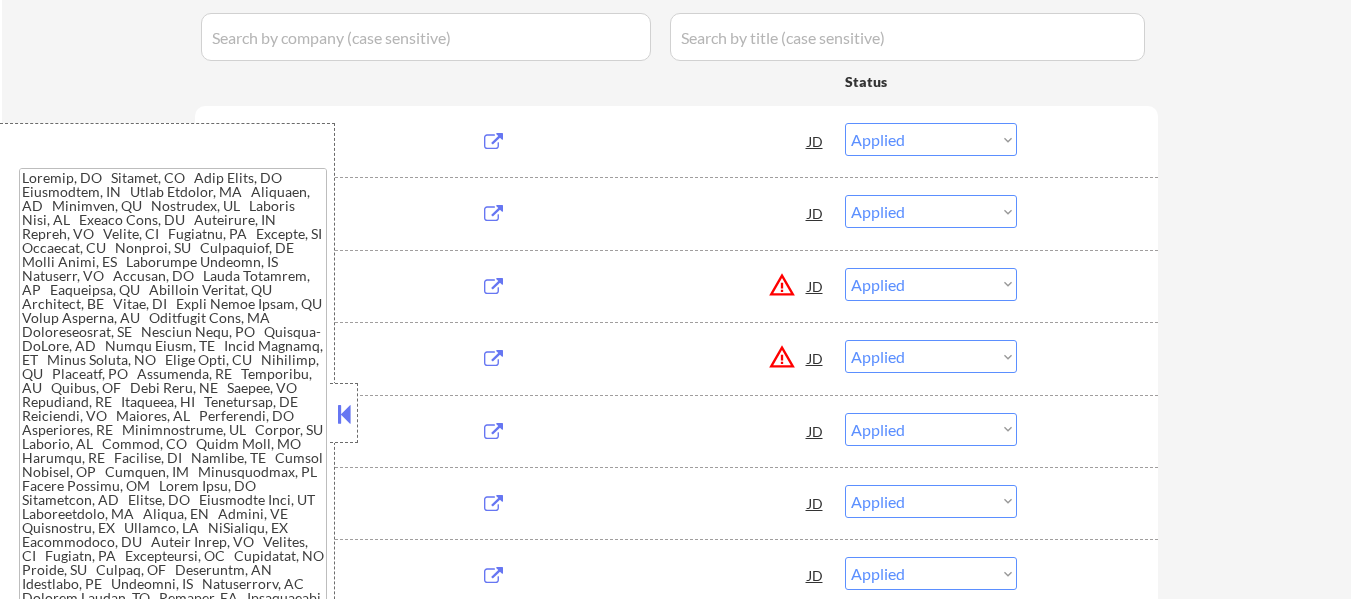 scroll, scrollTop: 536, scrollLeft: 0, axis: vertical 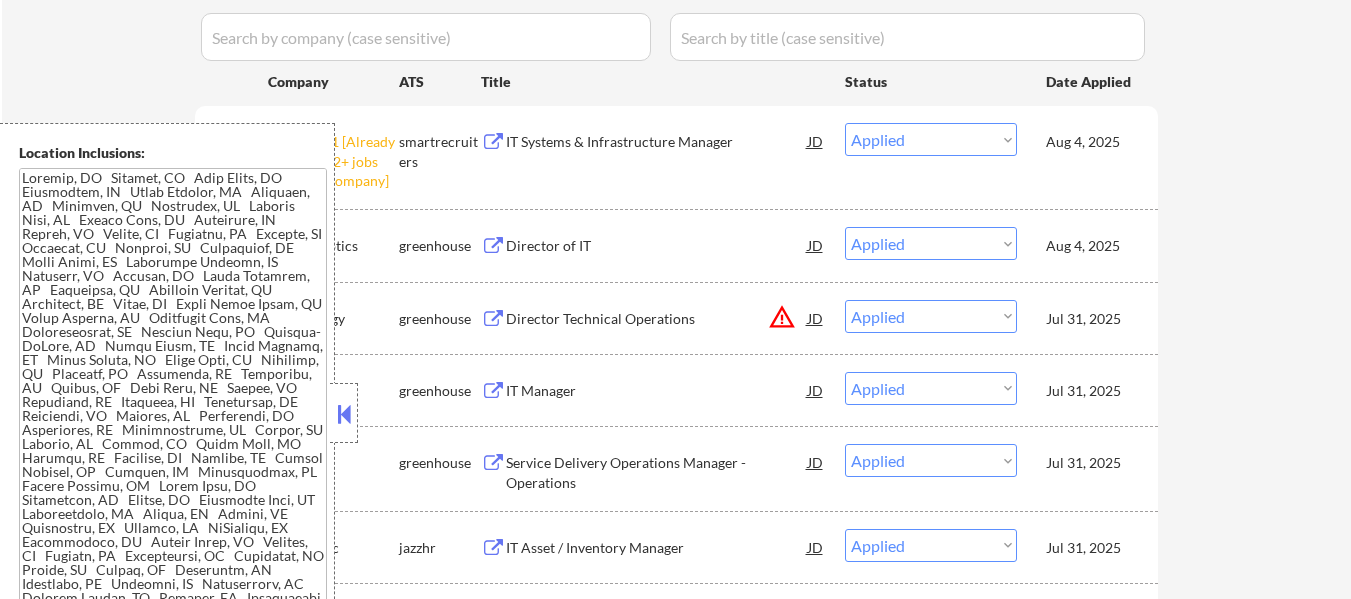 select on ""pending"" 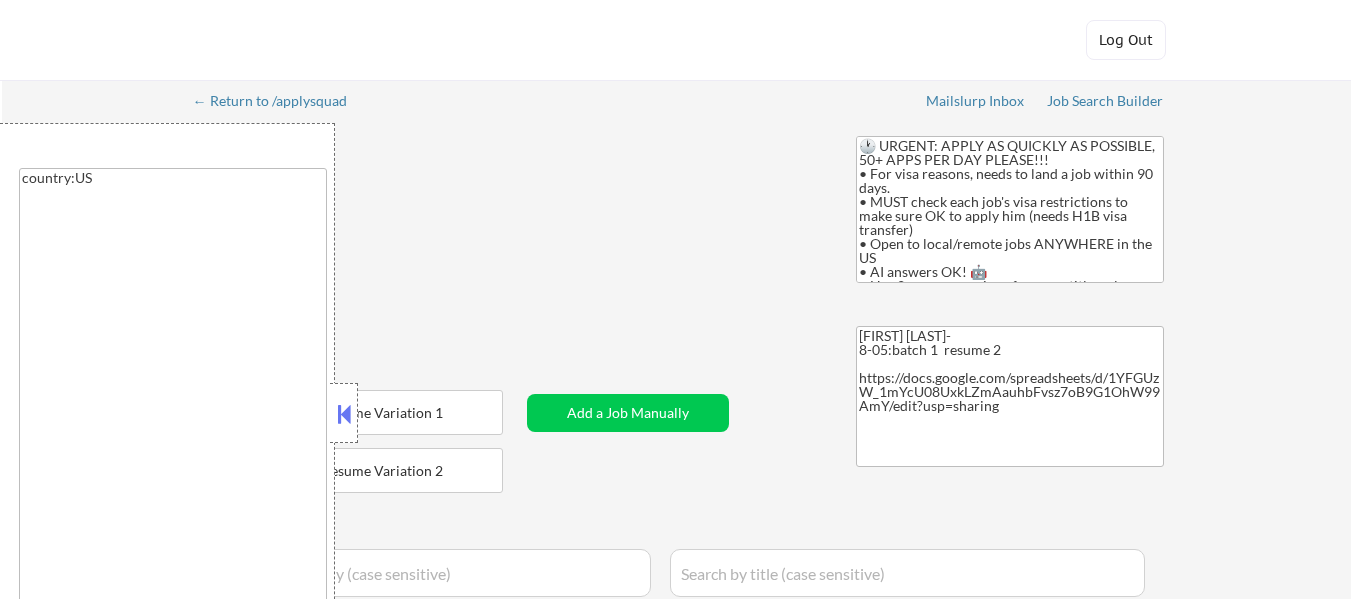 select on ""applied"" 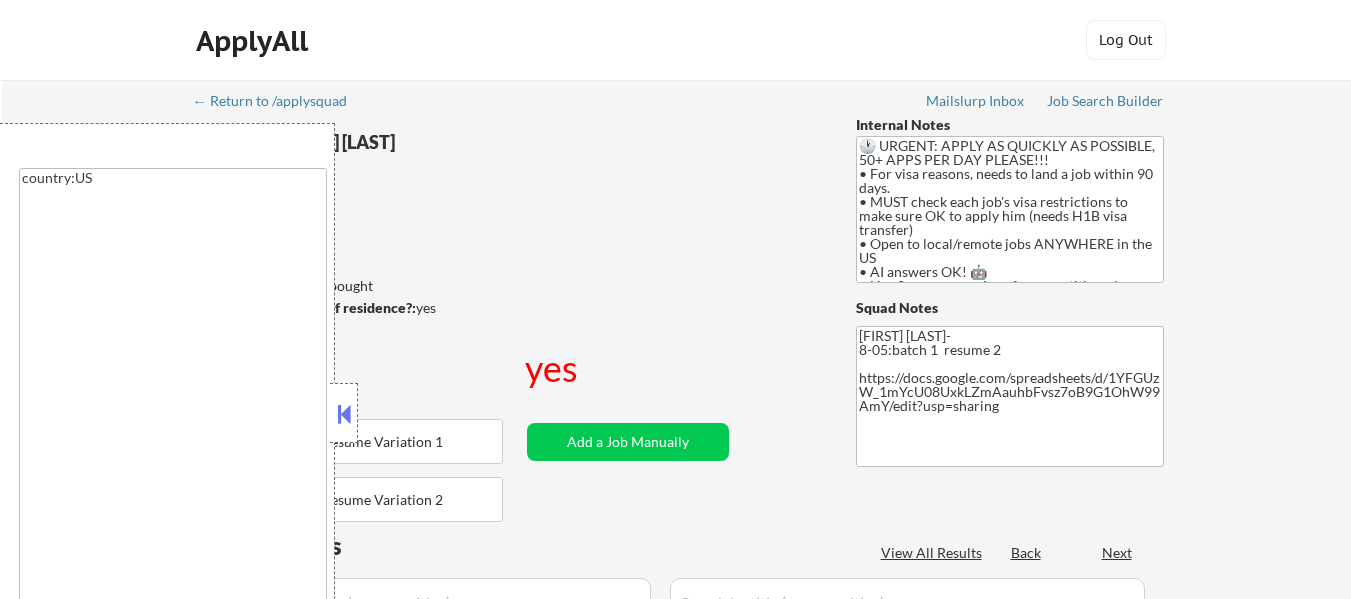 click at bounding box center [344, 414] 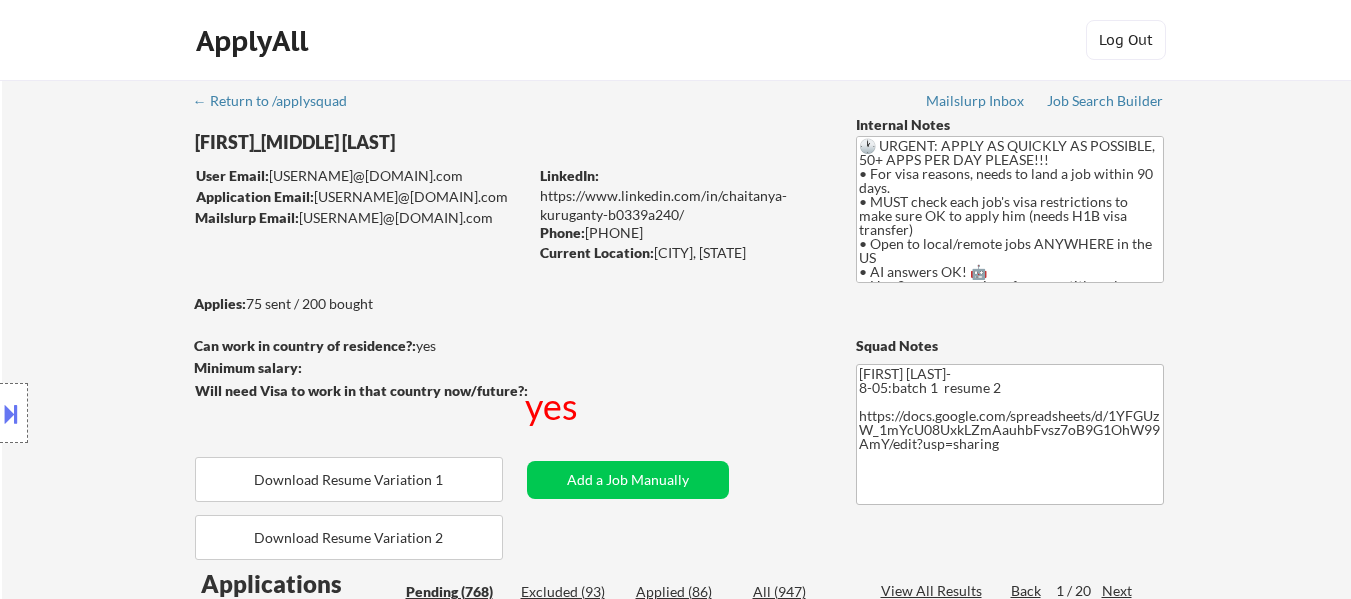scroll, scrollTop: 300, scrollLeft: 0, axis: vertical 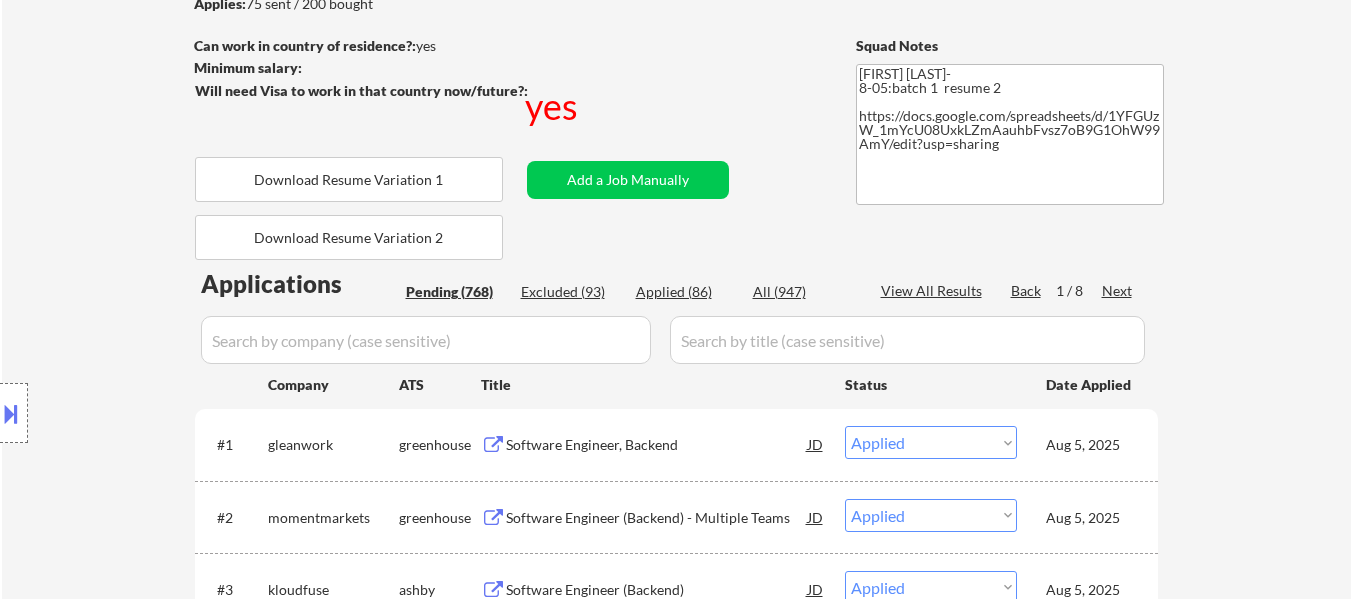 select on ""pending"" 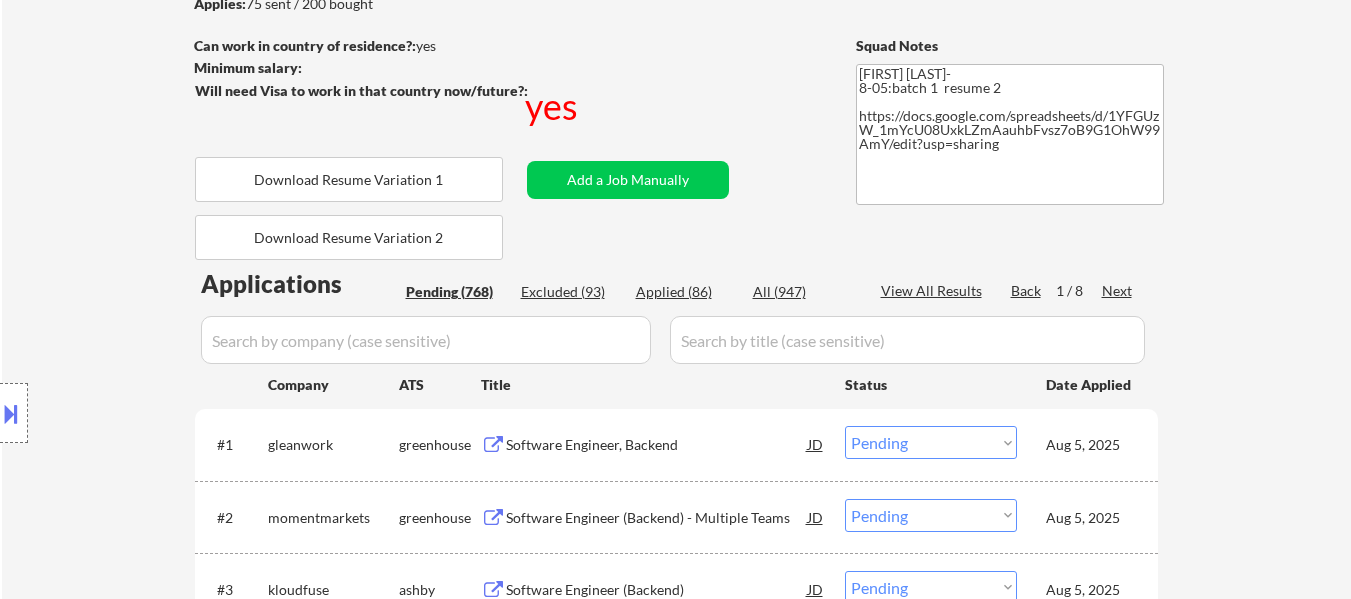 select on ""pending"" 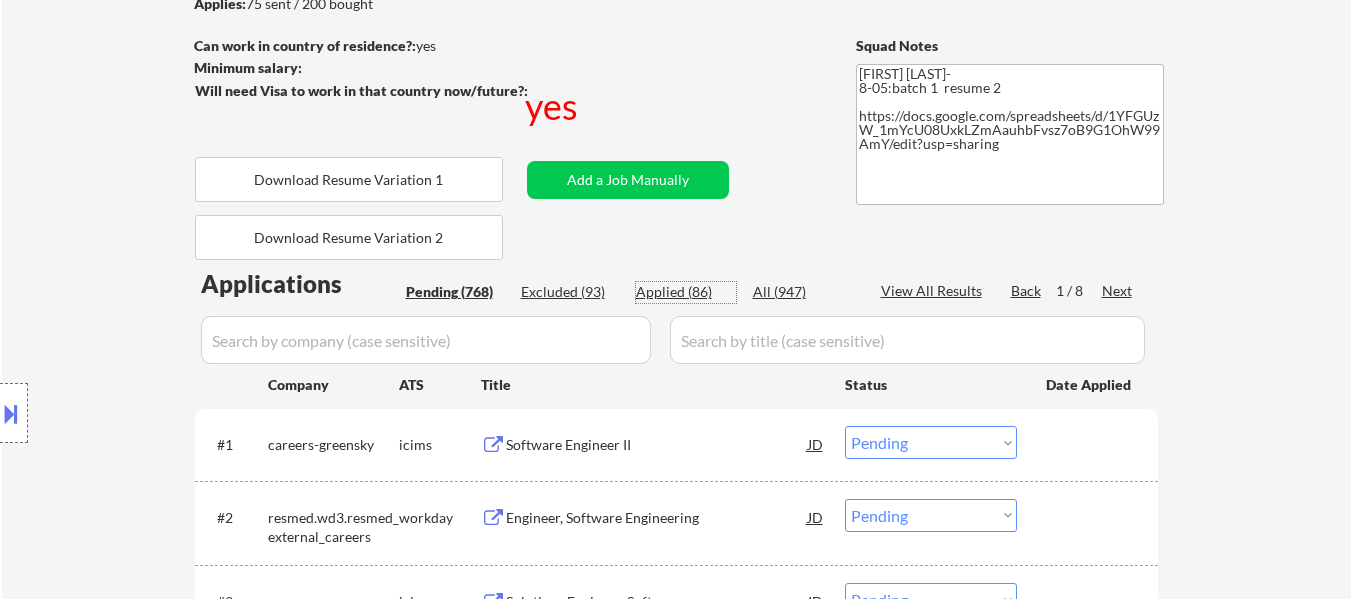 click on "Applied (86)" at bounding box center [686, 292] 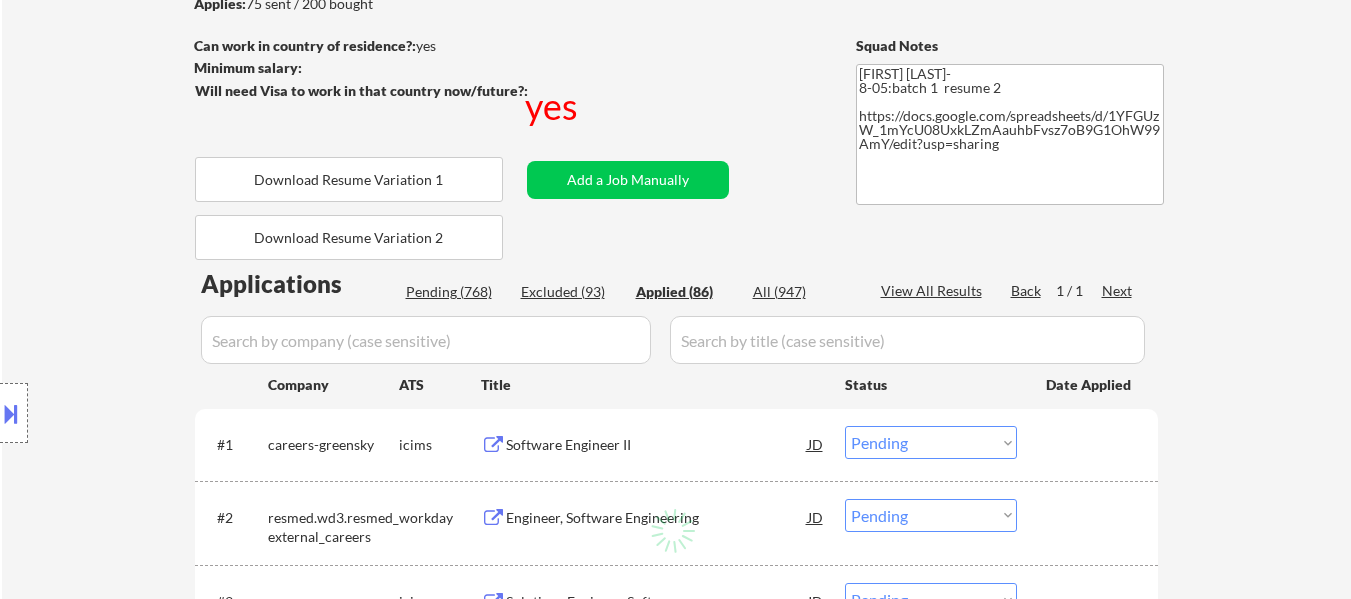 select on ""applied"" 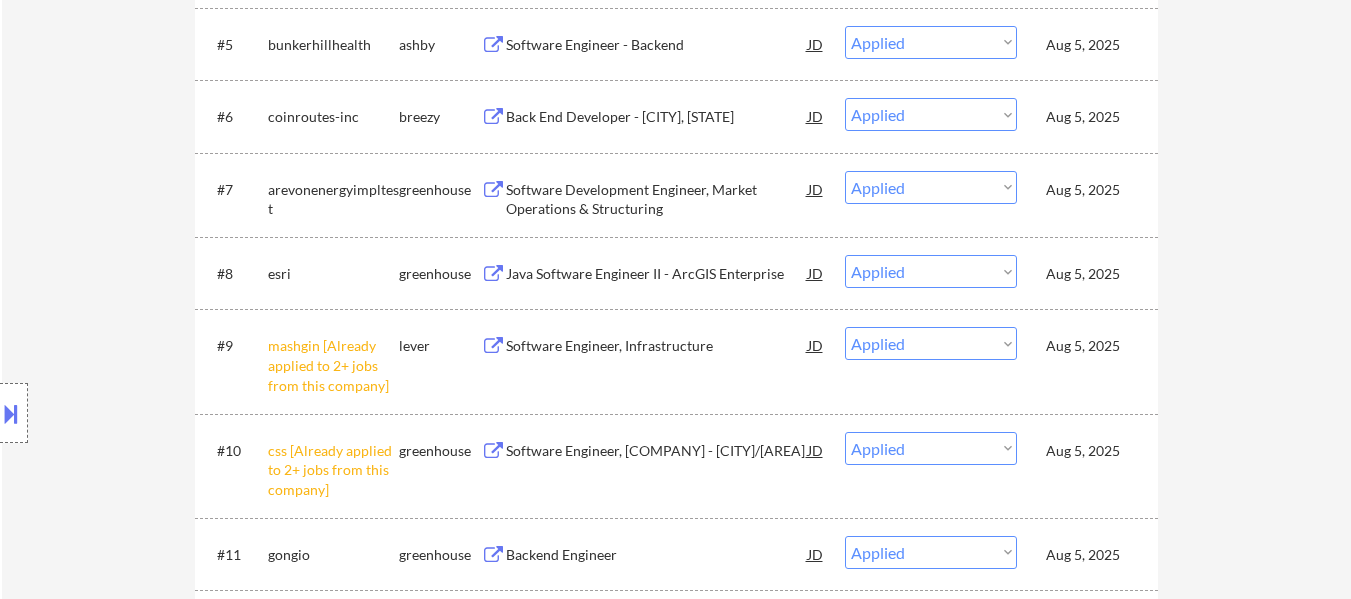 scroll, scrollTop: 1100, scrollLeft: 0, axis: vertical 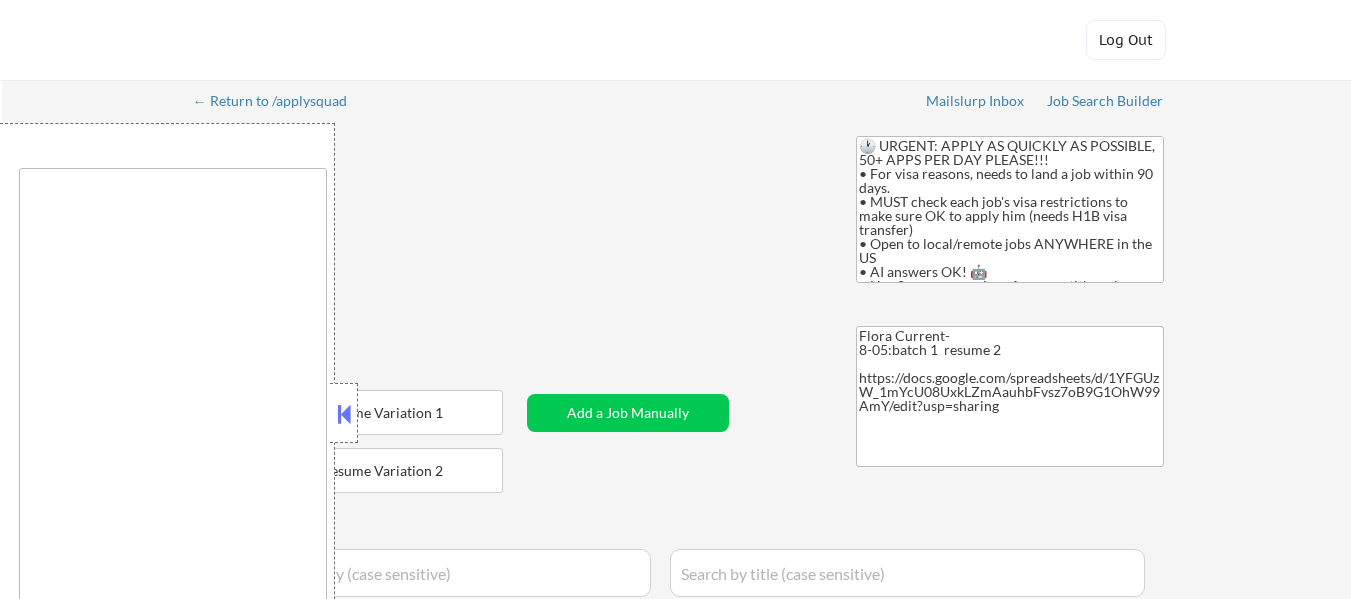 type on "country:US" 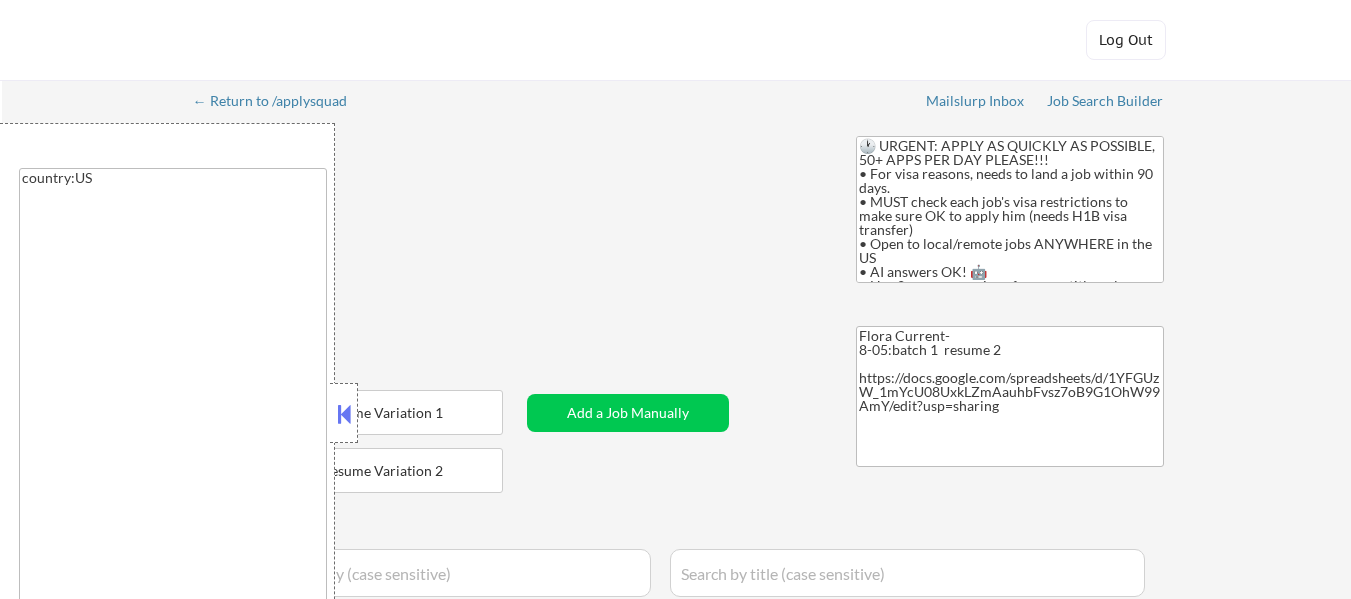 select on ""applied"" 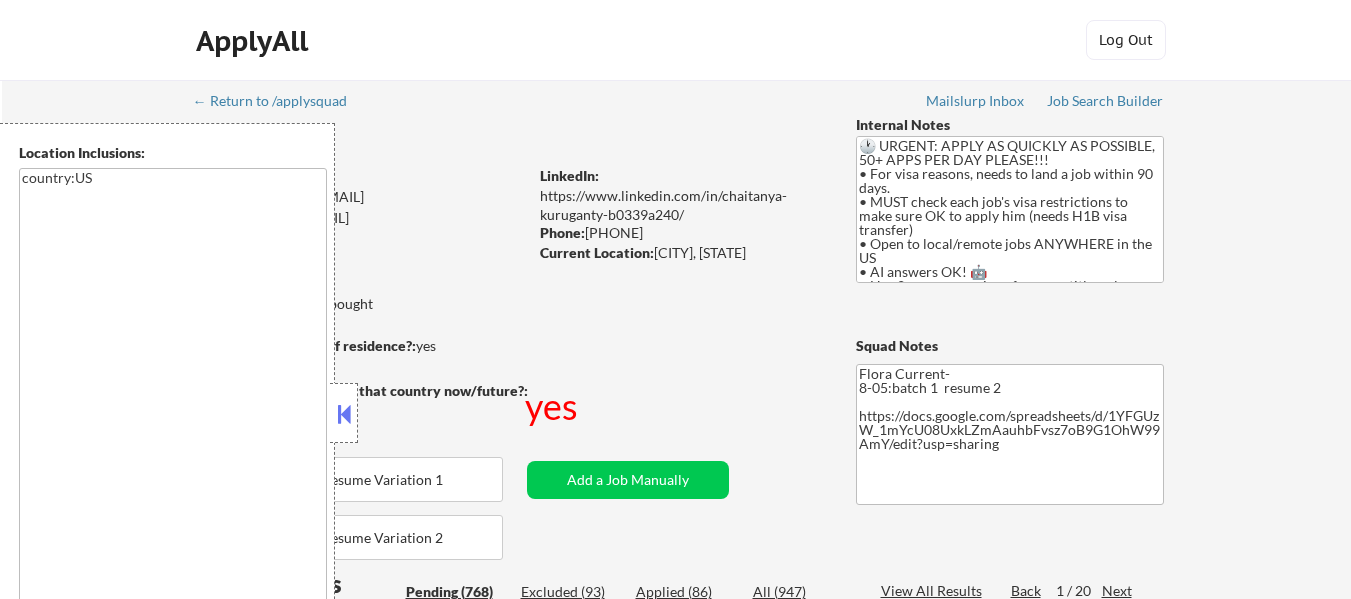 select on ""pending"" 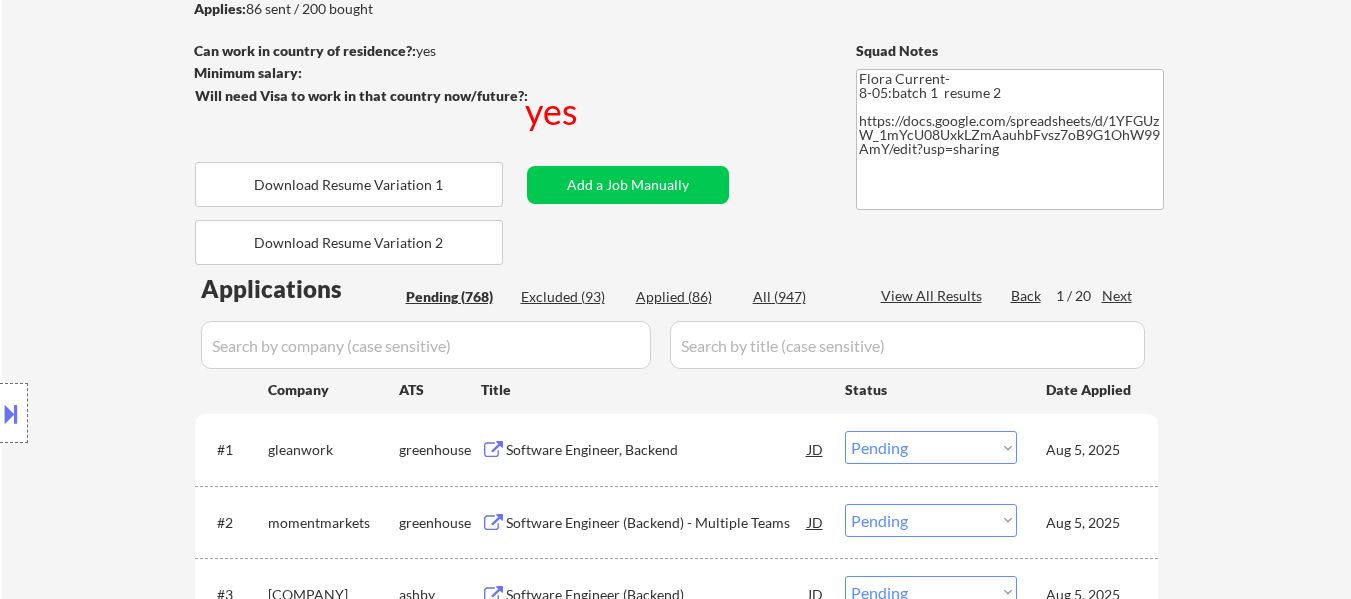 scroll, scrollTop: 300, scrollLeft: 0, axis: vertical 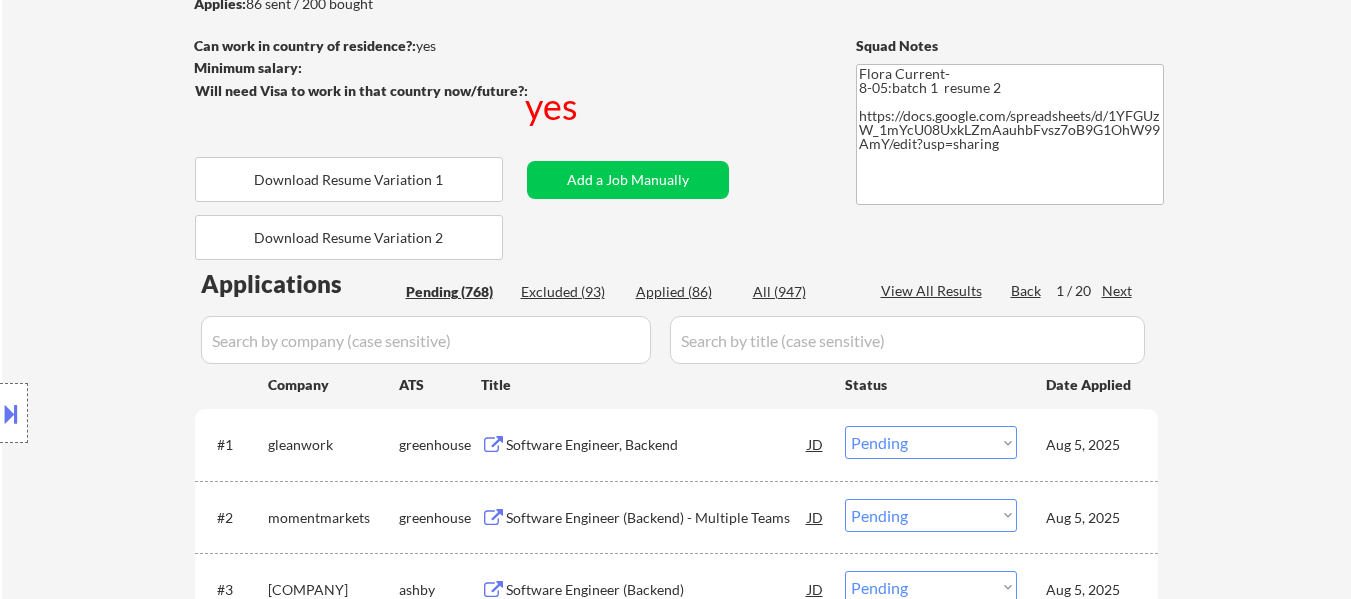 click on "Next" at bounding box center [1118, 291] 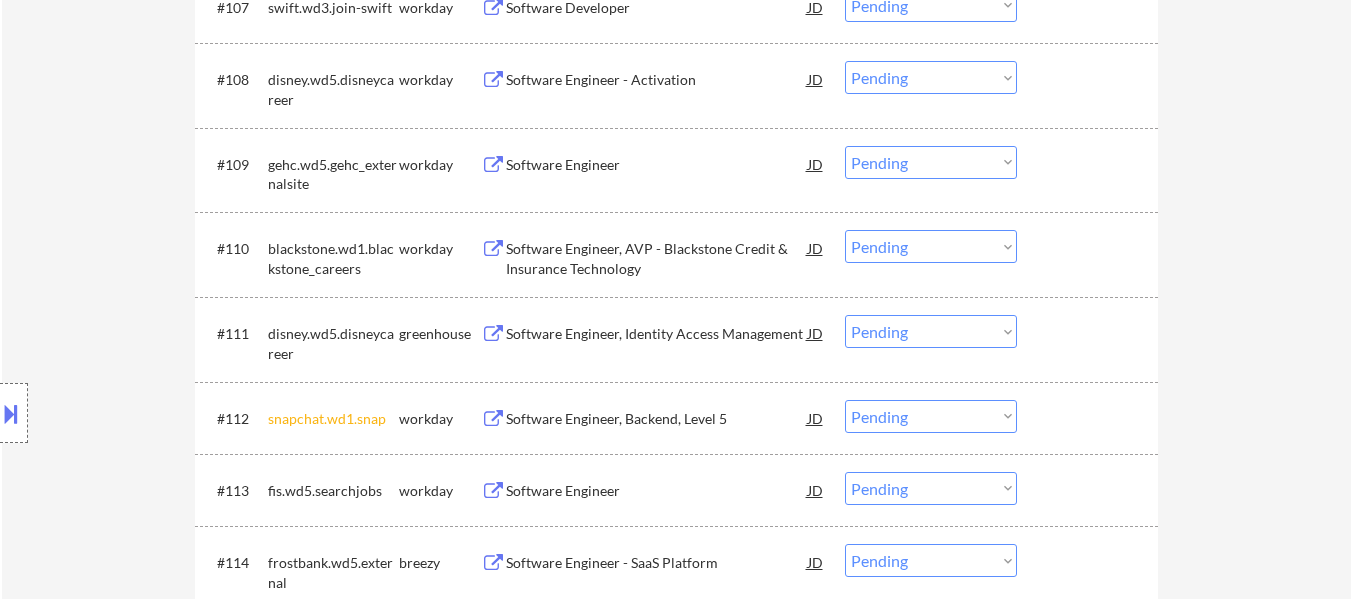 scroll, scrollTop: 1300, scrollLeft: 0, axis: vertical 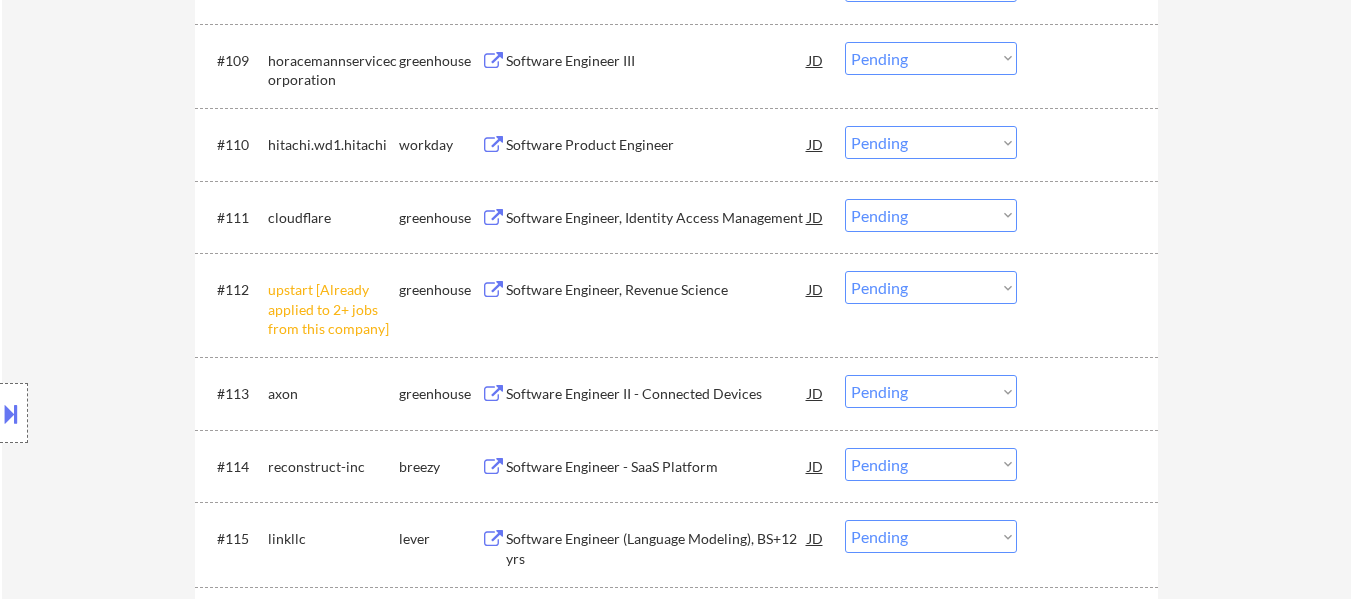 click on "Choose an option... Pending Applied Excluded (Questions) Excluded (Expired) Excluded (Location) Excluded (Bad Match) Excluded (Blocklist) Excluded (Salary) Excluded (Other)" at bounding box center (931, 287) 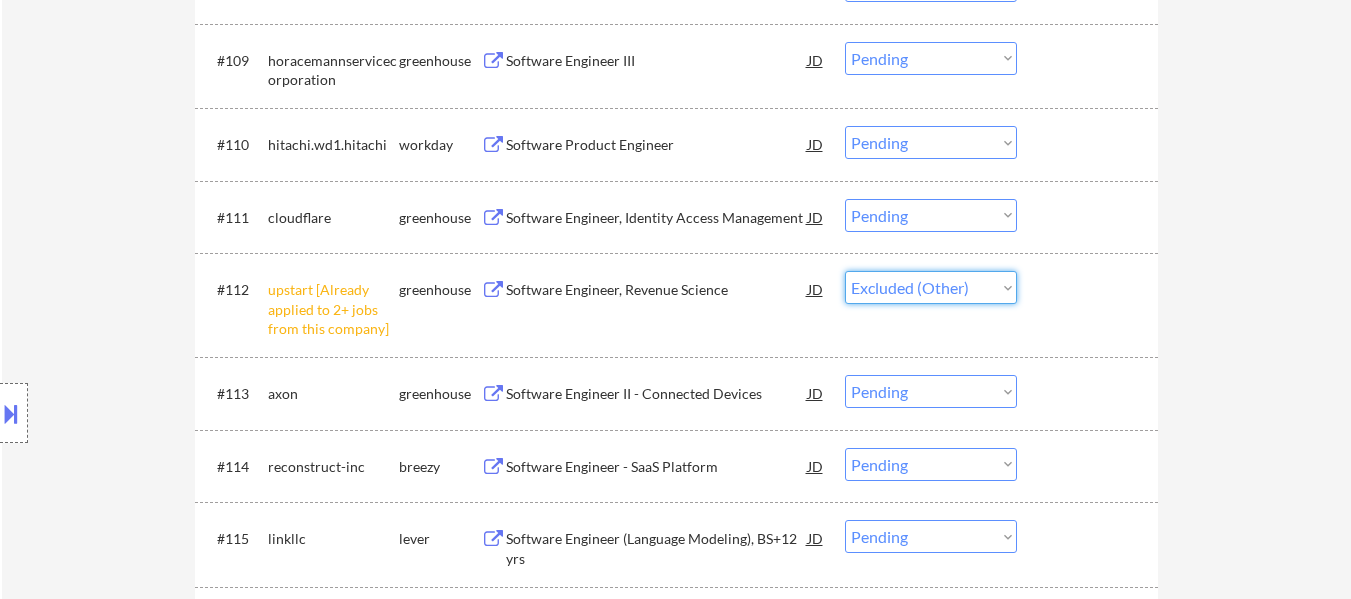 click on "Choose an option... Pending Applied Excluded (Questions) Excluded (Expired) Excluded (Location) Excluded (Bad Match) Excluded (Blocklist) Excluded (Salary) Excluded (Other)" at bounding box center [931, 287] 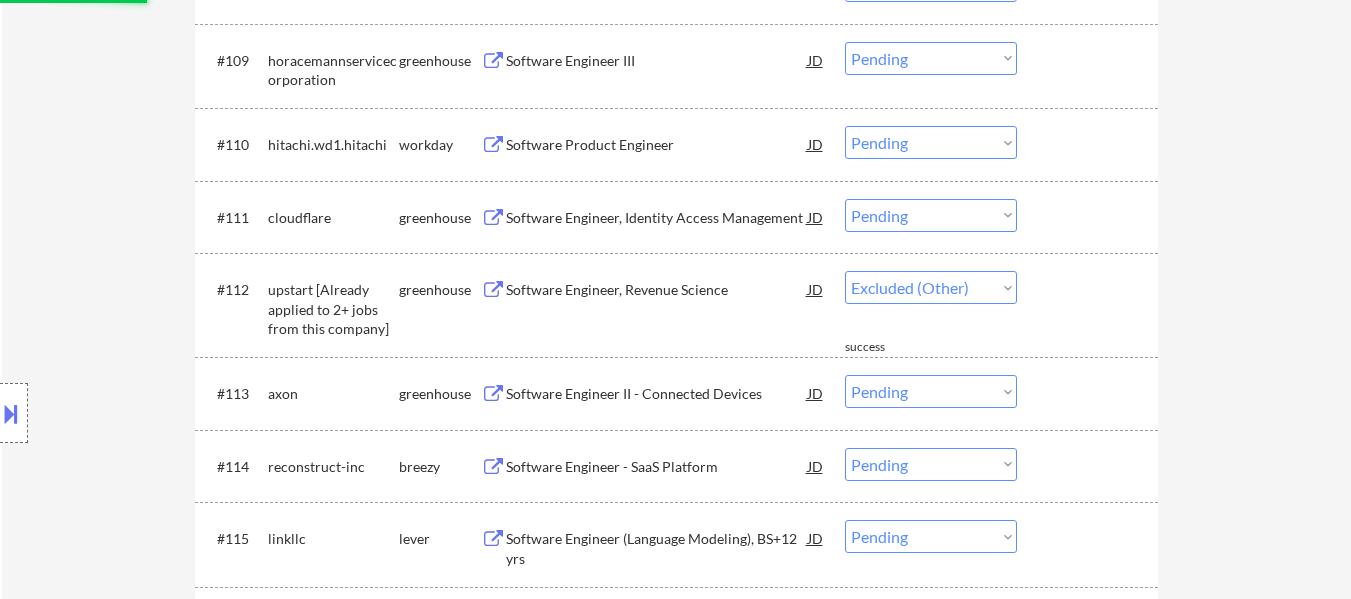 select on ""pending"" 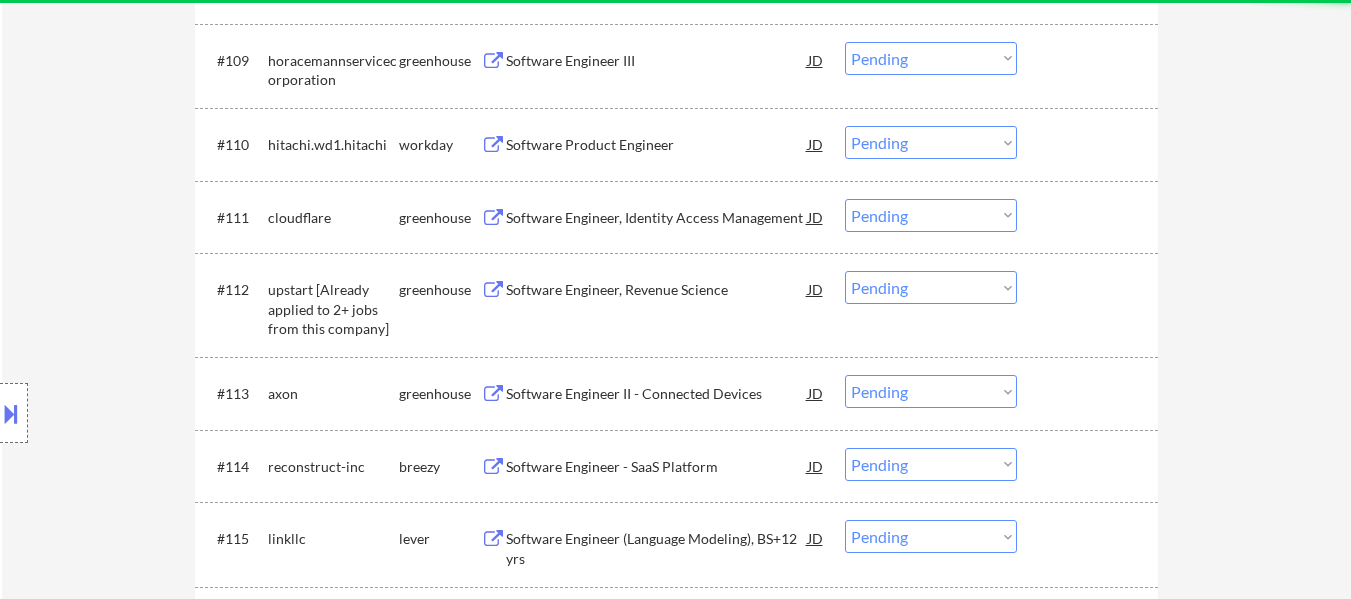 scroll, scrollTop: 1500, scrollLeft: 0, axis: vertical 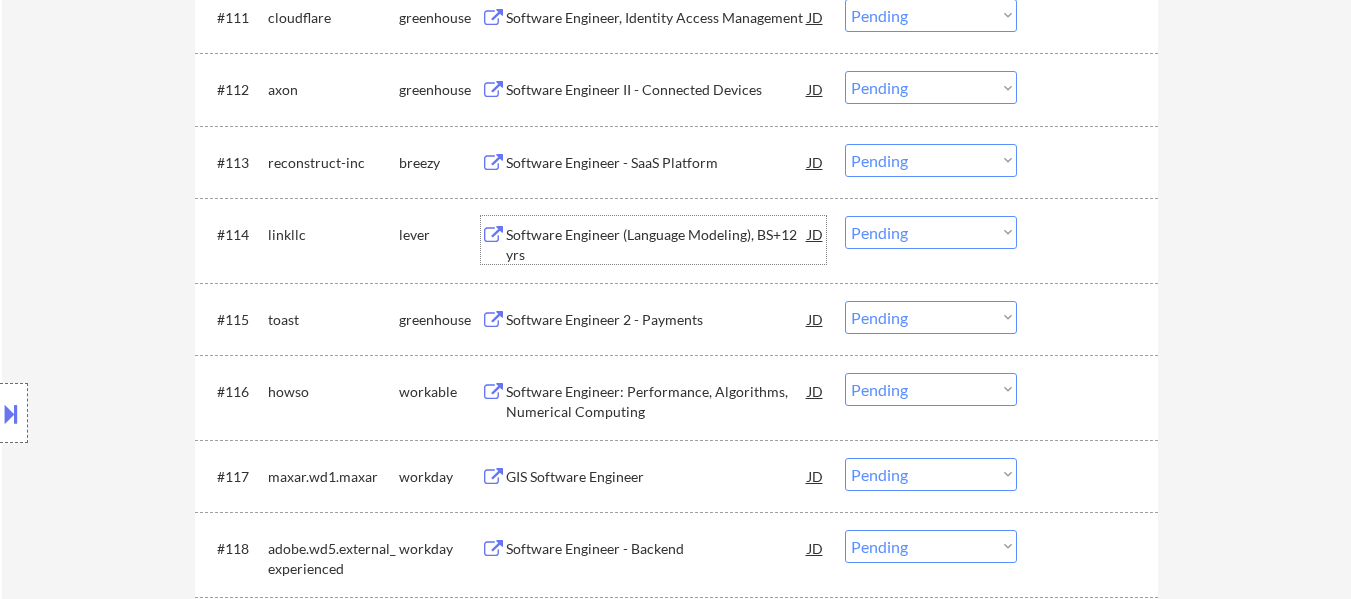 click on "Software Engineer (Language Modeling), BS+12 yrs" at bounding box center [657, 244] 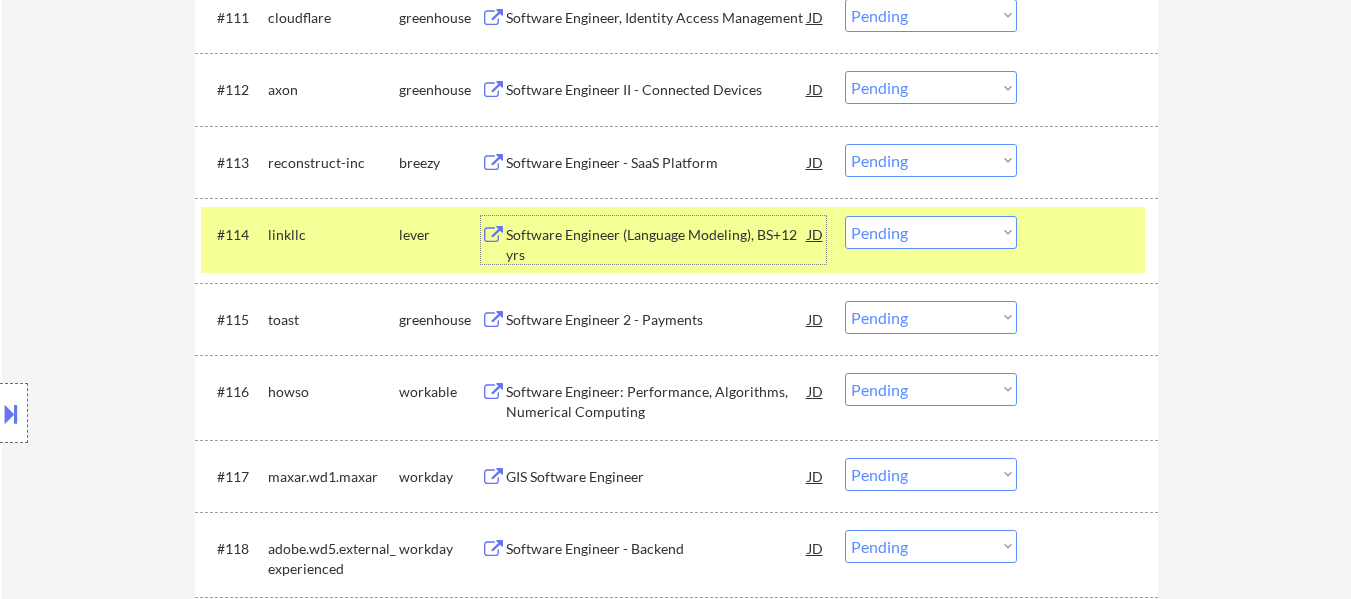 click on "Software Engineer 2 - Payments" at bounding box center (657, 320) 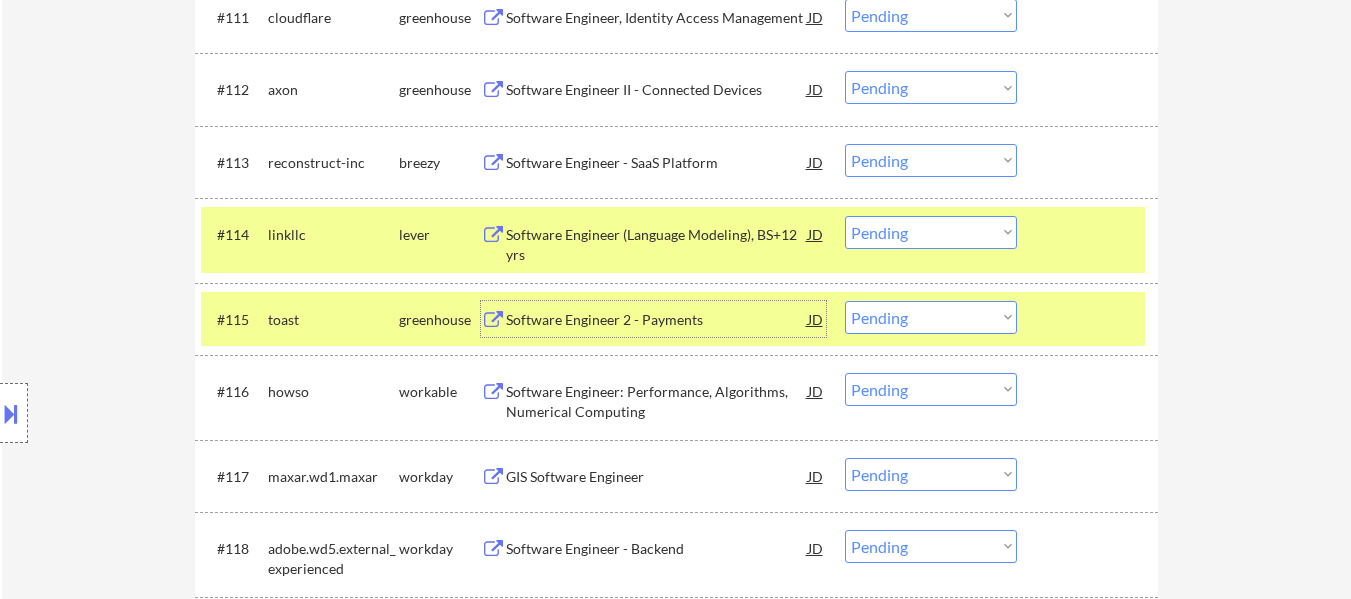 click on "Choose an option... Pending Applied Excluded (Questions) Excluded (Expired) Excluded (Location) Excluded (Bad Match) Excluded (Blocklist) Excluded (Salary) Excluded (Other)" at bounding box center [931, 232] 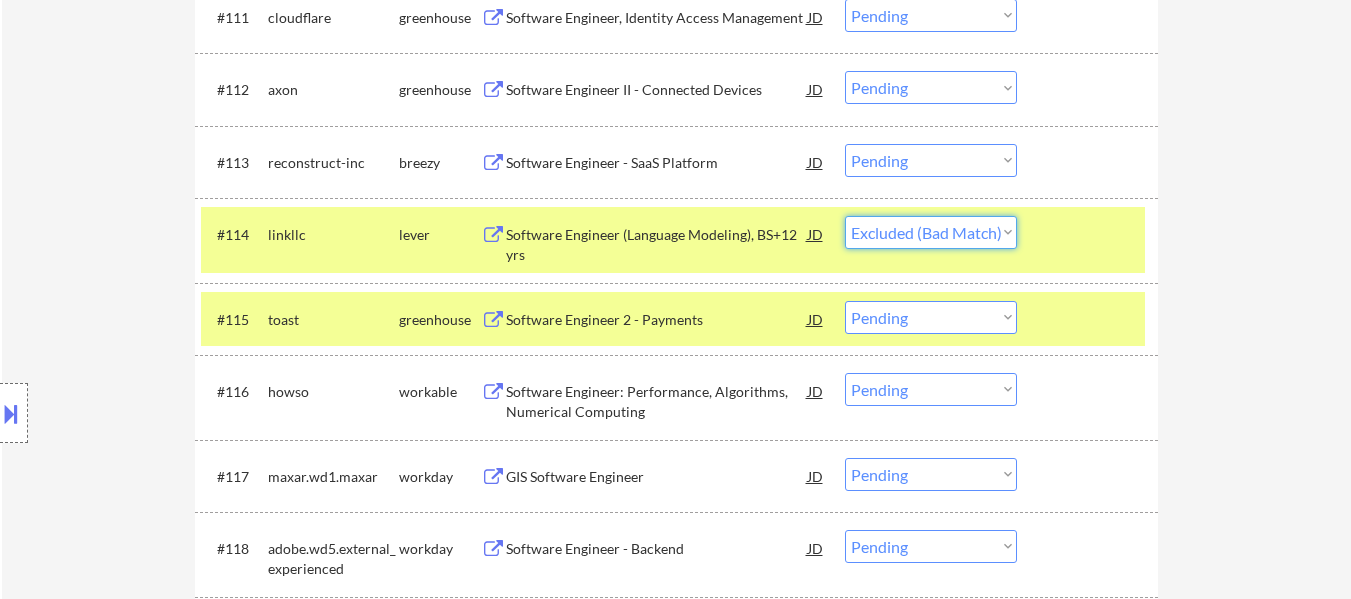 click on "Choose an option... Pending Applied Excluded (Questions) Excluded (Expired) Excluded (Location) Excluded (Bad Match) Excluded (Blocklist) Excluded (Salary) Excluded (Other)" at bounding box center (931, 232) 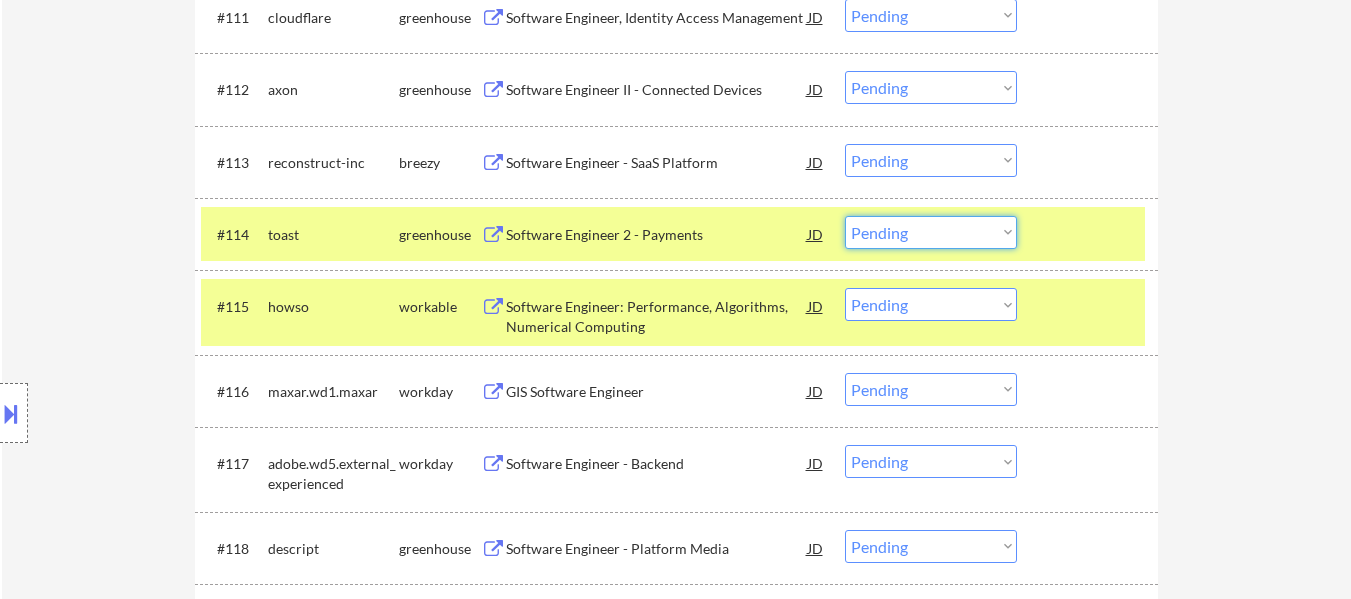 drag, startPoint x: 978, startPoint y: 228, endPoint x: 985, endPoint y: 247, distance: 20.248457 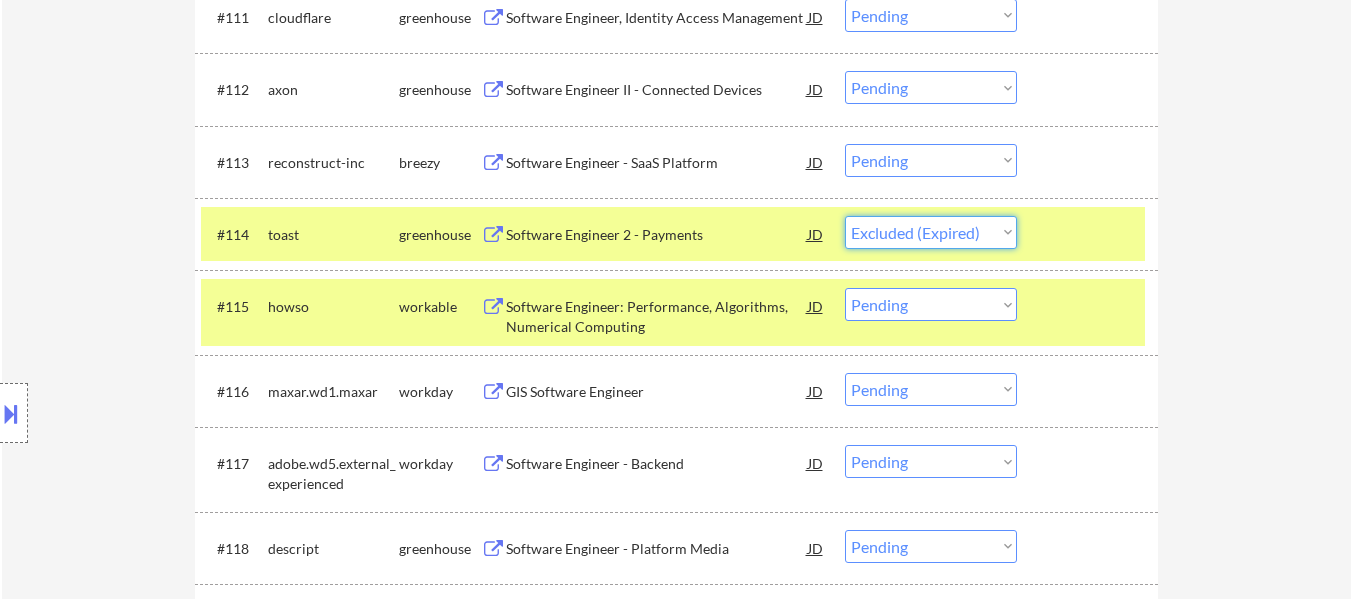 click on "Choose an option... Pending Applied Excluded (Questions) Excluded (Expired) Excluded (Location) Excluded (Bad Match) Excluded (Blocklist) Excluded (Salary) Excluded (Other)" at bounding box center [931, 232] 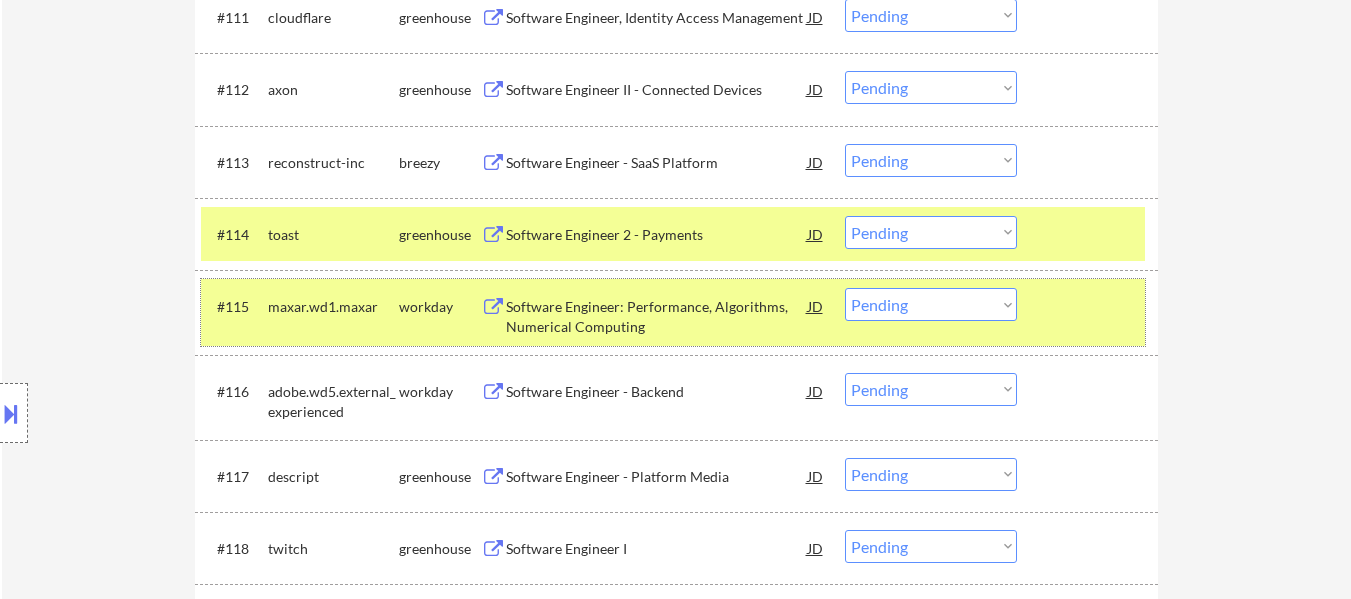 click at bounding box center [1090, 306] 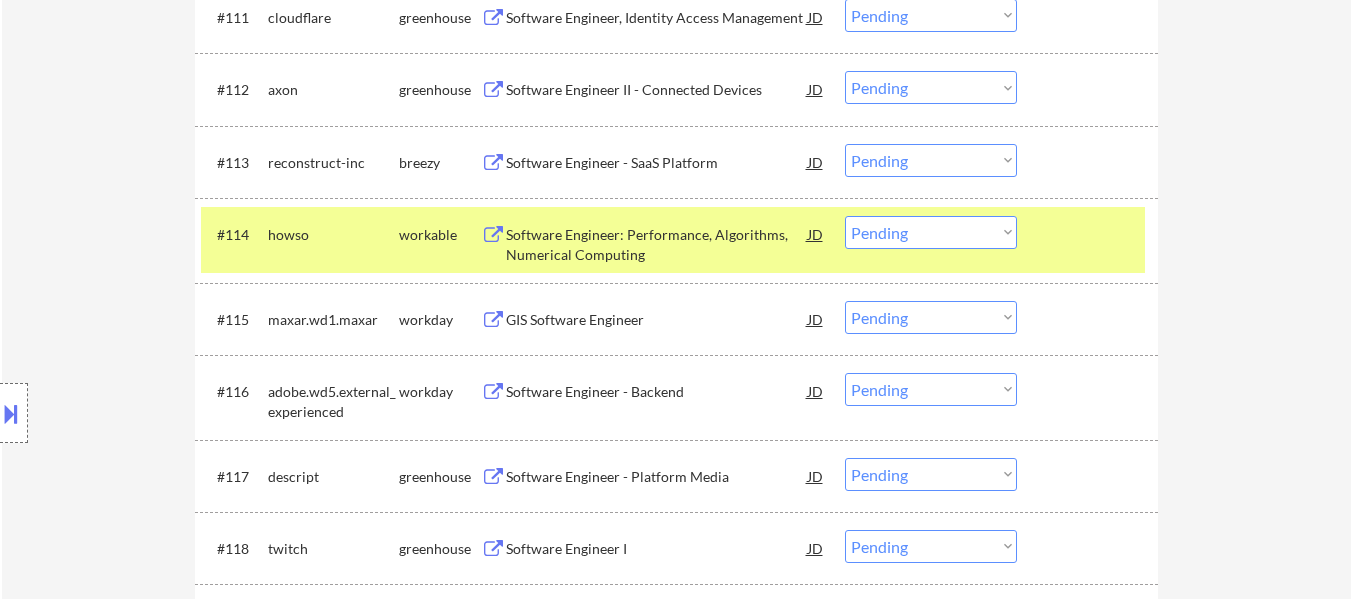 click at bounding box center [1090, 234] 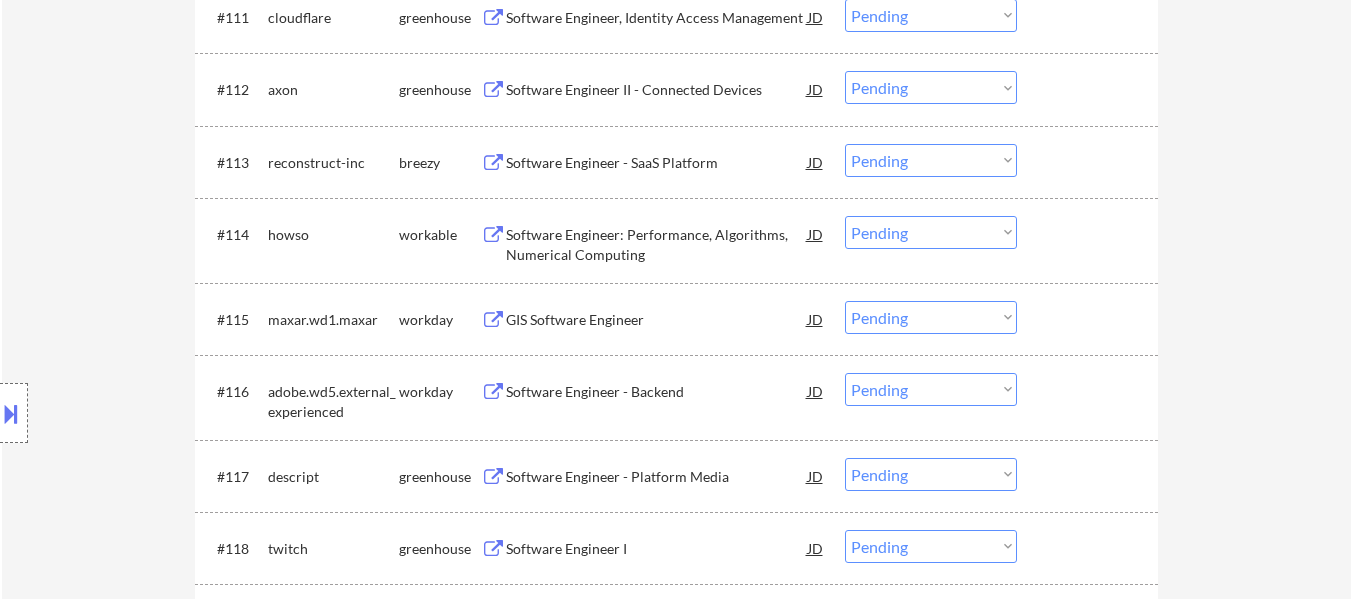 click on "Software Engineer: Performance, Algorithms, Numerical Computing" at bounding box center (657, 244) 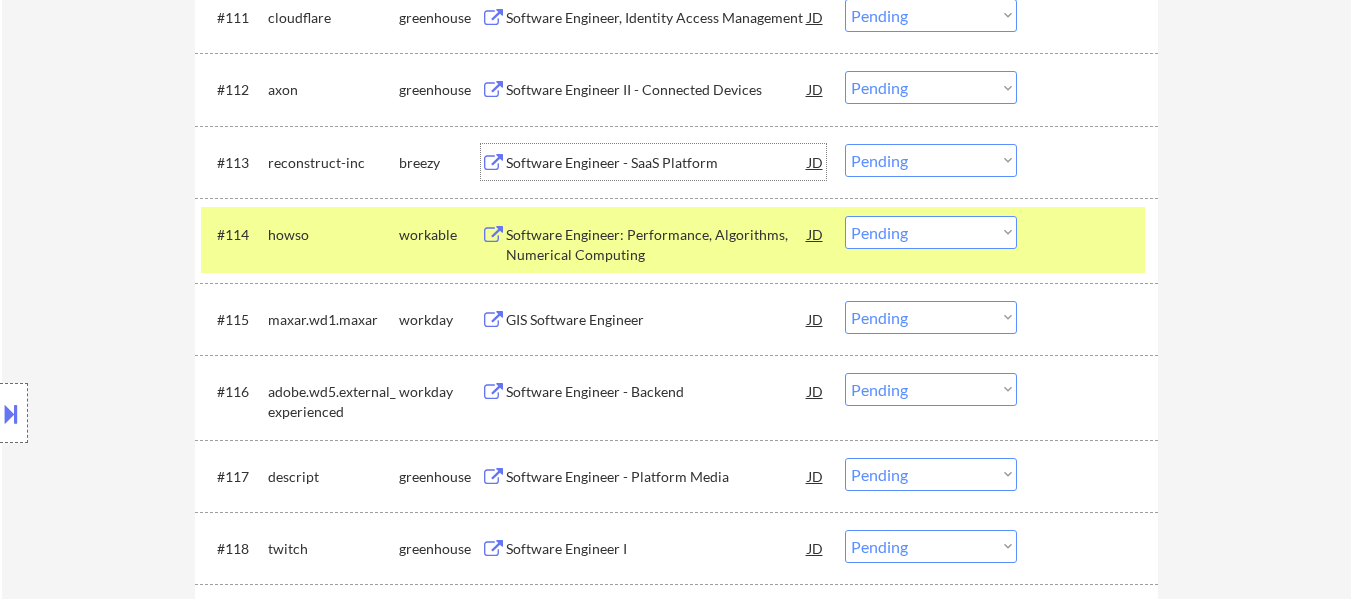 click on "Software Engineer - SaaS Platform" at bounding box center [657, 163] 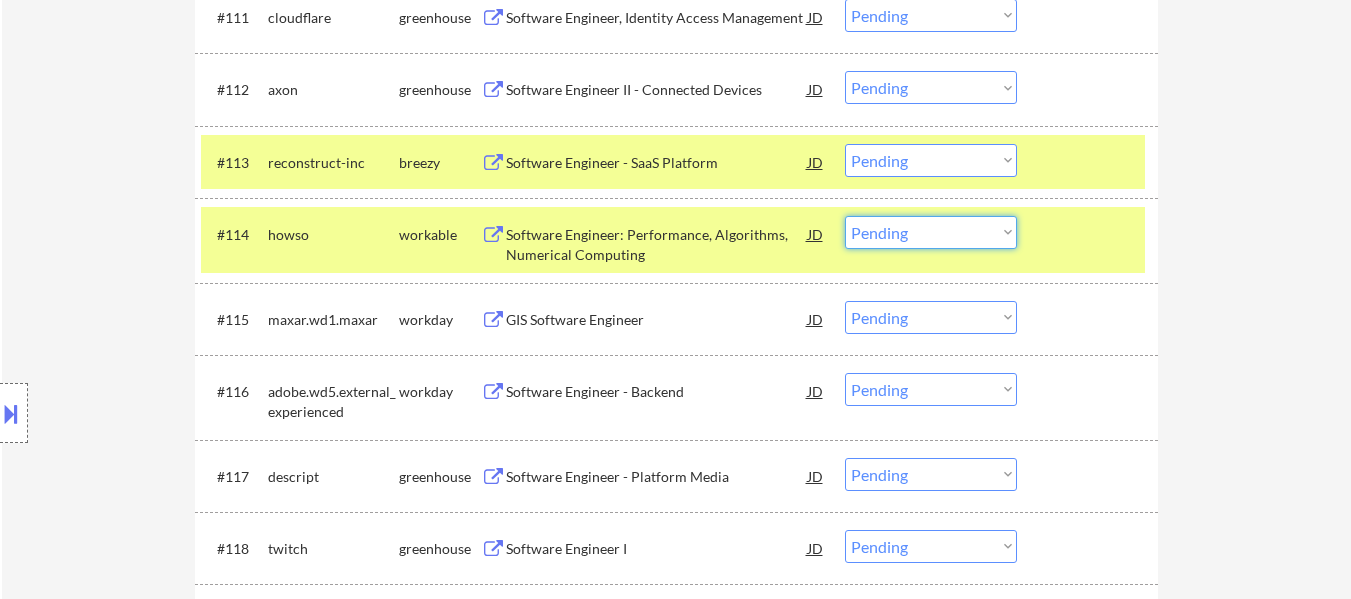 click on "Choose an option... Pending Applied Excluded (Questions) Excluded (Expired) Excluded (Location) Excluded (Bad Match) Excluded (Blocklist) Excluded (Salary) Excluded (Other)" at bounding box center [931, 232] 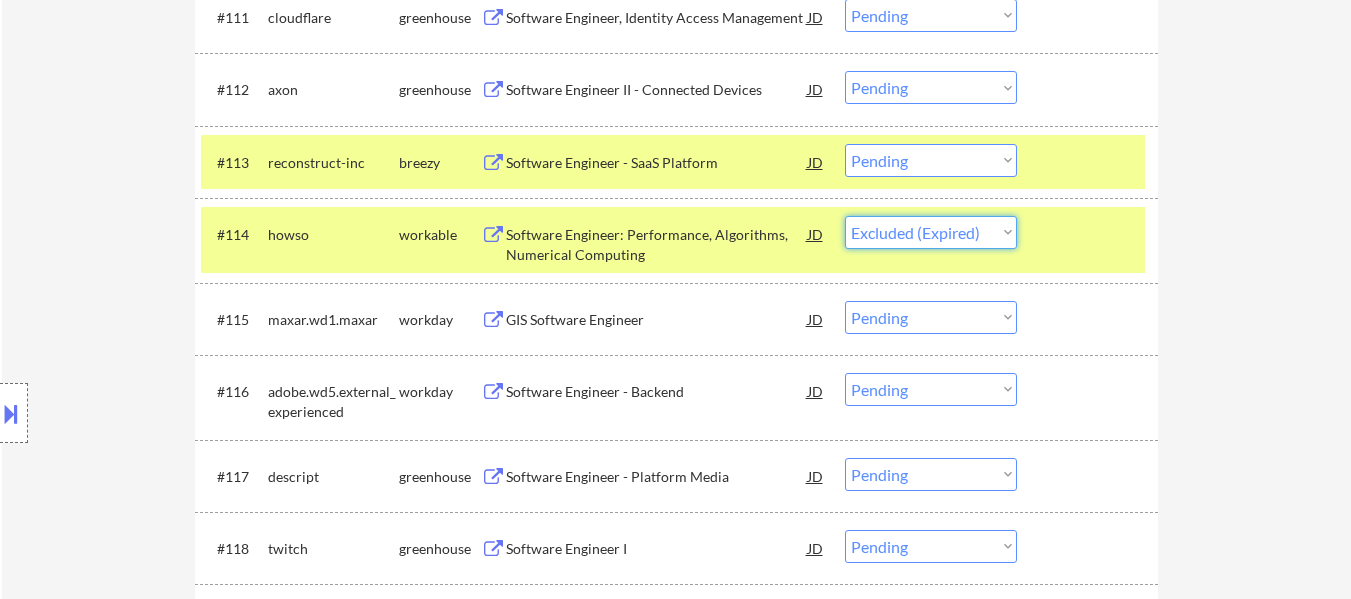click on "Choose an option... Pending Applied Excluded (Questions) Excluded (Expired) Excluded (Location) Excluded (Bad Match) Excluded (Blocklist) Excluded (Salary) Excluded (Other)" at bounding box center [931, 232] 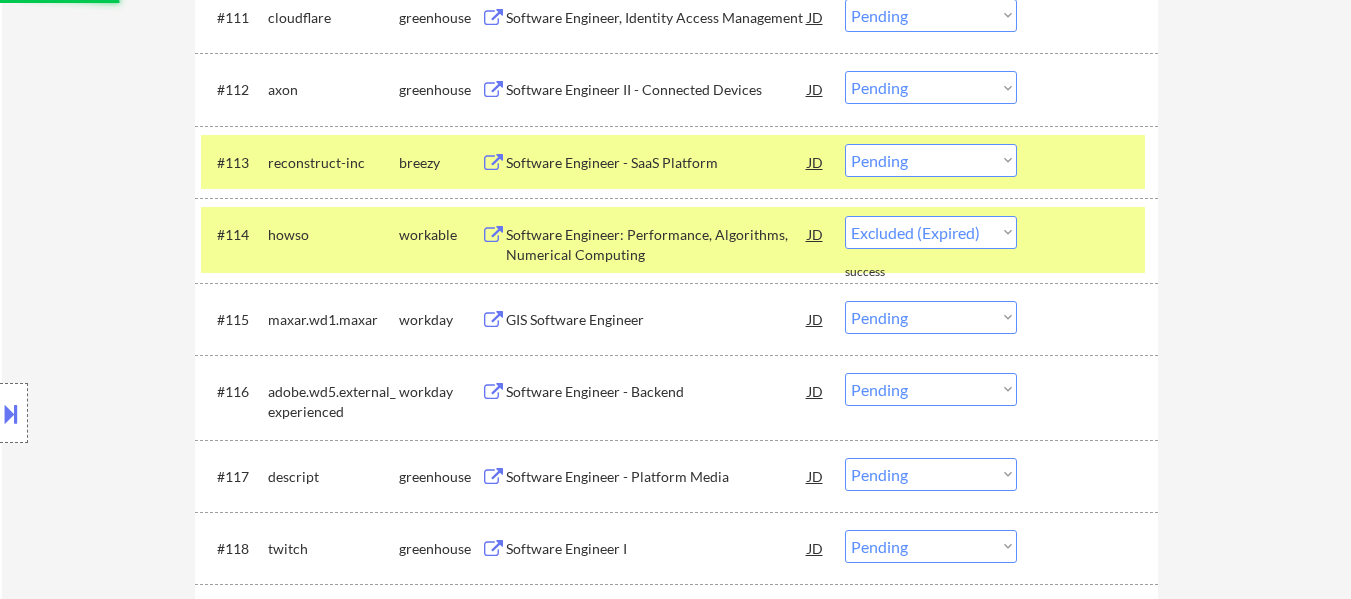 select on ""pending"" 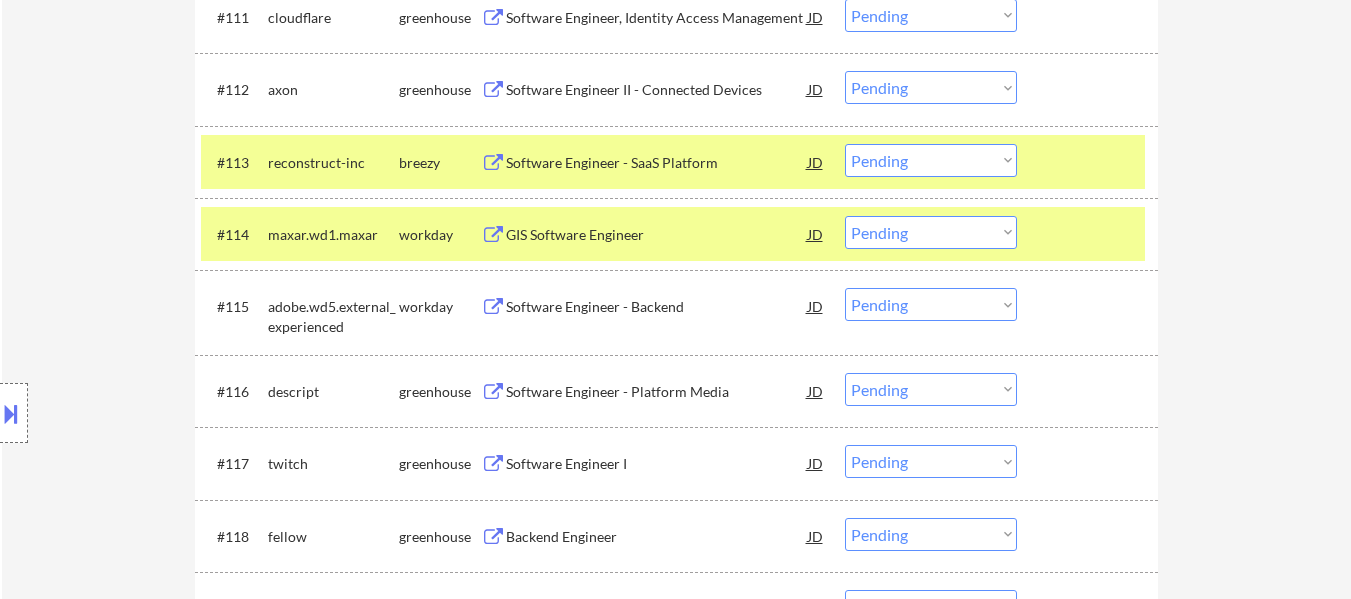 click at bounding box center [1090, 234] 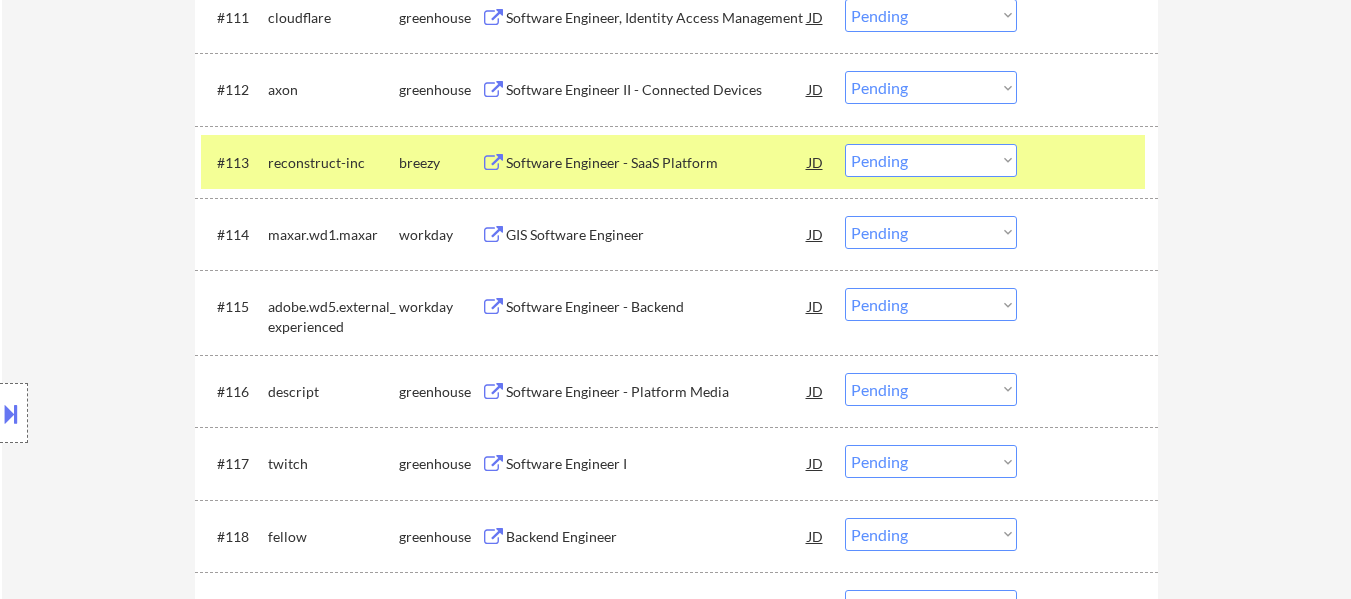 click on "Software Engineer - Platform Media" at bounding box center (657, 392) 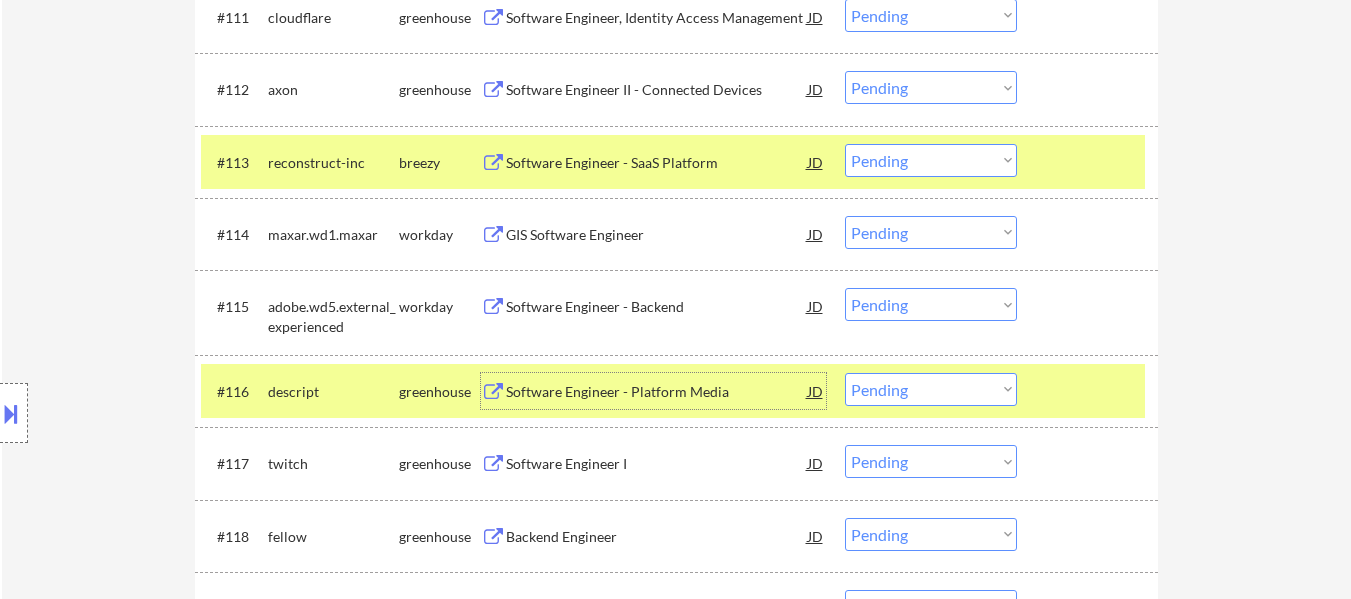 click on "Choose an option... Pending Applied Excluded (Questions) Excluded (Expired) Excluded (Location) Excluded (Bad Match) Excluded (Blocklist) Excluded (Salary) Excluded (Other)" at bounding box center [931, 160] 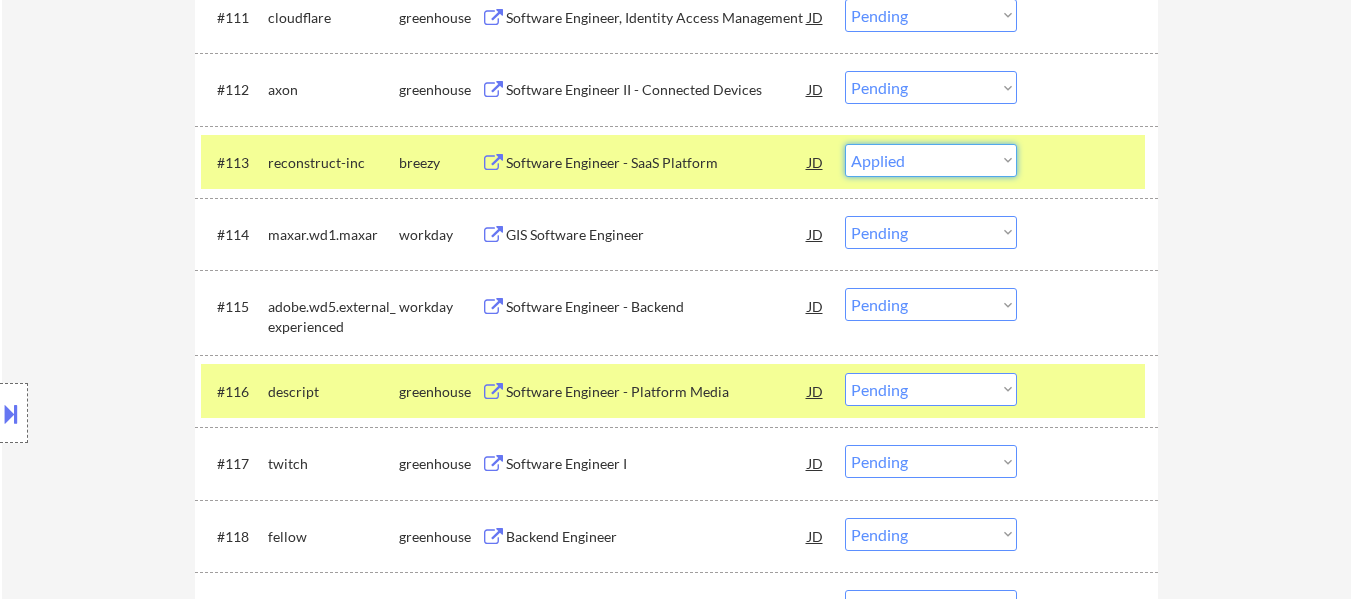 click on "Choose an option... Pending Applied Excluded (Questions) Excluded (Expired) Excluded (Location) Excluded (Bad Match) Excluded (Blocklist) Excluded (Salary) Excluded (Other)" at bounding box center (931, 160) 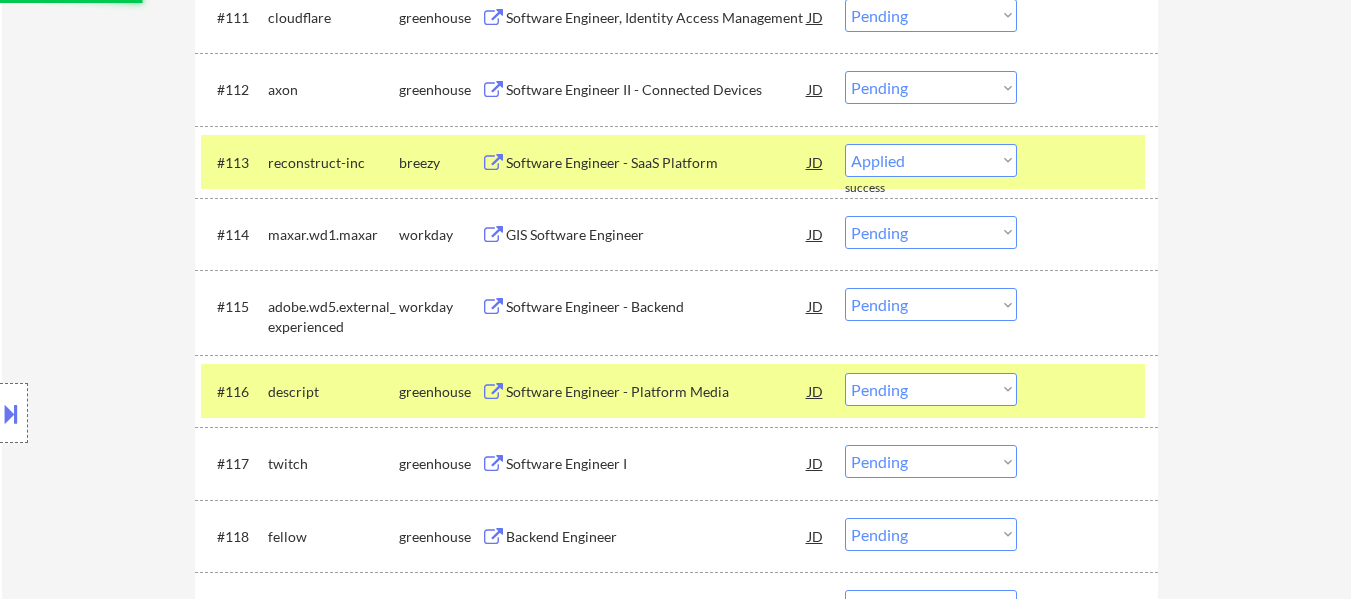 select on ""pending"" 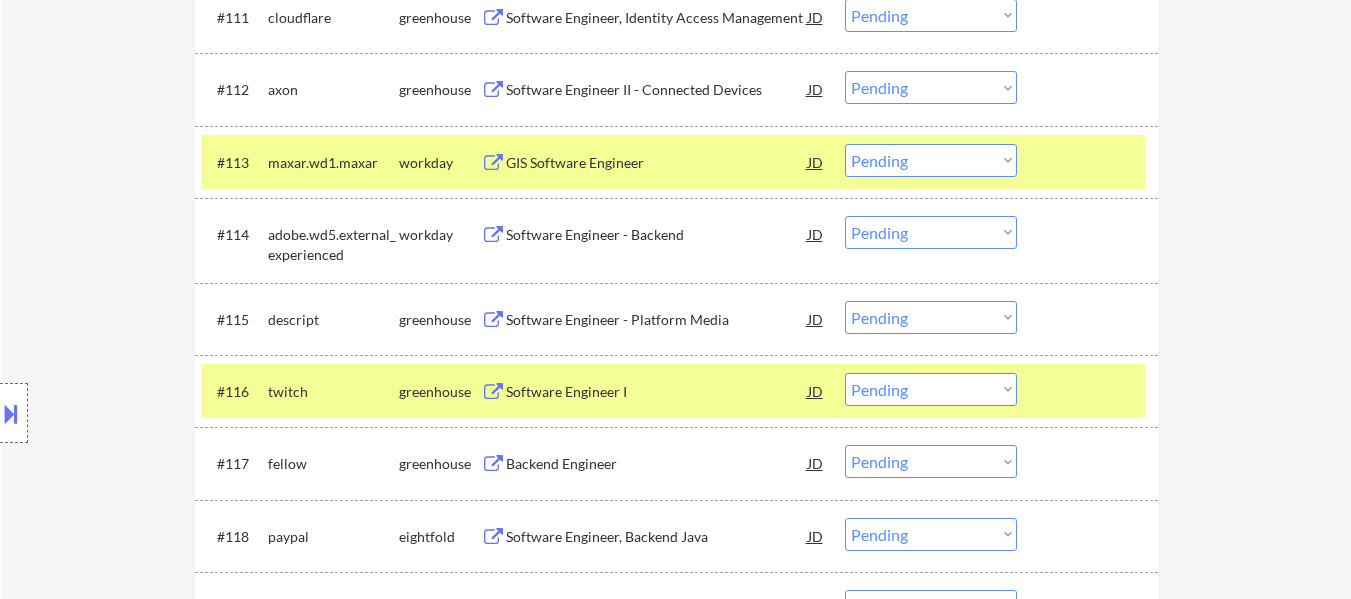 drag, startPoint x: 1070, startPoint y: 150, endPoint x: 1067, endPoint y: 168, distance: 18.248287 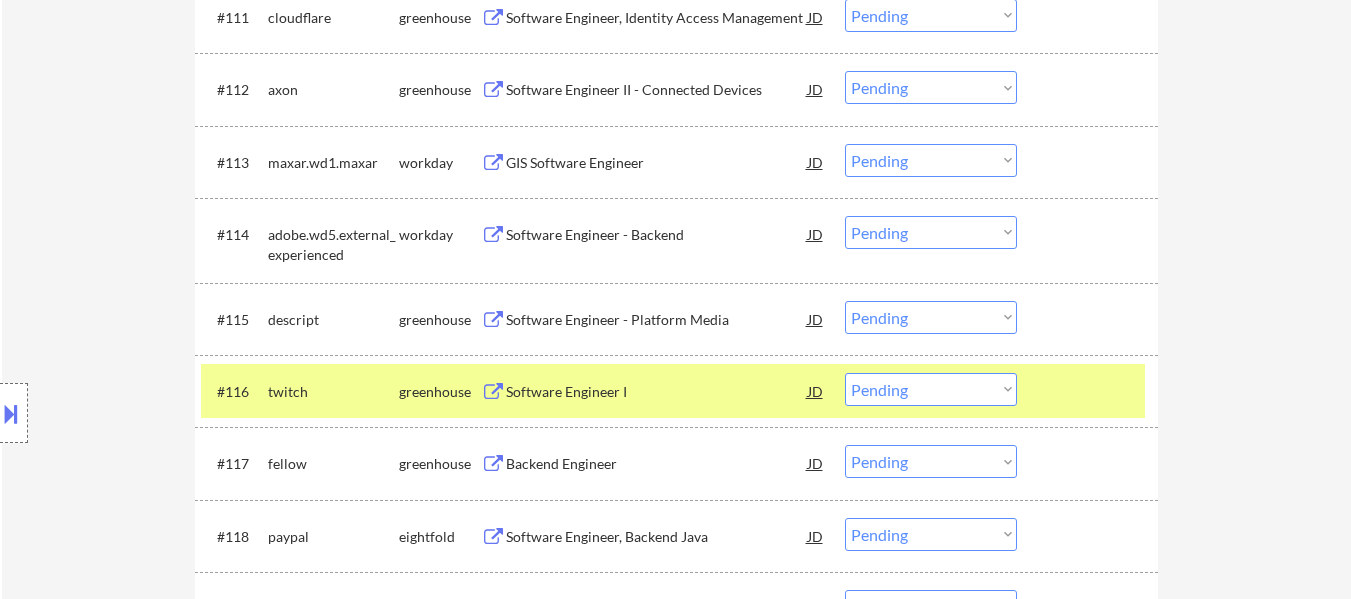 click at bounding box center (1090, 391) 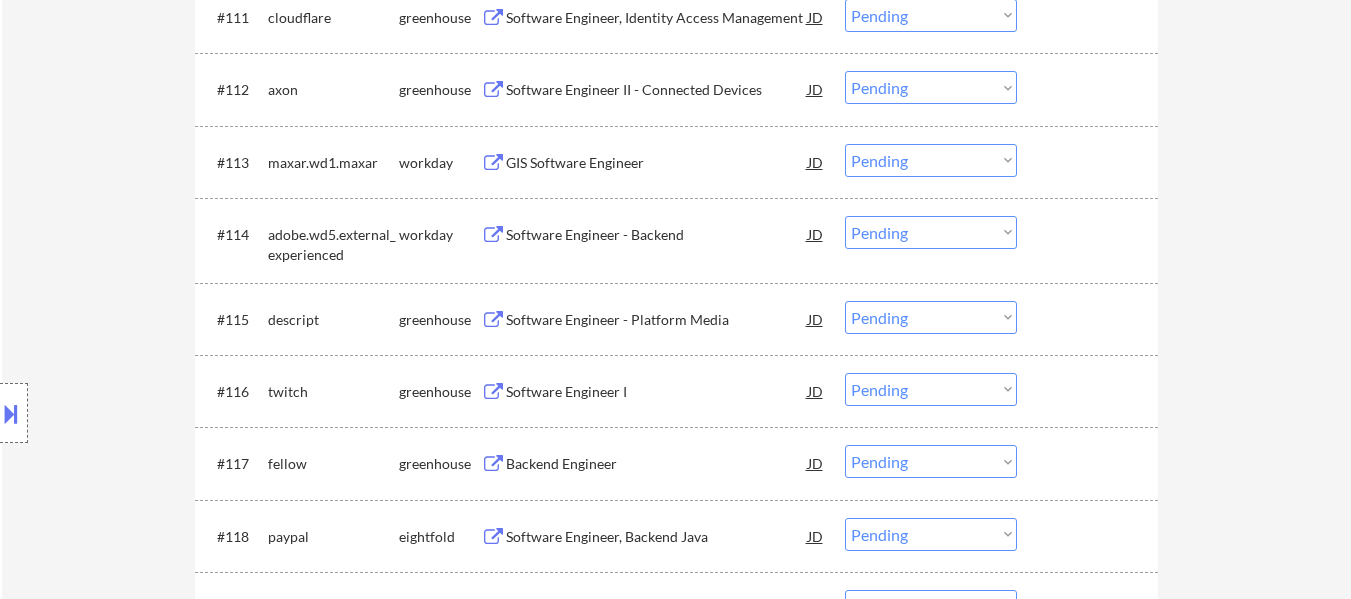 click at bounding box center (1090, 319) 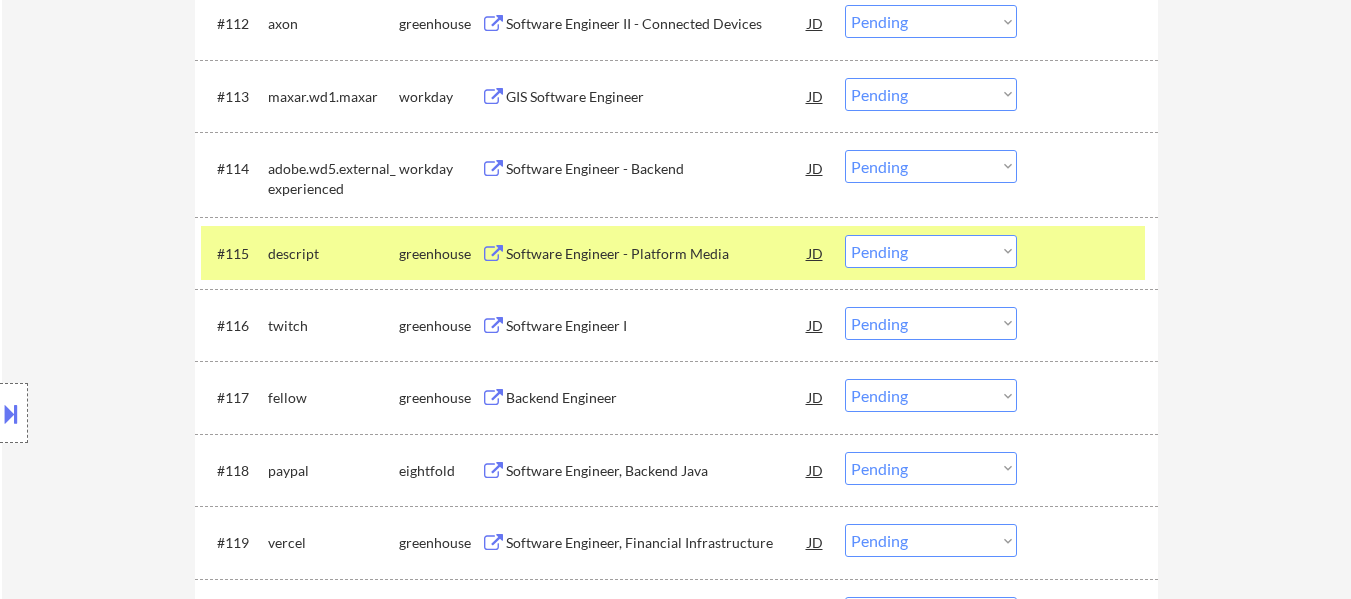 scroll, scrollTop: 1700, scrollLeft: 0, axis: vertical 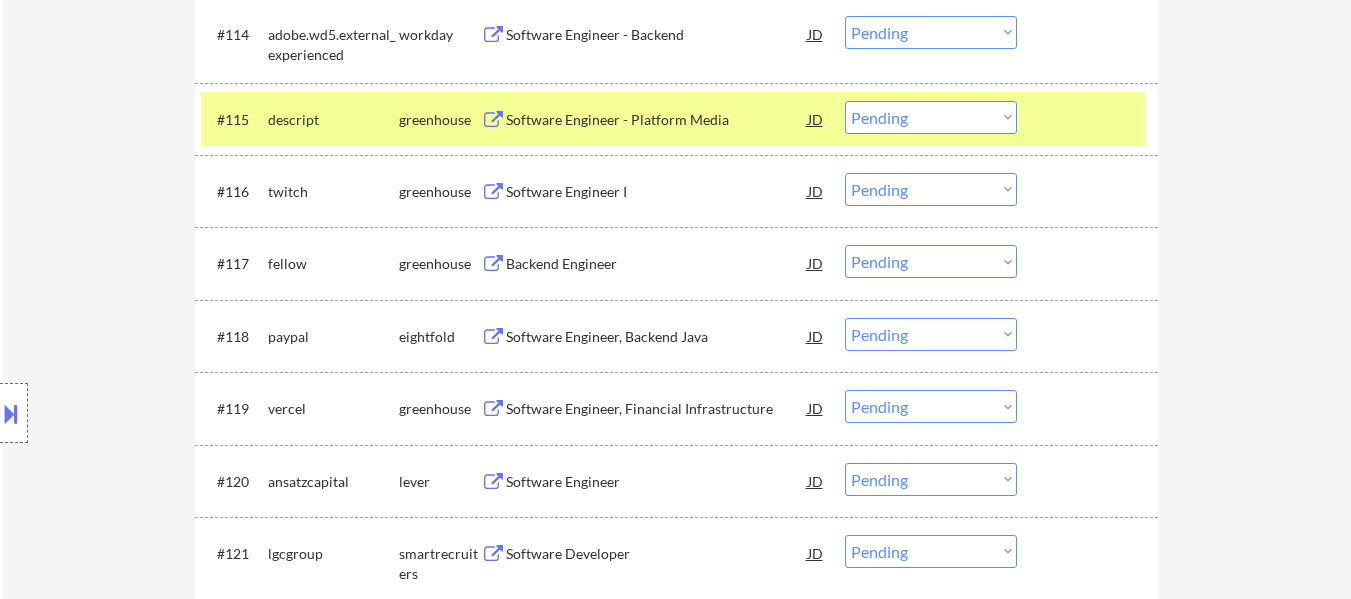 click on "Software Engineer I" at bounding box center (657, 192) 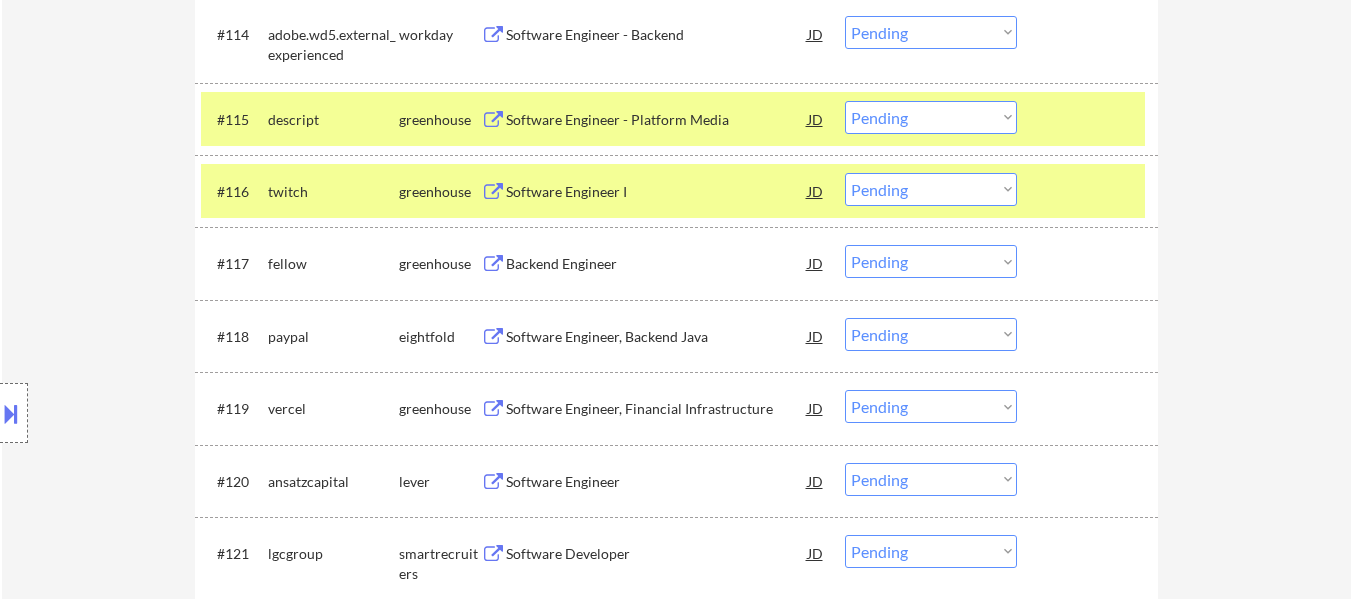 type on "Flora Current-
1-25: resume 1, 26-50: resume 2, 51-75: resume 1, 76-100: resume 2
https://docs.google.com/spreadsheets/d/1YFGUzW_1mYcU08UxkLZmAauhbFvsz7oB9G1OhW99AmY/edit?usp=sharing" 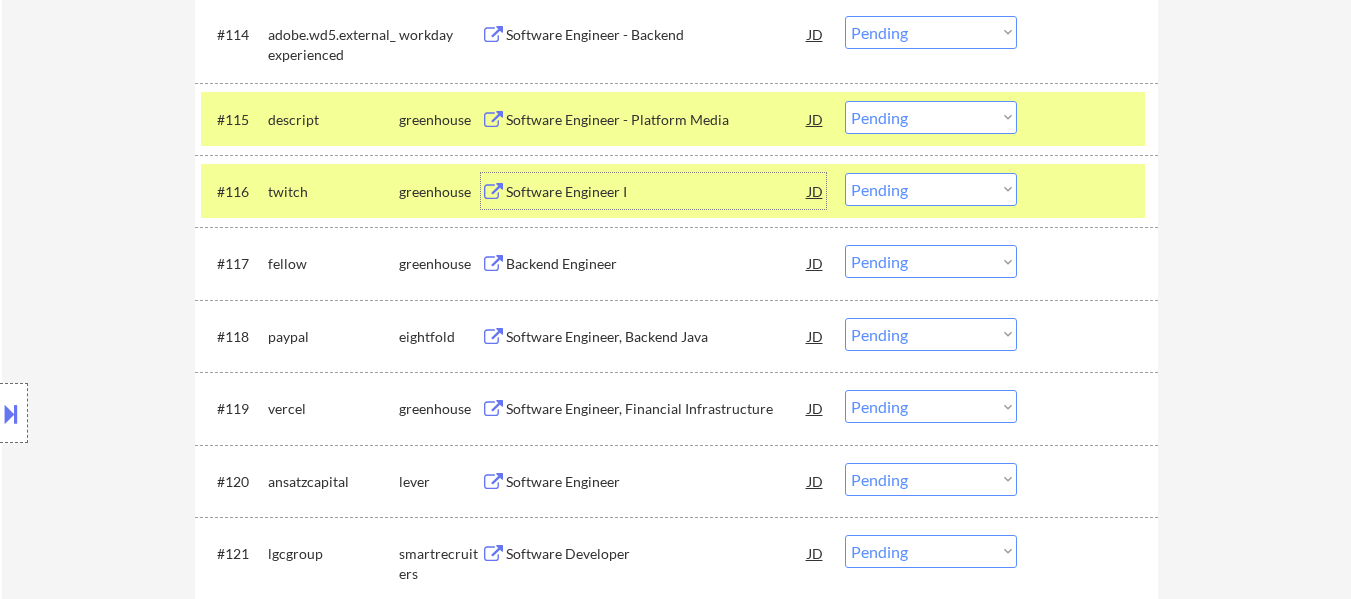 click on "Choose an option... Pending Applied Excluded (Questions) Excluded (Expired) Excluded (Location) Excluded (Bad Match) Excluded (Blocklist) Excluded (Salary) Excluded (Other)" at bounding box center (931, 117) 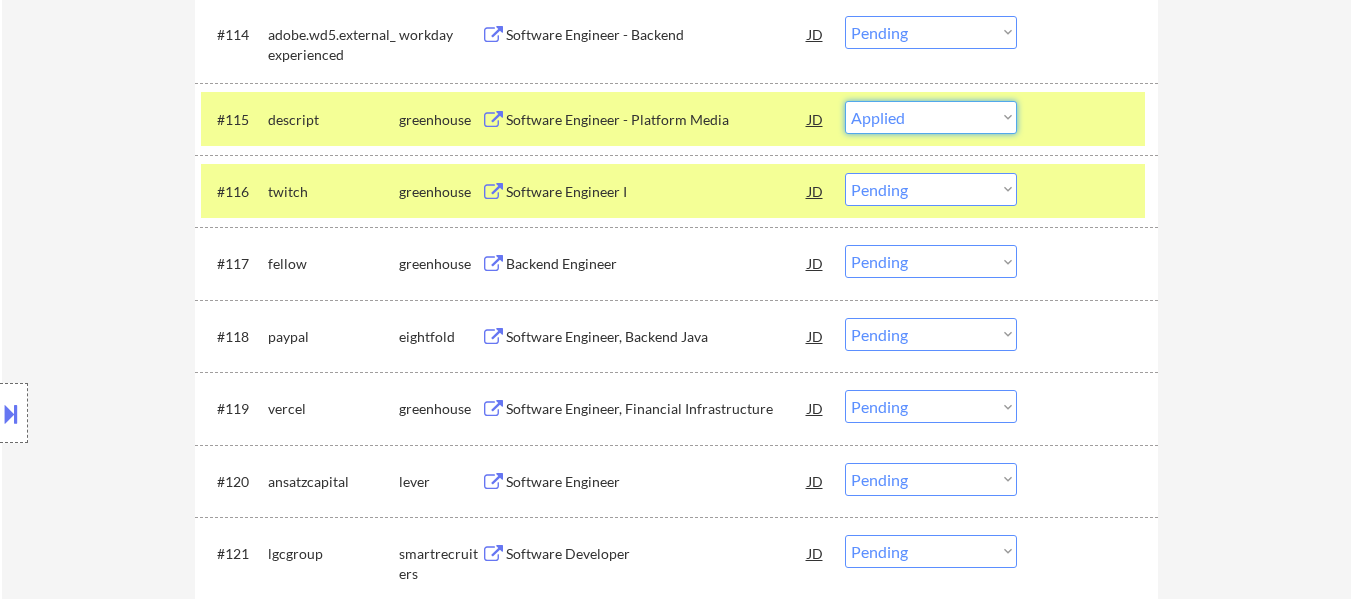 click on "Choose an option... Pending Applied Excluded (Questions) Excluded (Expired) Excluded (Location) Excluded (Bad Match) Excluded (Blocklist) Excluded (Salary) Excluded (Other)" at bounding box center (931, 117) 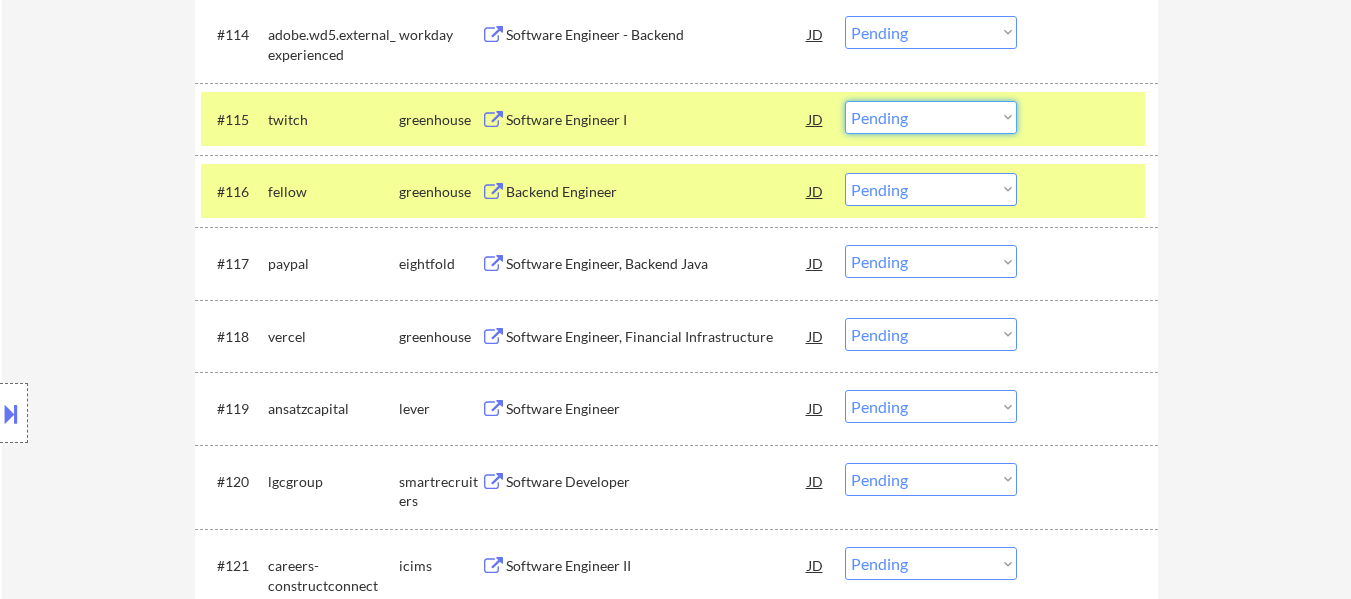 click on "Choose an option... Pending Applied Excluded (Questions) Excluded (Expired) Excluded (Location) Excluded (Bad Match) Excluded (Blocklist) Excluded (Salary) Excluded (Other)" at bounding box center [931, 117] 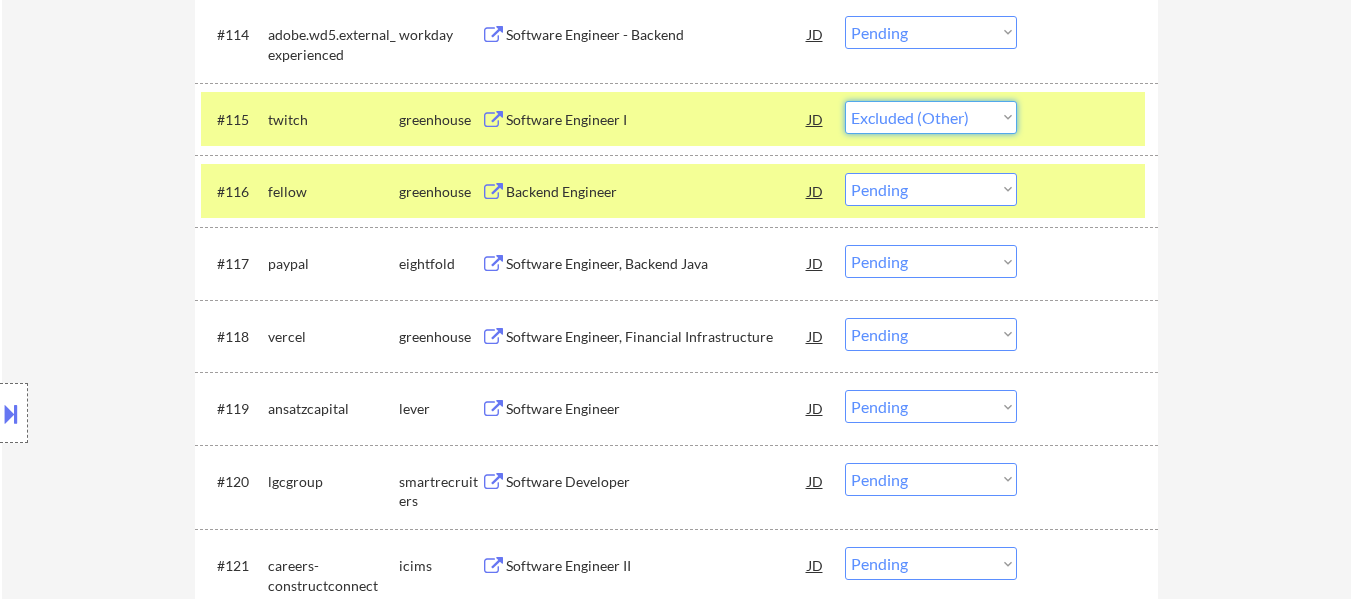 click on "Choose an option... Pending Applied Excluded (Questions) Excluded (Expired) Excluded (Location) Excluded (Bad Match) Excluded (Blocklist) Excluded (Salary) Excluded (Other)" at bounding box center [931, 117] 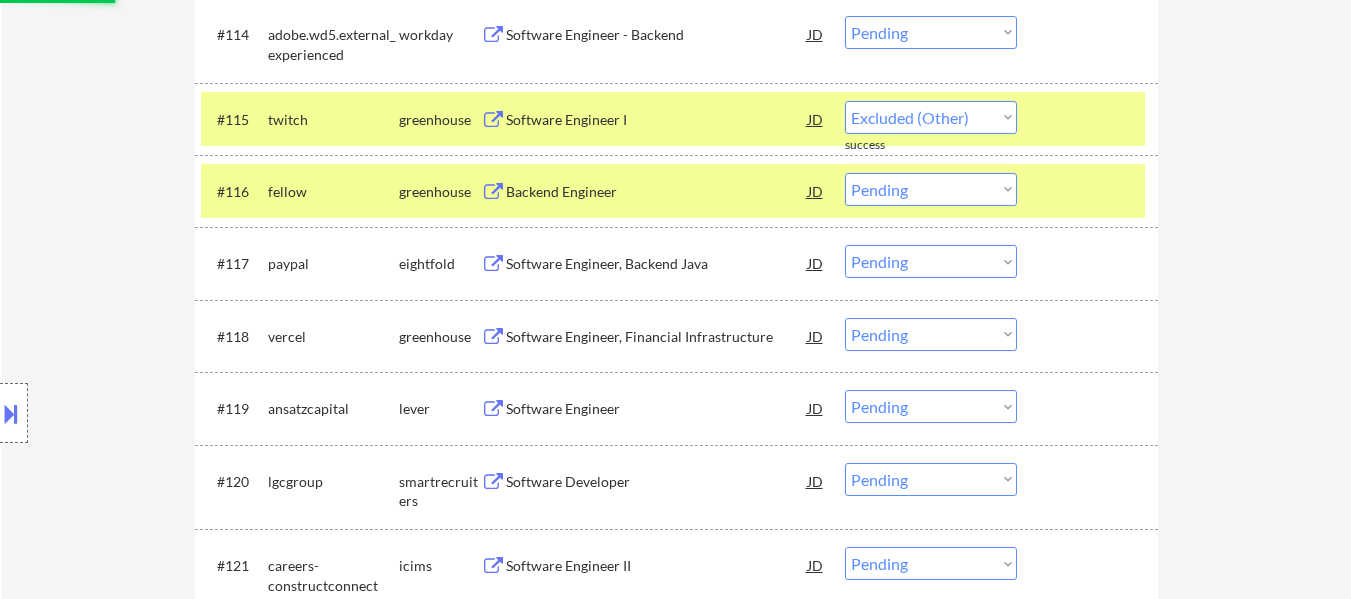 select on ""pending"" 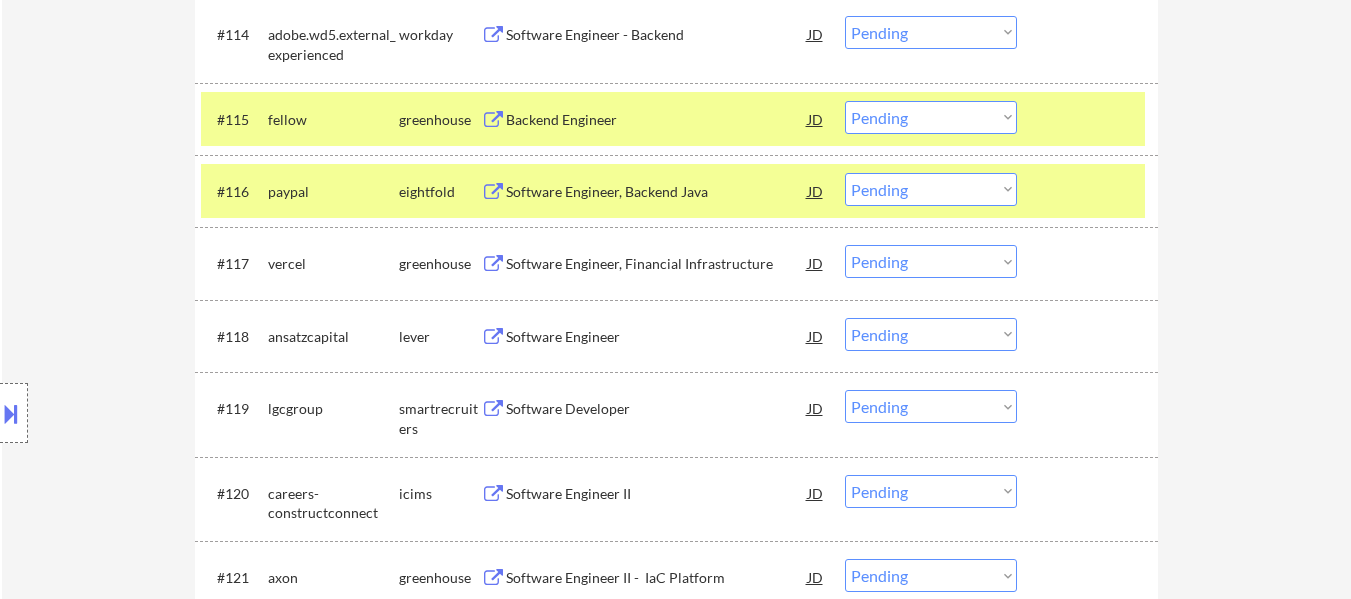 click at bounding box center [1090, 191] 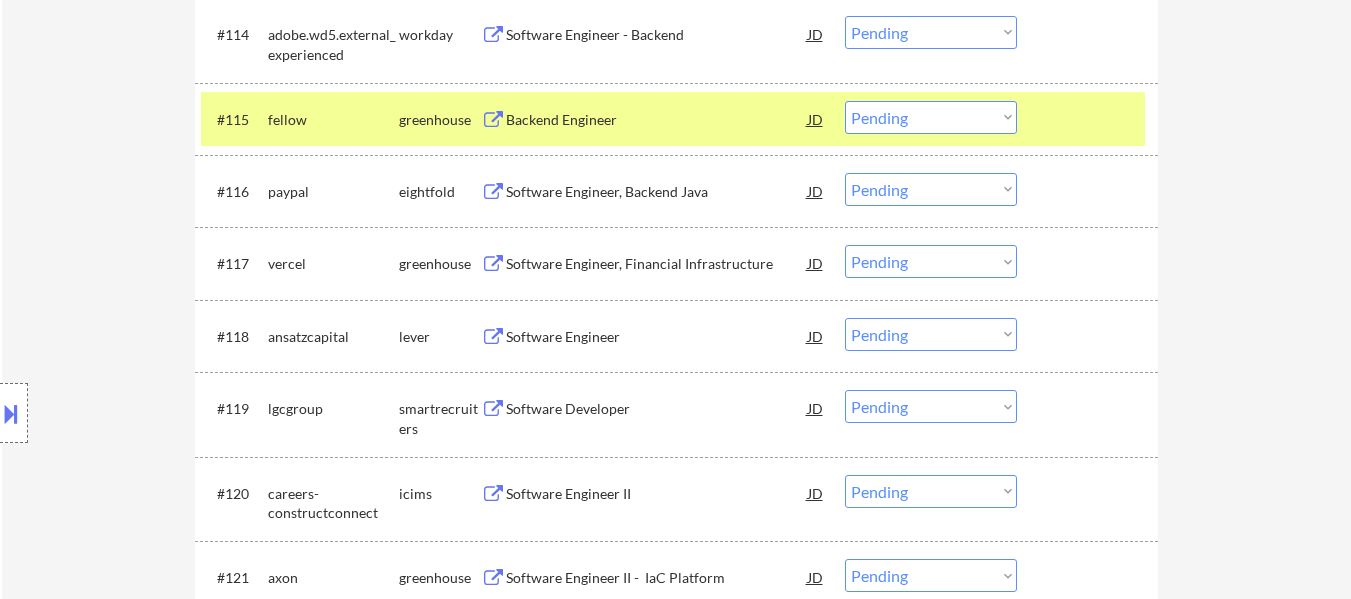 click on "Backend Engineer" at bounding box center [657, 120] 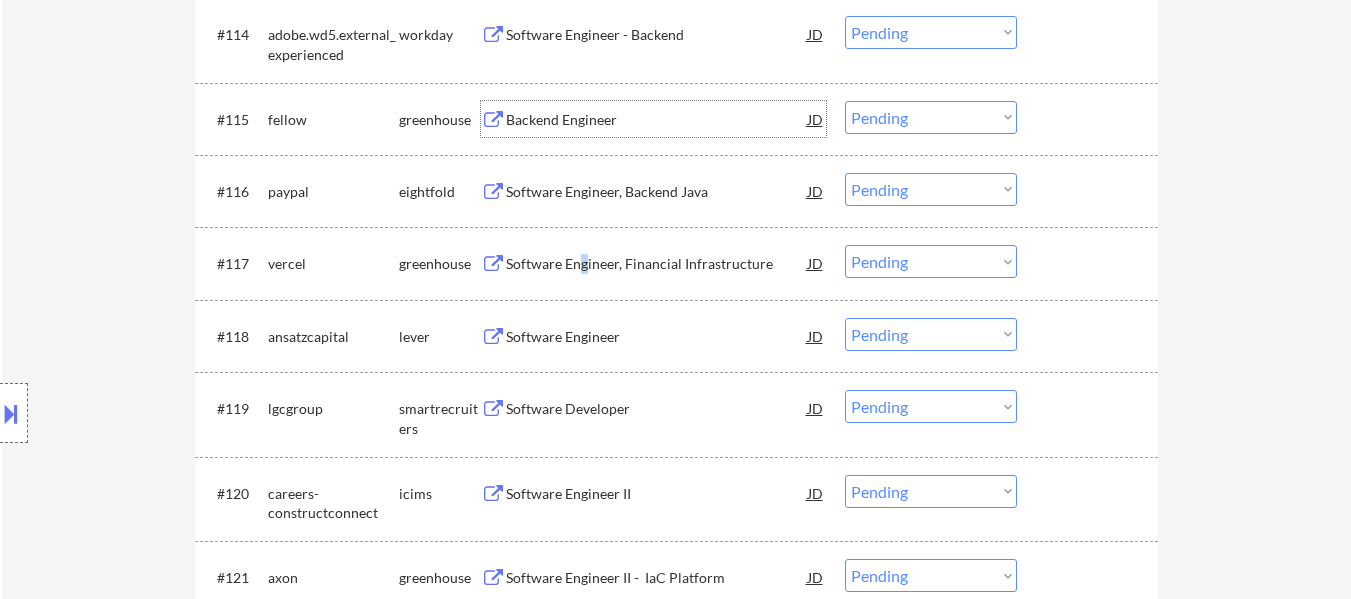 click on "Software Engineer, Financial Infrastructure" at bounding box center [657, 264] 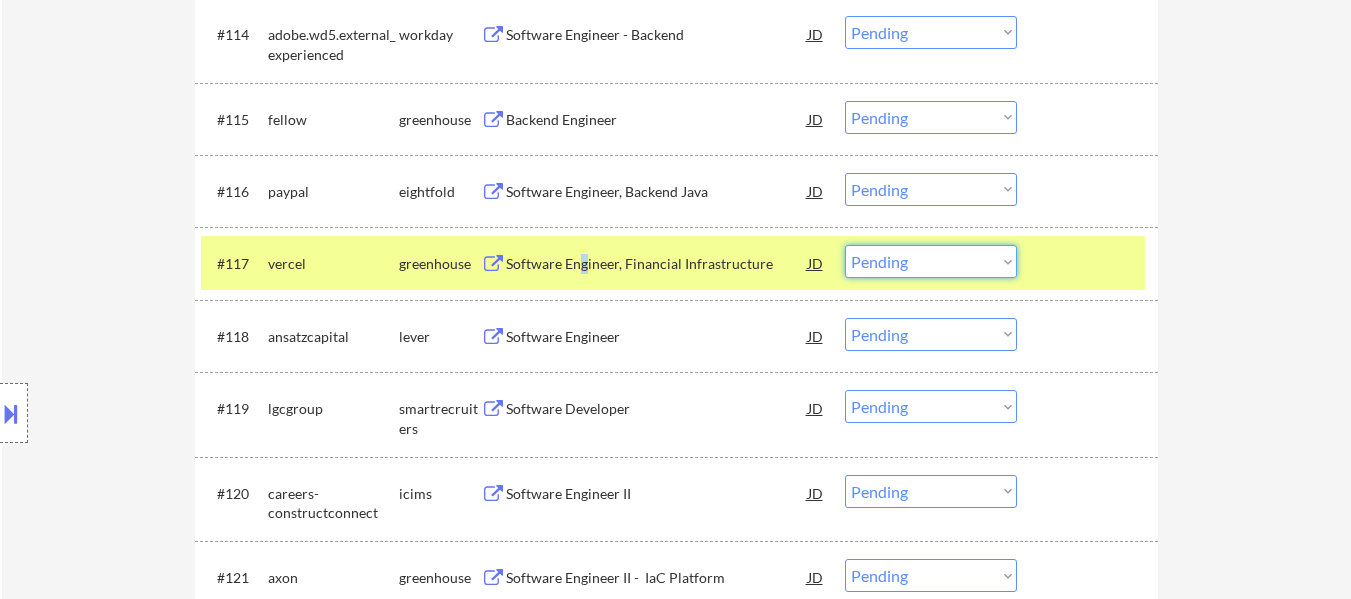 click on "Choose an option... Pending Applied Excluded (Questions) Excluded (Expired) Excluded (Location) Excluded (Bad Match) Excluded (Blocklist) Excluded (Salary) Excluded (Other)" at bounding box center (931, 261) 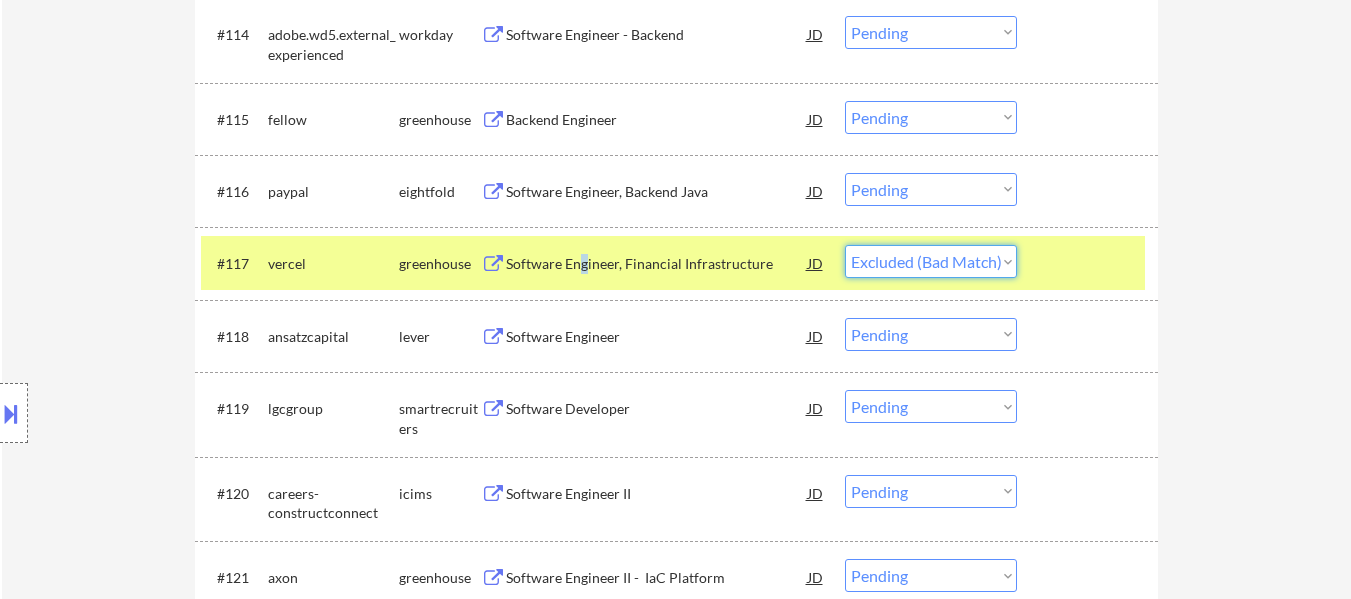 click on "Choose an option... Pending Applied Excluded (Questions) Excluded (Expired) Excluded (Location) Excluded (Bad Match) Excluded (Blocklist) Excluded (Salary) Excluded (Other)" at bounding box center [931, 261] 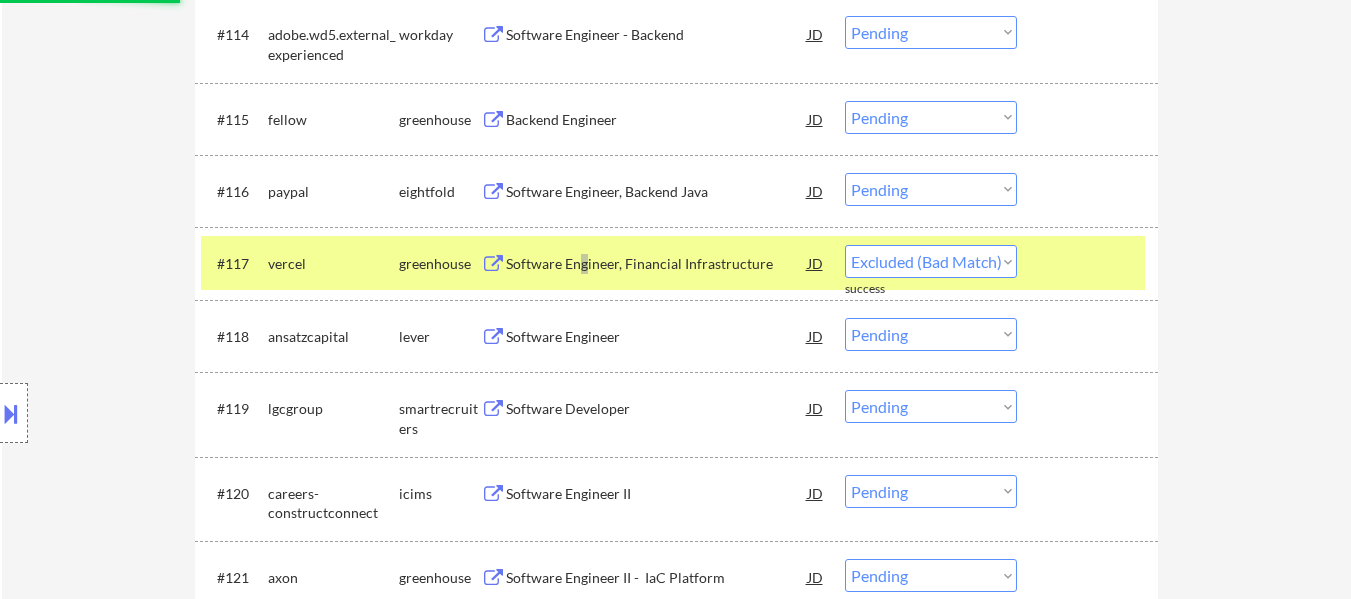 select on ""pending"" 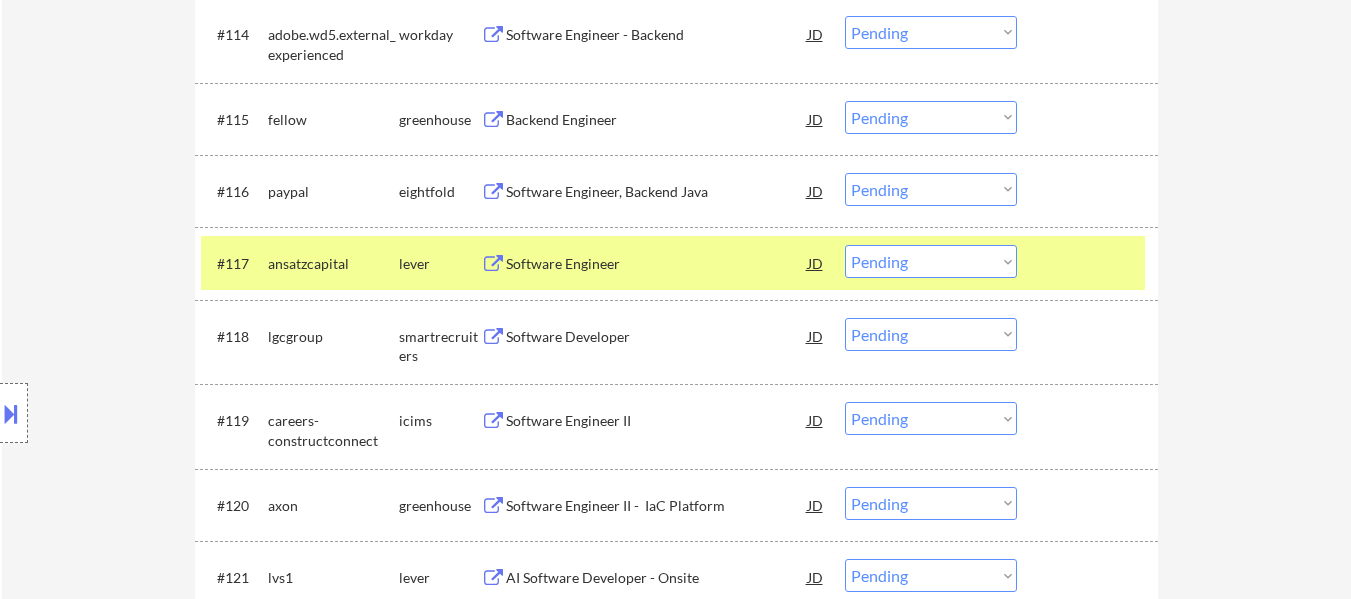 click at bounding box center (1090, 119) 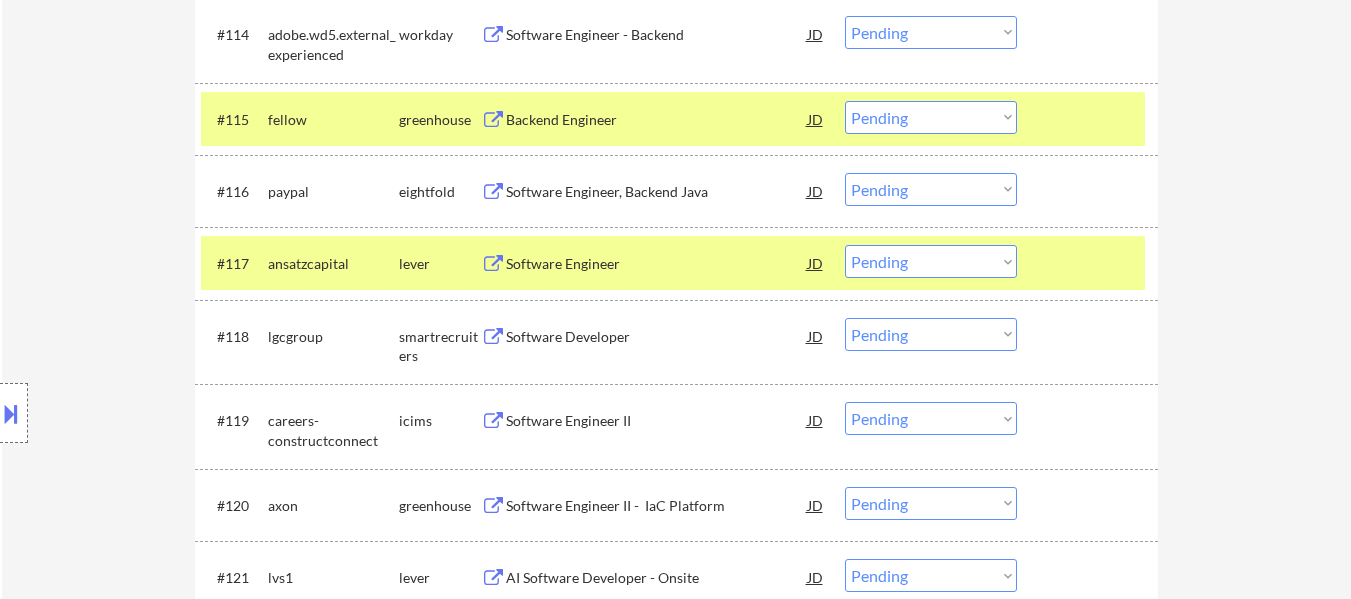 click at bounding box center (1090, 263) 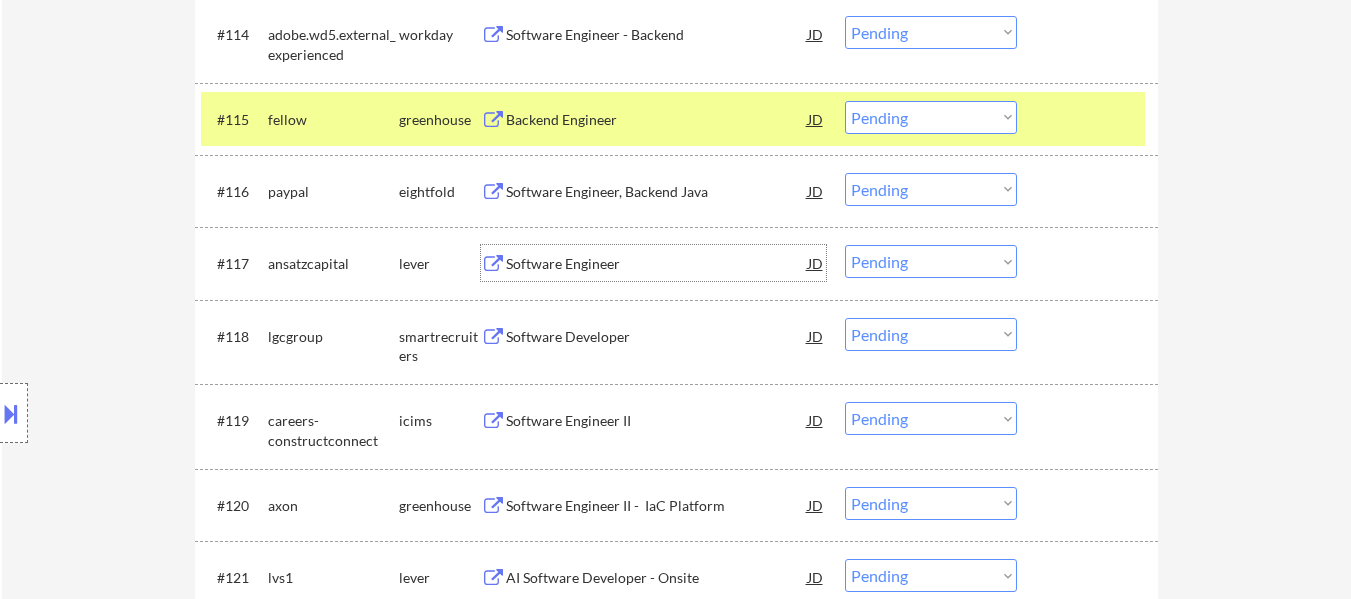 click on "Software Engineer" at bounding box center (657, 264) 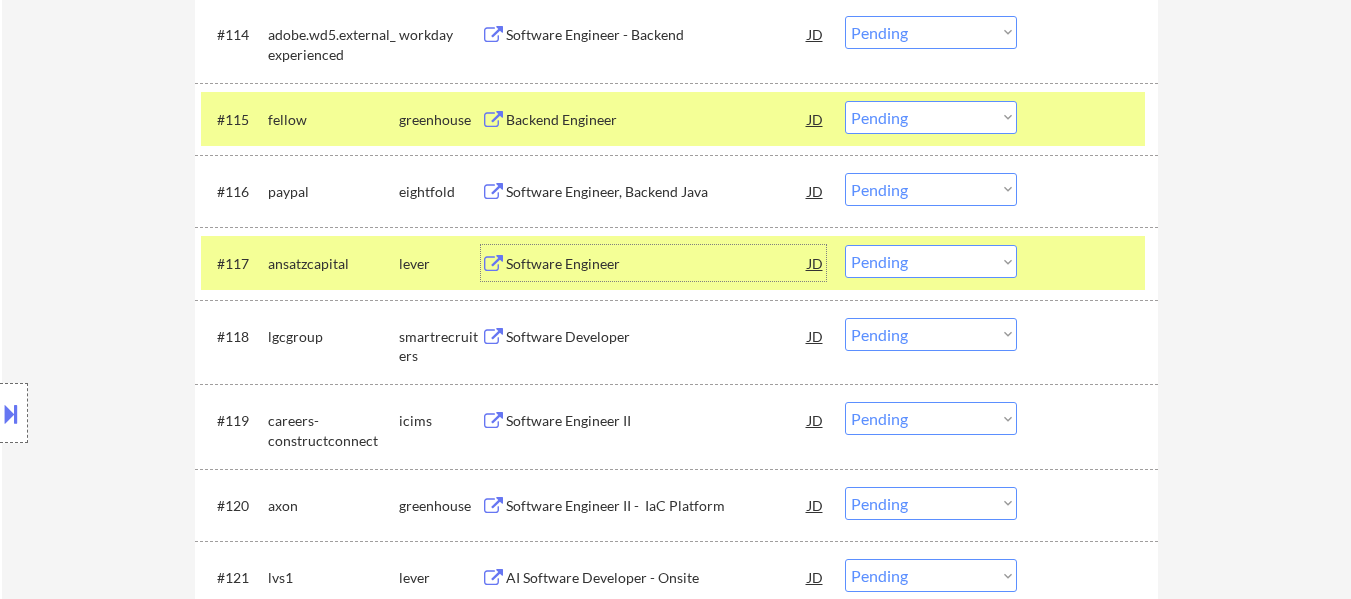 click on "Choose an option... Pending Applied Excluded (Questions) Excluded (Expired) Excluded (Location) Excluded (Bad Match) Excluded (Blocklist) Excluded (Salary) Excluded (Other)" at bounding box center (931, 117) 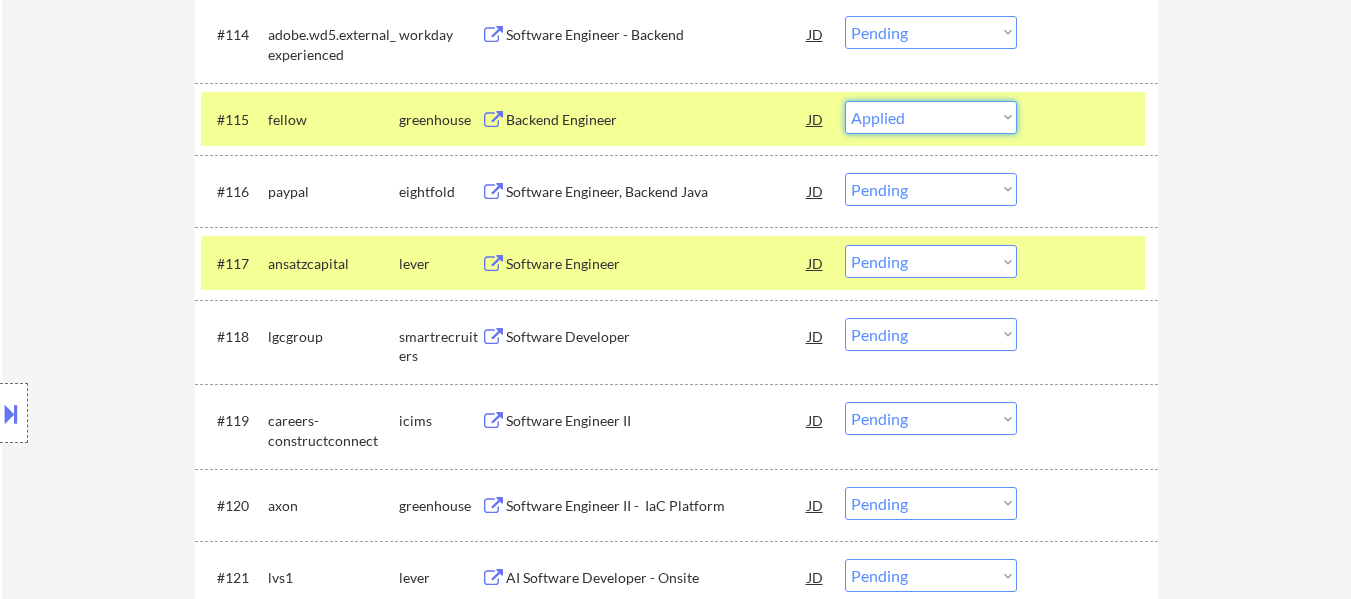 click on "Choose an option... Pending Applied Excluded (Questions) Excluded (Expired) Excluded (Location) Excluded (Bad Match) Excluded (Blocklist) Excluded (Salary) Excluded (Other)" at bounding box center (931, 117) 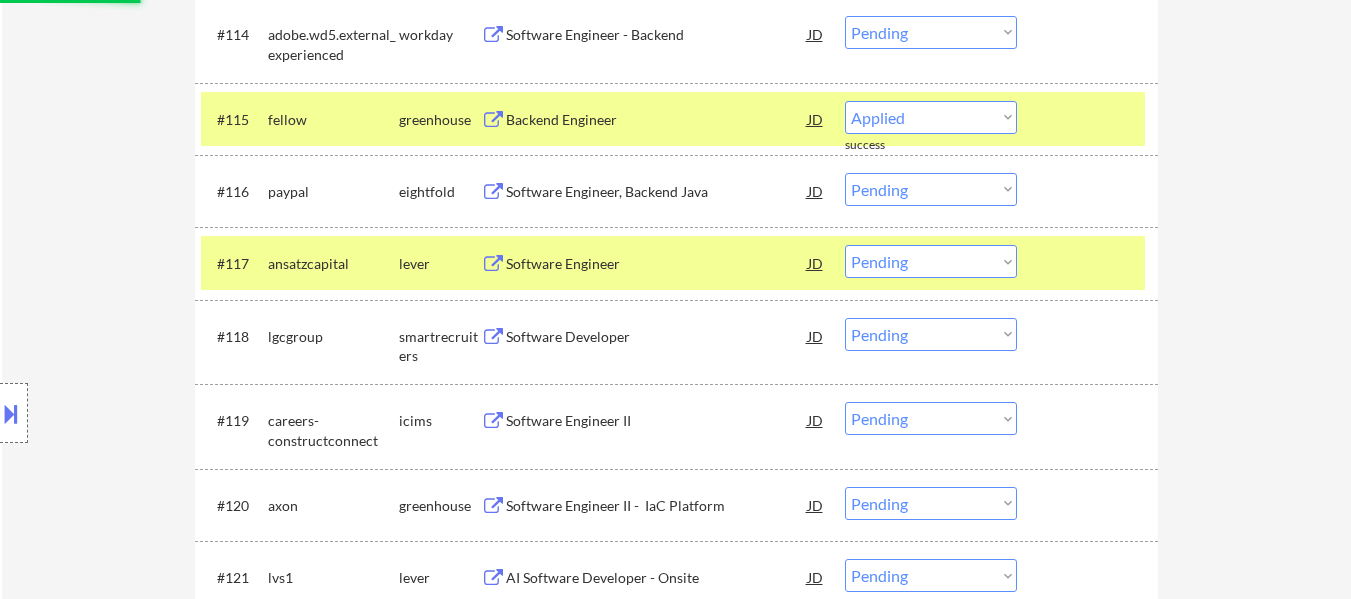 type 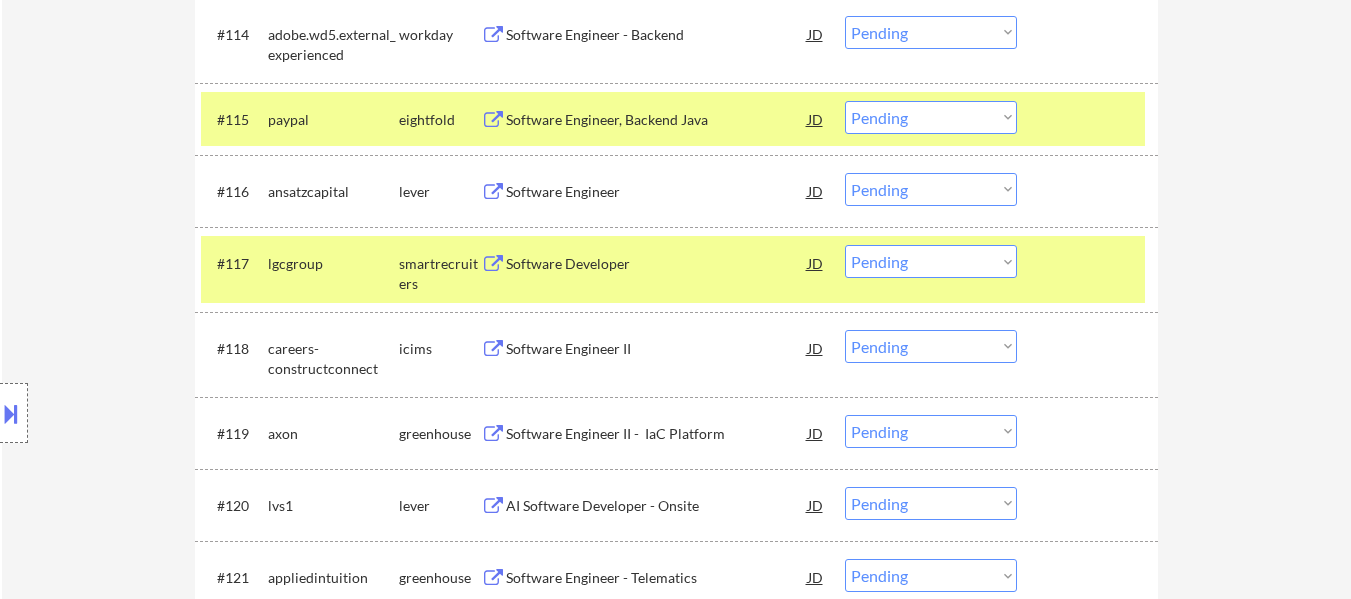 click at bounding box center (1090, 119) 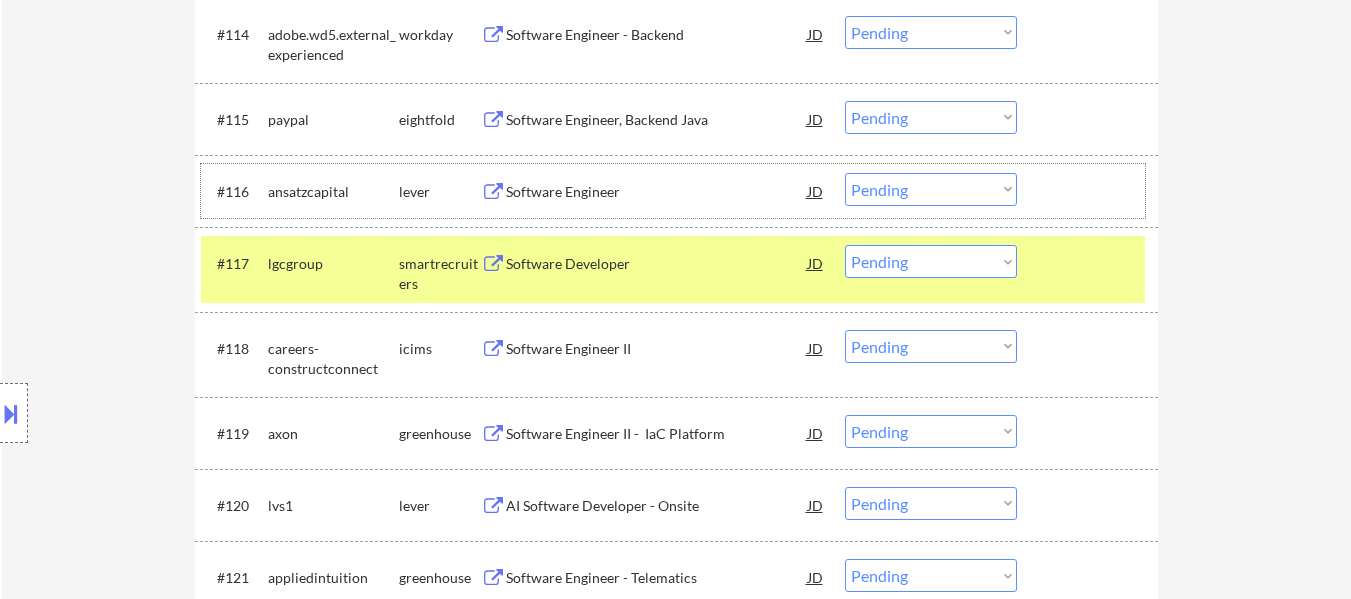 click at bounding box center (1090, 191) 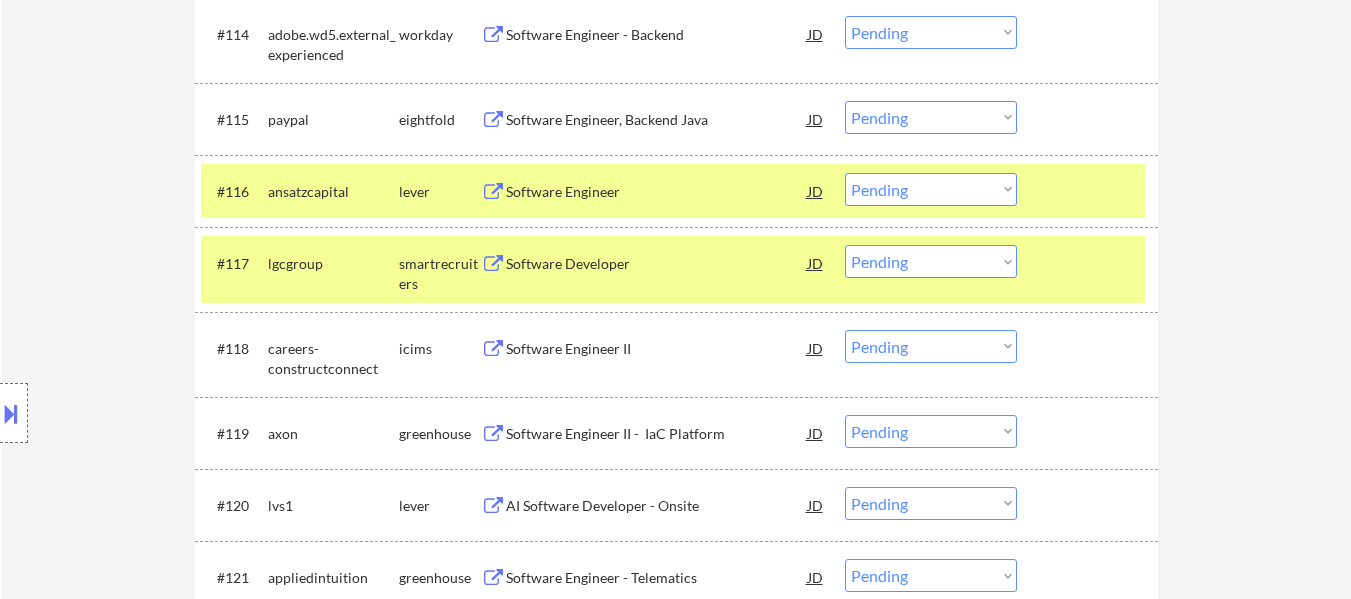 click at bounding box center [1090, 263] 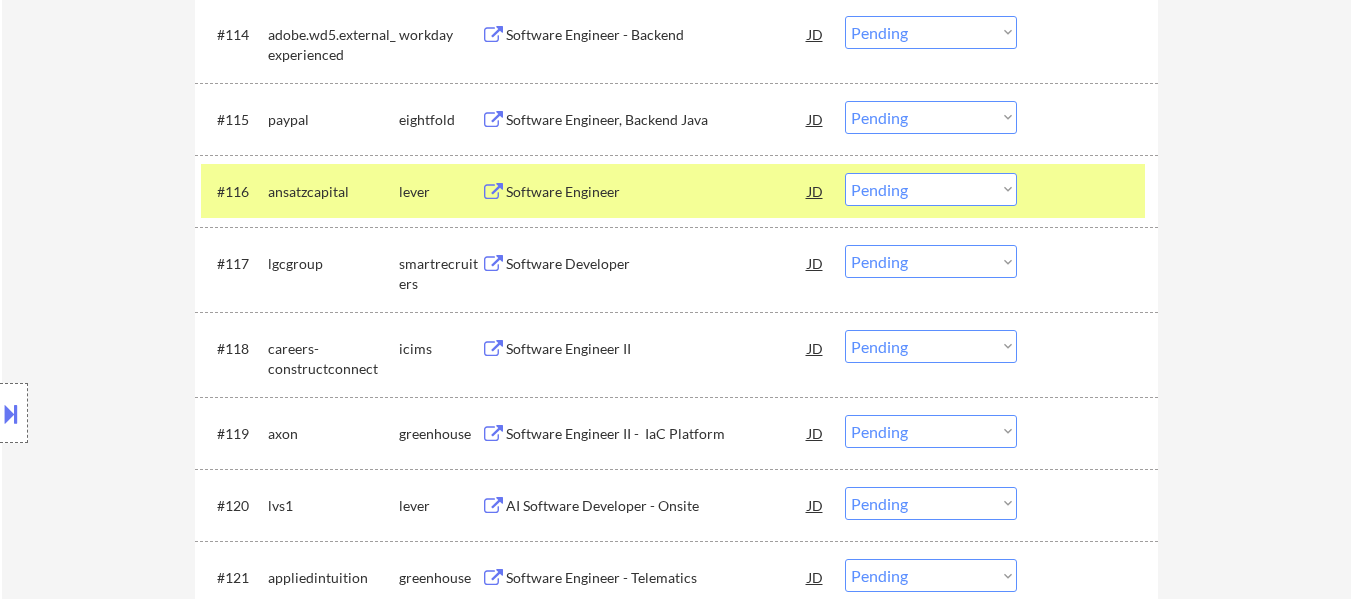 click on "Software Developer" at bounding box center [657, 263] 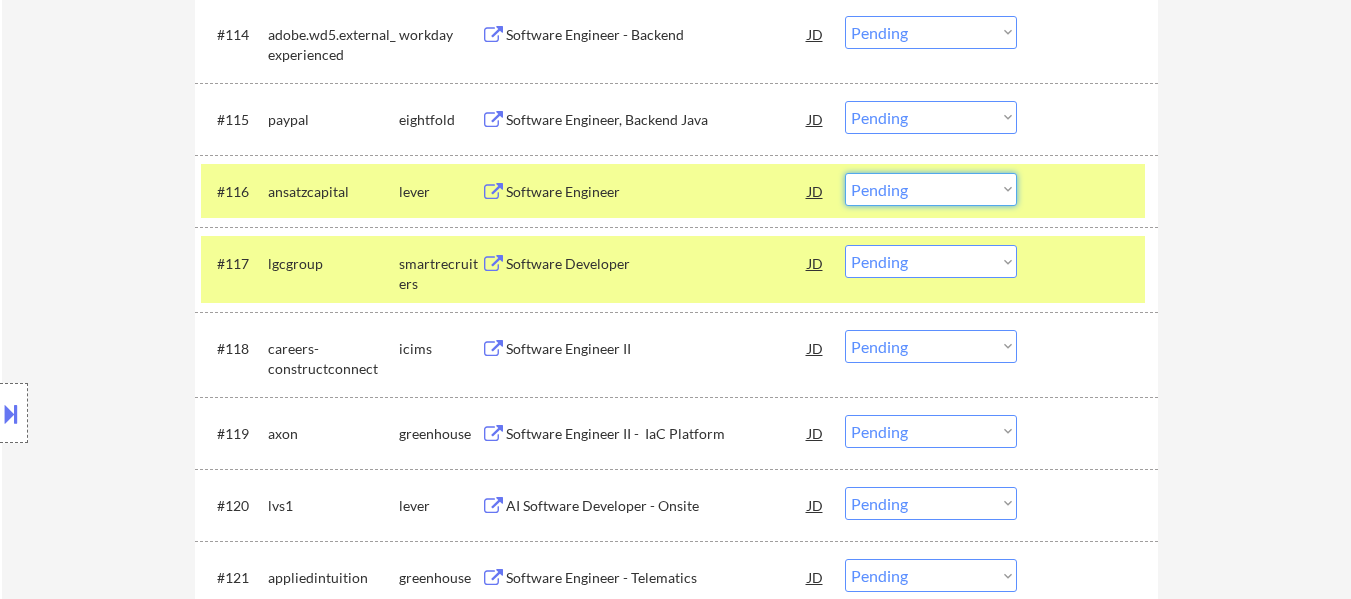 click on "Choose an option... Pending Applied Excluded (Questions) Excluded (Expired) Excluded (Location) Excluded (Bad Match) Excluded (Blocklist) Excluded (Salary) Excluded (Other)" at bounding box center [931, 189] 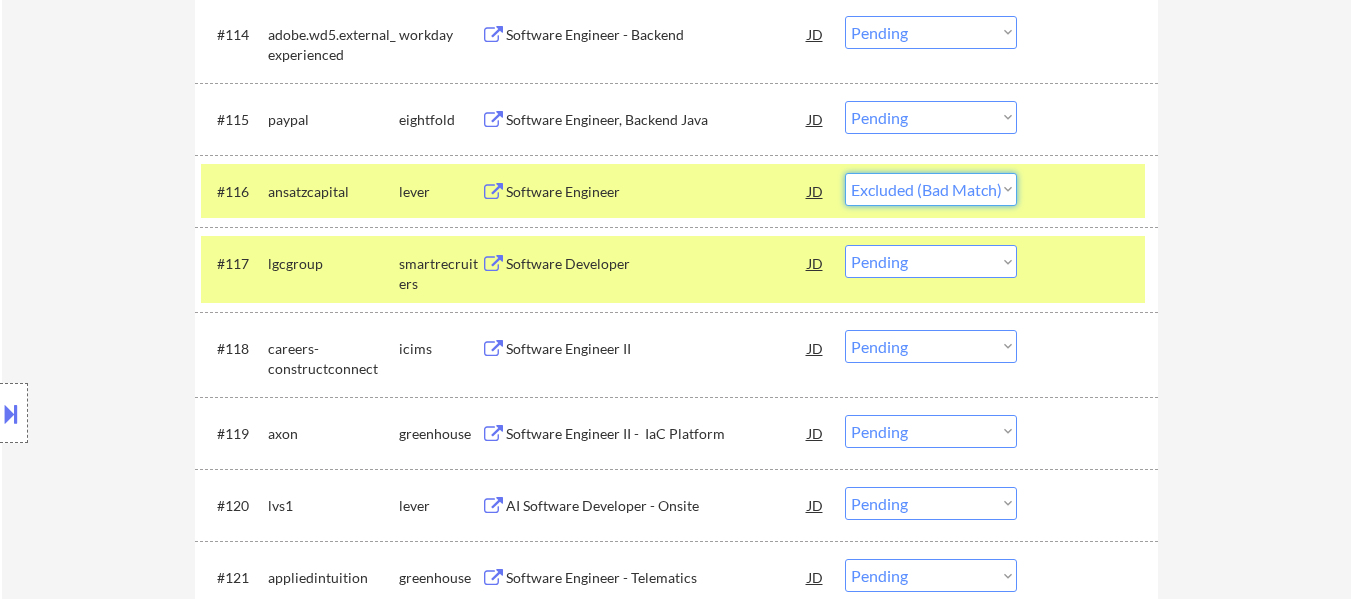click on "Choose an option... Pending Applied Excluded (Questions) Excluded (Expired) Excluded (Location) Excluded (Bad Match) Excluded (Blocklist) Excluded (Salary) Excluded (Other)" at bounding box center [931, 189] 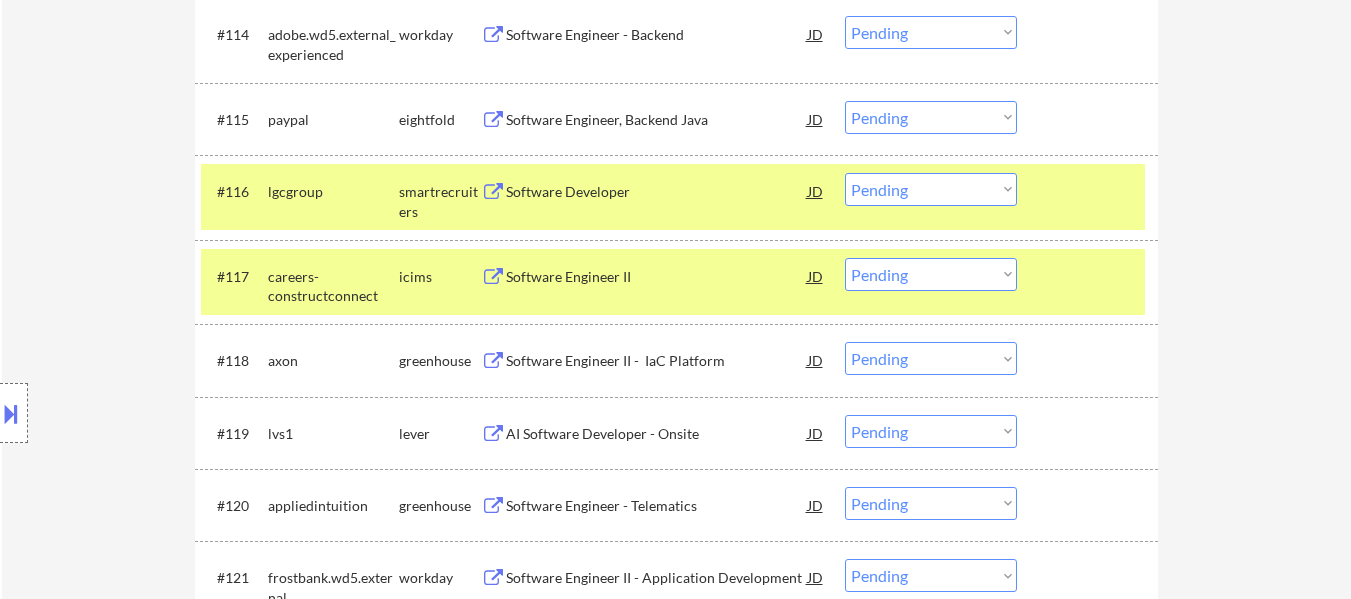 click at bounding box center [1090, 276] 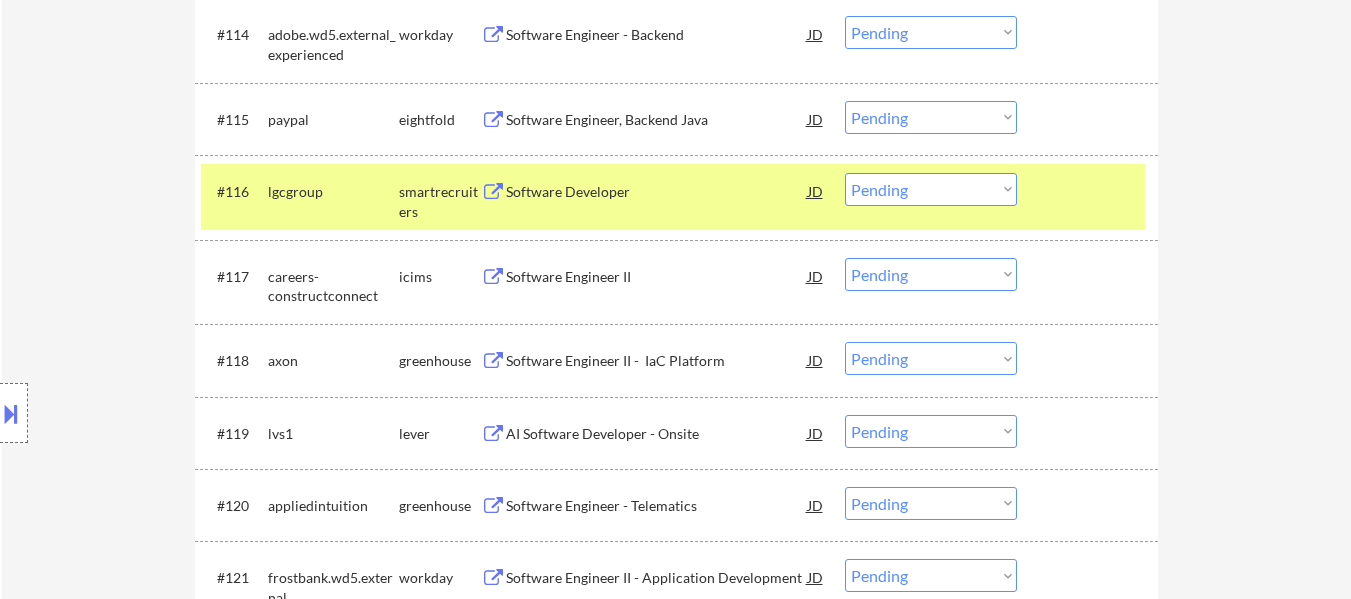 click on "Software Engineer II -  IaC Platform" at bounding box center (657, 361) 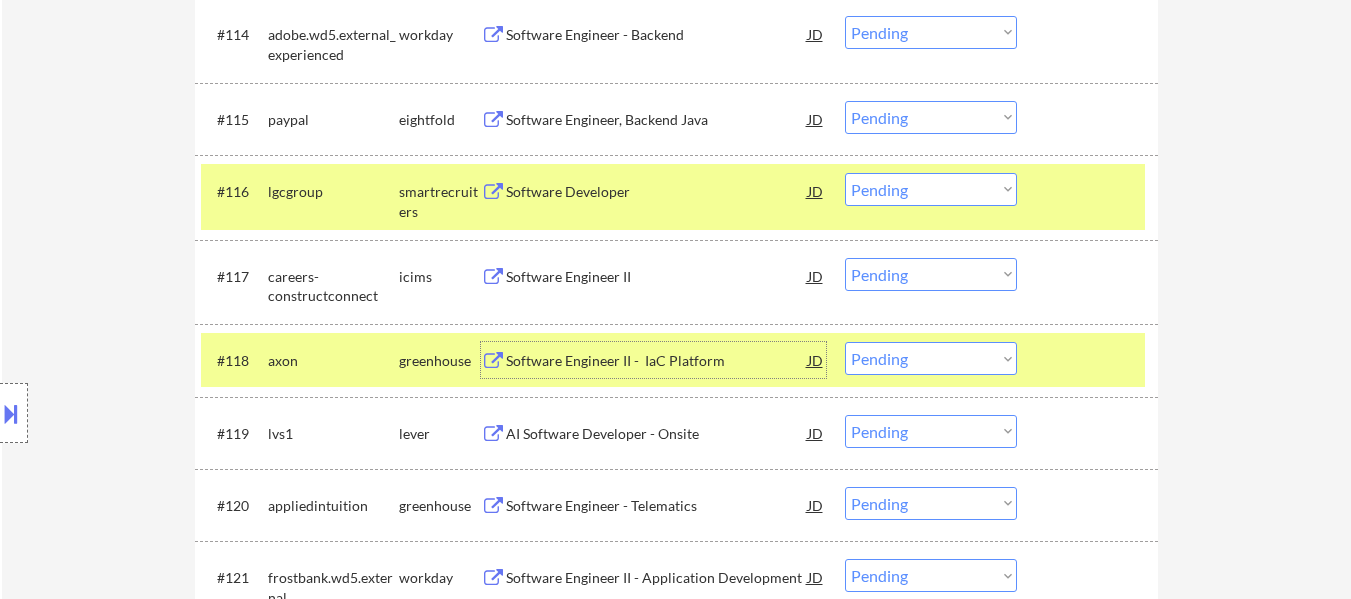 click on "Choose an option... Pending Applied Excluded (Questions) Excluded (Expired) Excluded (Location) Excluded (Bad Match) Excluded (Blocklist) Excluded (Salary) Excluded (Other)" at bounding box center (931, 358) 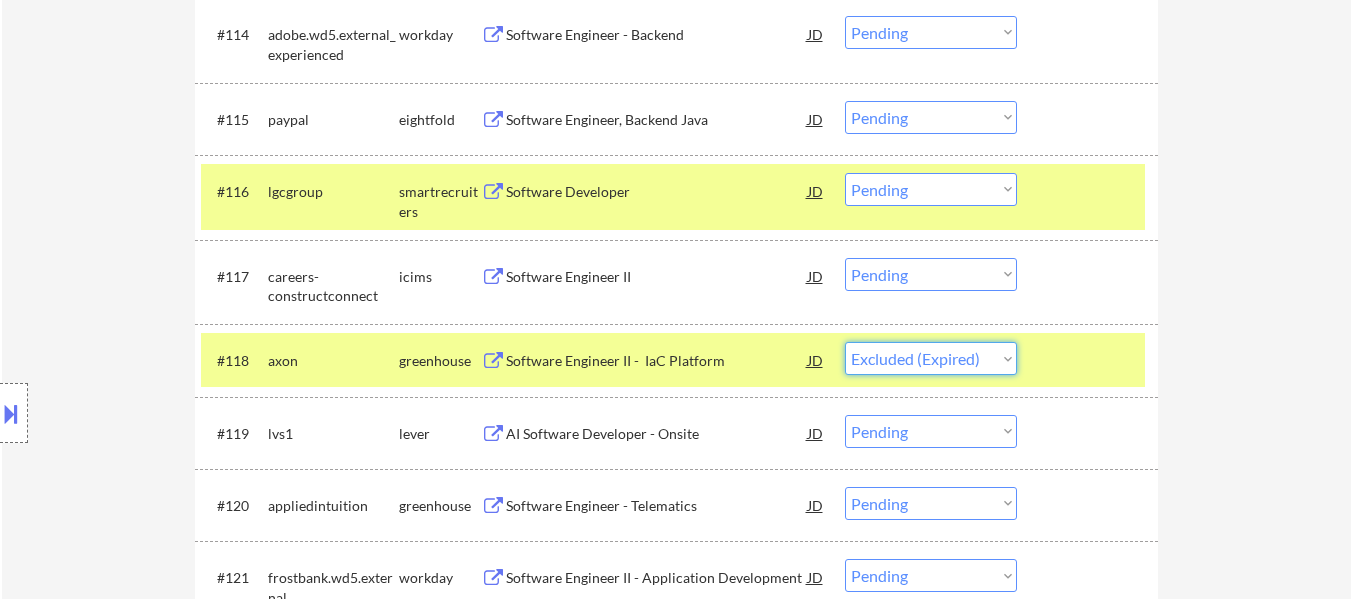 click on "Choose an option... Pending Applied Excluded (Questions) Excluded (Expired) Excluded (Location) Excluded (Bad Match) Excluded (Blocklist) Excluded (Salary) Excluded (Other)" at bounding box center (931, 358) 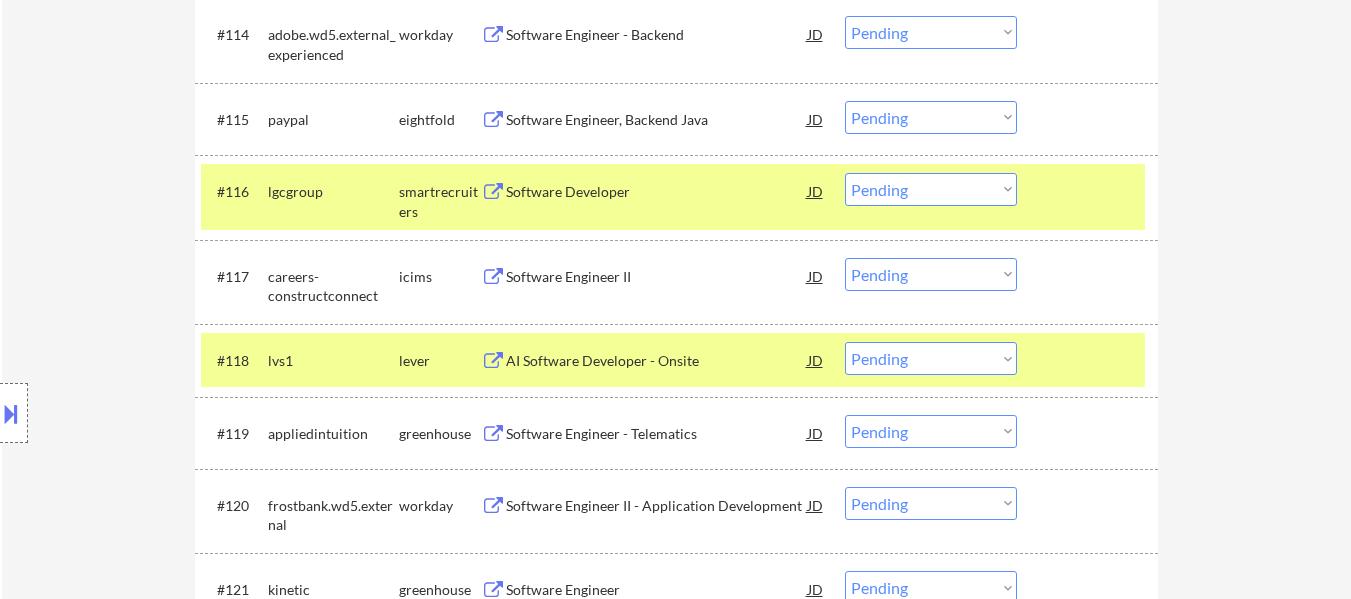 click at bounding box center [1090, 360] 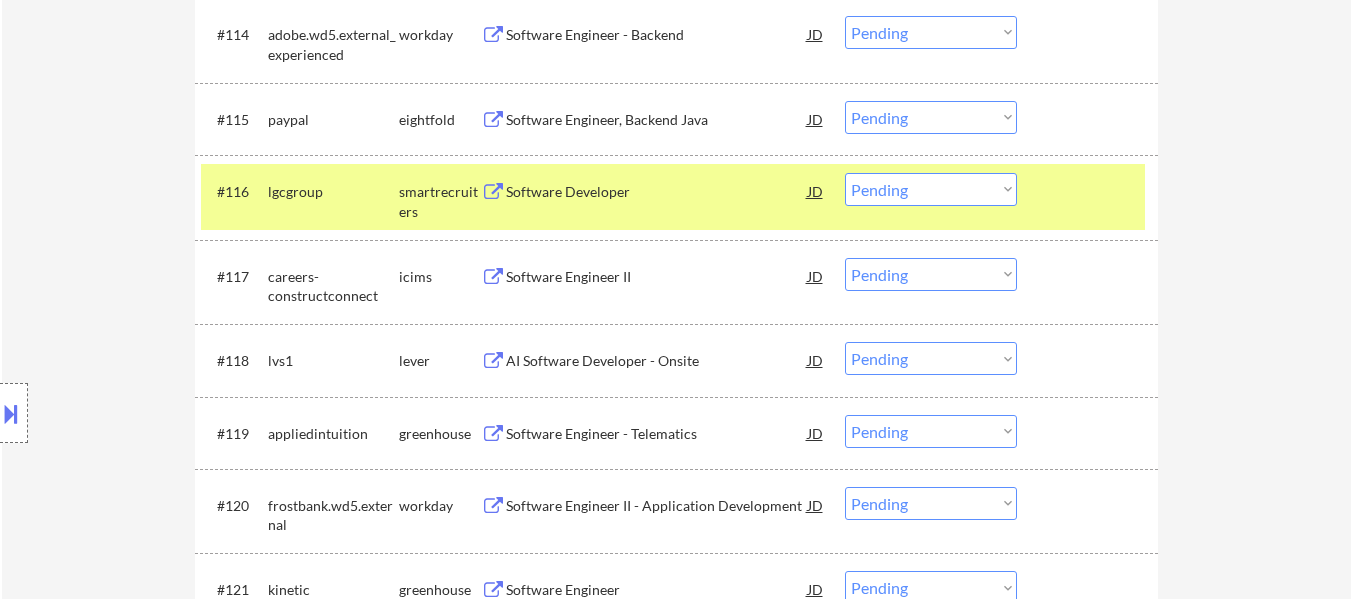 click on "AI Software Developer - Onsite" at bounding box center (657, 360) 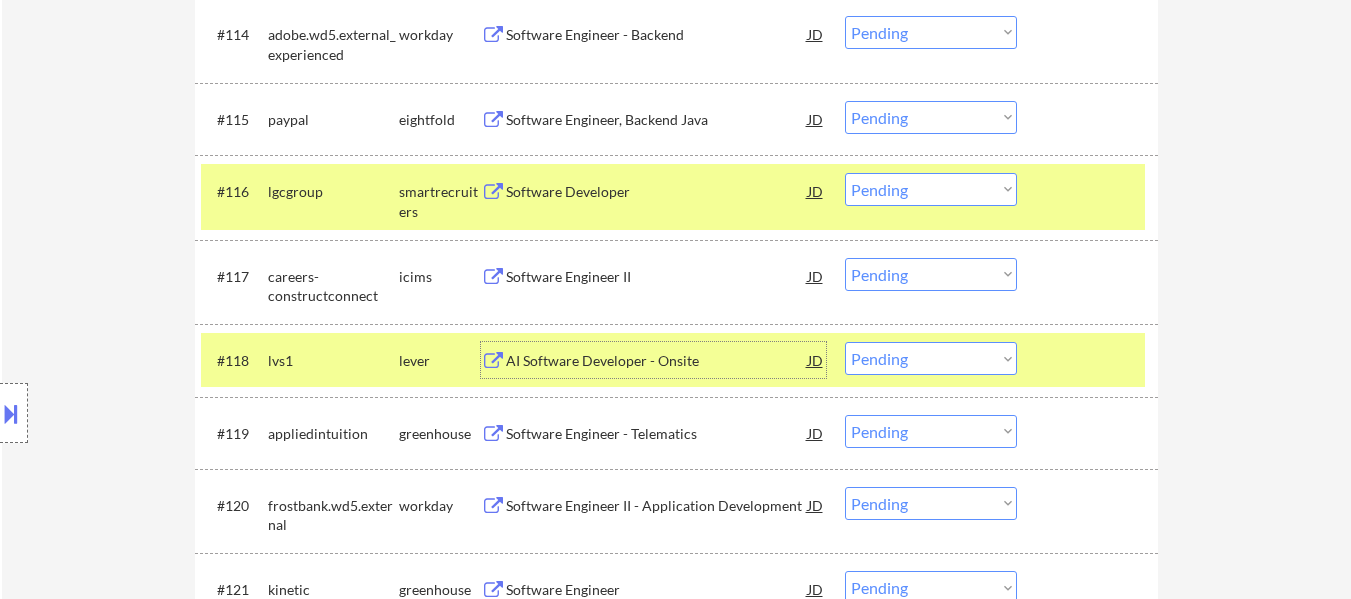 click on "Choose an option... Pending Applied Excluded (Questions) Excluded (Expired) Excluded (Location) Excluded (Bad Match) Excluded (Blocklist) Excluded (Salary) Excluded (Other)" at bounding box center [931, 189] 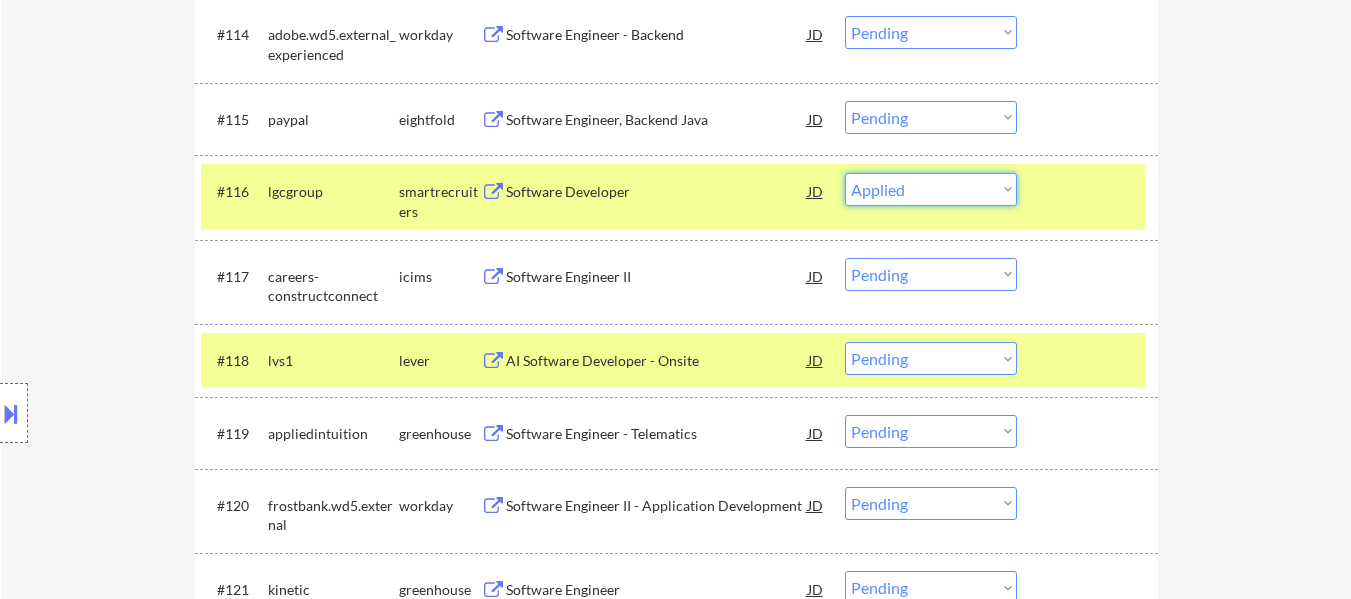 click on "Choose an option... Pending Applied Excluded (Questions) Excluded (Expired) Excluded (Location) Excluded (Bad Match) Excluded (Blocklist) Excluded (Salary) Excluded (Other)" at bounding box center (931, 189) 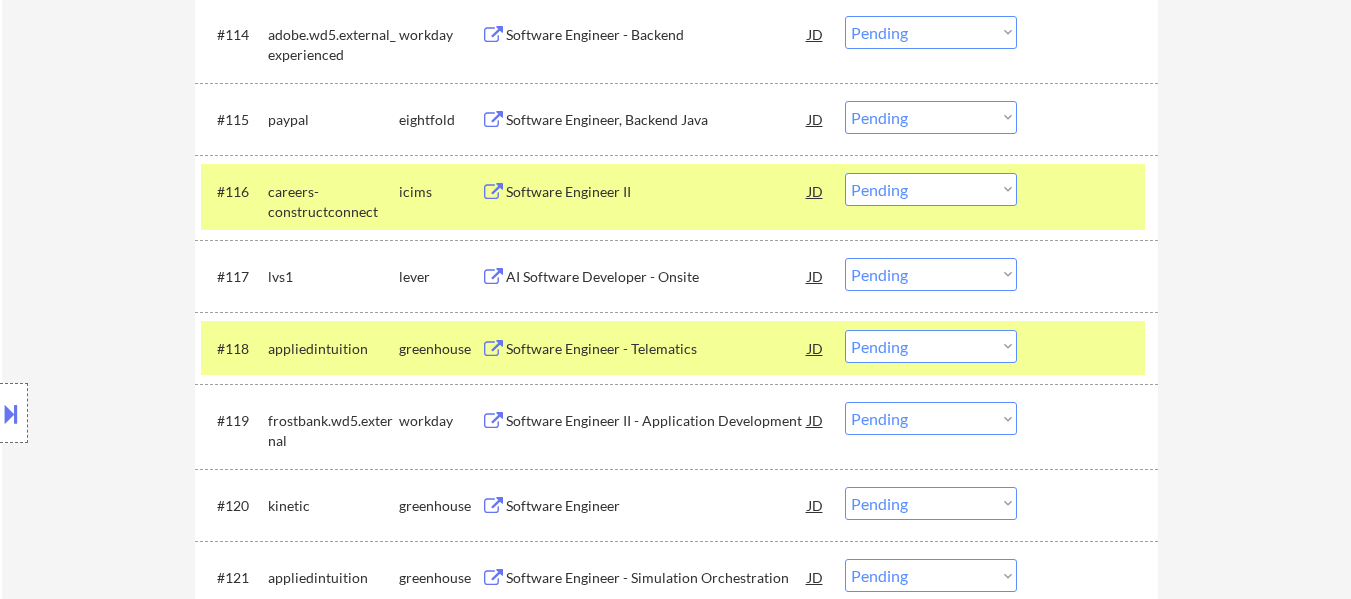 click at bounding box center [1090, 348] 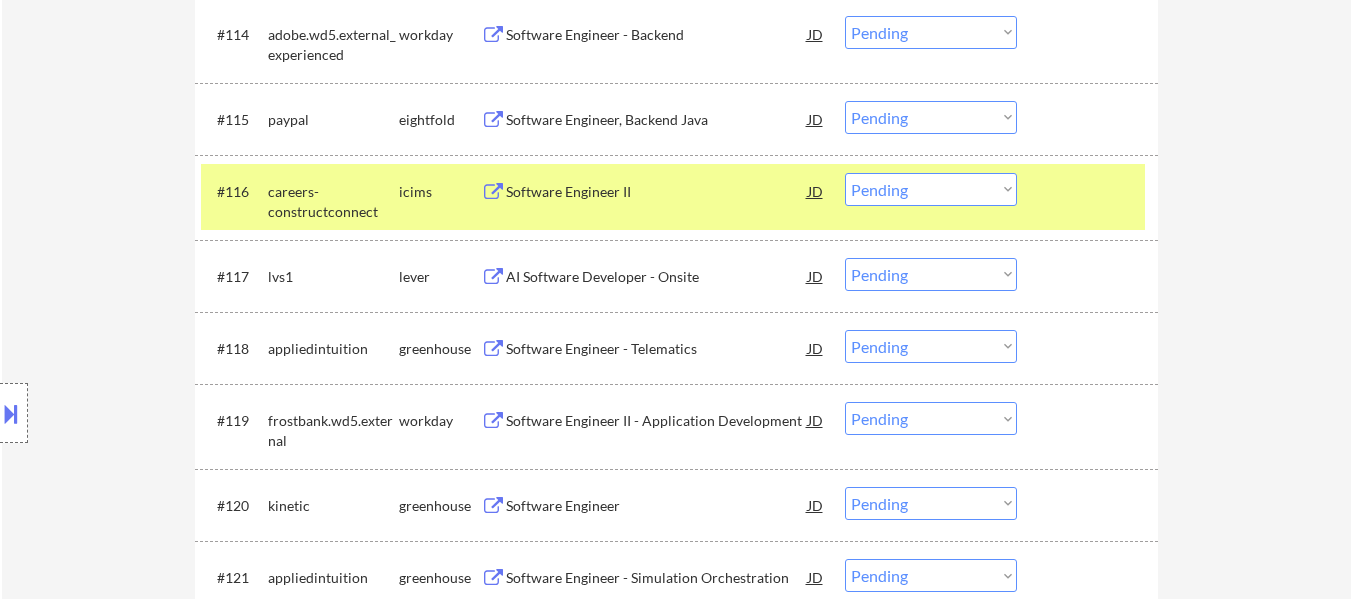 click at bounding box center (1090, 191) 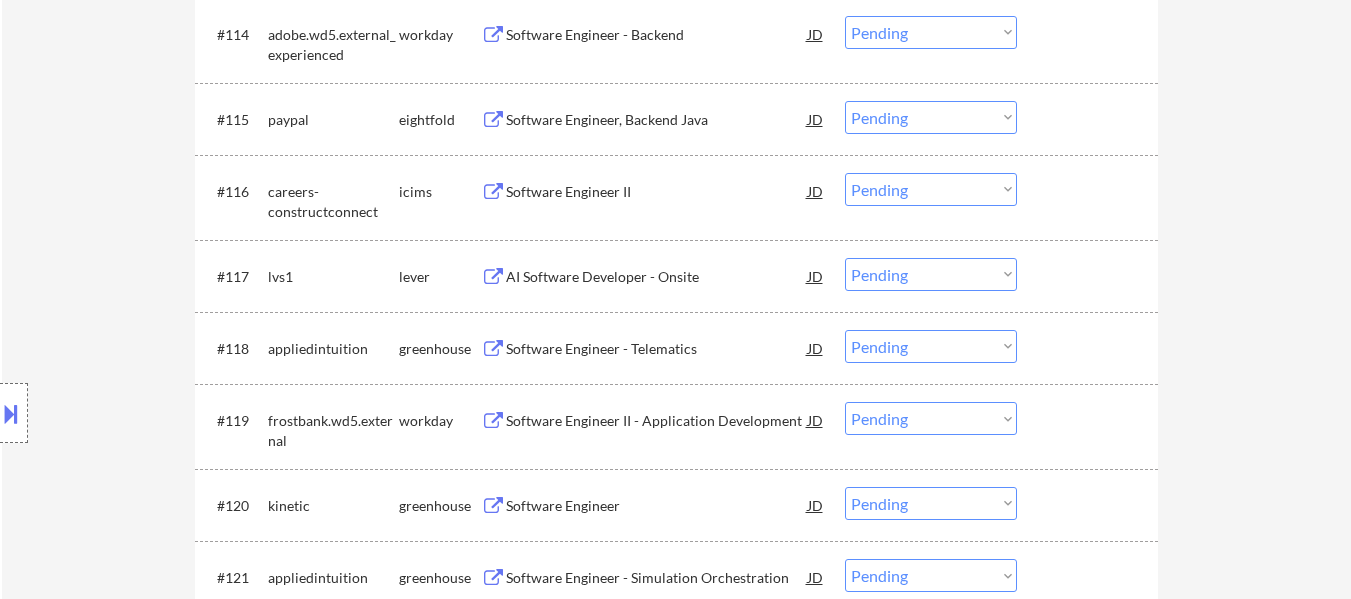 click on "#117 lvs1 lever AI Software Developer - Onsite JD Choose an option... Pending Applied Excluded (Questions) Excluded (Expired) Excluded (Location) Excluded (Bad Match) Excluded (Blocklist) Excluded (Salary) Excluded (Other)" at bounding box center (673, 276) 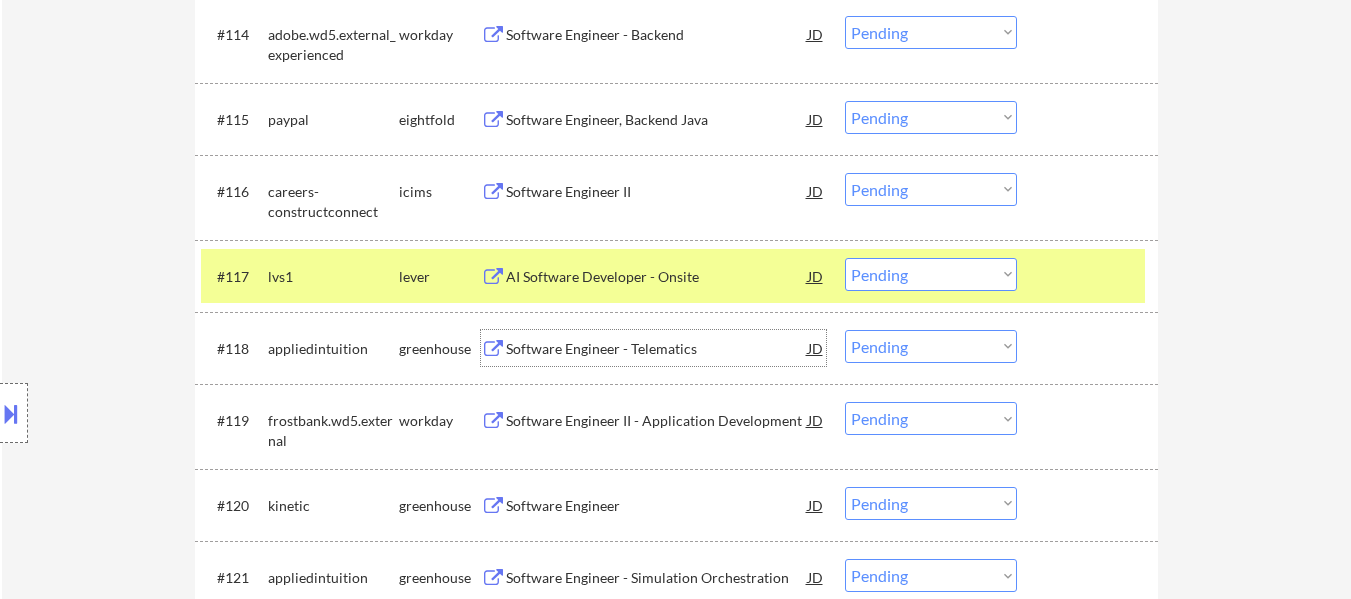 click on "Software Engineer - Telematics" at bounding box center (657, 349) 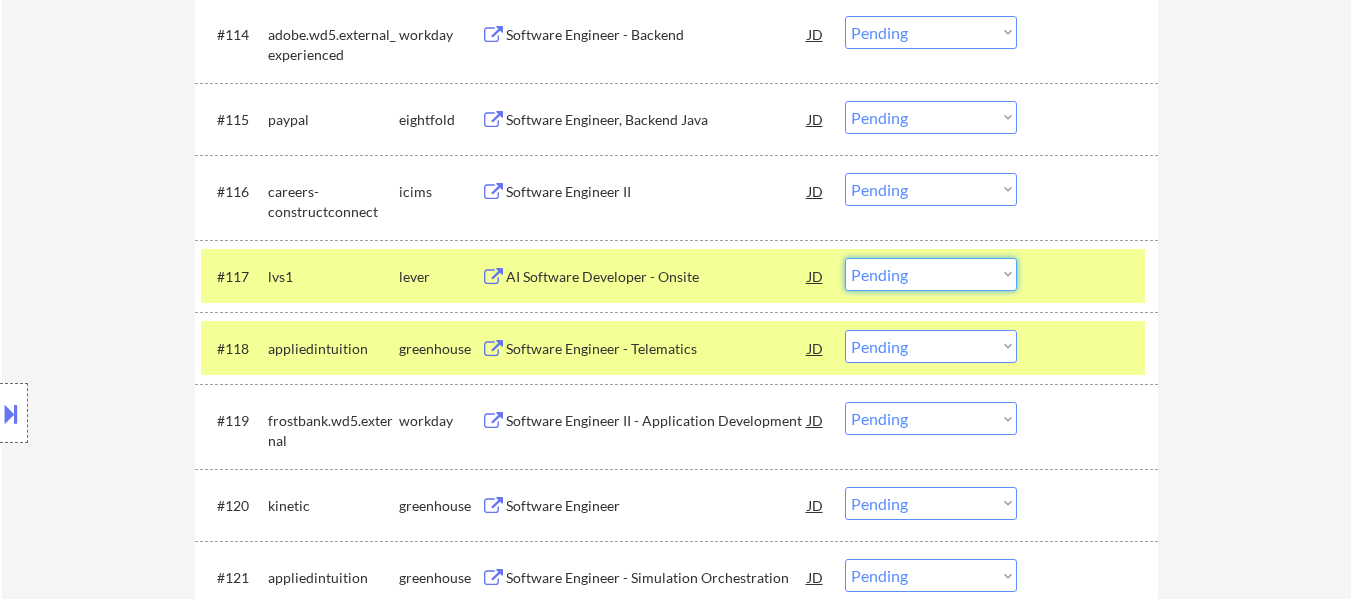 click on "Choose an option... Pending Applied Excluded (Questions) Excluded (Expired) Excluded (Location) Excluded (Bad Match) Excluded (Blocklist) Excluded (Salary) Excluded (Other)" at bounding box center [931, 274] 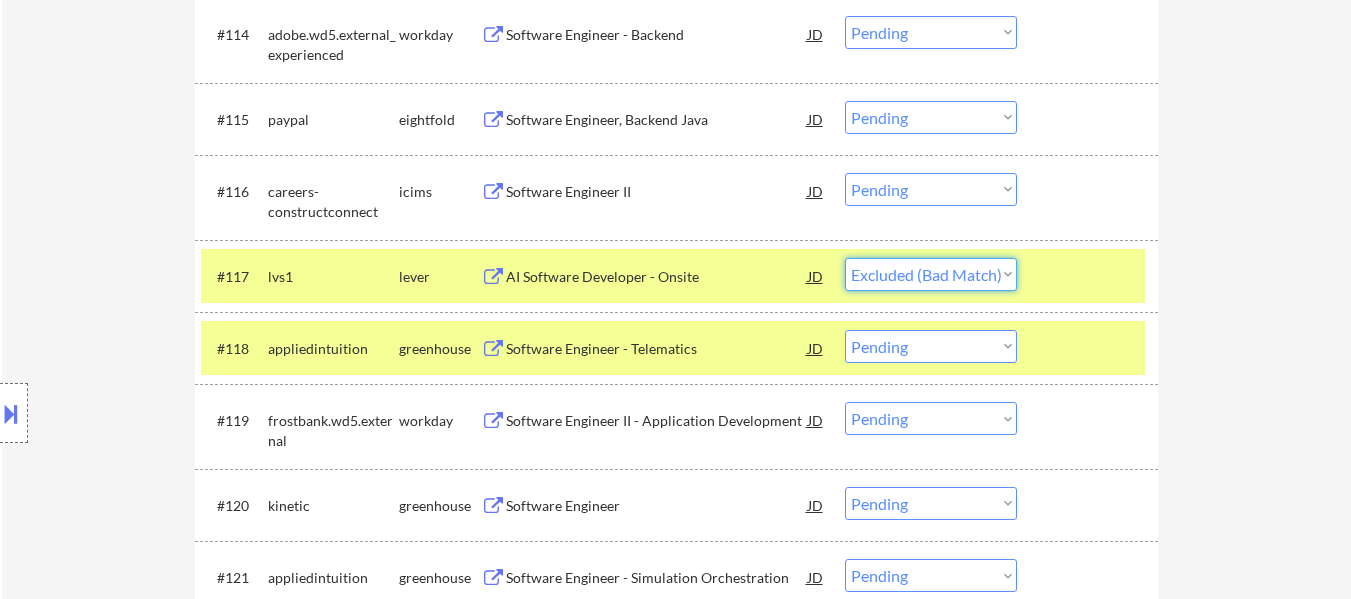 click on "Choose an option... Pending Applied Excluded (Questions) Excluded (Expired) Excluded (Location) Excluded (Bad Match) Excluded (Blocklist) Excluded (Salary) Excluded (Other)" at bounding box center (931, 274) 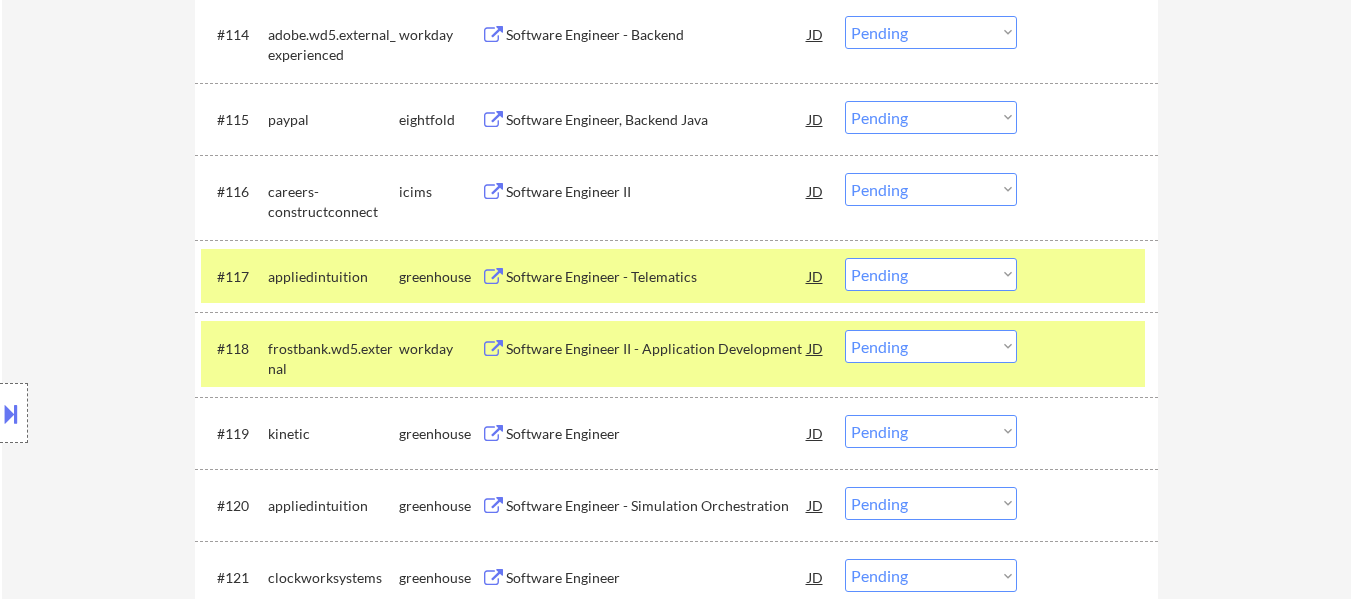 click at bounding box center [1090, 348] 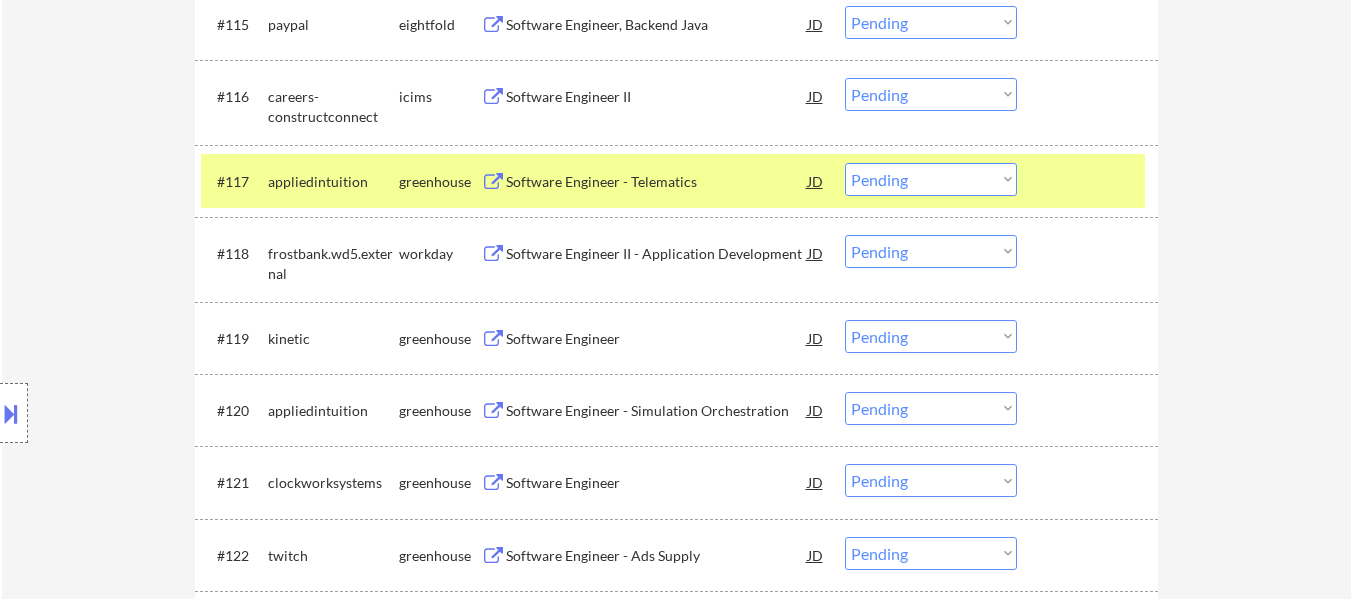 scroll, scrollTop: 1800, scrollLeft: 0, axis: vertical 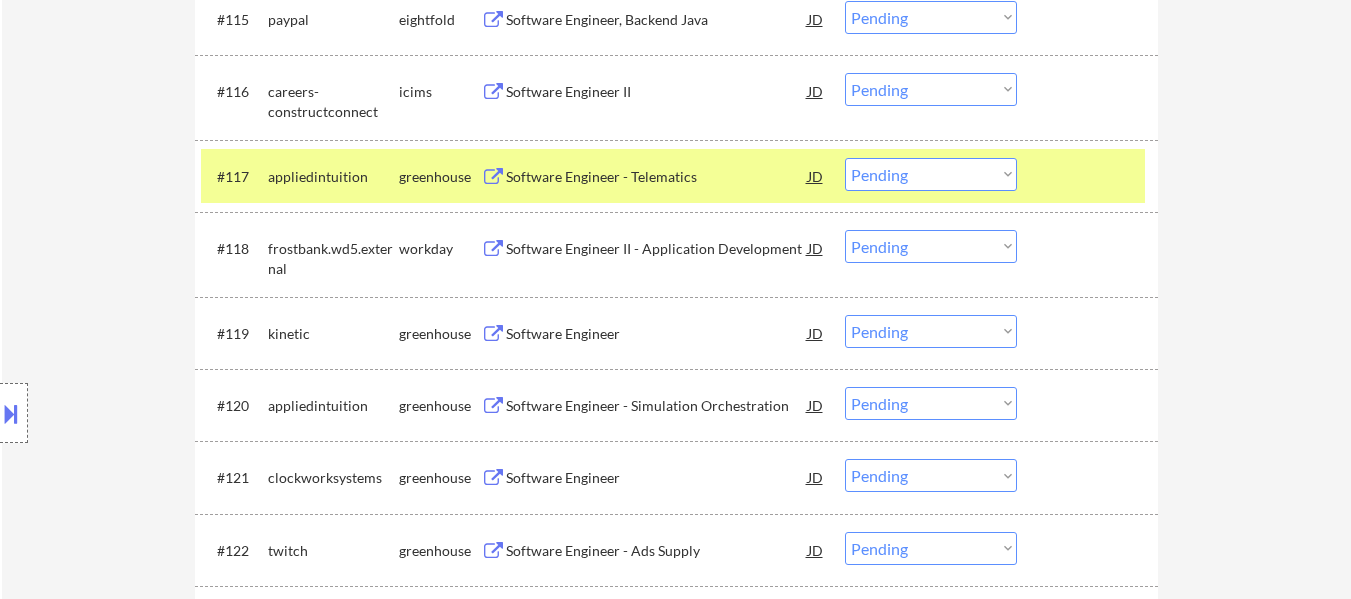 click on "Software Engineer" at bounding box center [657, 334] 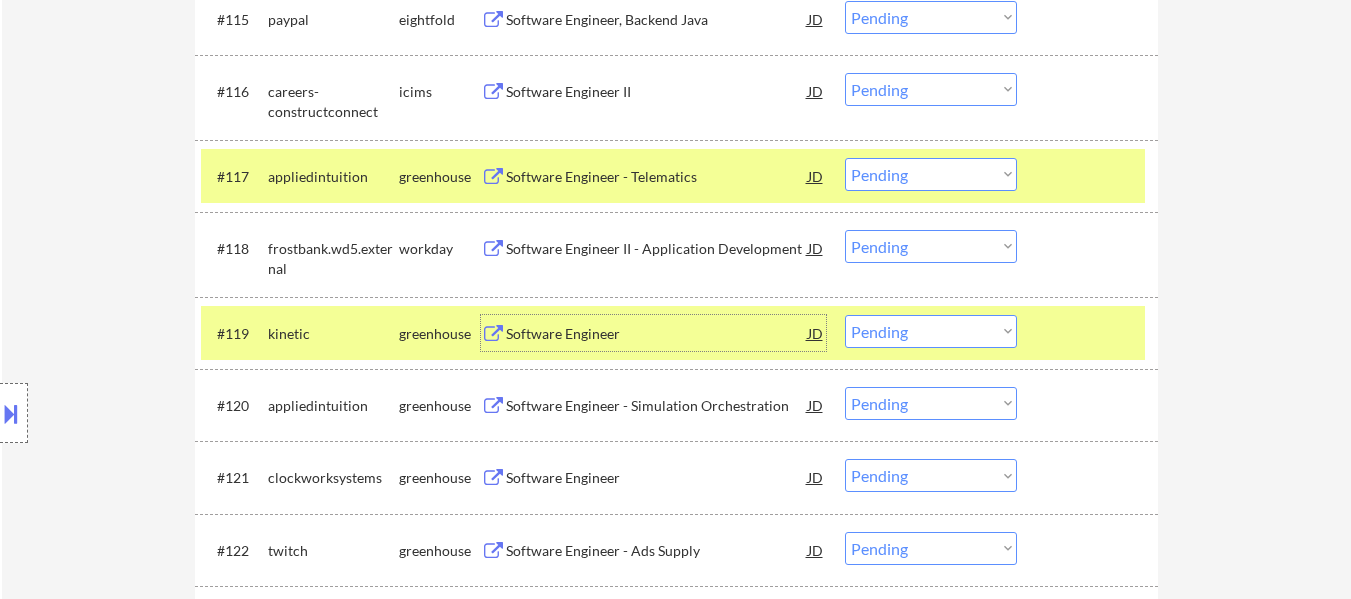 click on "Choose an option... Pending Applied Excluded (Questions) Excluded (Expired) Excluded (Location) Excluded (Bad Match) Excluded (Blocklist) Excluded (Salary) Excluded (Other)" at bounding box center [931, 331] 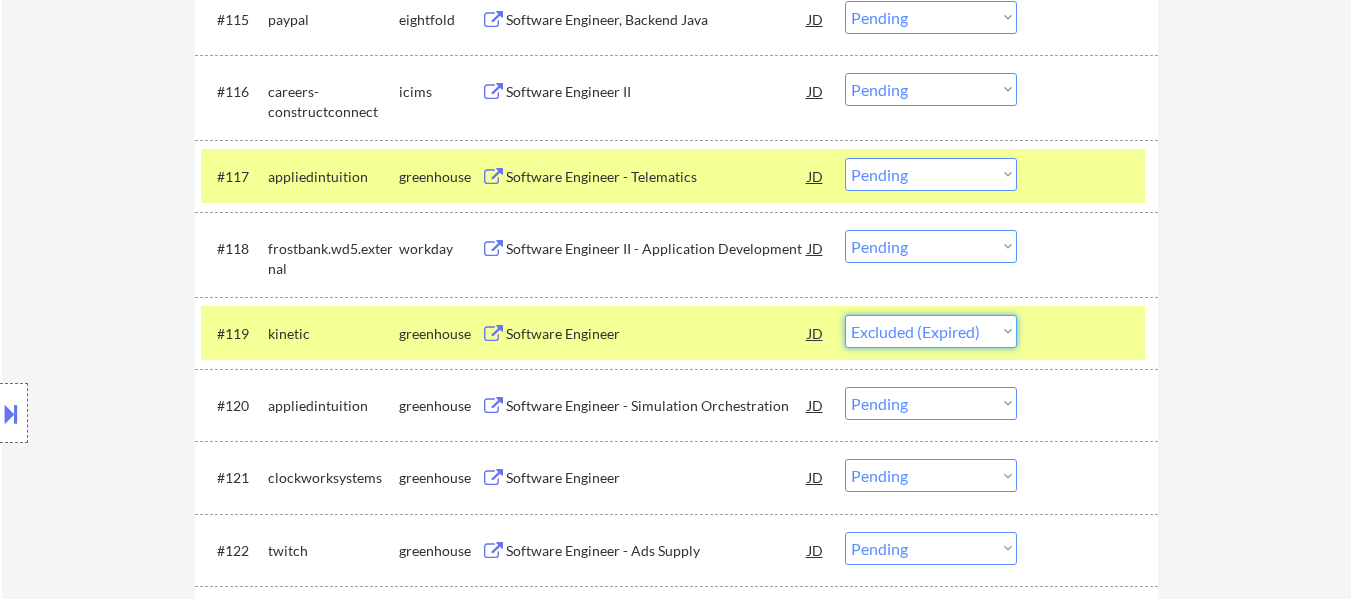 click on "Choose an option... Pending Applied Excluded (Questions) Excluded (Expired) Excluded (Location) Excluded (Bad Match) Excluded (Blocklist) Excluded (Salary) Excluded (Other)" at bounding box center (931, 331) 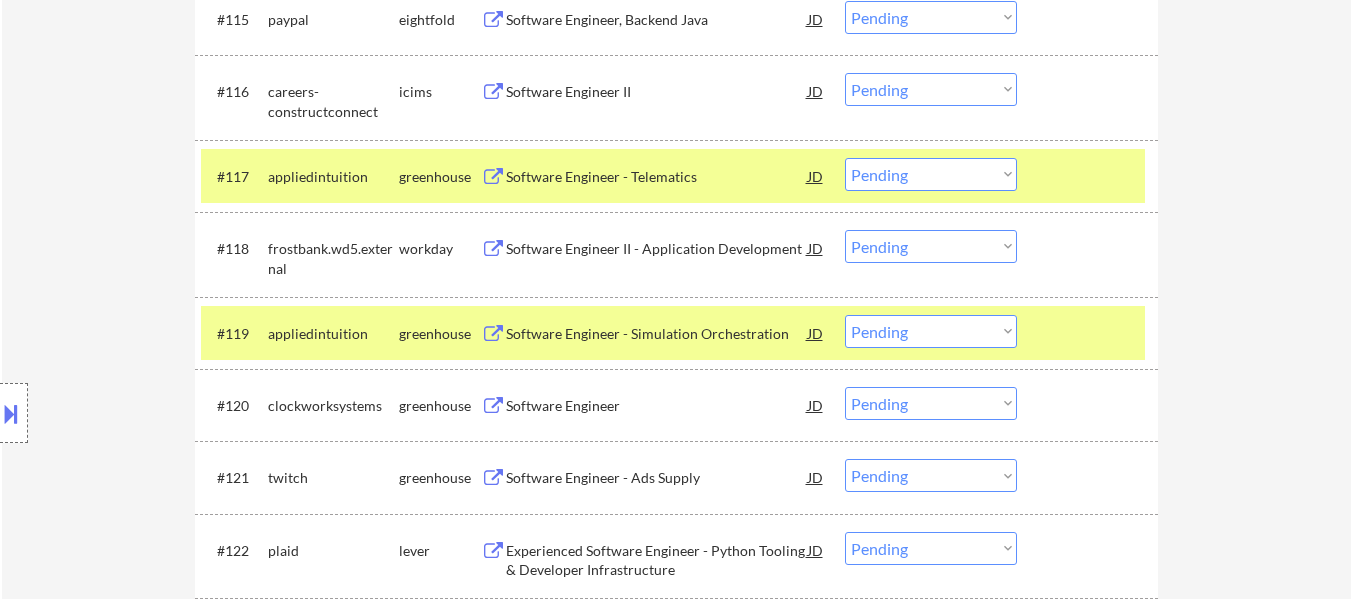 click on "#119 appliedintuition greenhouse Software Engineer - Simulation Orchestration JD Choose an option... Pending Applied Excluded (Questions) Excluded (Expired) Excluded (Location) Excluded (Bad Match) Excluded (Blocklist) Excluded (Salary) Excluded (Other)" at bounding box center (673, 333) 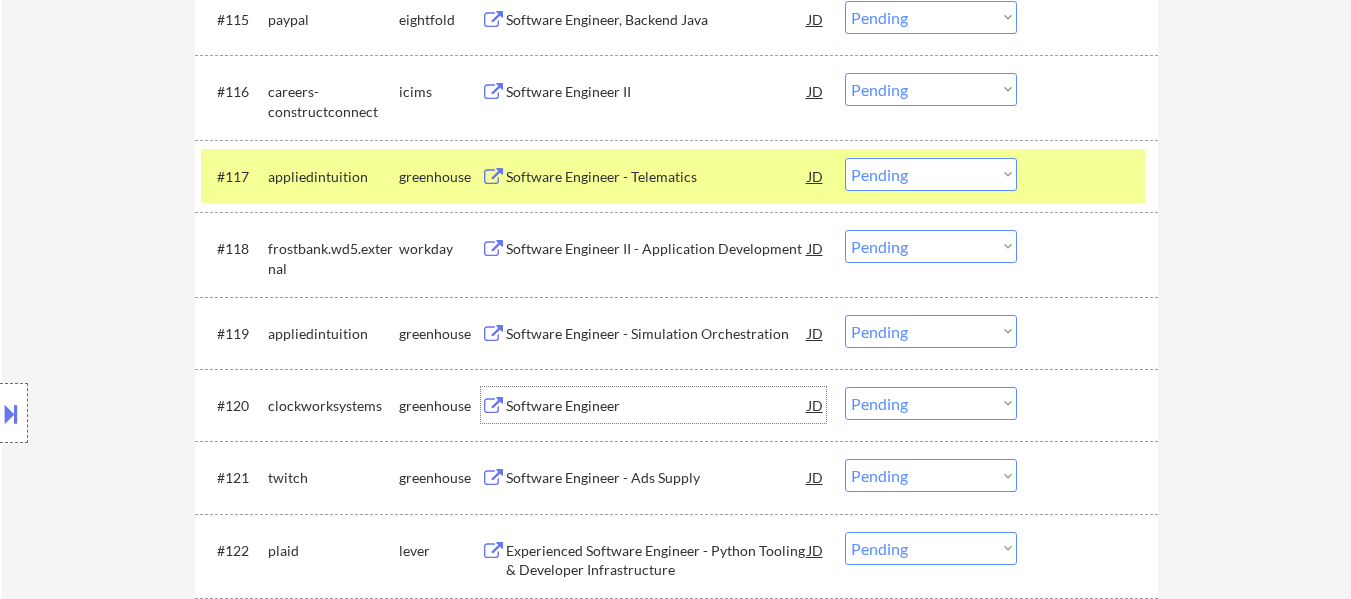click on "Software Engineer" at bounding box center [657, 406] 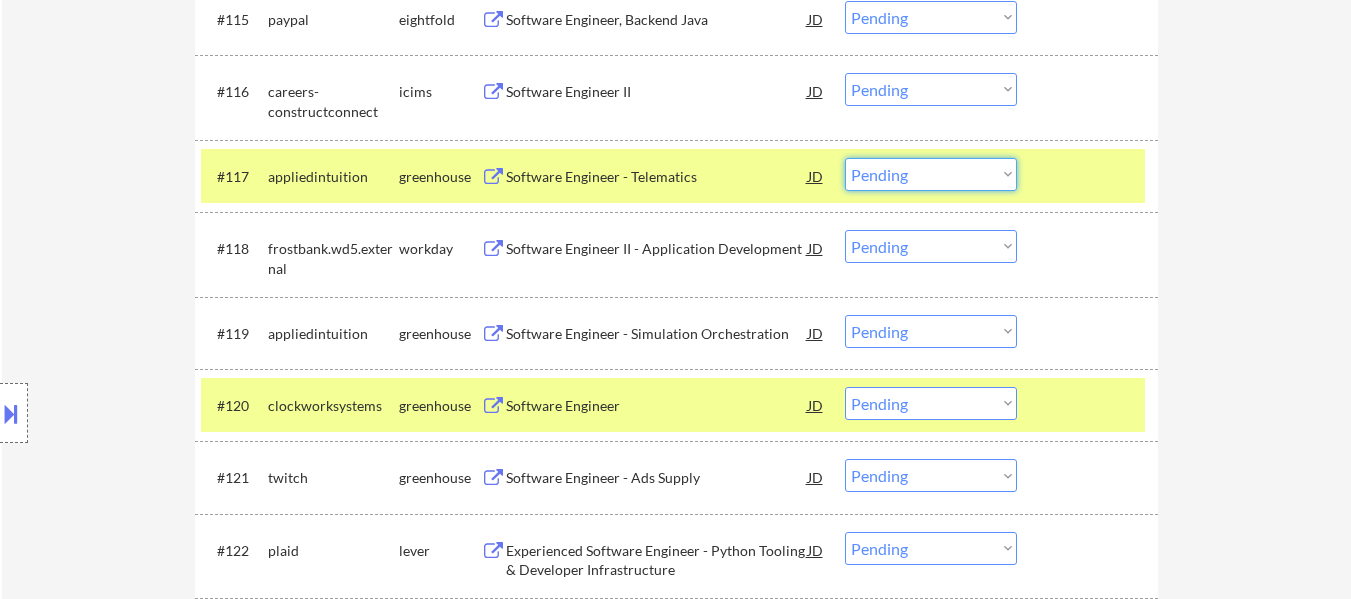 click on "Choose an option... Pending Applied Excluded (Questions) Excluded (Expired) Excluded (Location) Excluded (Bad Match) Excluded (Blocklist) Excluded (Salary) Excluded (Other)" at bounding box center (931, 174) 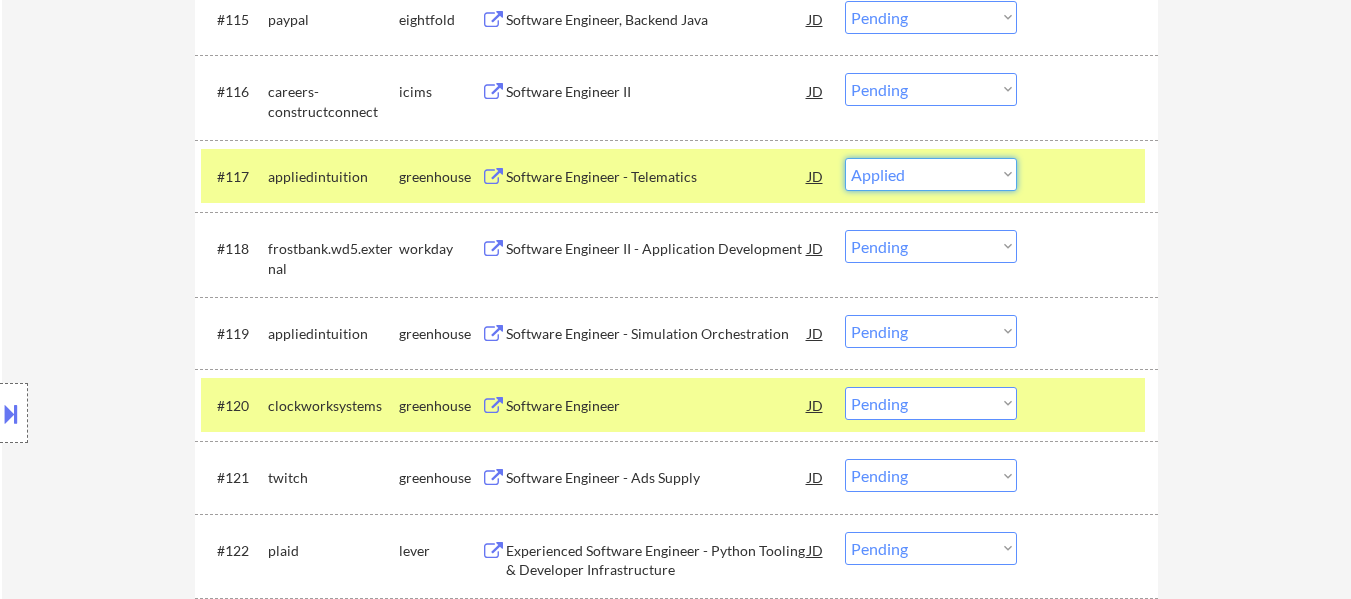 click on "Choose an option... Pending Applied Excluded (Questions) Excluded (Expired) Excluded (Location) Excluded (Bad Match) Excluded (Blocklist) Excluded (Salary) Excluded (Other)" at bounding box center [931, 174] 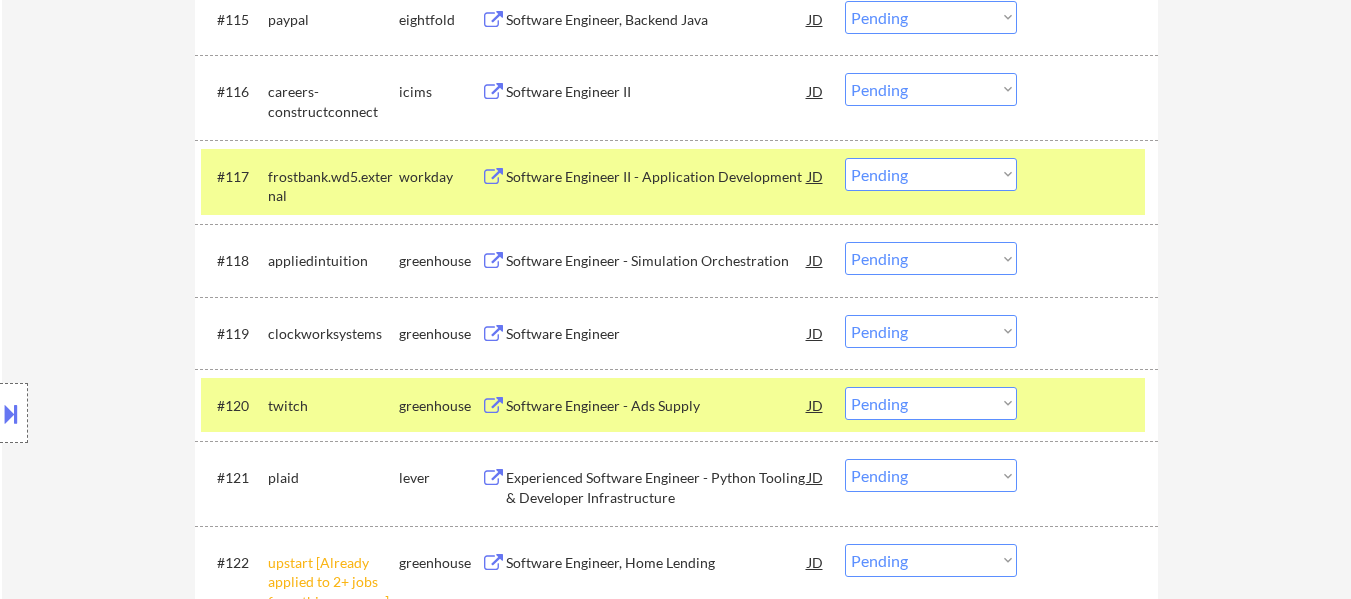 click at bounding box center (1090, 405) 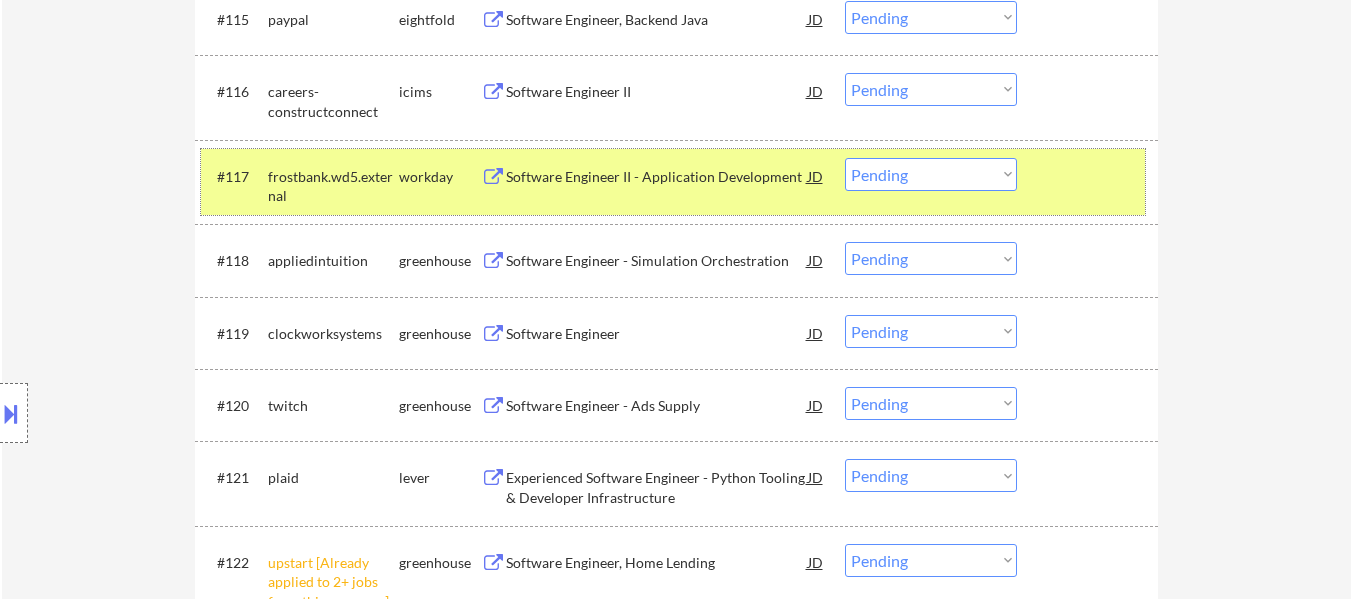 click at bounding box center (1090, 176) 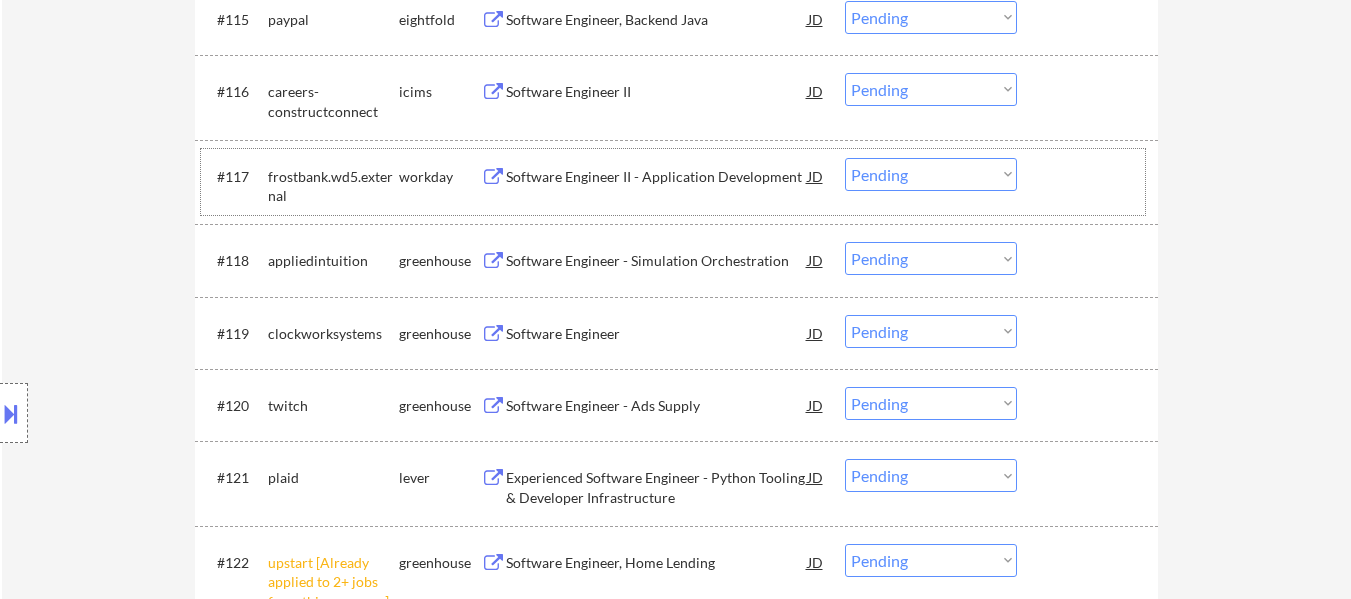click at bounding box center [1090, 333] 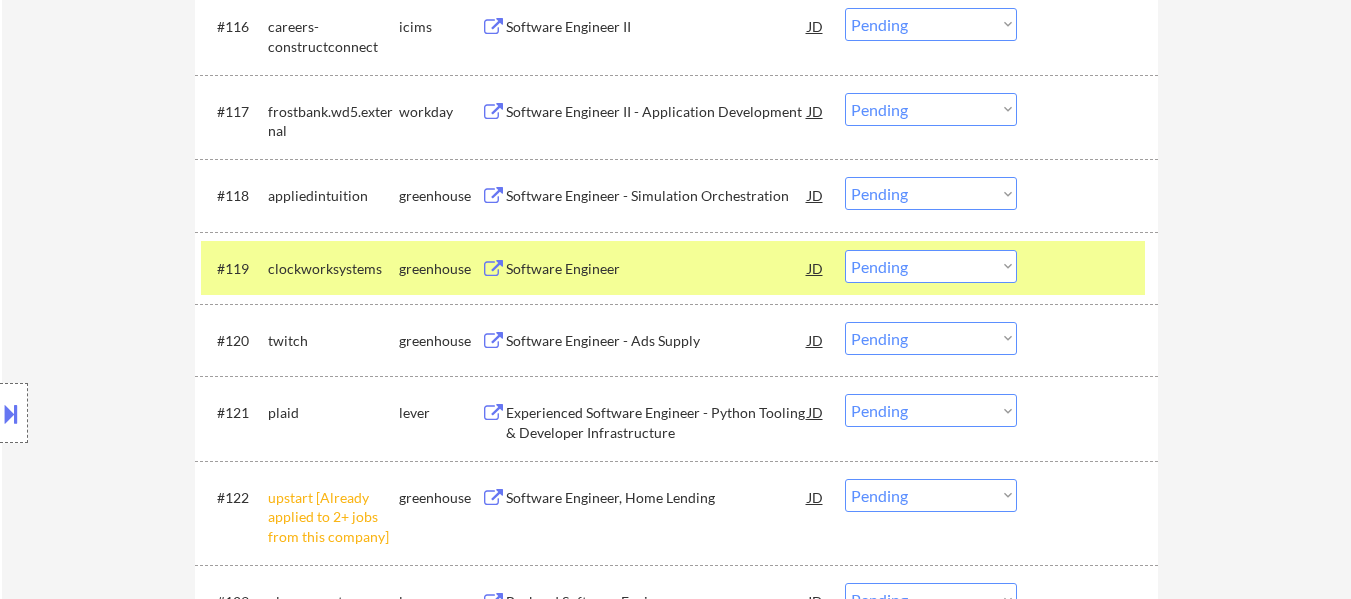 scroll, scrollTop: 1900, scrollLeft: 0, axis: vertical 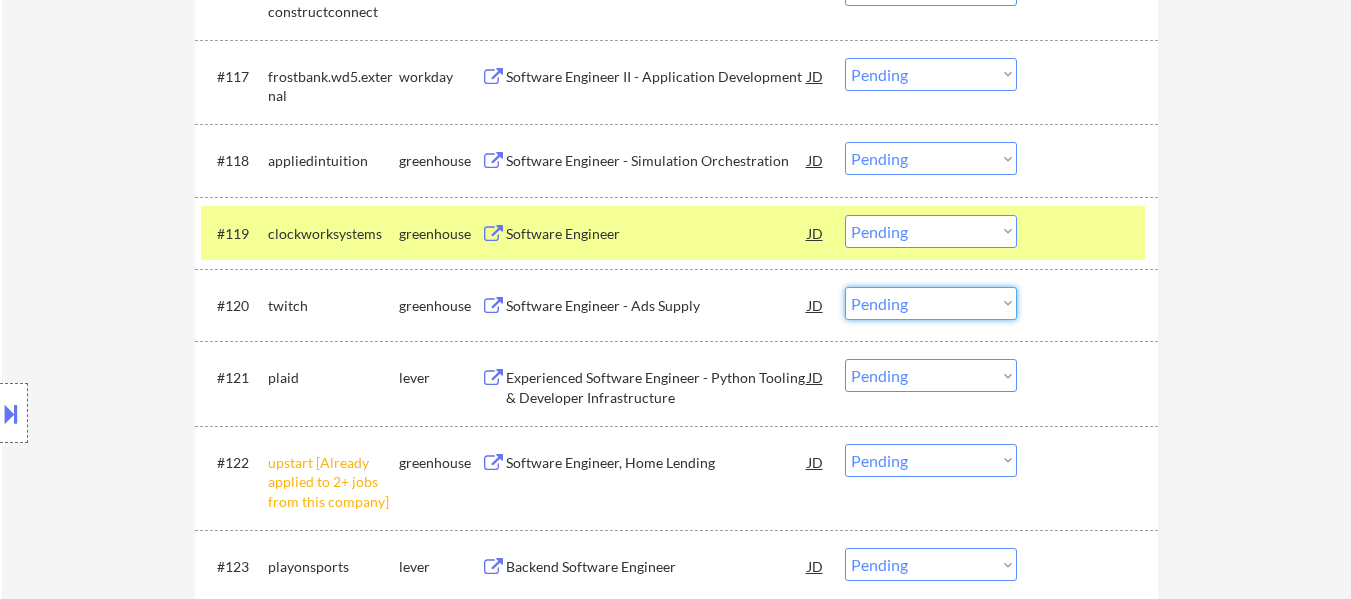 click on "Choose an option... Pending Applied Excluded (Questions) Excluded (Expired) Excluded (Location) Excluded (Bad Match) Excluded (Blocklist) Excluded (Salary) Excluded (Other)" at bounding box center (931, 303) 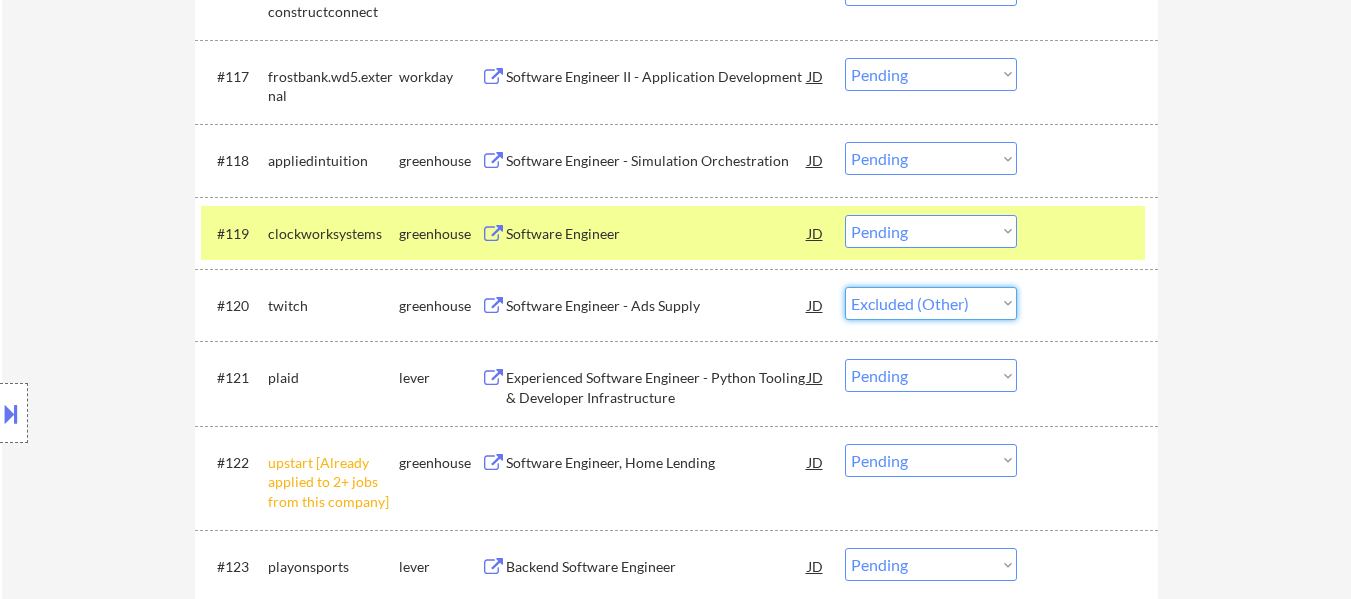 click on "Choose an option... Pending Applied Excluded (Questions) Excluded (Expired) Excluded (Location) Excluded (Bad Match) Excluded (Blocklist) Excluded (Salary) Excluded (Other)" at bounding box center (931, 303) 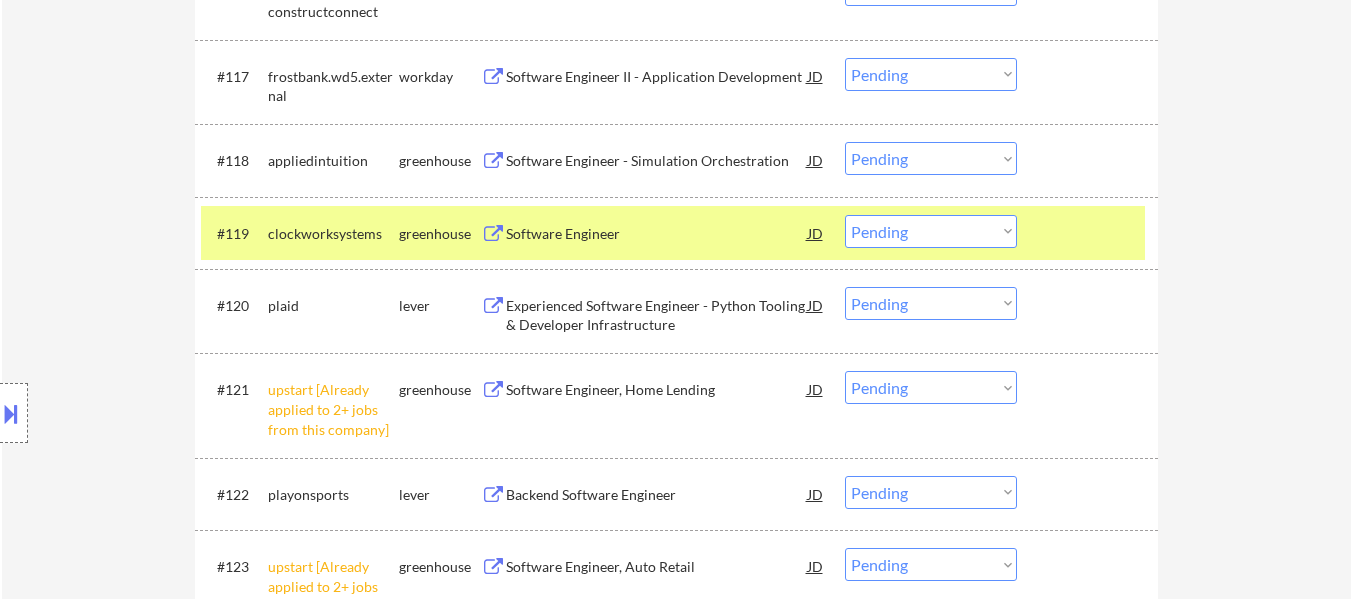 click on "Experienced Software Engineer - Python Tooling & Developer Infrastructure" at bounding box center [657, 315] 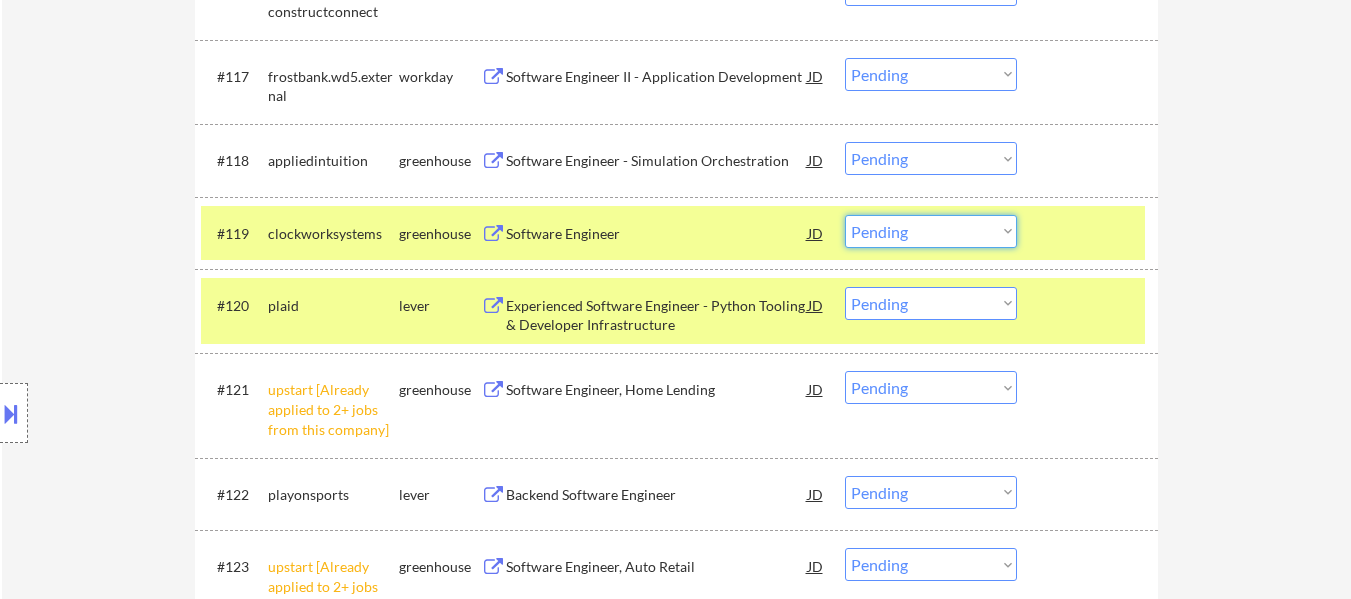 click on "Choose an option... Pending Applied Excluded (Questions) Excluded (Expired) Excluded (Location) Excluded (Bad Match) Excluded (Blocklist) Excluded (Salary) Excluded (Other)" at bounding box center (931, 231) 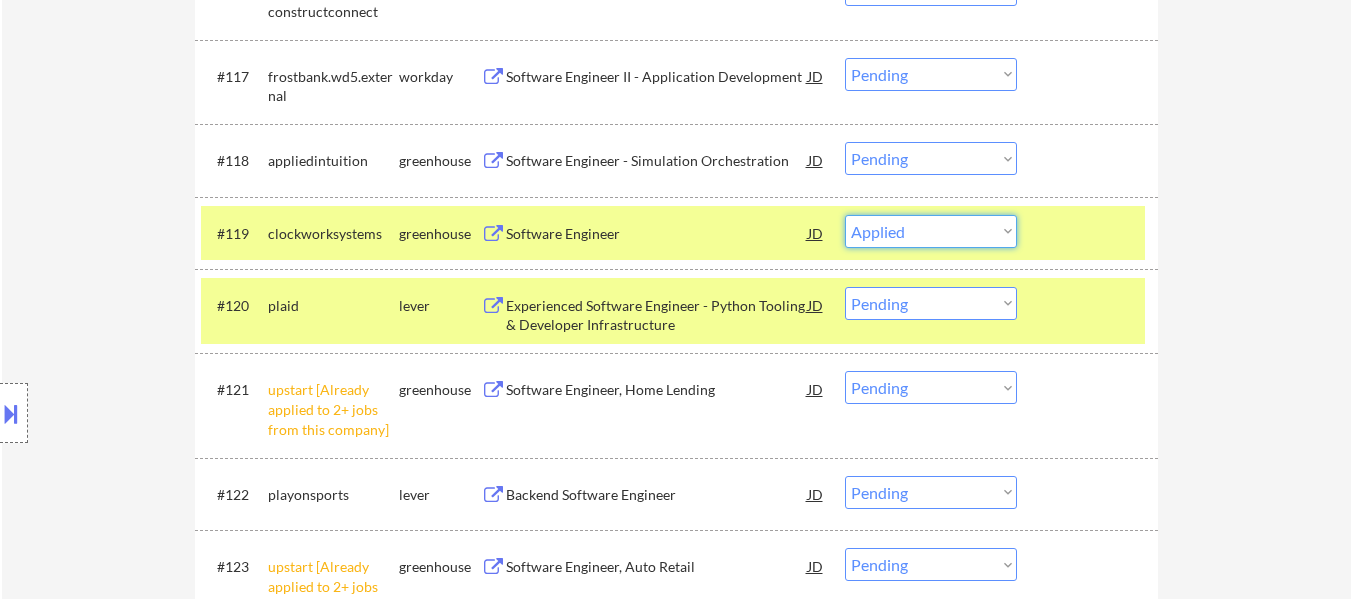 click on "Choose an option... Pending Applied Excluded (Questions) Excluded (Expired) Excluded (Location) Excluded (Bad Match) Excluded (Blocklist) Excluded (Salary) Excluded (Other)" at bounding box center (931, 231) 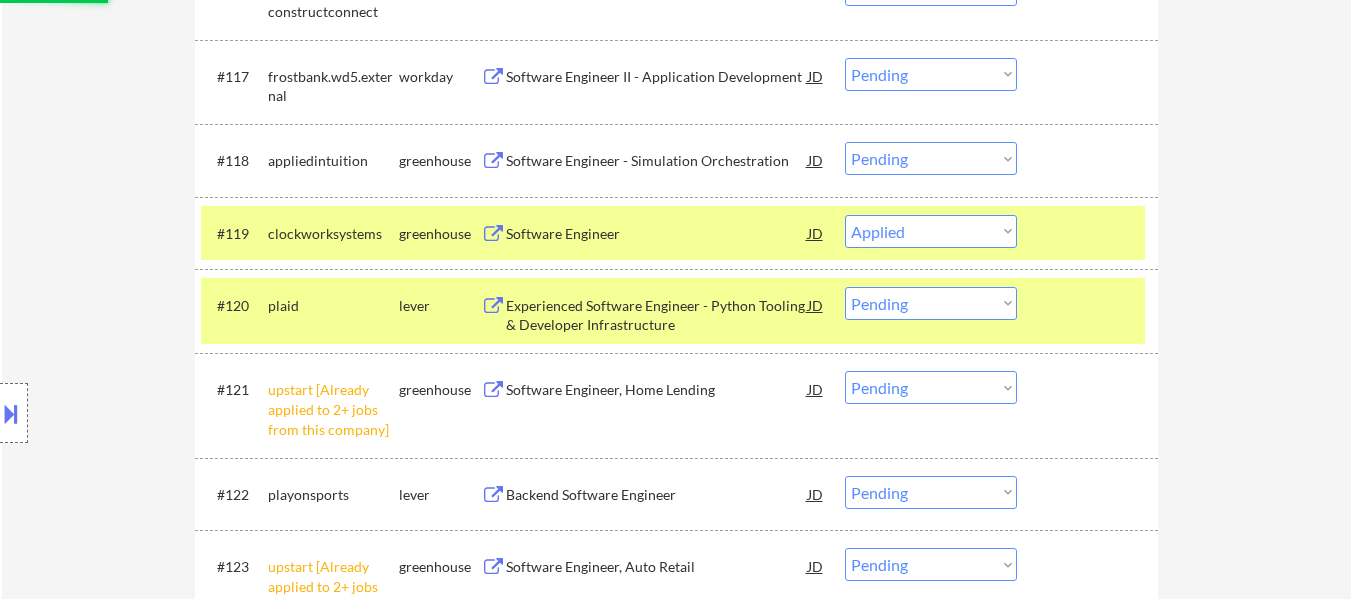 scroll, scrollTop: 2000, scrollLeft: 0, axis: vertical 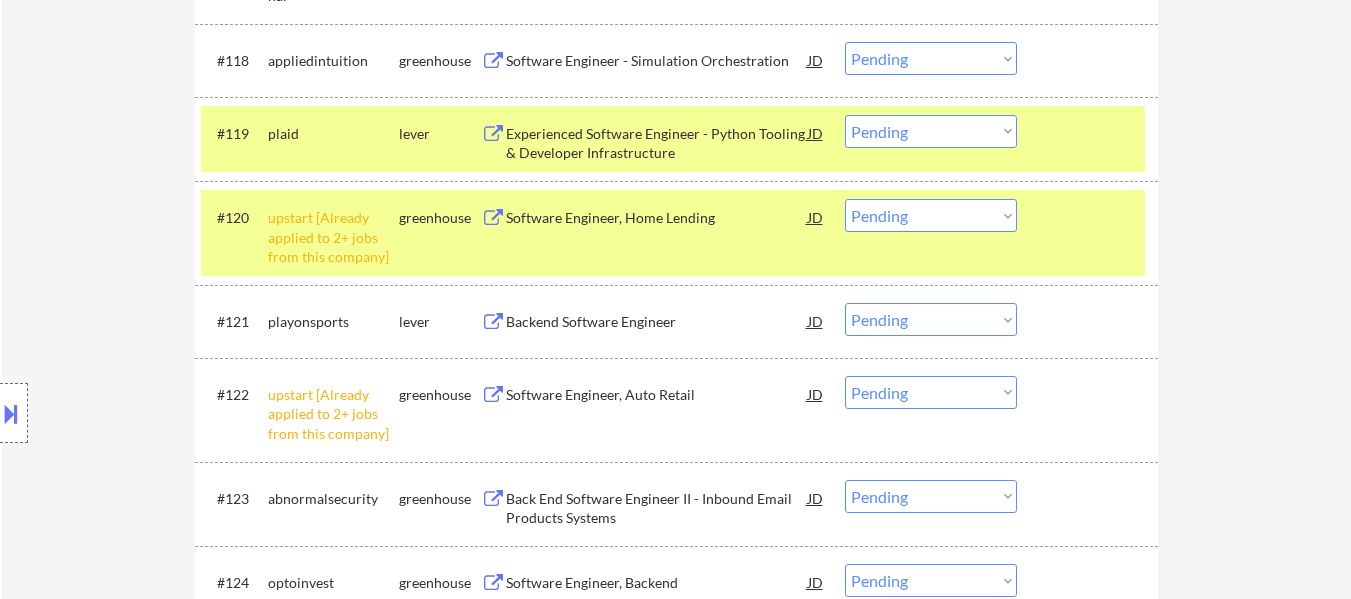 click at bounding box center [1090, 217] 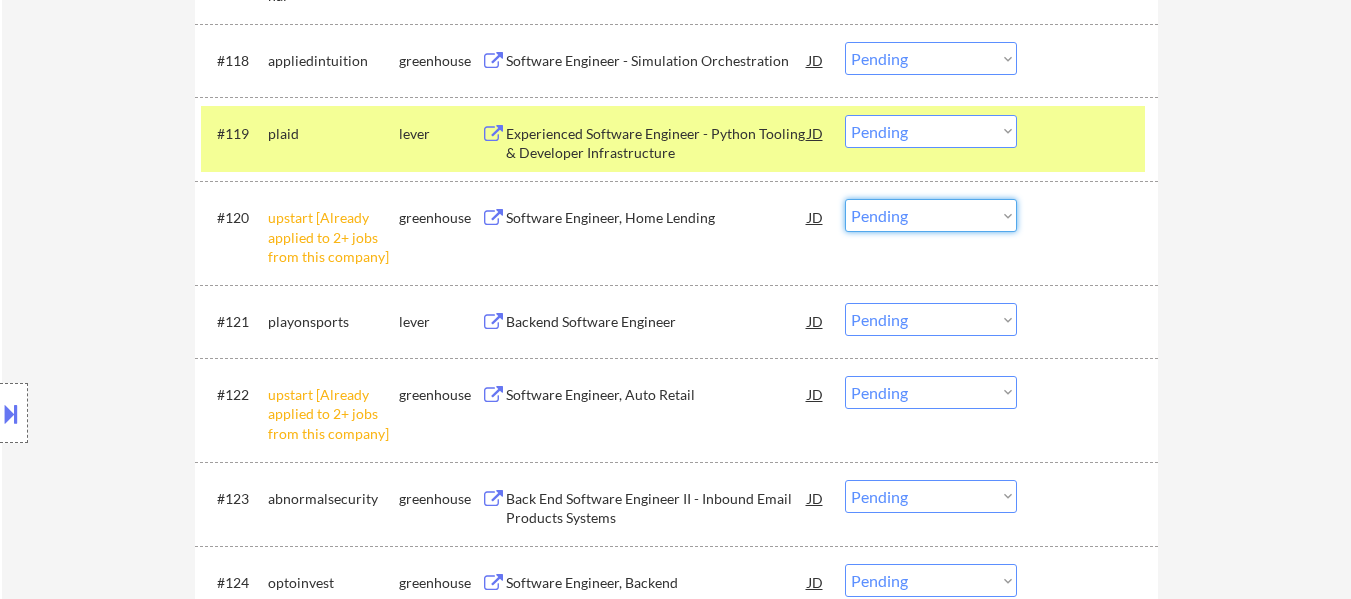 drag, startPoint x: 915, startPoint y: 210, endPoint x: 925, endPoint y: 229, distance: 21.470911 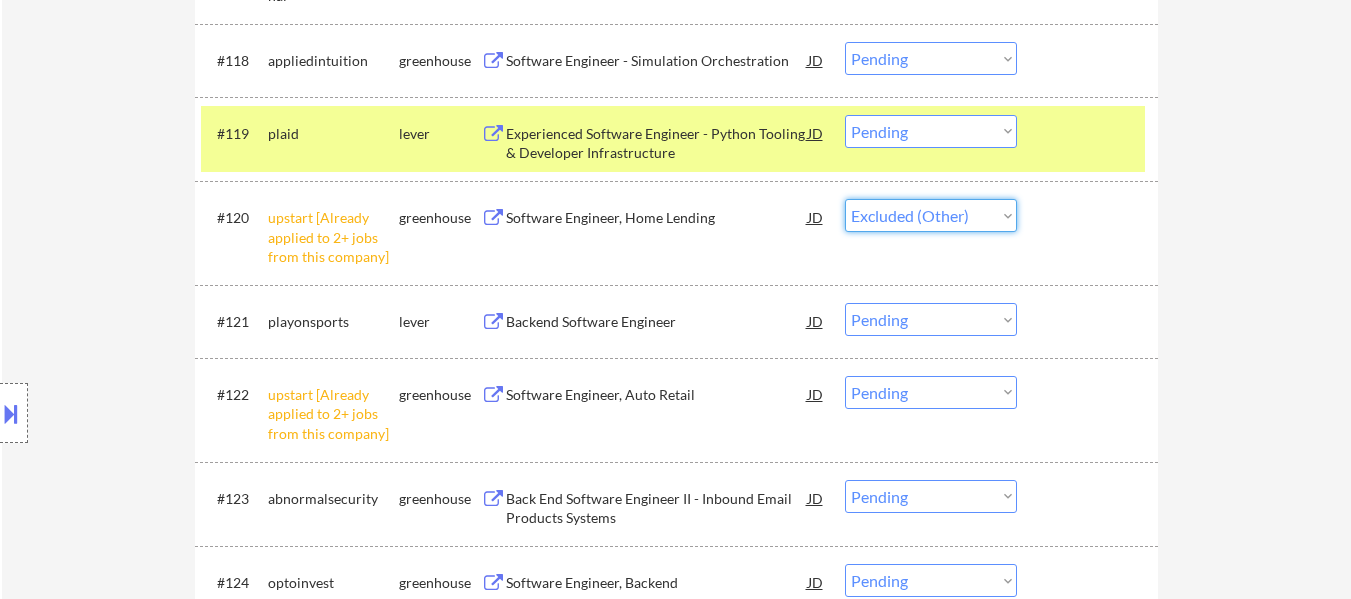 click on "Choose an option... Pending Applied Excluded (Questions) Excluded (Expired) Excluded (Location) Excluded (Bad Match) Excluded (Blocklist) Excluded (Salary) Excluded (Other)" at bounding box center [931, 215] 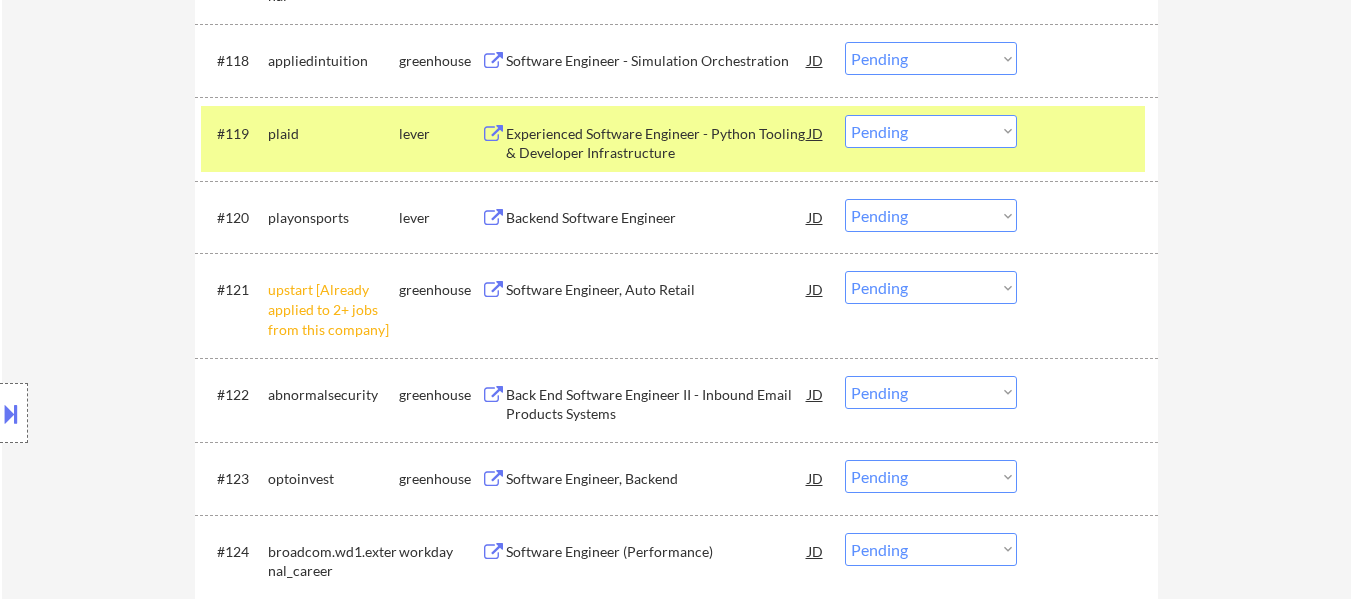 click on "Choose an option... Pending Applied Excluded (Questions) Excluded (Expired) Excluded (Location) Excluded (Bad Match) Excluded (Blocklist) Excluded (Salary) Excluded (Other)" at bounding box center (931, 287) 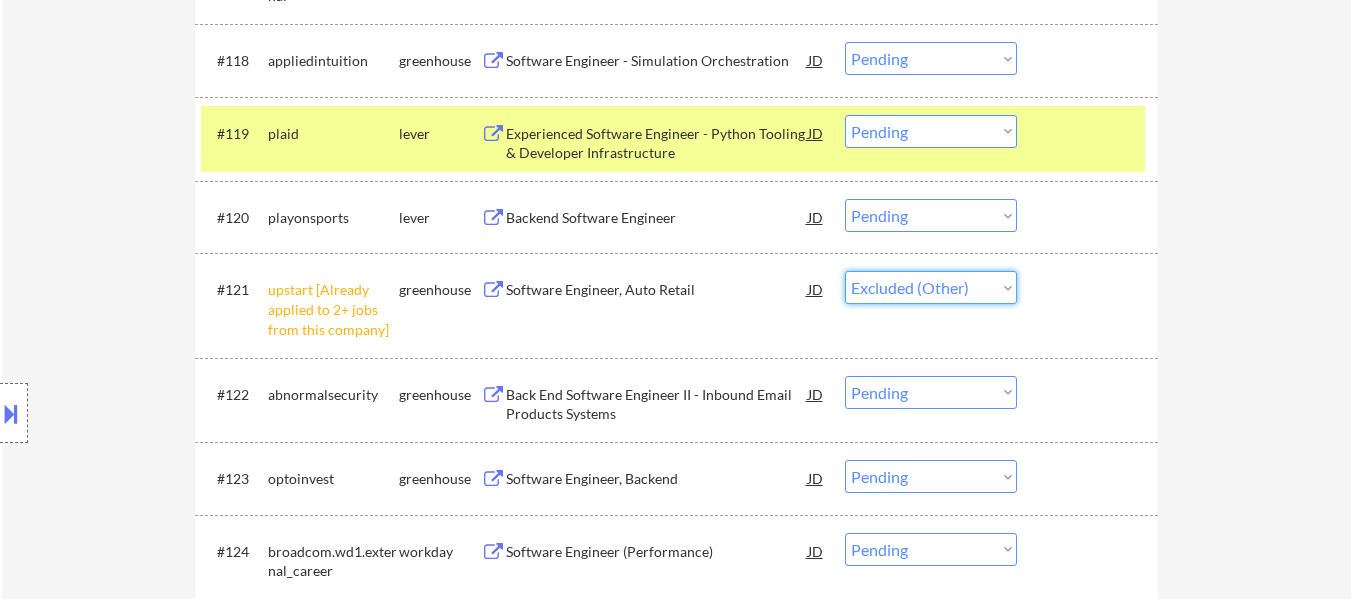 click on "Choose an option... Pending Applied Excluded (Questions) Excluded (Expired) Excluded (Location) Excluded (Bad Match) Excluded (Blocklist) Excluded (Salary) Excluded (Other)" at bounding box center (931, 287) 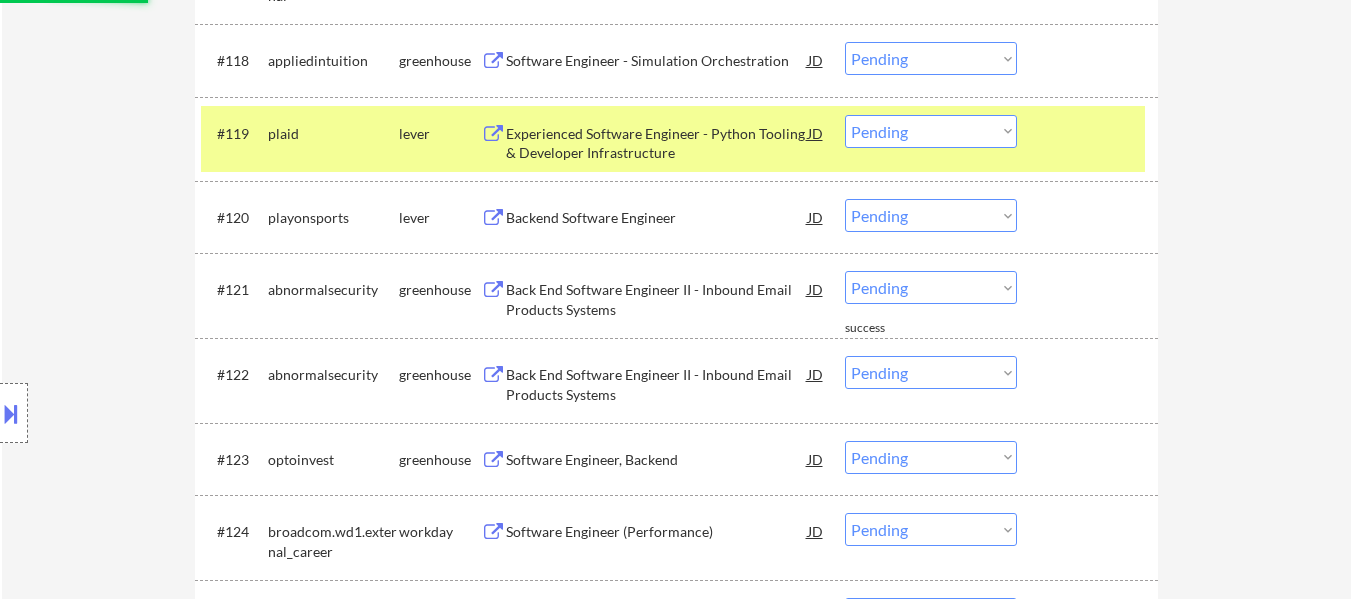click on "Backend Software Engineer" at bounding box center (657, 218) 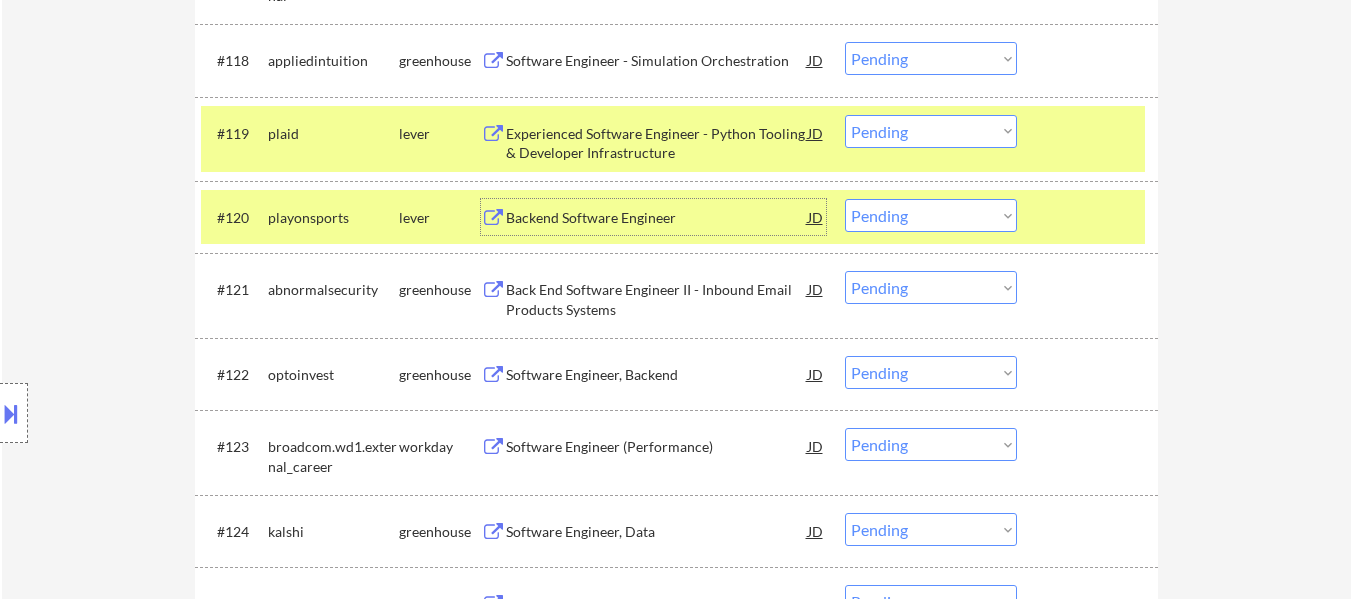 click on "Choose an option... Pending Applied Excluded (Questions) Excluded (Expired) Excluded (Location) Excluded (Bad Match) Excluded (Blocklist) Excluded (Salary) Excluded (Other)" at bounding box center [931, 131] 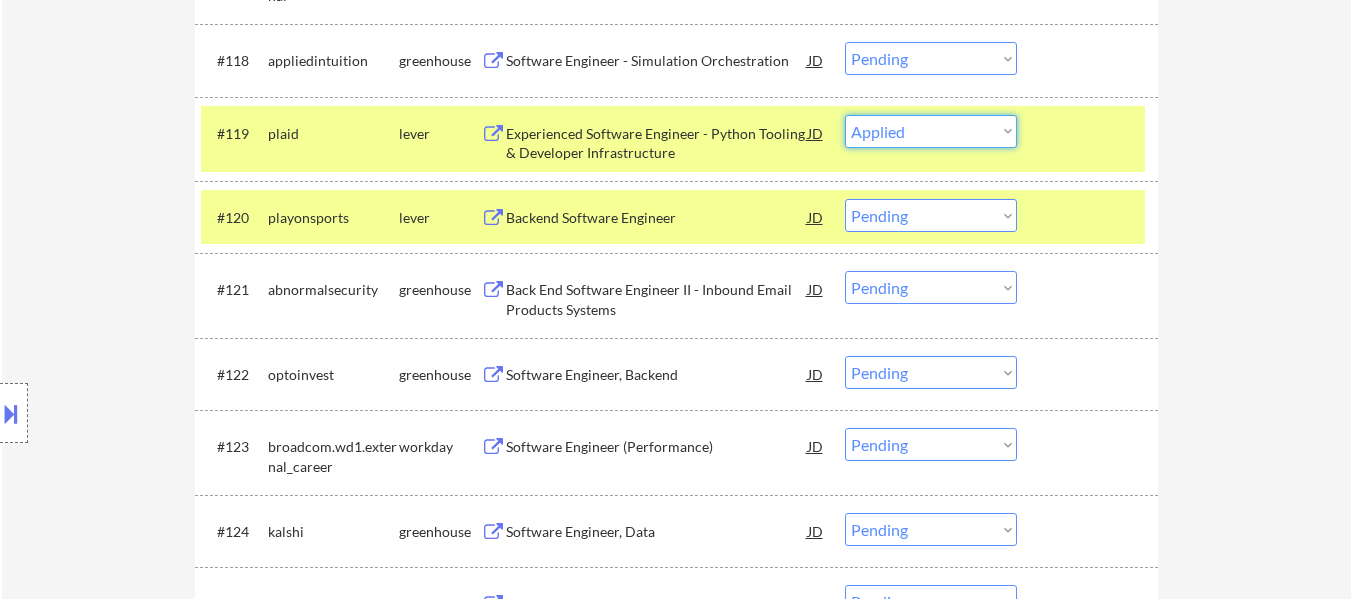 click on "Choose an option... Pending Applied Excluded (Questions) Excluded (Expired) Excluded (Location) Excluded (Bad Match) Excluded (Blocklist) Excluded (Salary) Excluded (Other)" at bounding box center [931, 131] 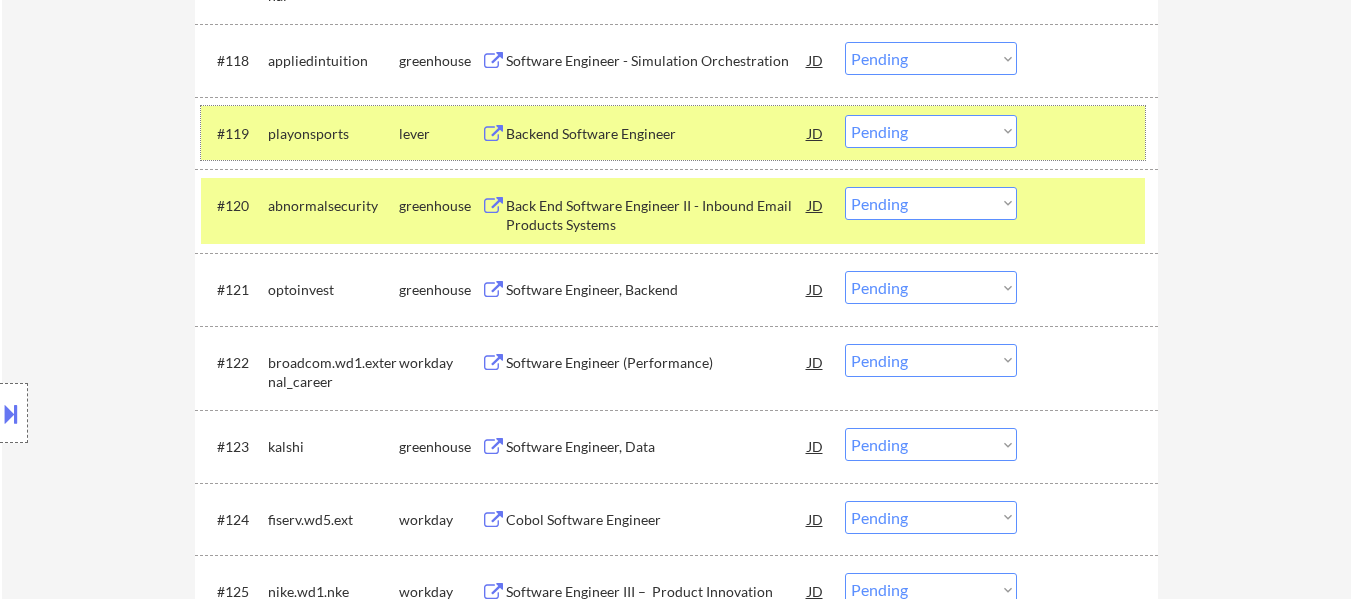 click at bounding box center [1090, 133] 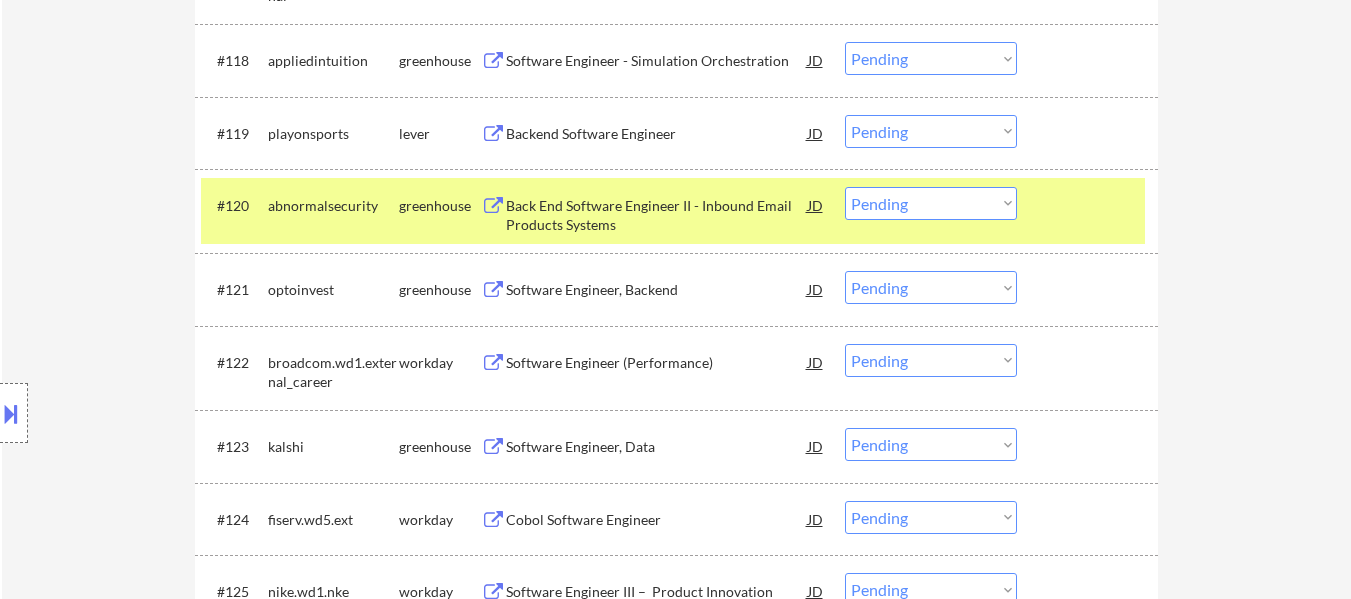 click at bounding box center (1090, 205) 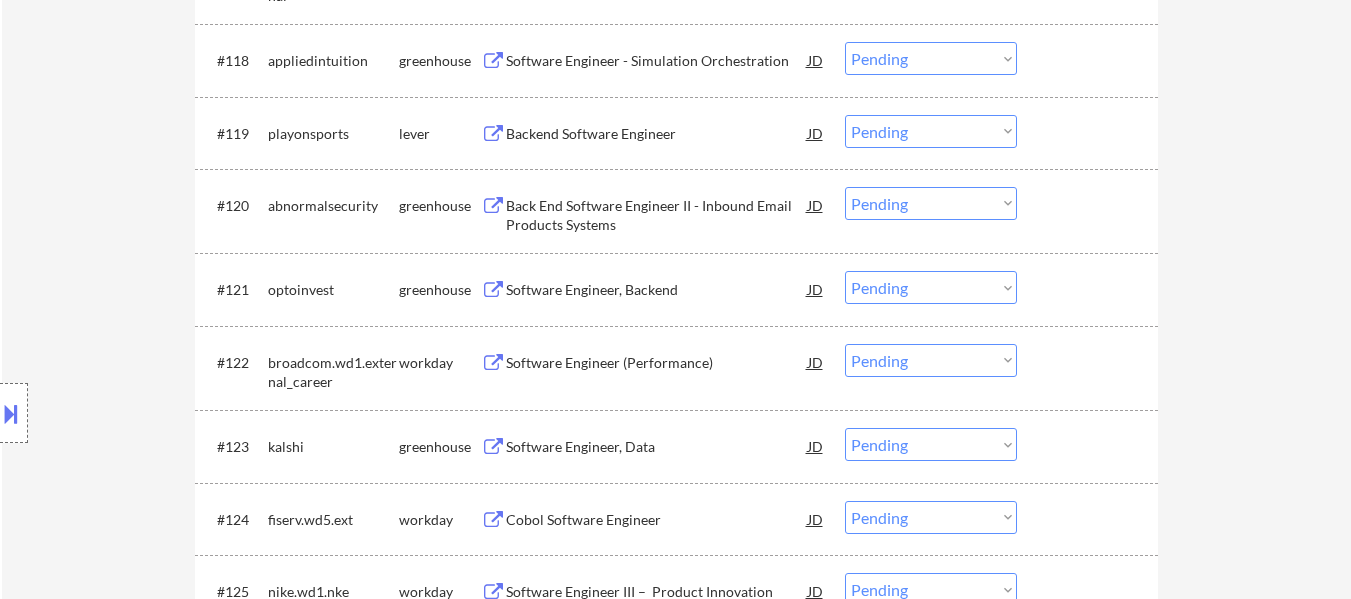 click at bounding box center (1090, 133) 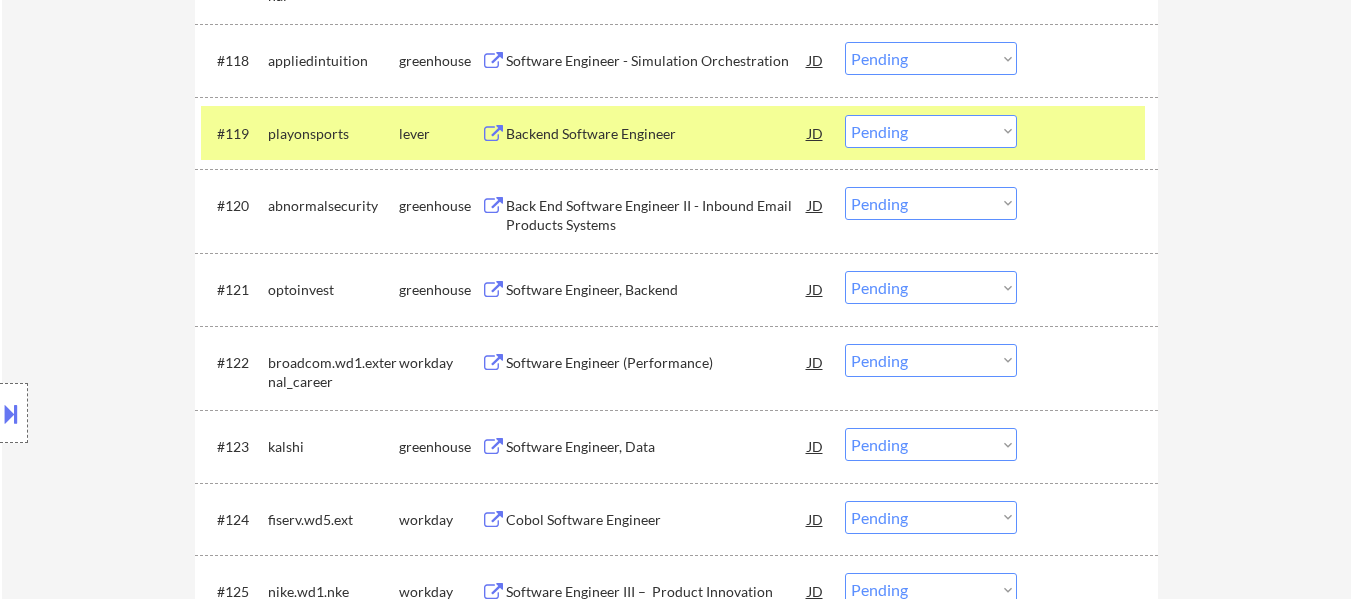 click on "Software Engineer, Backend" at bounding box center [657, 290] 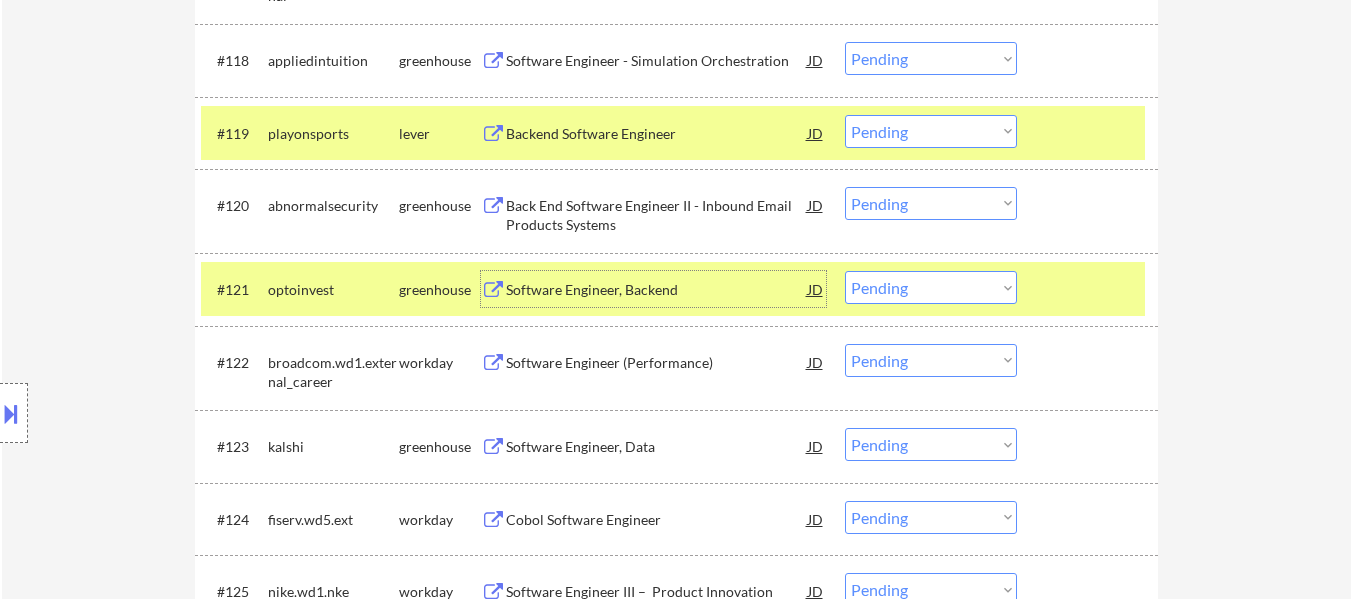 click on "Choose an option... Pending Applied Excluded (Questions) Excluded (Expired) Excluded (Location) Excluded (Bad Match) Excluded (Blocklist) Excluded (Salary) Excluded (Other)" at bounding box center [931, 131] 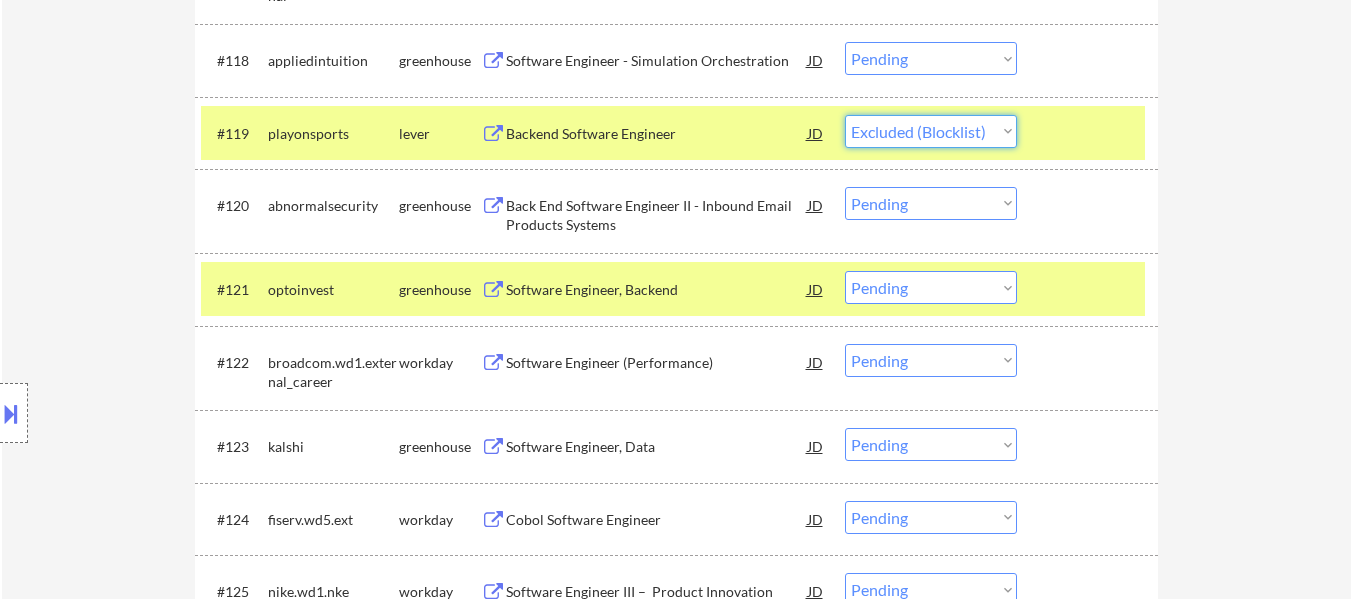 click on "Choose an option... Pending Applied Excluded (Questions) Excluded (Expired) Excluded (Location) Excluded (Bad Match) Excluded (Blocklist) Excluded (Salary) Excluded (Other)" at bounding box center [931, 131] 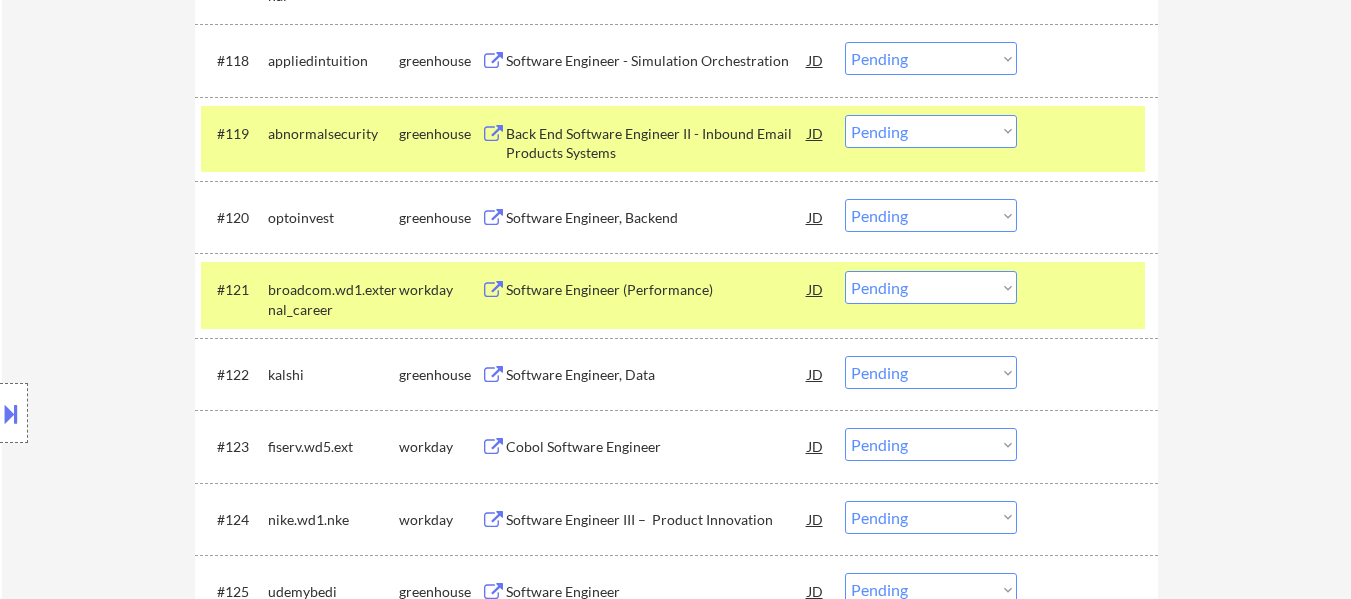 click at bounding box center [1090, 289] 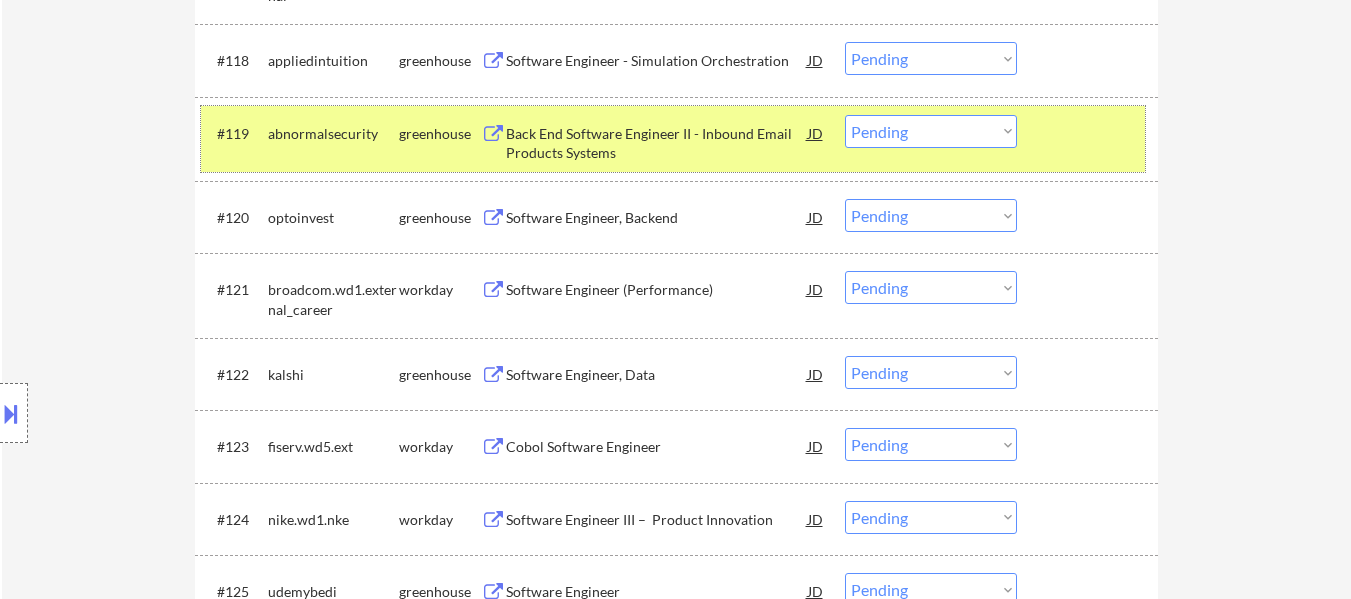 click at bounding box center [1090, 133] 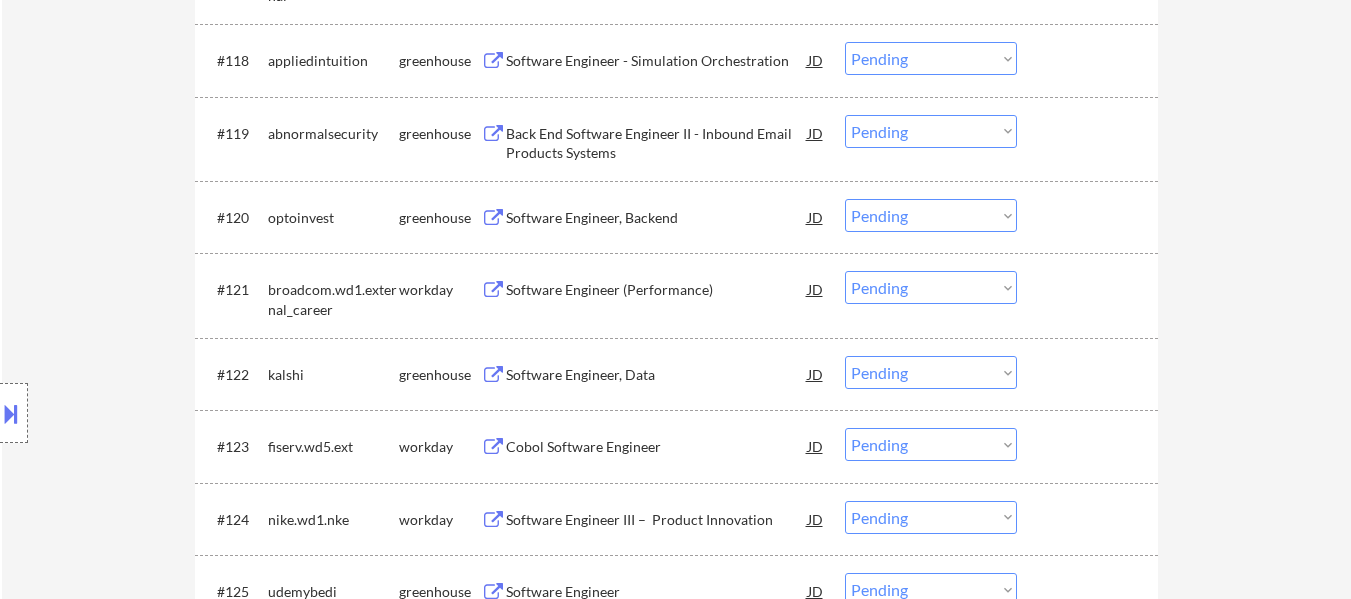 click on "#120 optoinvest greenhouse Software Engineer, Backend JD Choose an option... Pending Applied Excluded (Questions) Excluded (Expired) Excluded (Location) Excluded (Bad Match) Excluded (Blocklist) Excluded (Salary) Excluded (Other)" at bounding box center [673, 217] 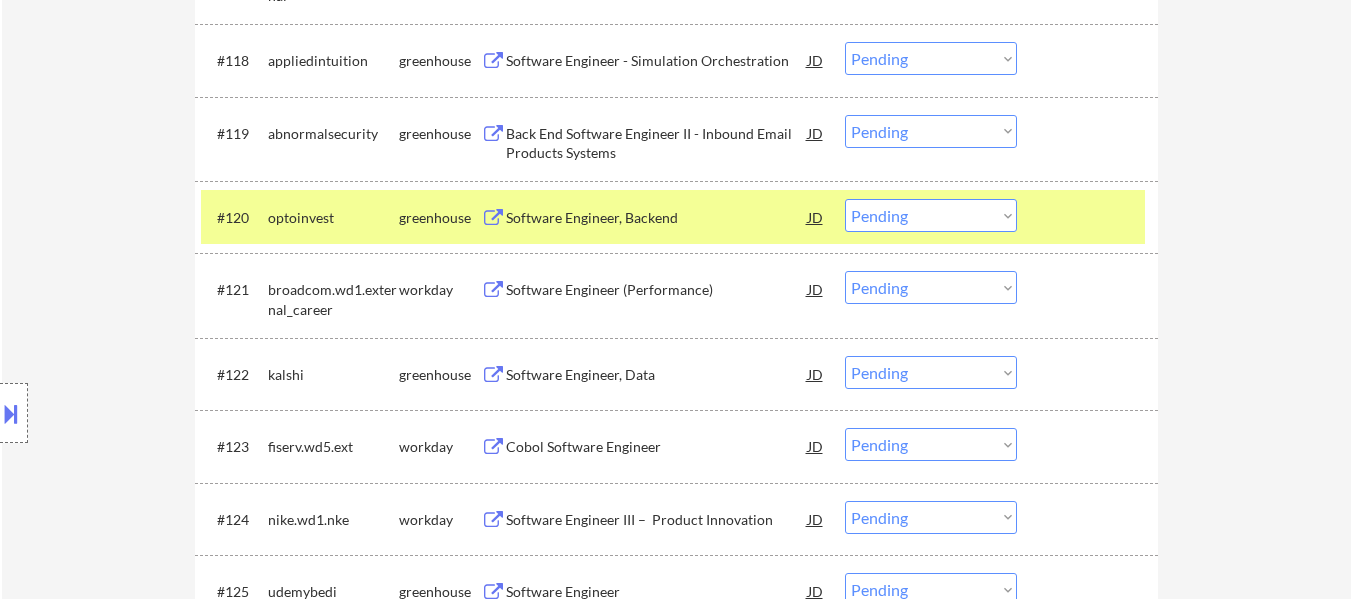 click on "Software Engineer, Data" at bounding box center [657, 375] 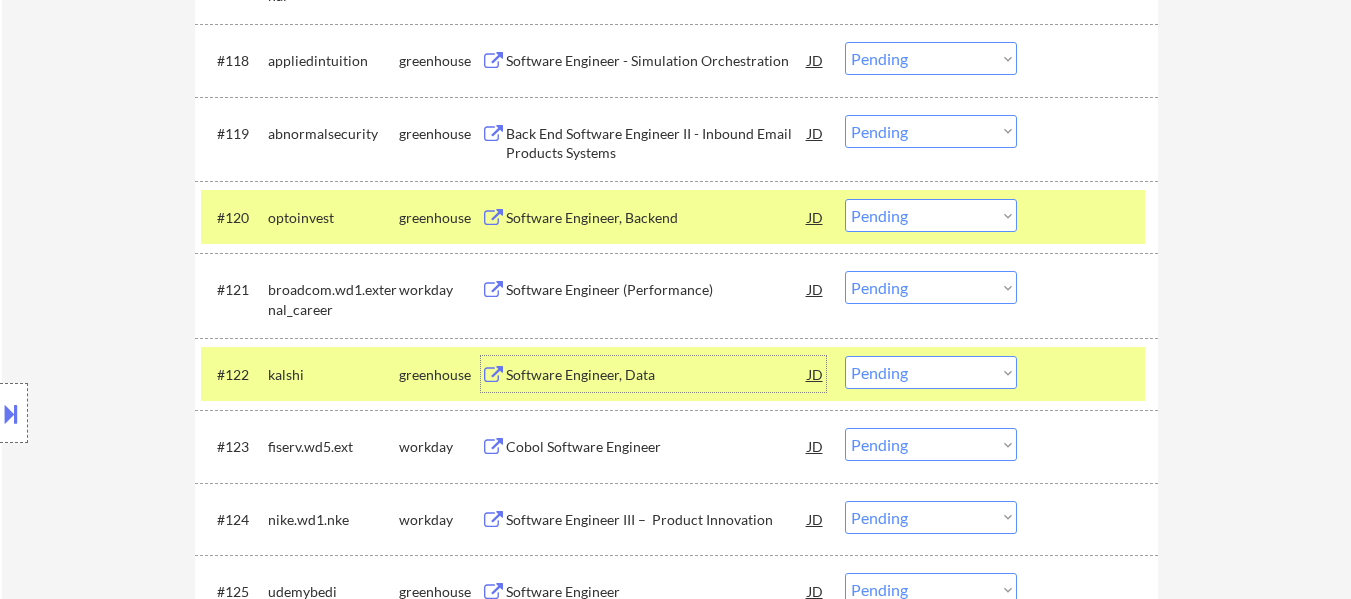 click at bounding box center [1090, 217] 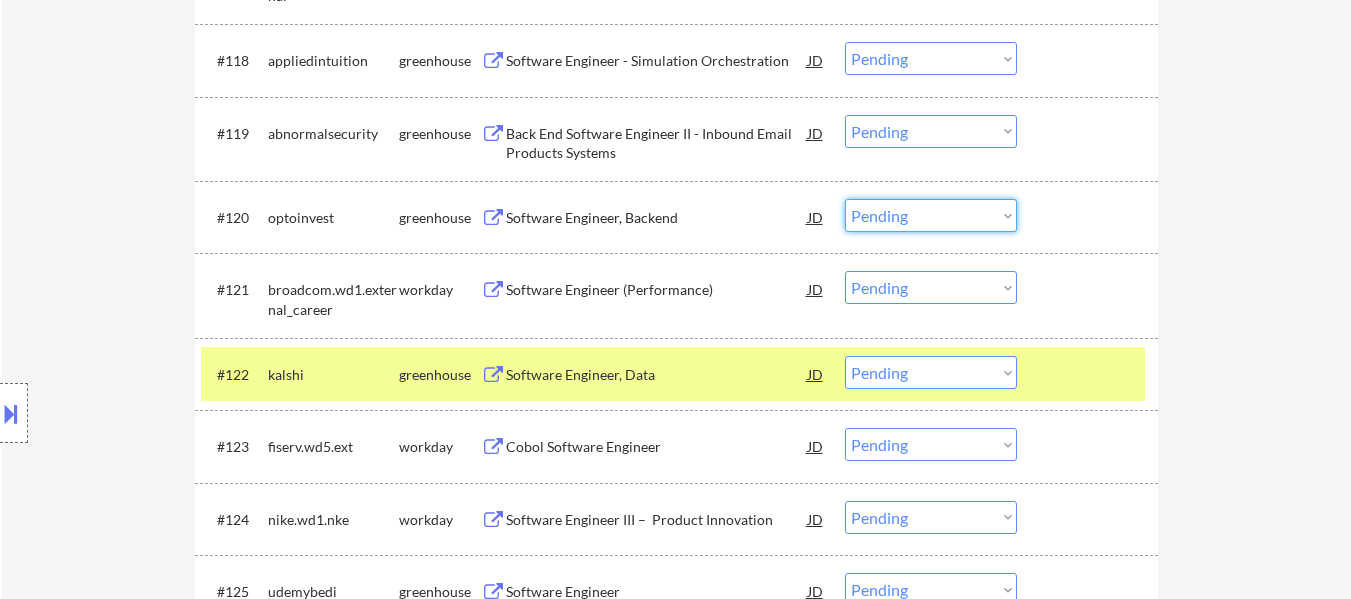 click on "Choose an option... Pending Applied Excluded (Questions) Excluded (Expired) Excluded (Location) Excluded (Bad Match) Excluded (Blocklist) Excluded (Salary) Excluded (Other)" at bounding box center (931, 215) 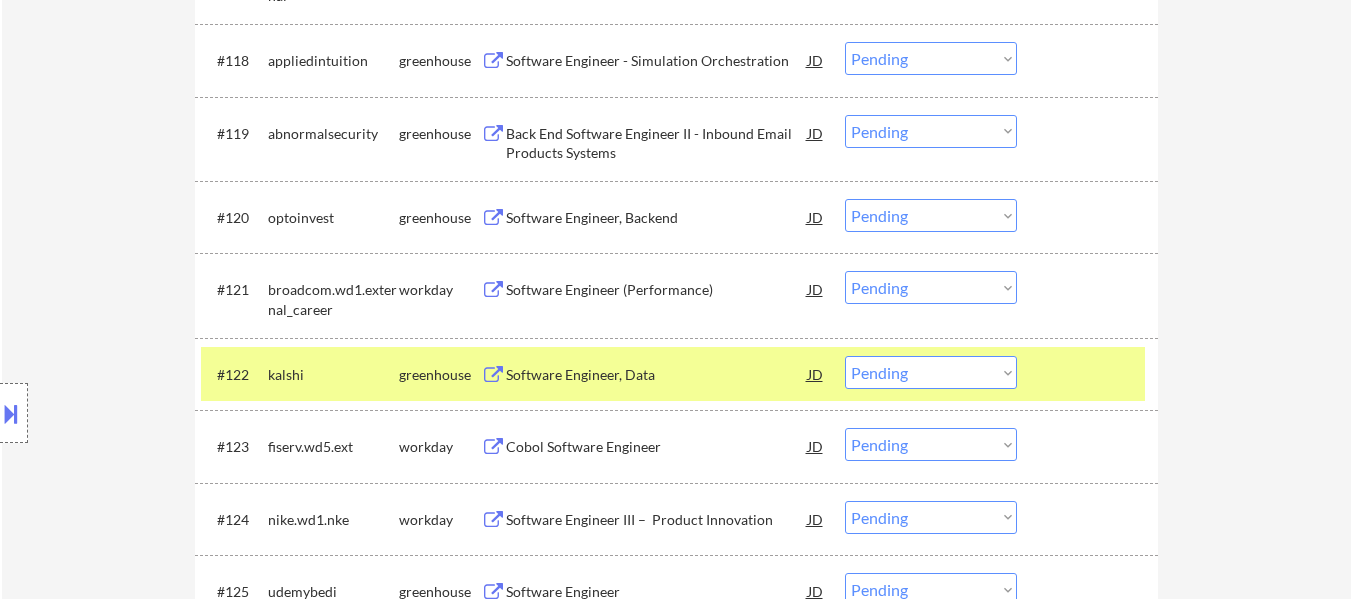 click on "← Return to /applysquad Mailslurp Inbox Job Search Builder Venkata_Chaitanya Kuruganty User Email:  chaikuru1998@gmail.com Application Email:  chaikuru1998@gmail.com Mailslurp Email:  venkata_chaitanya.kuruganty@mailflux.com LinkedIn:   https://www.linkedin.com/in/chaitanya-kuruganty-b0339a240/
Phone:  6238069174 Current Location:  Atlanta, Georgia Applies:  86 sent / 200 bought Internal Notes 🕐 URGENT: APPLY AS QUICKLY AS POSSIBLE, 50+ APPS PER DAY PLEASE!!!
• For visa reasons, needs to land a job within 90 days.
• MUST check each job's visa restrictions to make sure OK to apply him (needs H1B visa transfer)
• Open to local/remote jobs ANYWHERE in the US
• AI answers OK! 🤖
• Has 2 resume versions for same titles, please switch every ~25 applications (it's OK if not exact) and track which is used for which so we can find out if one works better given his situation Can work in country of residence?:  yes Squad Notes Minimum salary:   Will need Visa to work in that country now/future?:   JD" at bounding box center (677, 2297) 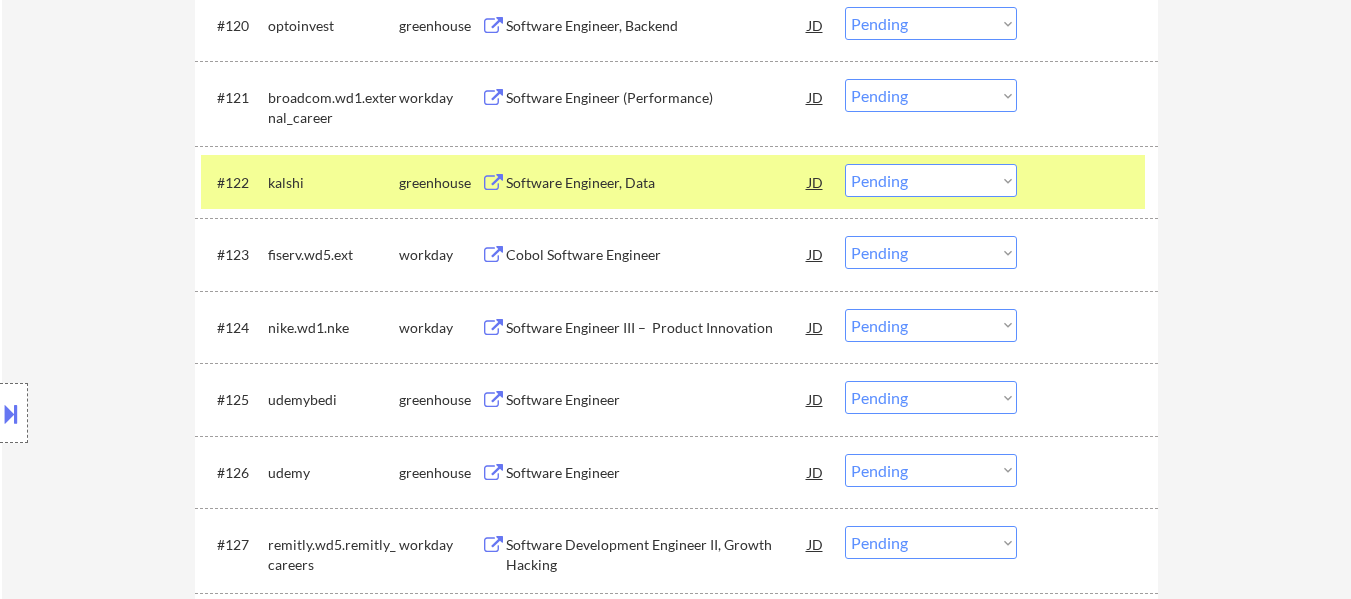 scroll, scrollTop: 2200, scrollLeft: 0, axis: vertical 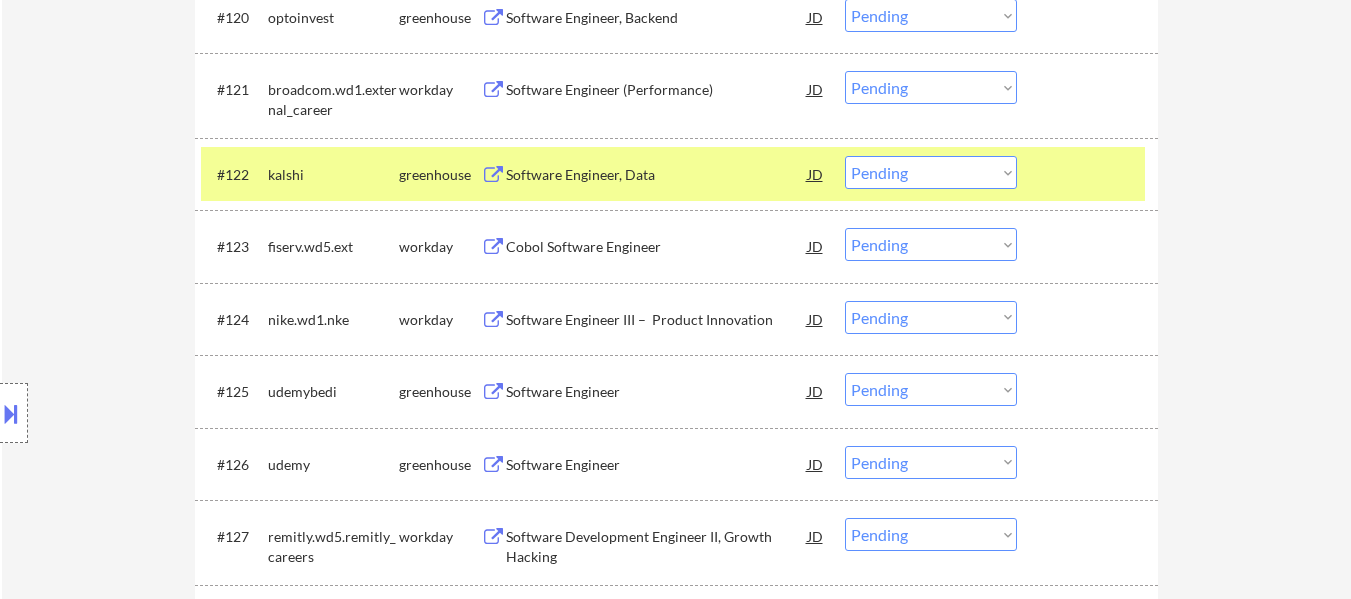 click on "Software Engineer" at bounding box center [657, 465] 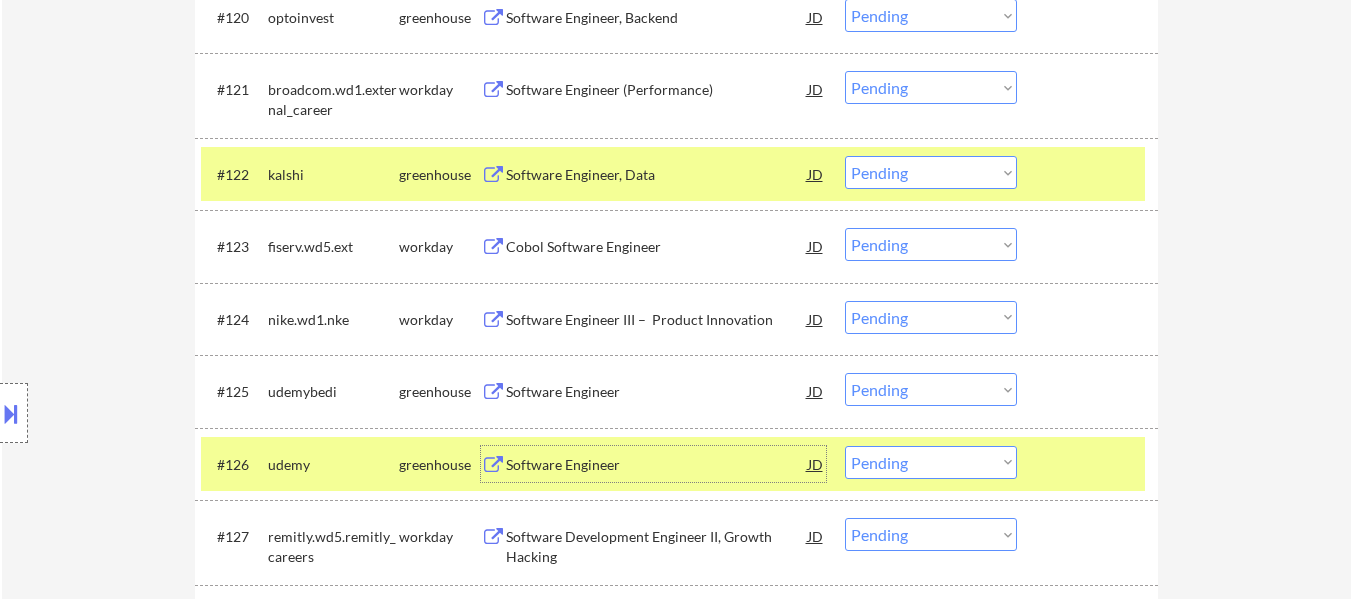 click on "Choose an option... Pending Applied Excluded (Questions) Excluded (Expired) Excluded (Location) Excluded (Bad Match) Excluded (Blocklist) Excluded (Salary) Excluded (Other)" at bounding box center [931, 172] 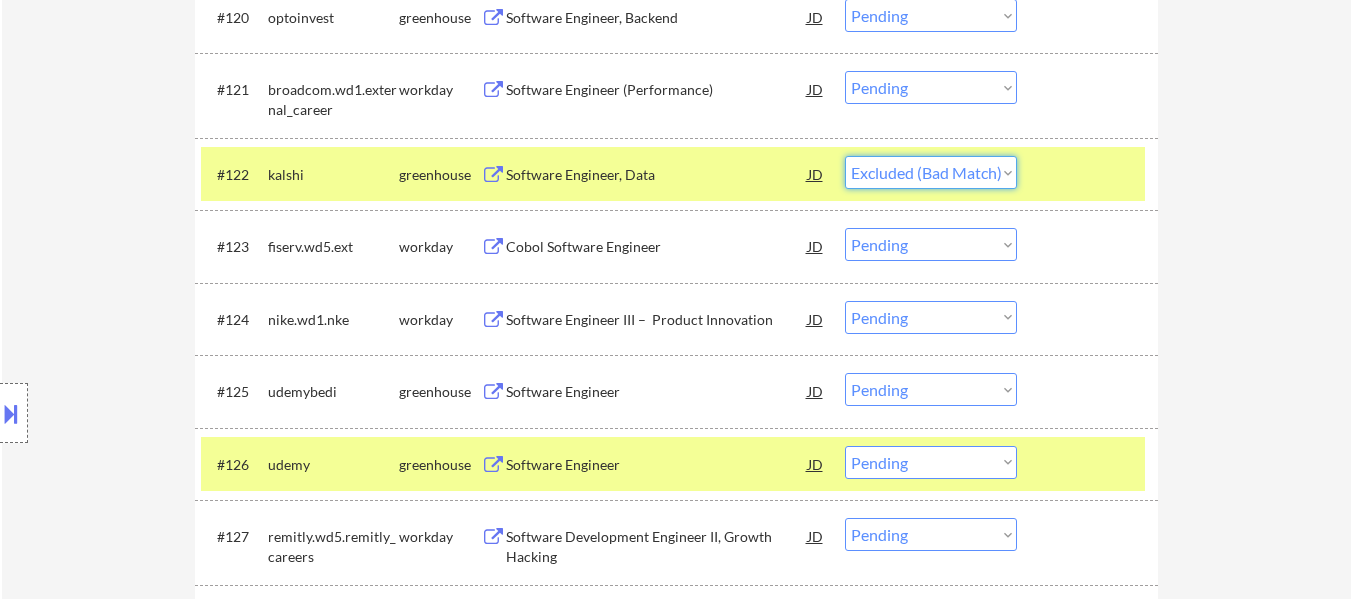 click on "Choose an option... Pending Applied Excluded (Questions) Excluded (Expired) Excluded (Location) Excluded (Bad Match) Excluded (Blocklist) Excluded (Salary) Excluded (Other)" at bounding box center (931, 172) 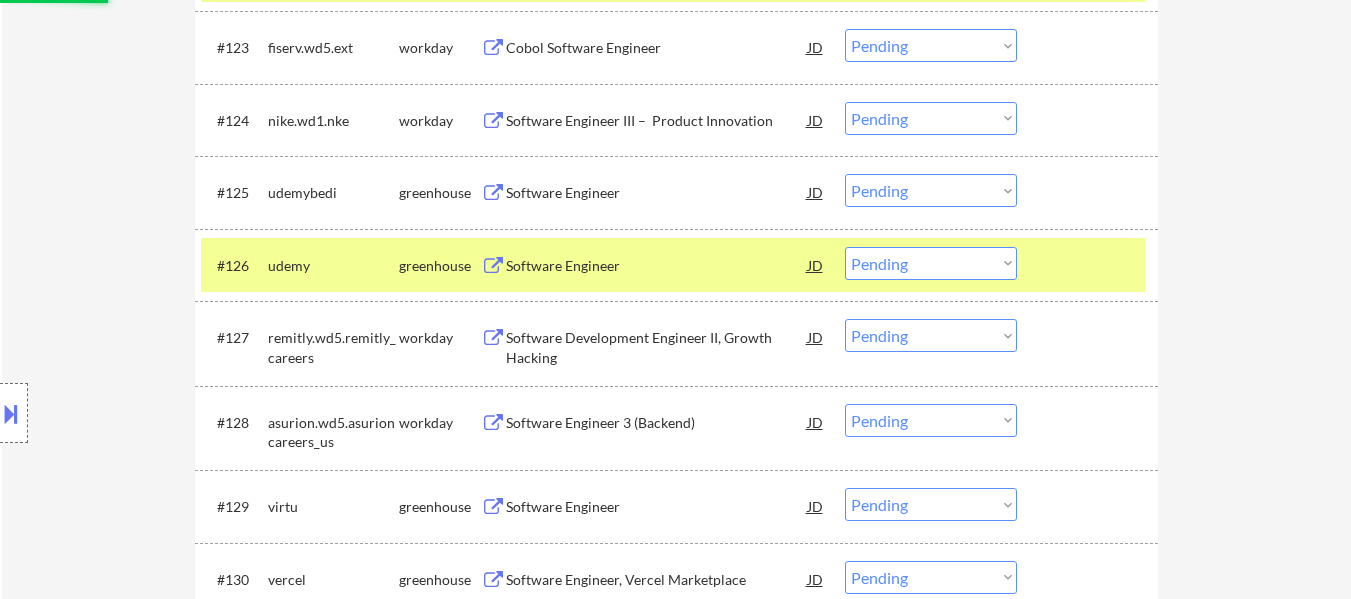 scroll, scrollTop: 2400, scrollLeft: 0, axis: vertical 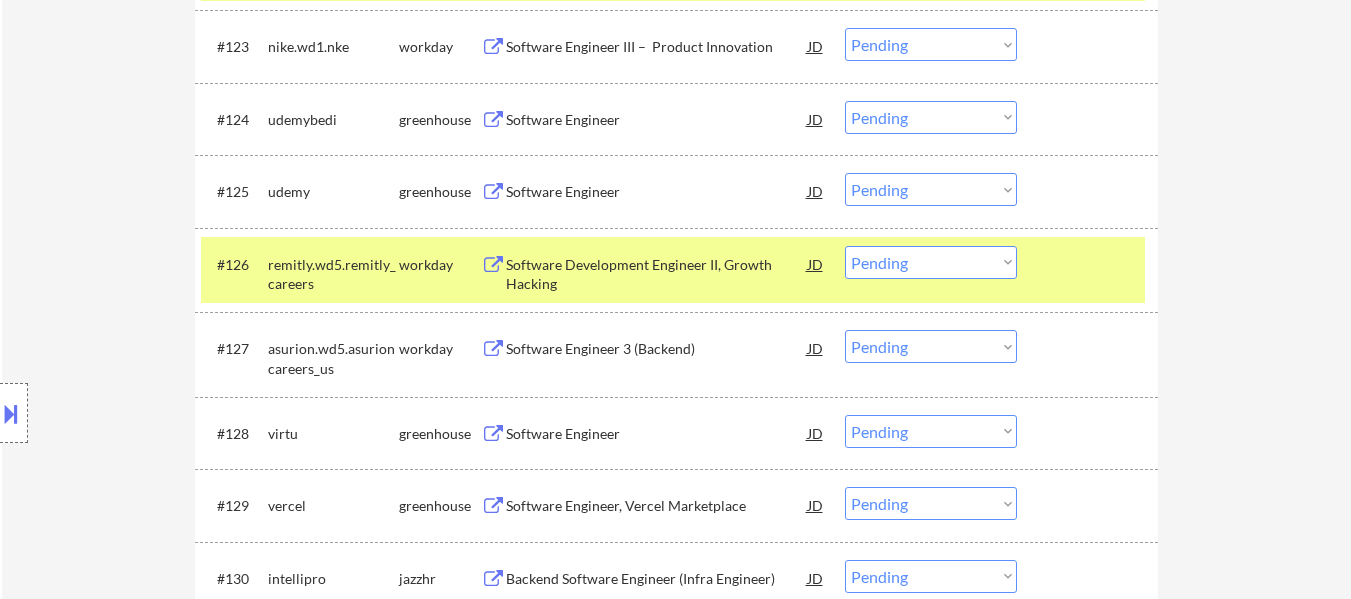 click on "Choose an option... Pending Applied Excluded (Questions) Excluded (Expired) Excluded (Location) Excluded (Bad Match) Excluded (Blocklist) Excluded (Salary) Excluded (Other)" at bounding box center [931, 117] 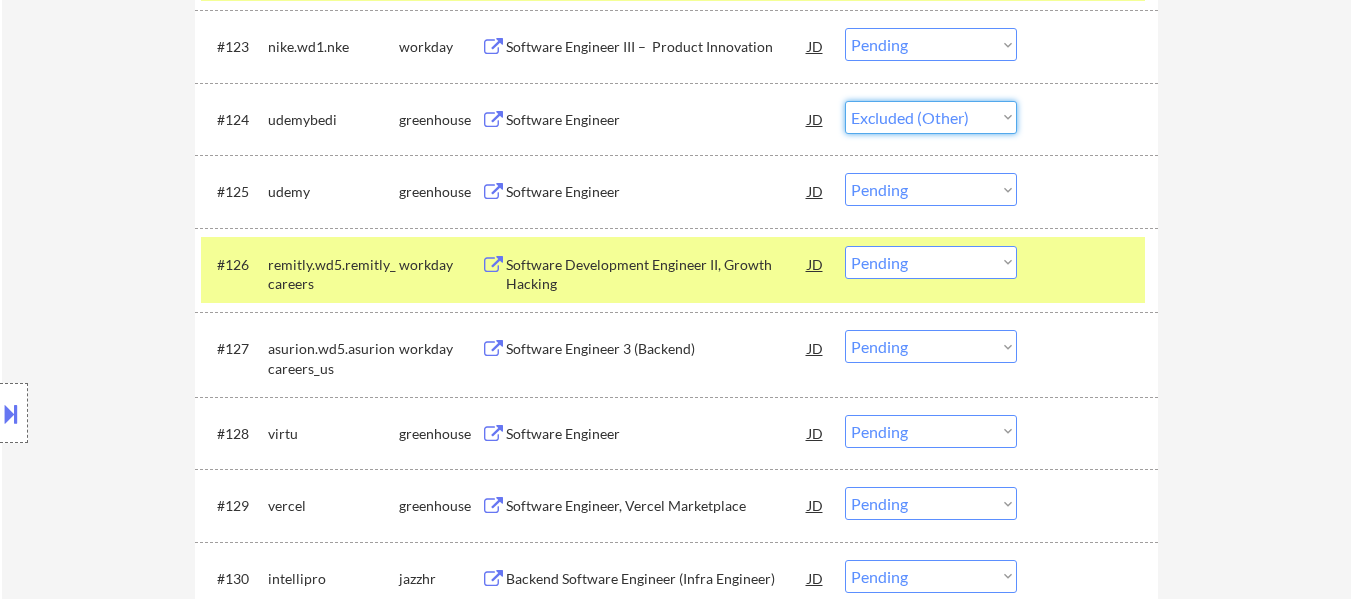 click on "Choose an option... Pending Applied Excluded (Questions) Excluded (Expired) Excluded (Location) Excluded (Bad Match) Excluded (Blocklist) Excluded (Salary) Excluded (Other)" at bounding box center [931, 117] 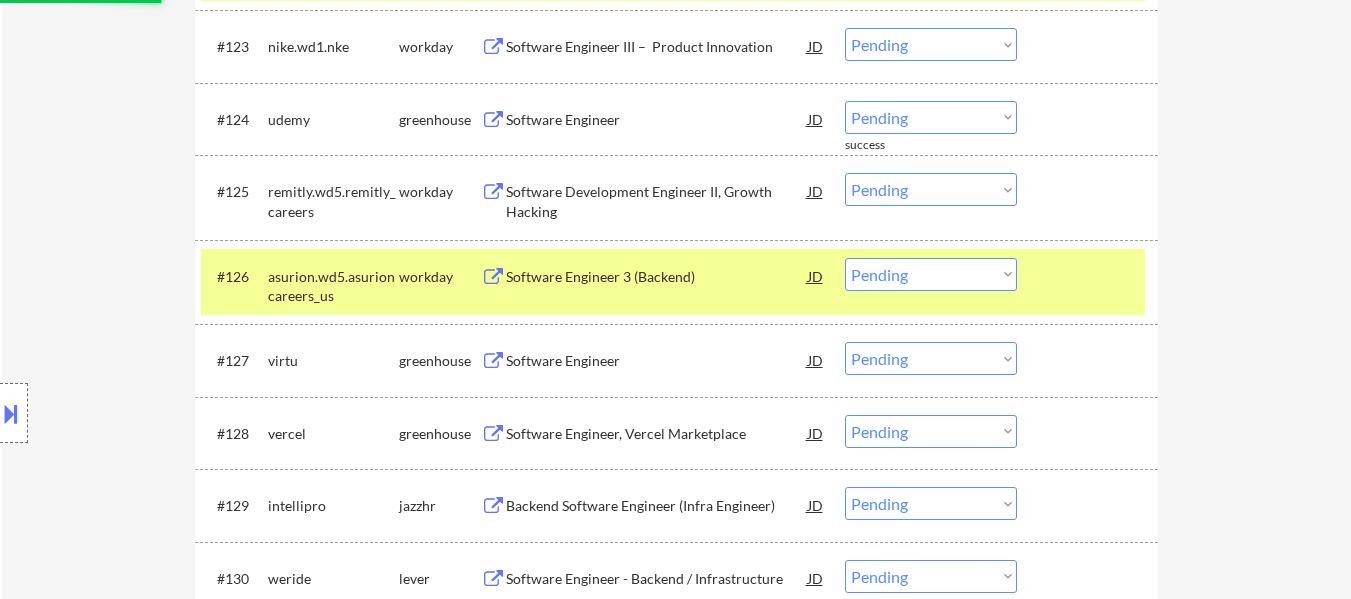 click at bounding box center [1090, 276] 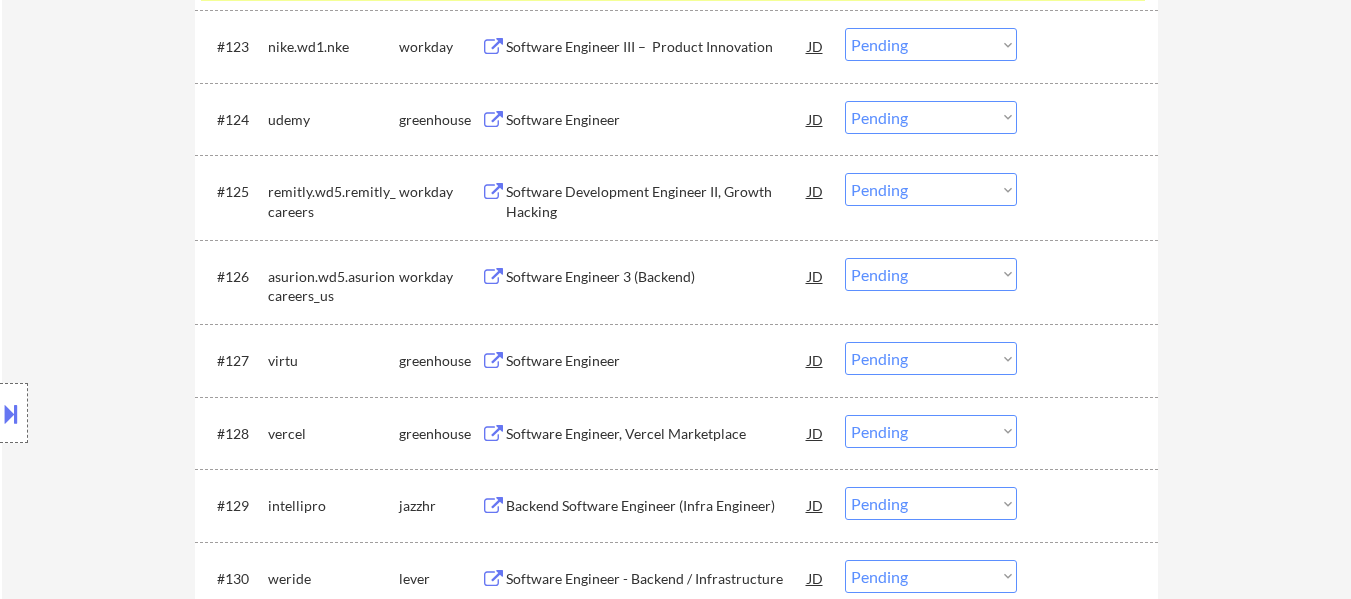 click at bounding box center (1090, 119) 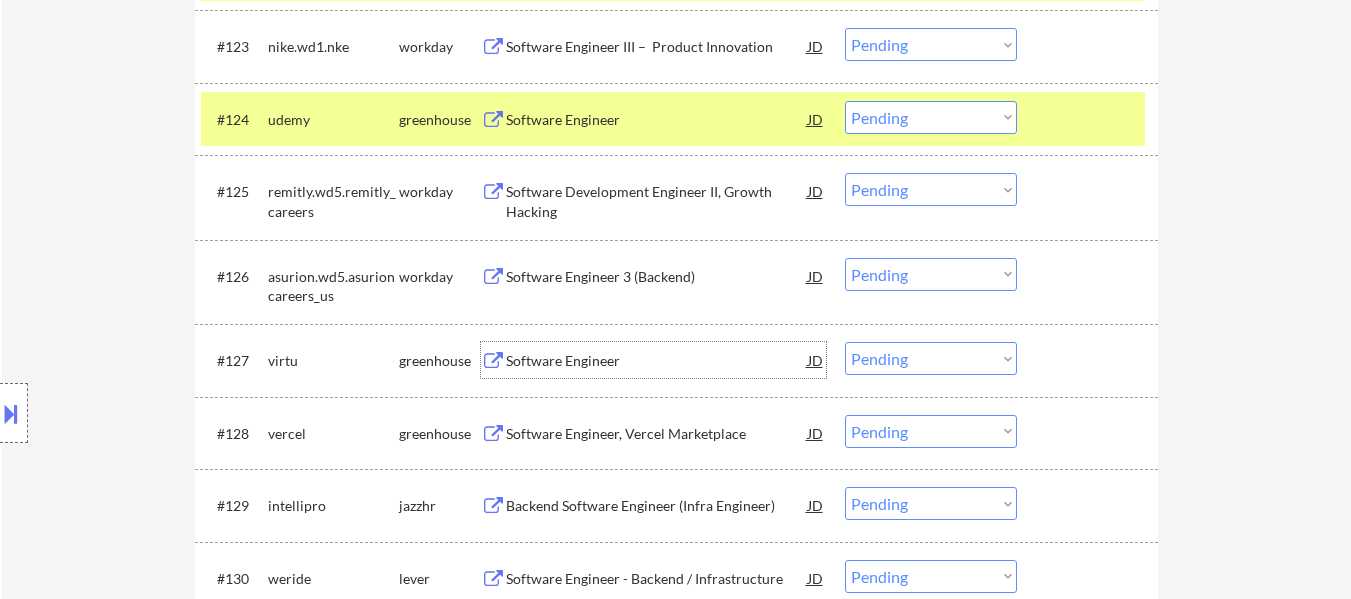 click on "Software Engineer" at bounding box center (657, 361) 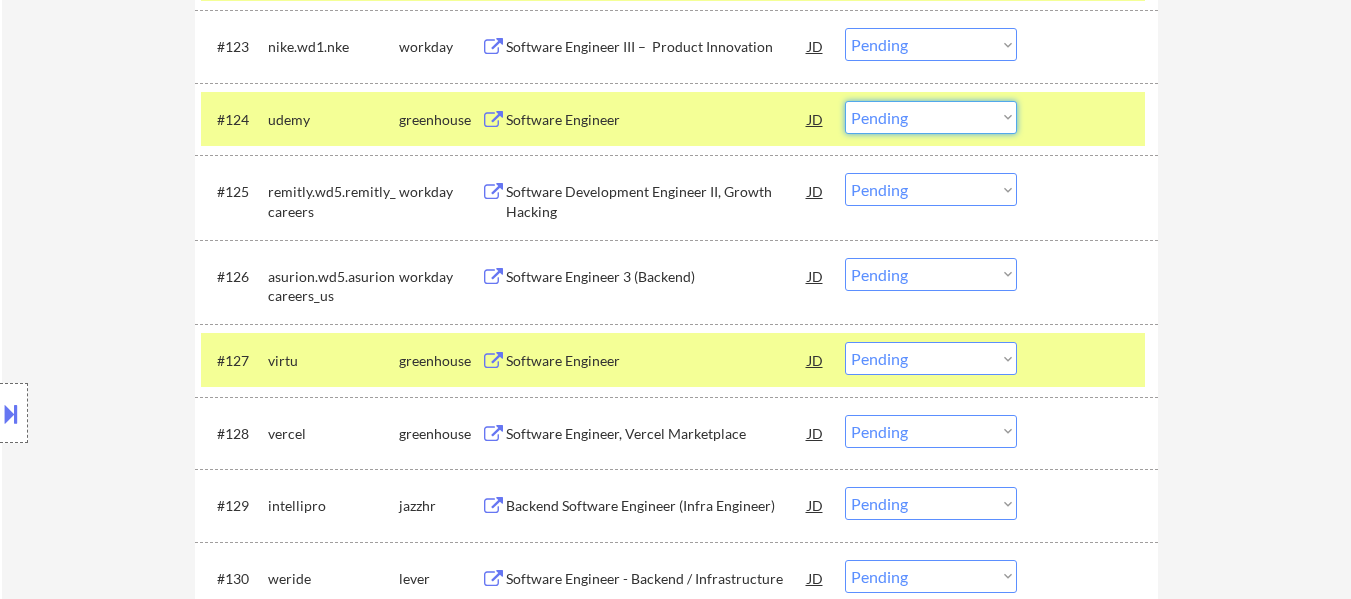 drag, startPoint x: 977, startPoint y: 119, endPoint x: 972, endPoint y: 131, distance: 13 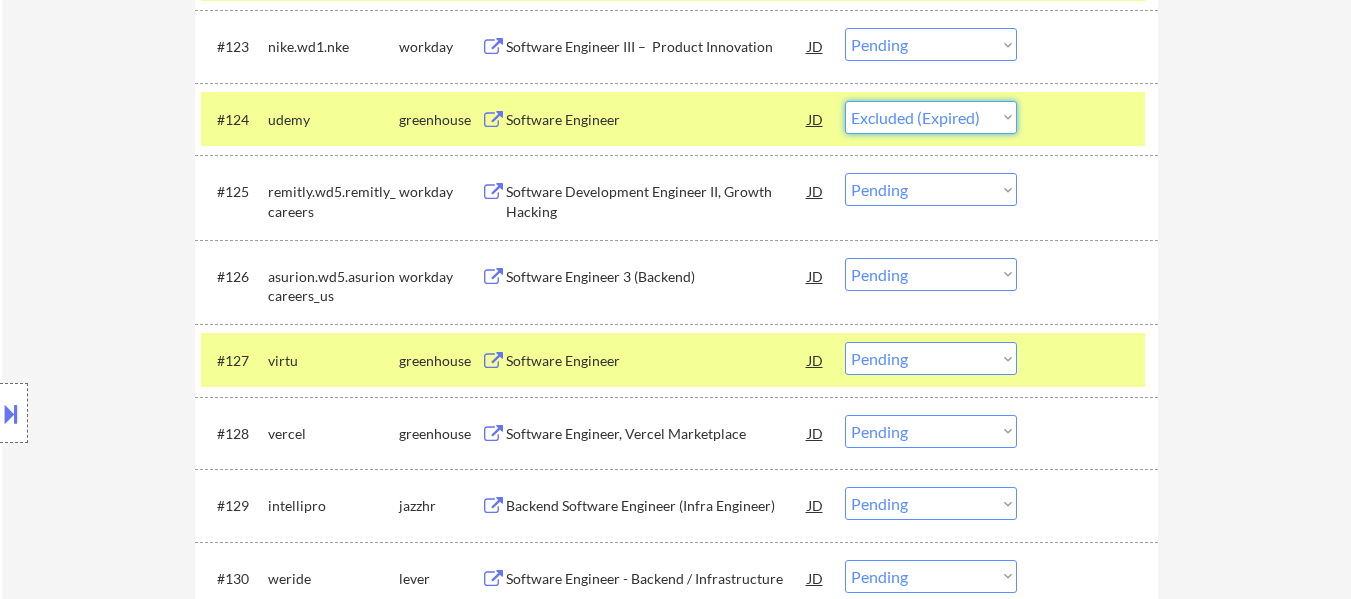 click on "Choose an option... Pending Applied Excluded (Questions) Excluded (Expired) Excluded (Location) Excluded (Bad Match) Excluded (Blocklist) Excluded (Salary) Excluded (Other)" at bounding box center [931, 117] 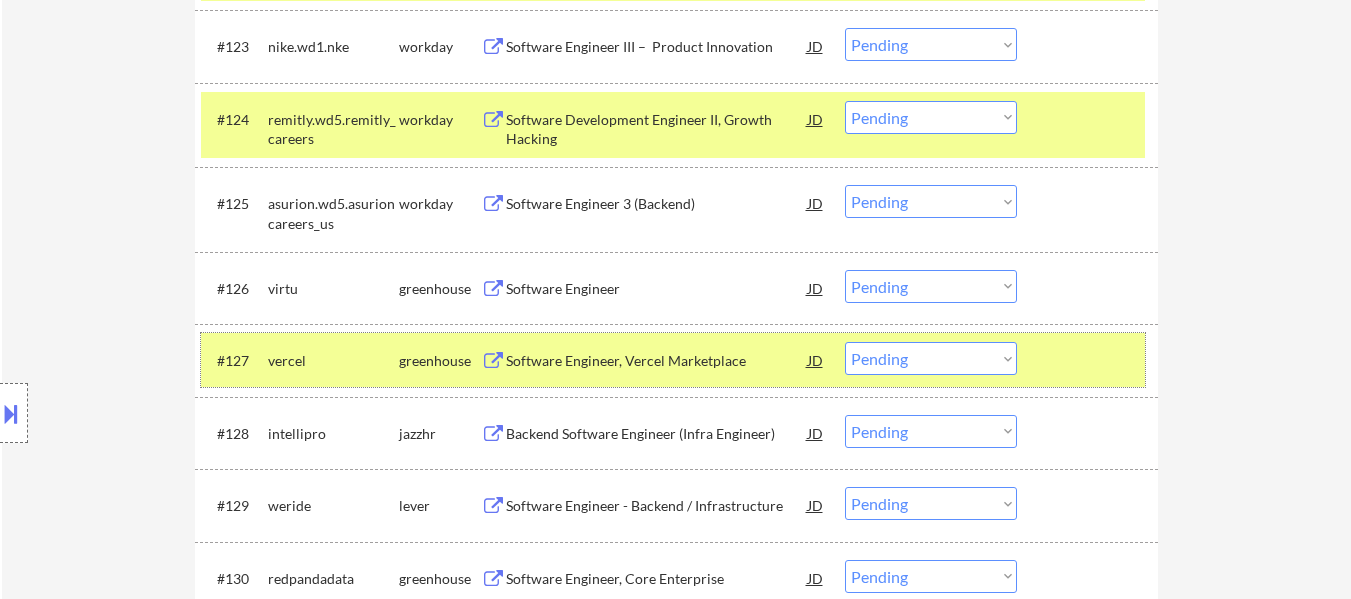 click on "#127 vercel greenhouse Software Engineer, Vercel Marketplace JD Choose an option... Pending Applied Excluded (Questions) Excluded (Expired) Excluded (Location) Excluded (Bad Match) Excluded (Blocklist) Excluded (Salary) Excluded (Other)" at bounding box center [673, 360] 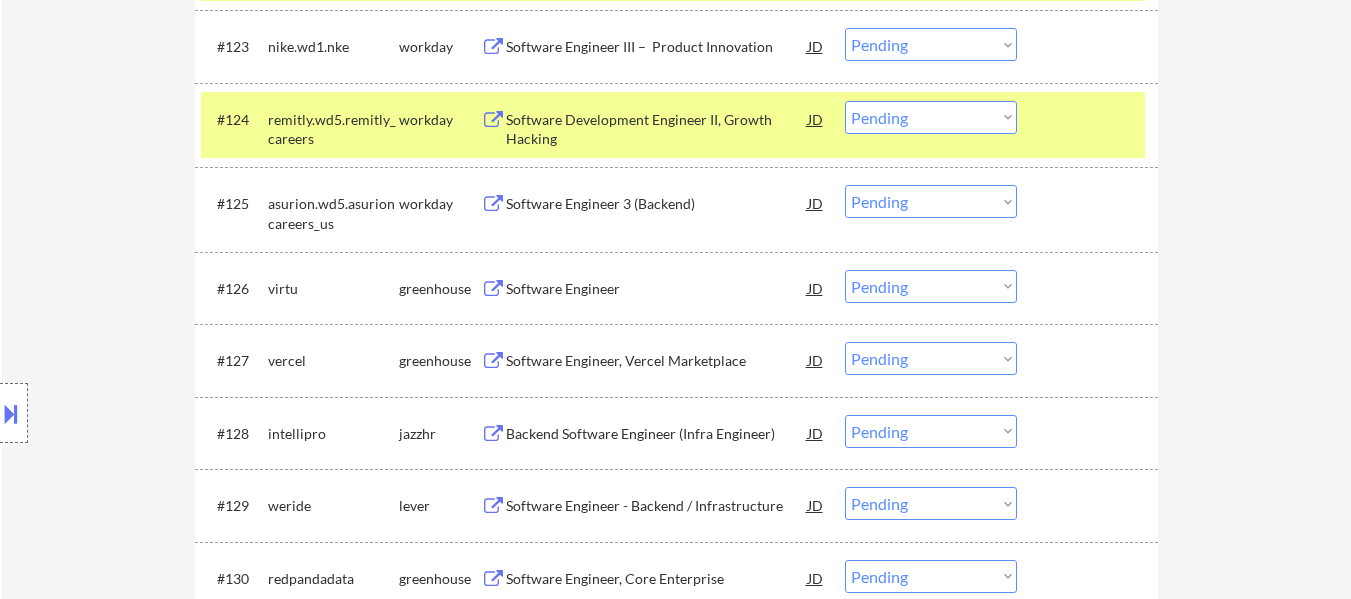 click at bounding box center [1090, 288] 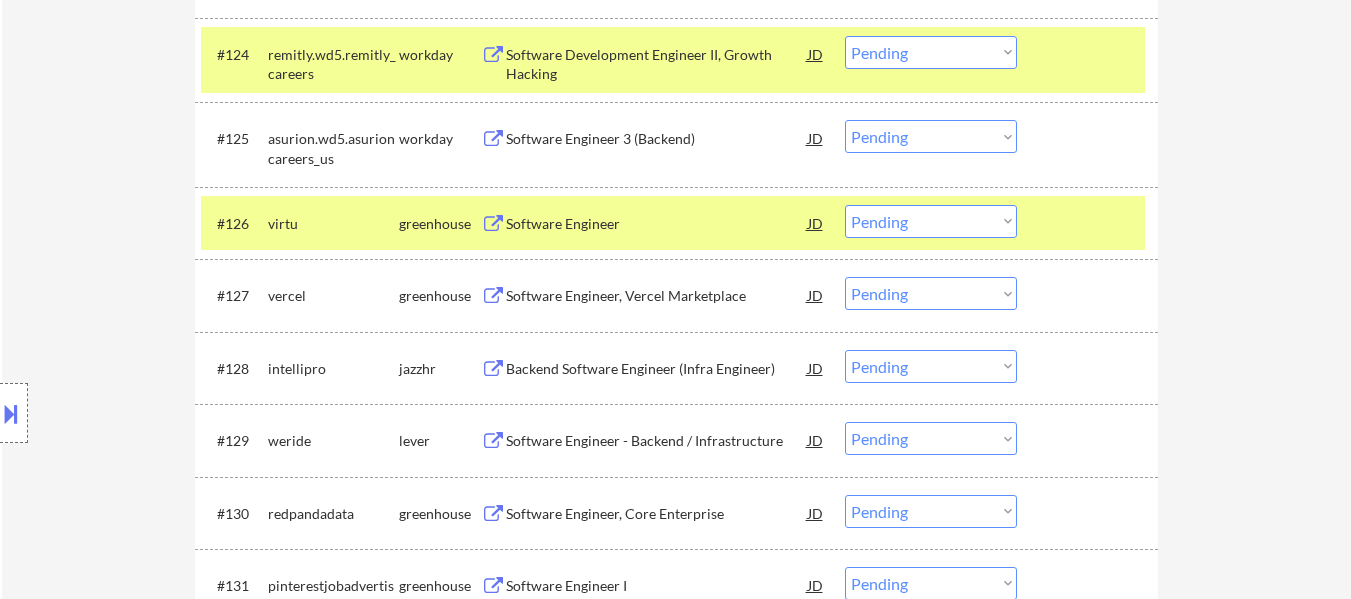 scroll, scrollTop: 2500, scrollLeft: 0, axis: vertical 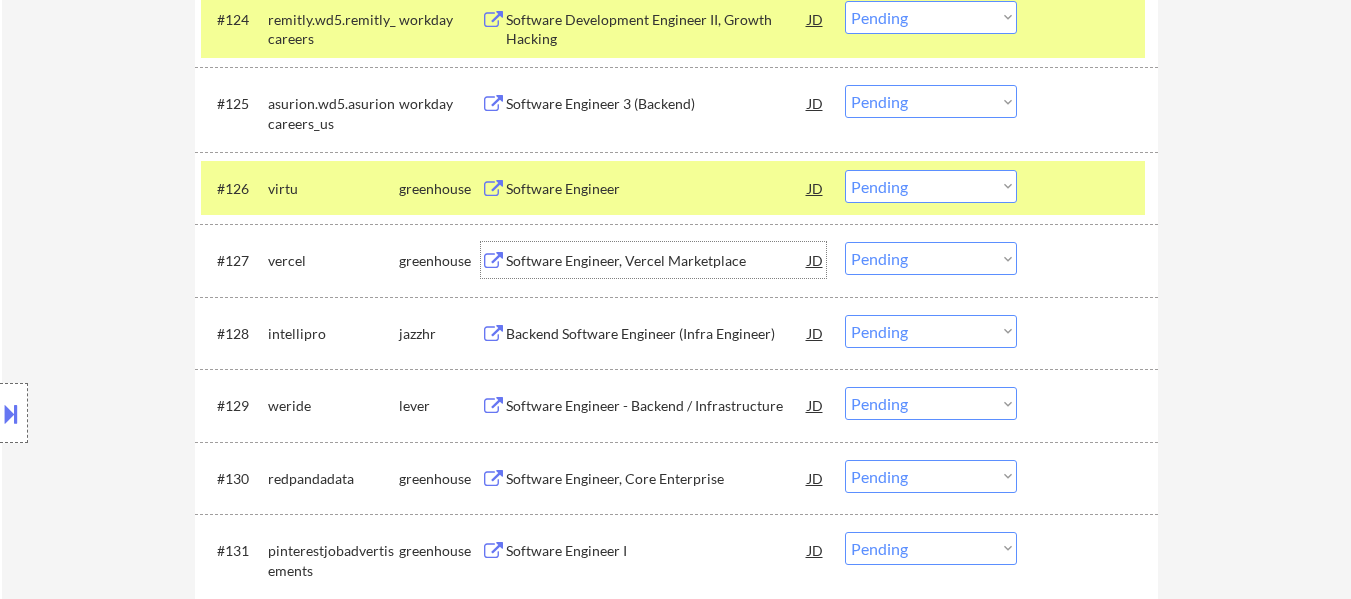 click on "Software Engineer, Vercel Marketplace" at bounding box center (657, 261) 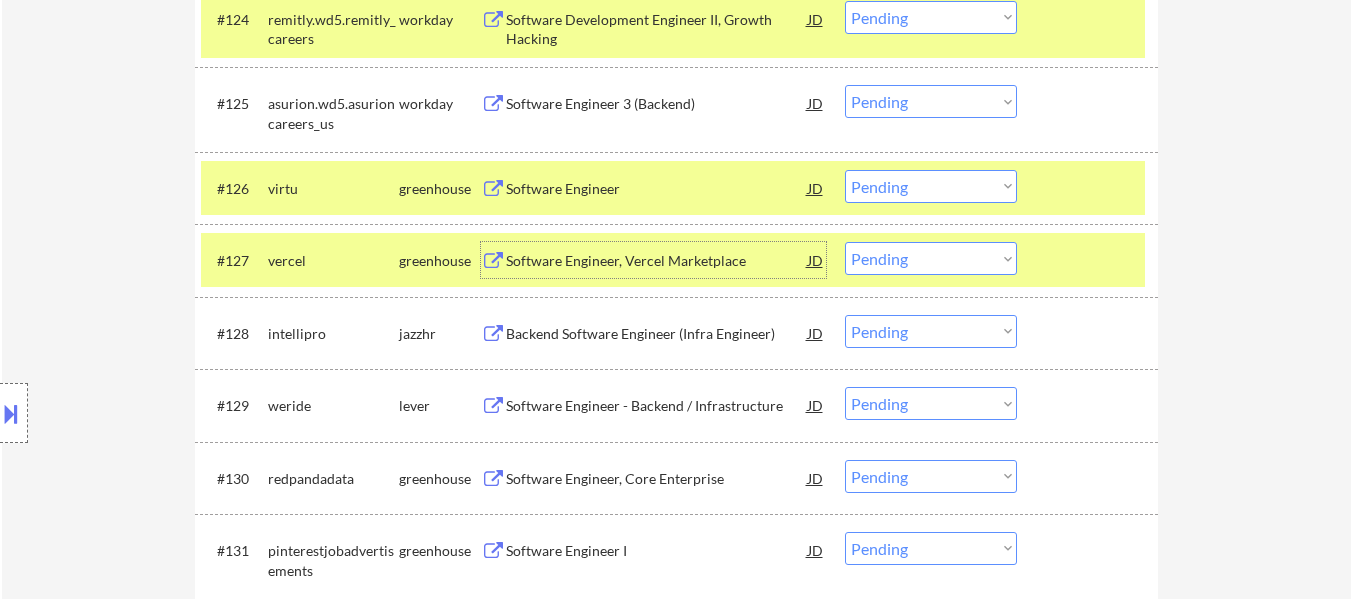 click on "Choose an option... Pending Applied Excluded (Questions) Excluded (Expired) Excluded (Location) Excluded (Bad Match) Excluded (Blocklist) Excluded (Salary) Excluded (Other)" at bounding box center [931, 258] 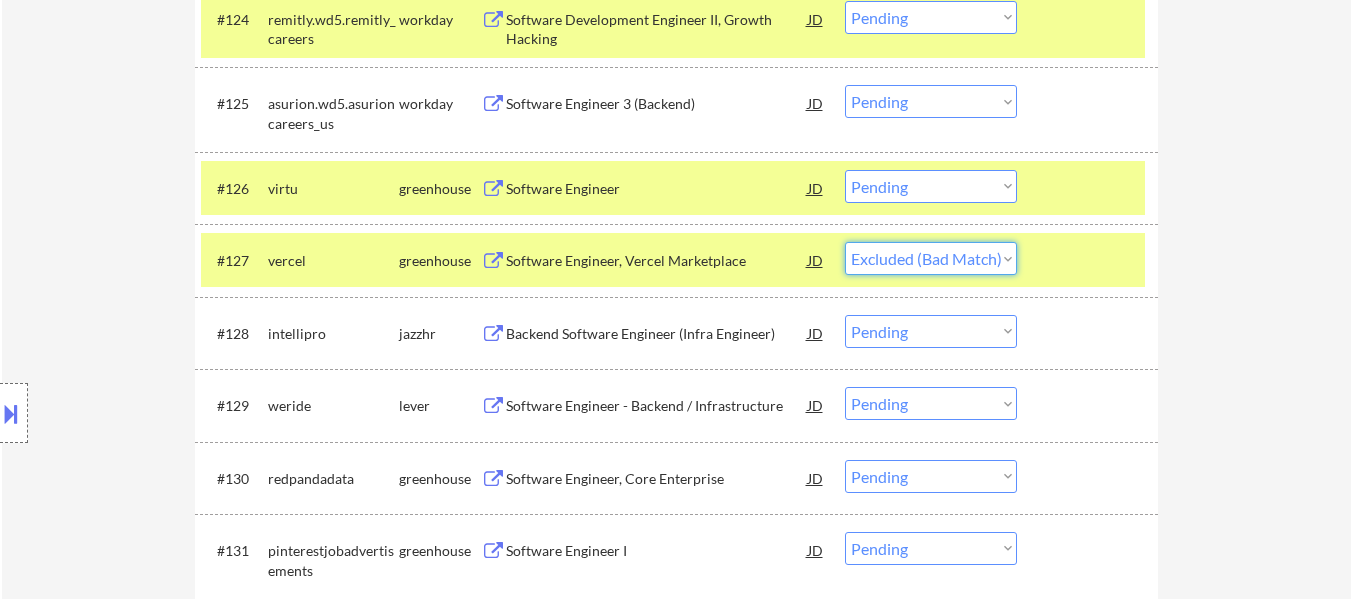 click on "Choose an option... Pending Applied Excluded (Questions) Excluded (Expired) Excluded (Location) Excluded (Bad Match) Excluded (Blocklist) Excluded (Salary) Excluded (Other)" at bounding box center [931, 258] 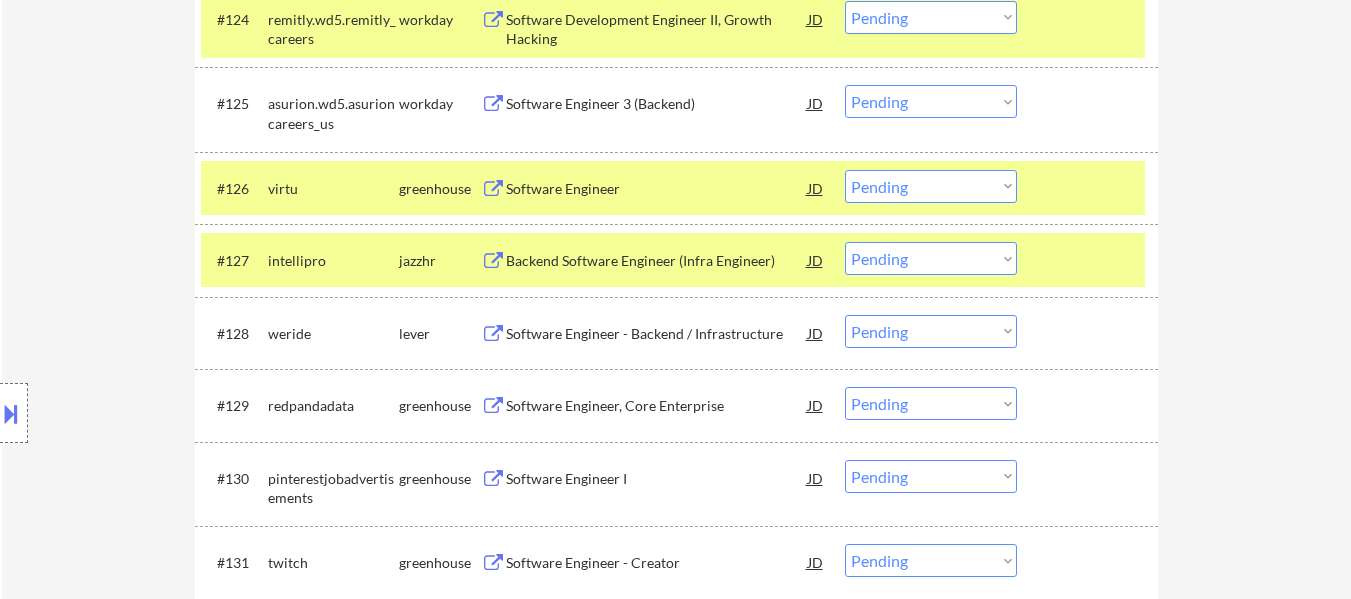 click on "#127 intellipro jazzhr Backend Software Engineer (Infra Engineer) JD Choose an option... Pending Applied Excluded (Questions) Excluded (Expired) Excluded (Location) Excluded (Bad Match) Excluded (Blocklist) Excluded (Salary) Excluded (Other)" at bounding box center [673, 260] 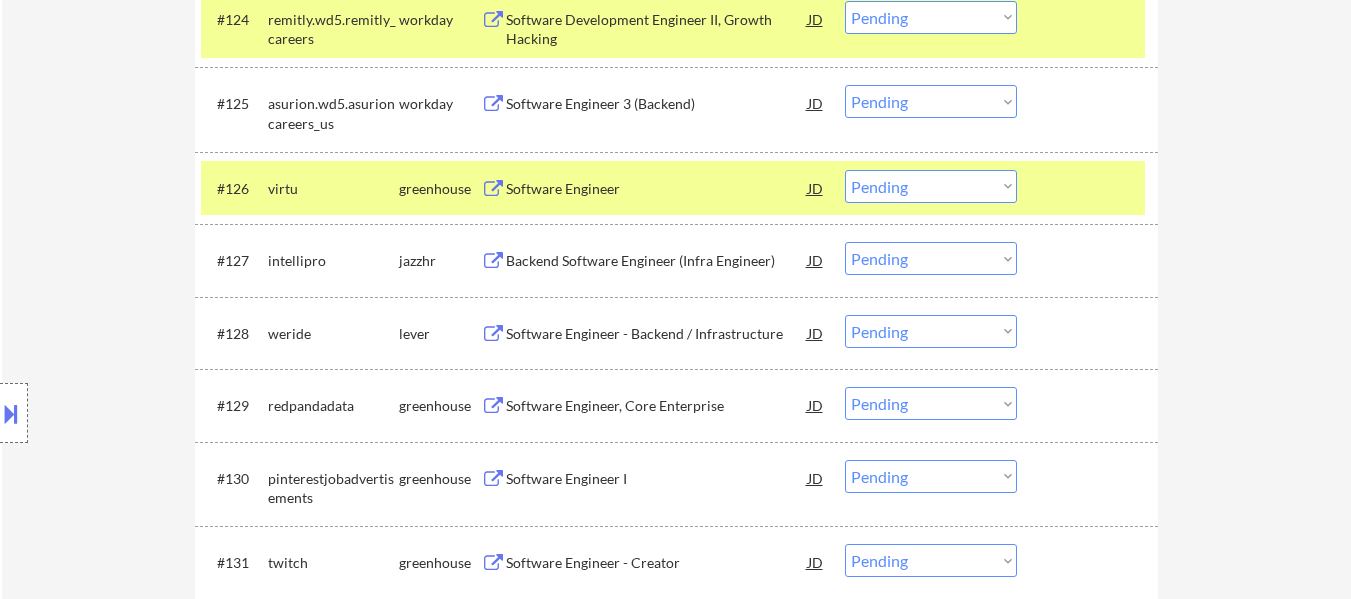click on "Backend Software Engineer (Infra Engineer)" at bounding box center [657, 261] 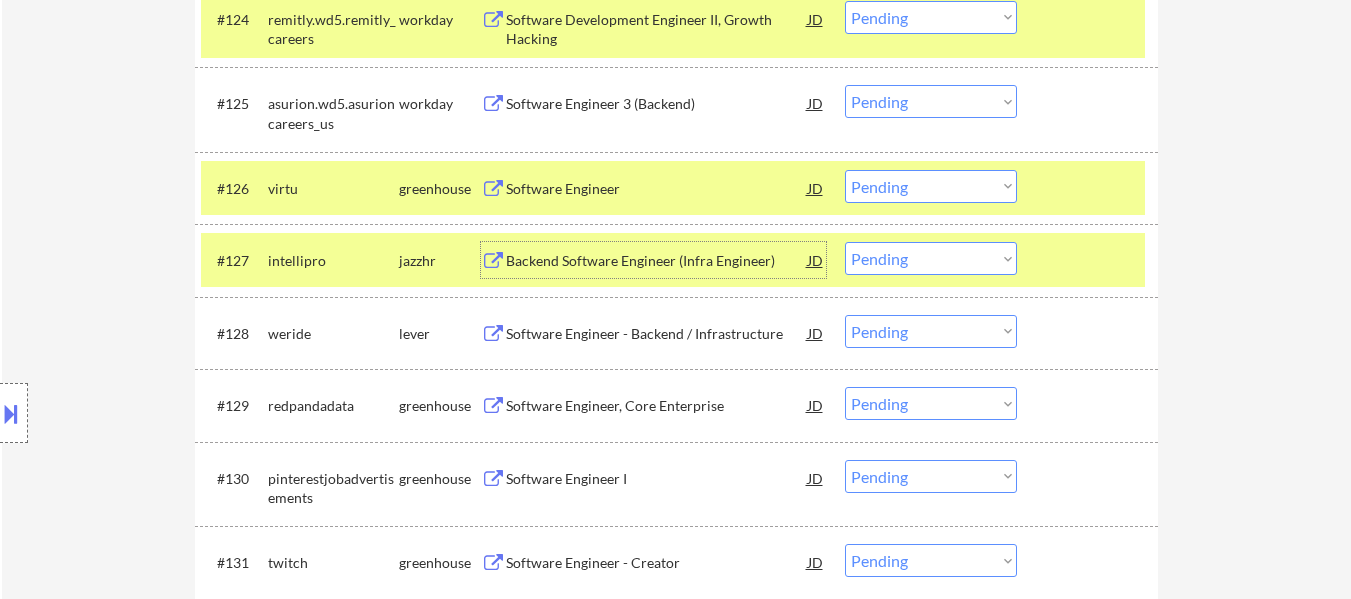 click on "Choose an option... Pending Applied Excluded (Questions) Excluded (Expired) Excluded (Location) Excluded (Bad Match) Excluded (Blocklist) Excluded (Salary) Excluded (Other)" at bounding box center [931, 186] 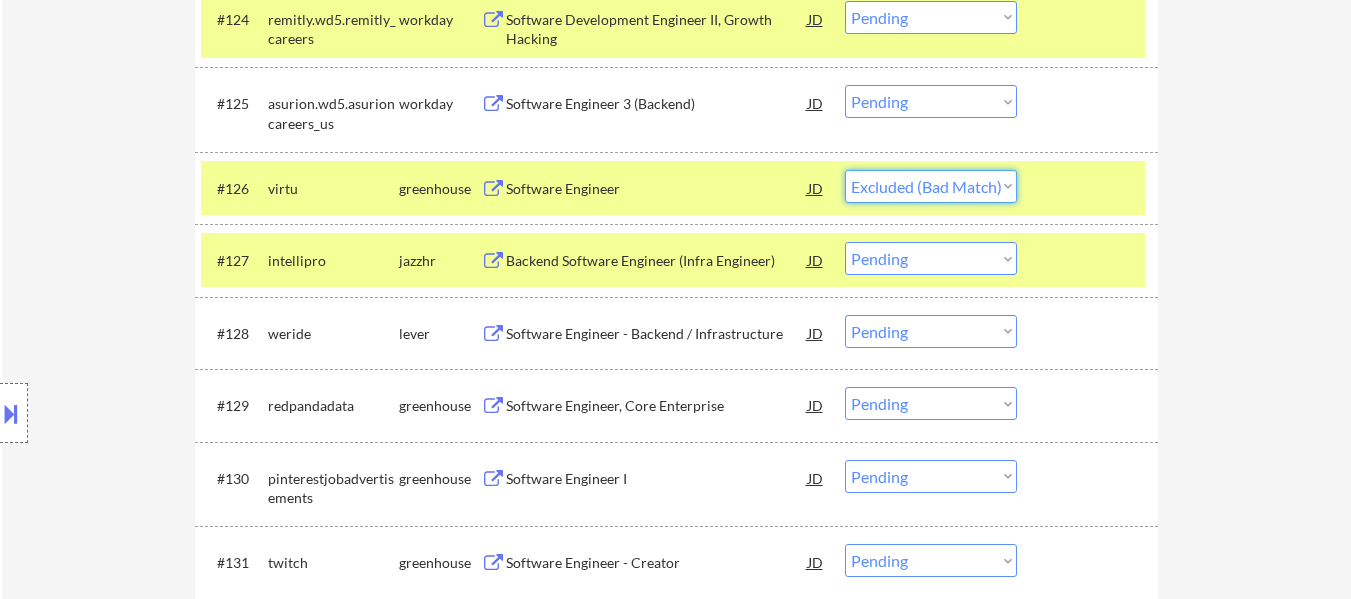 click on "Choose an option... Pending Applied Excluded (Questions) Excluded (Expired) Excluded (Location) Excluded (Bad Match) Excluded (Blocklist) Excluded (Salary) Excluded (Other)" at bounding box center [931, 186] 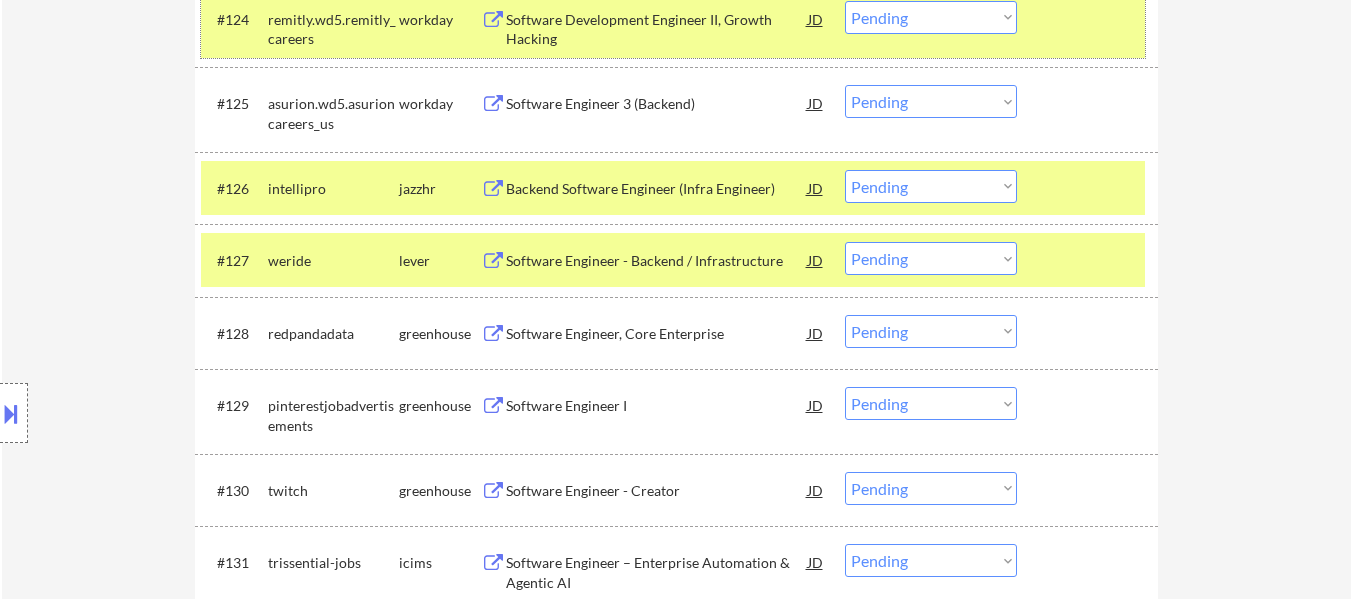 click at bounding box center [1090, 19] 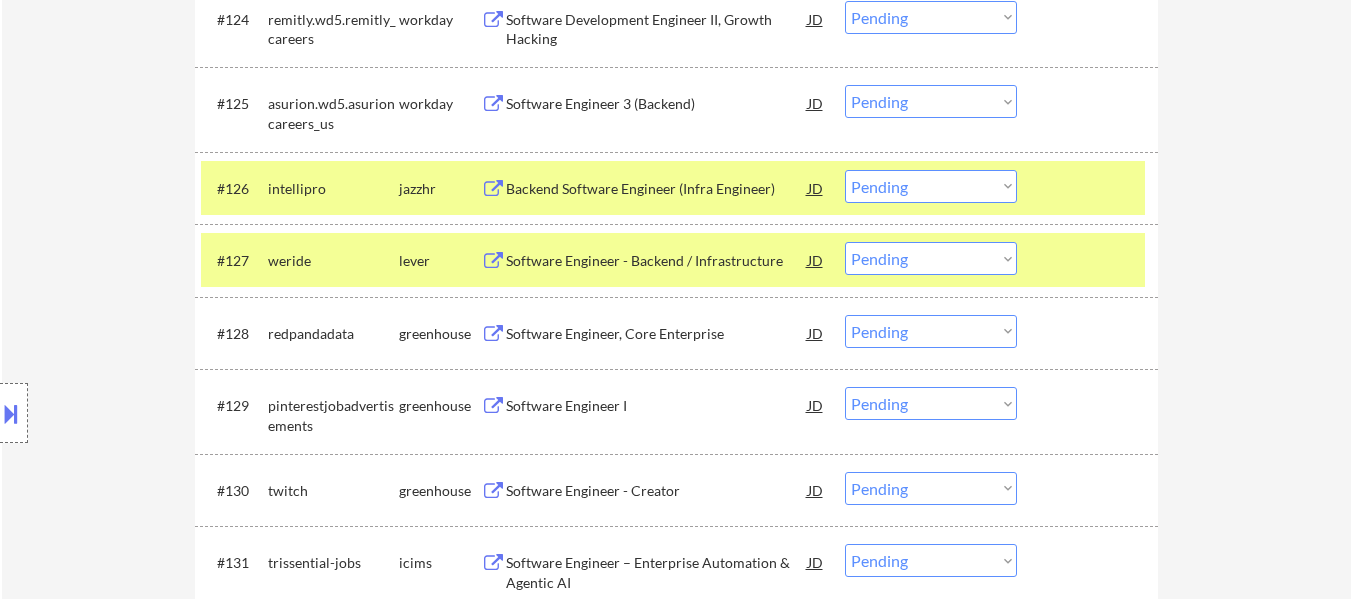click at bounding box center [1090, 260] 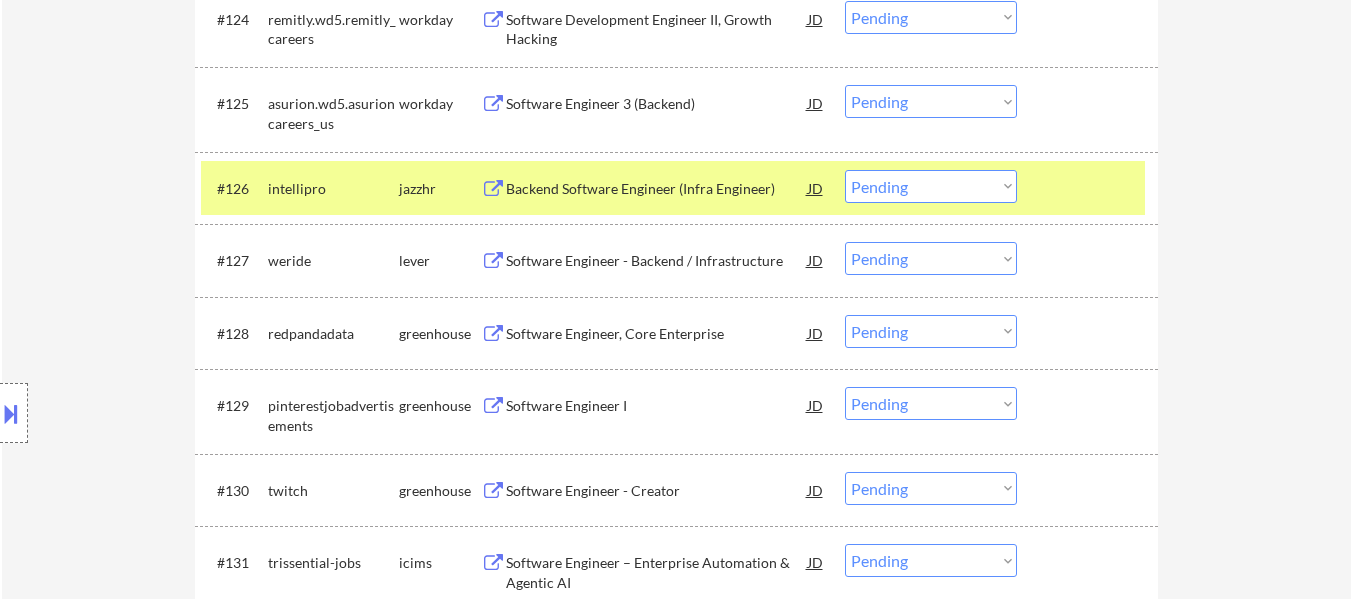 click on "Software Engineer - Backend / Infrastructure" at bounding box center [657, 261] 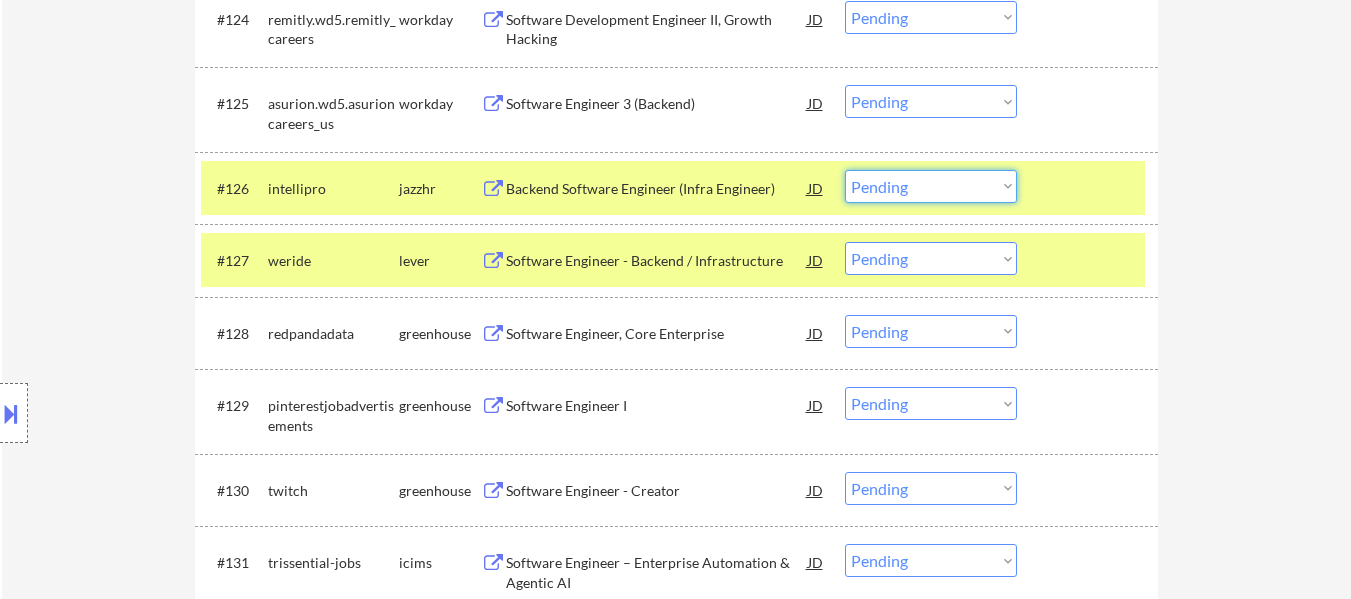drag, startPoint x: 904, startPoint y: 192, endPoint x: 909, endPoint y: 201, distance: 10.29563 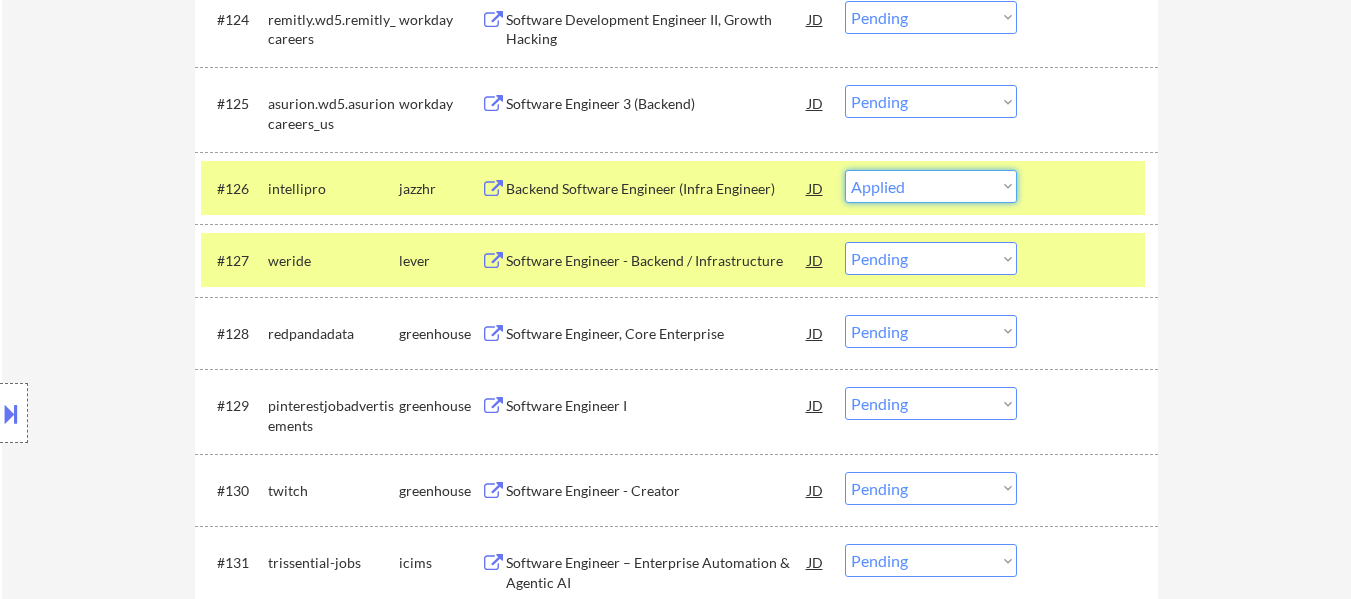 click on "Choose an option... Pending Applied Excluded (Questions) Excluded (Expired) Excluded (Location) Excluded (Bad Match) Excluded (Blocklist) Excluded (Salary) Excluded (Other)" at bounding box center [931, 186] 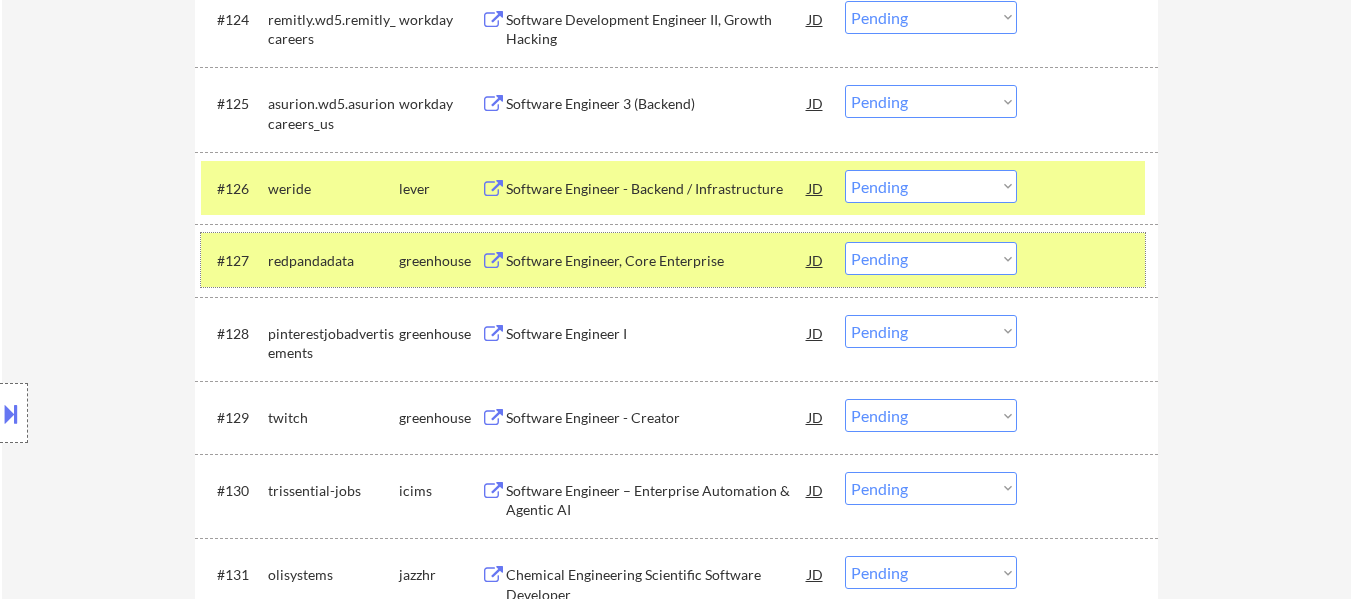 click at bounding box center [1090, 260] 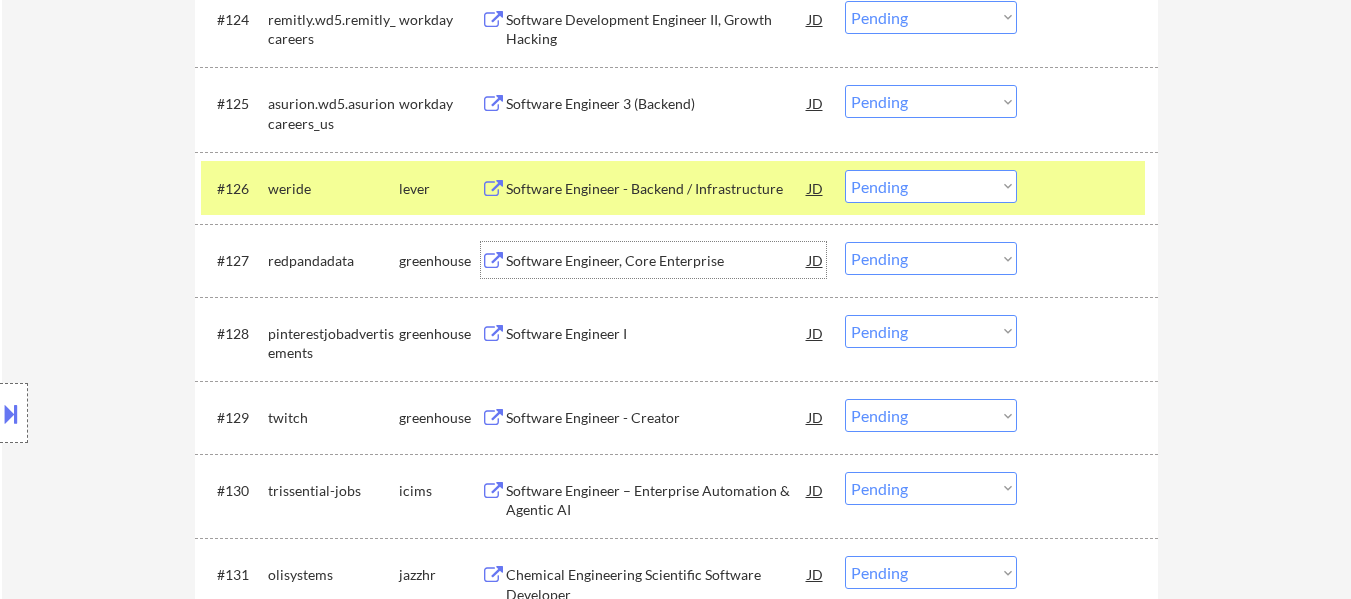 click on "Software Engineer, Core Enterprise" at bounding box center (657, 261) 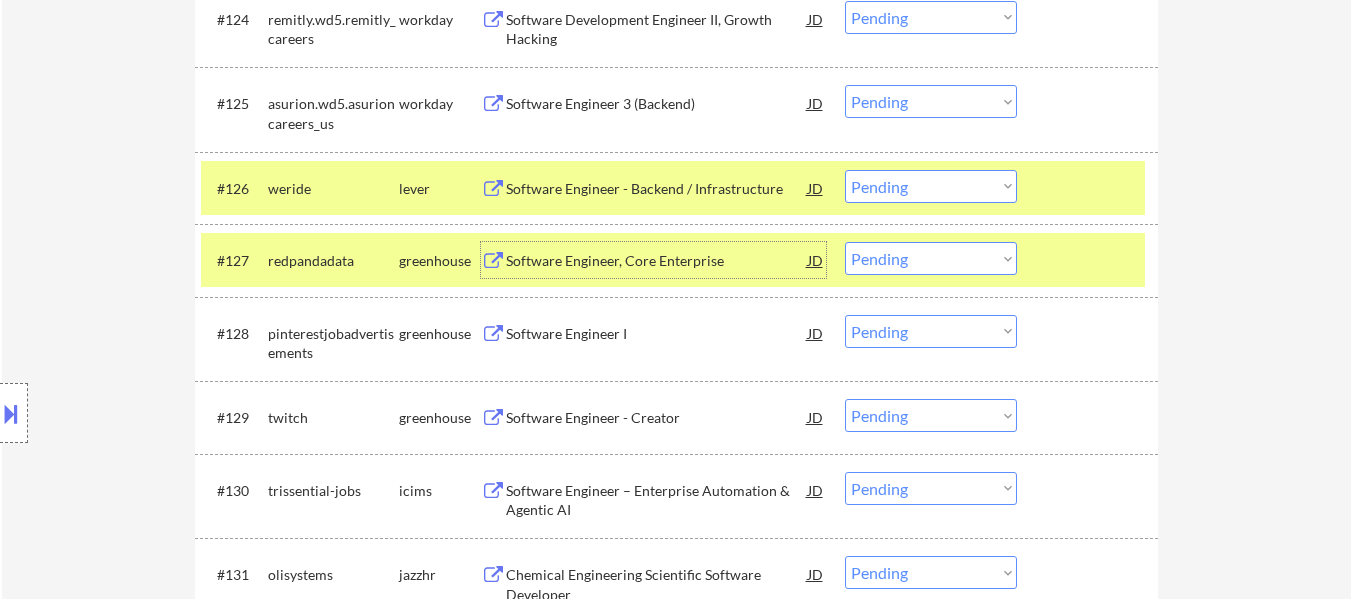 click on "Choose an option... Pending Applied Excluded (Questions) Excluded (Expired) Excluded (Location) Excluded (Bad Match) Excluded (Blocklist) Excluded (Salary) Excluded (Other)" at bounding box center (931, 186) 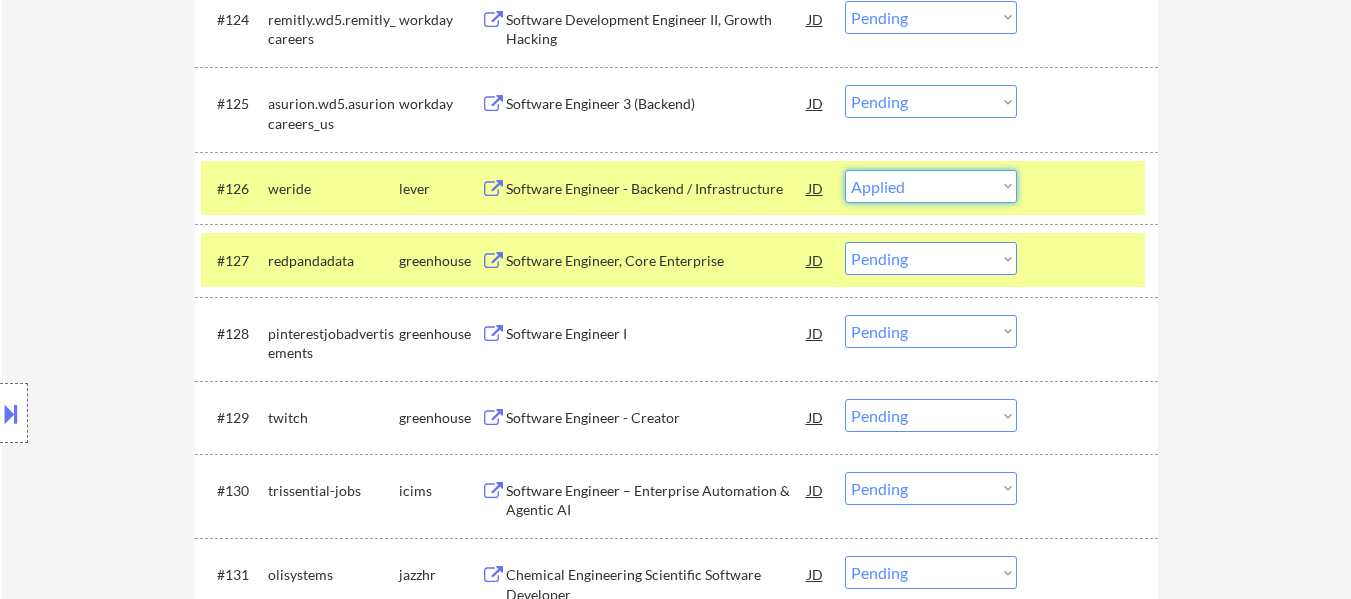 click on "Choose an option... Pending Applied Excluded (Questions) Excluded (Expired) Excluded (Location) Excluded (Bad Match) Excluded (Blocklist) Excluded (Salary) Excluded (Other)" at bounding box center [931, 186] 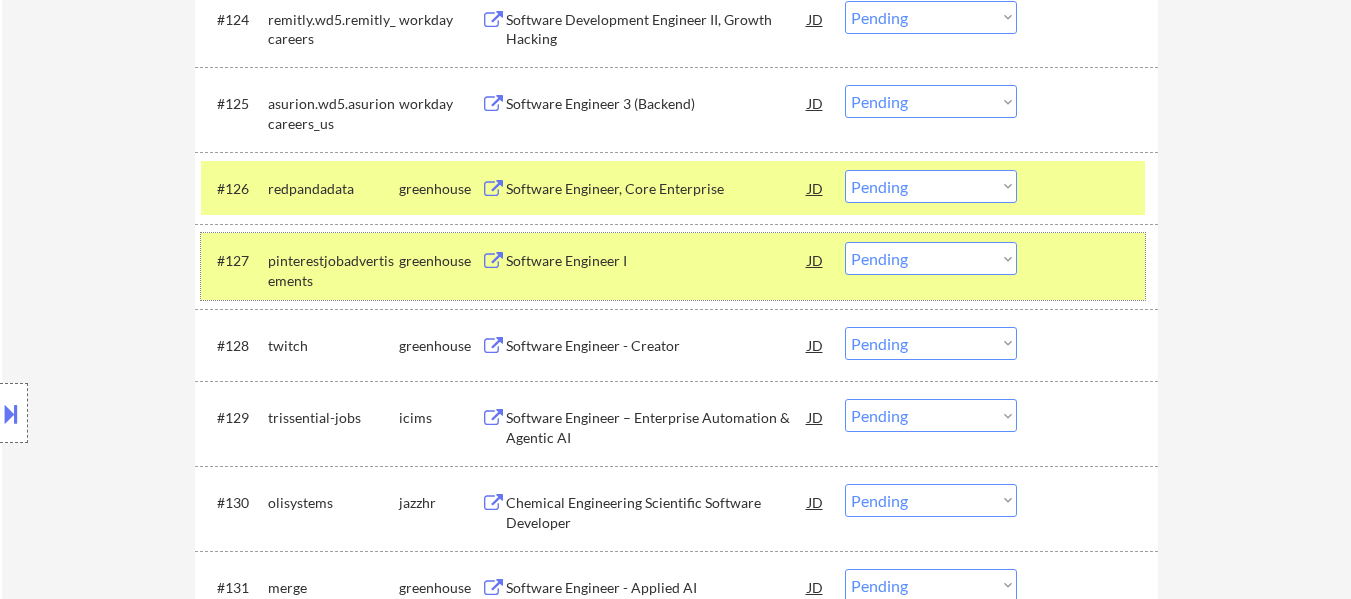 click at bounding box center [1090, 260] 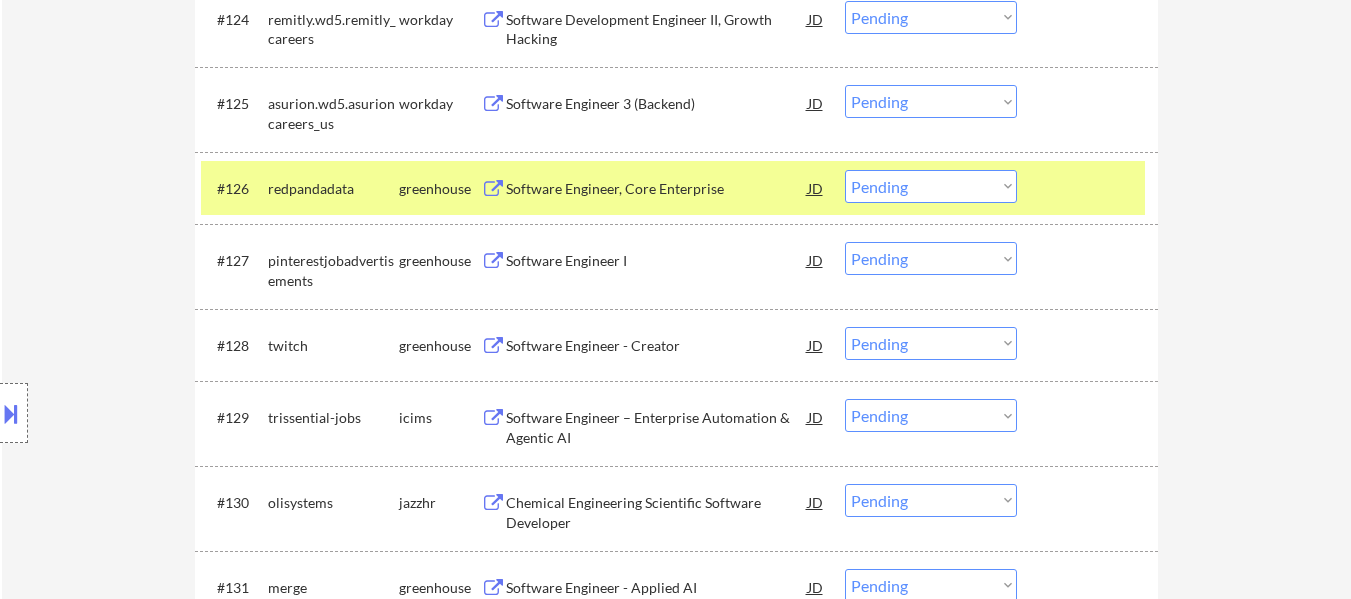 click on "Software Engineer I" at bounding box center [657, 261] 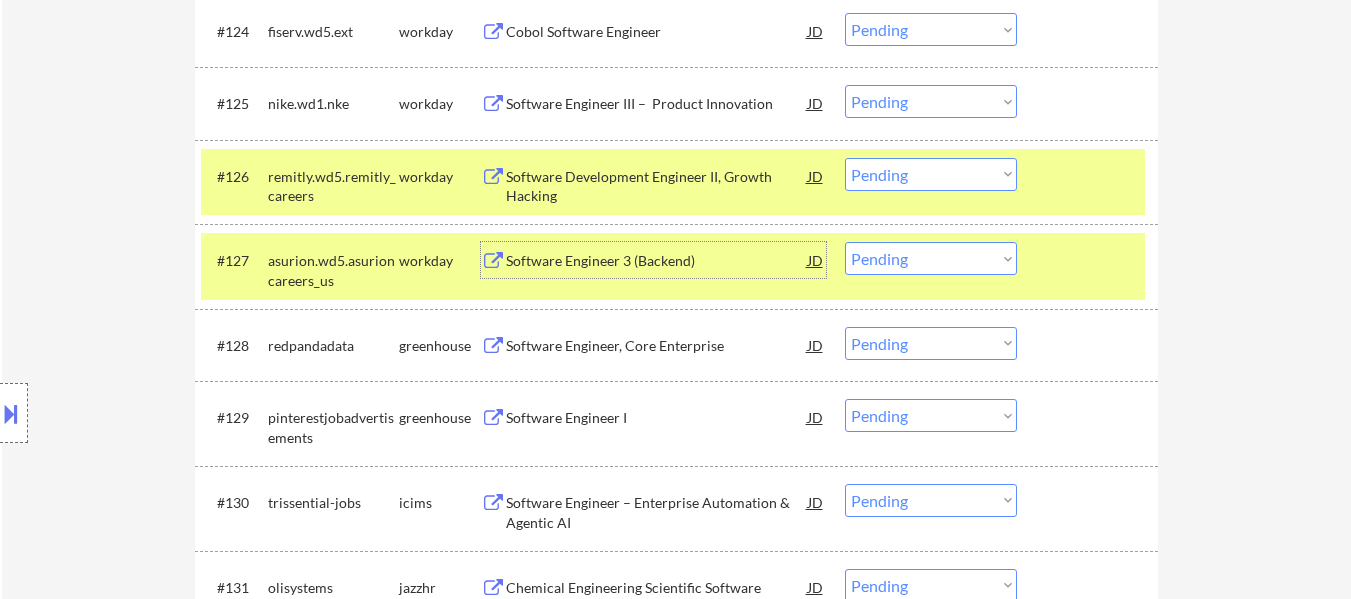 click at bounding box center [1090, 176] 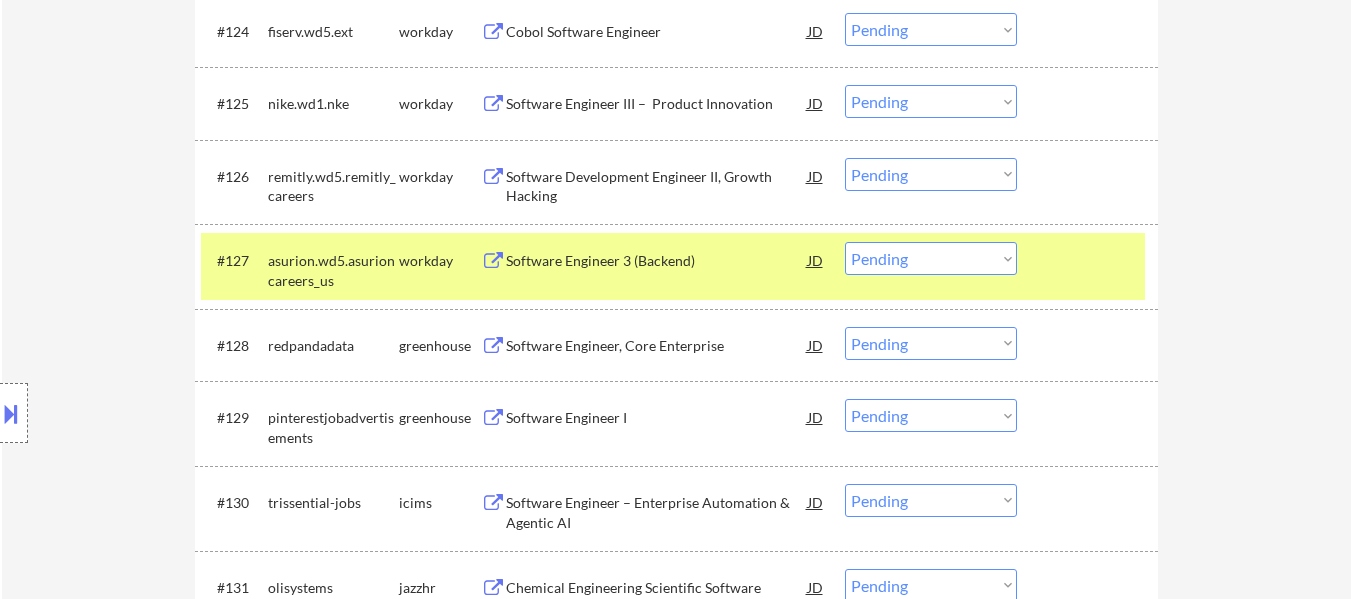 click at bounding box center (1090, 260) 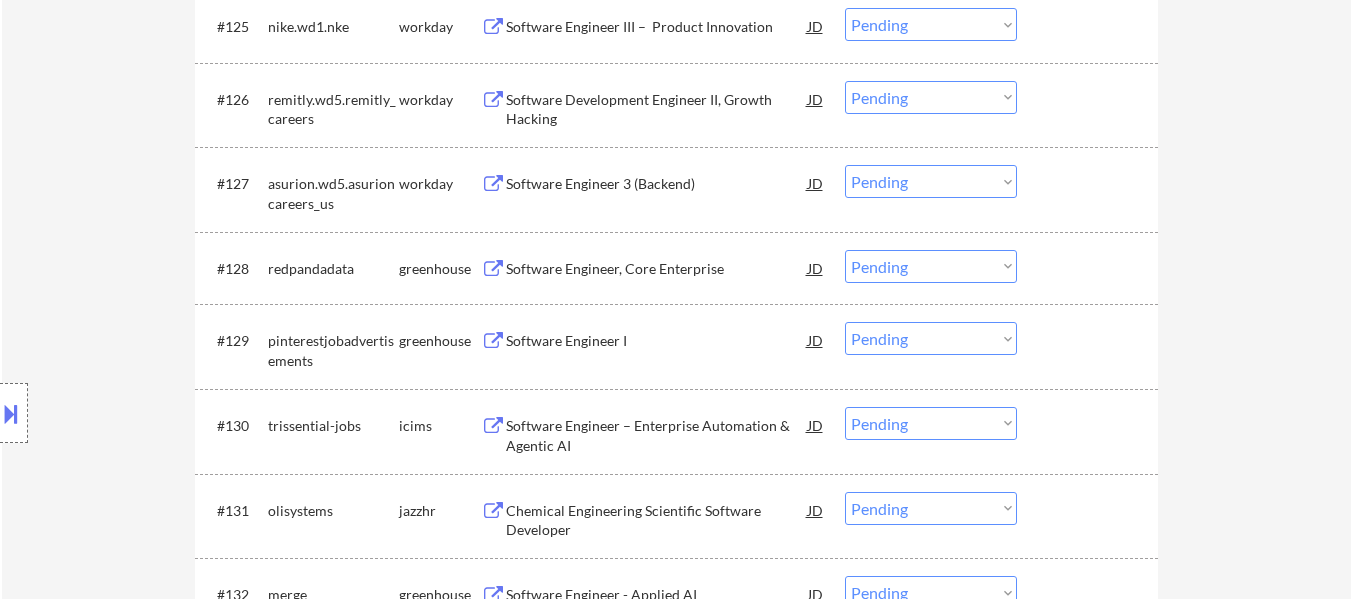 scroll, scrollTop: 2600, scrollLeft: 0, axis: vertical 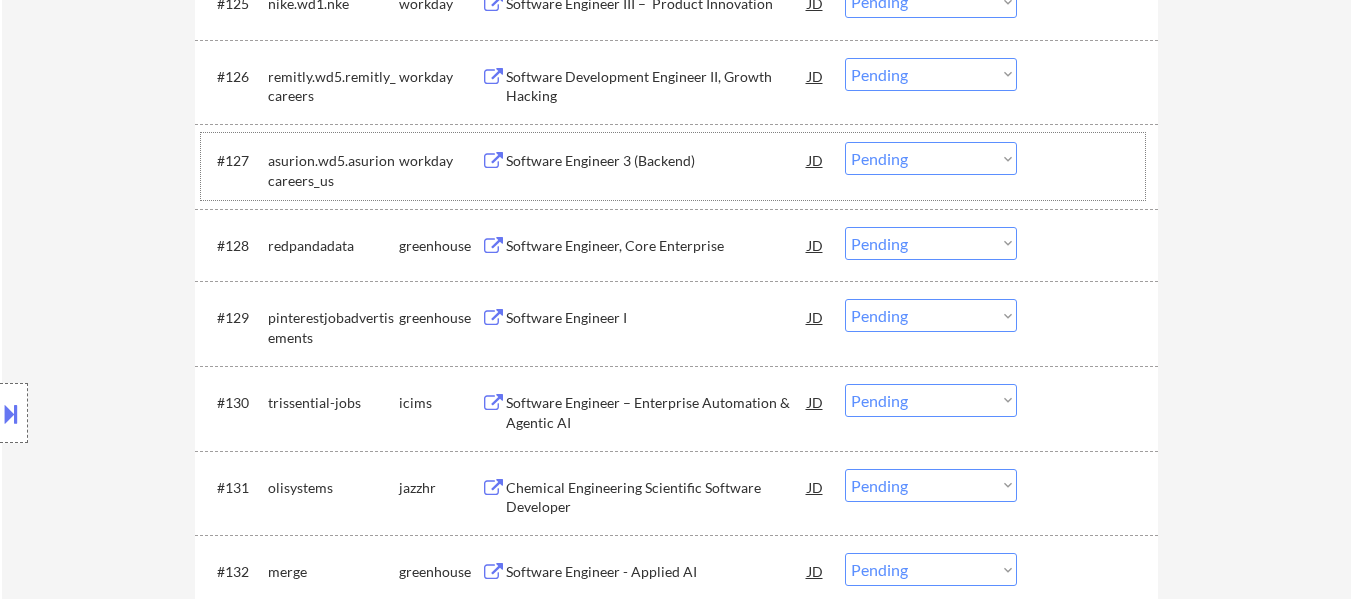 click on "Choose an option... Pending Applied Excluded (Questions) Excluded (Expired) Excluded (Location) Excluded (Bad Match) Excluded (Blocklist) Excluded (Salary) Excluded (Other)" at bounding box center (931, 243) 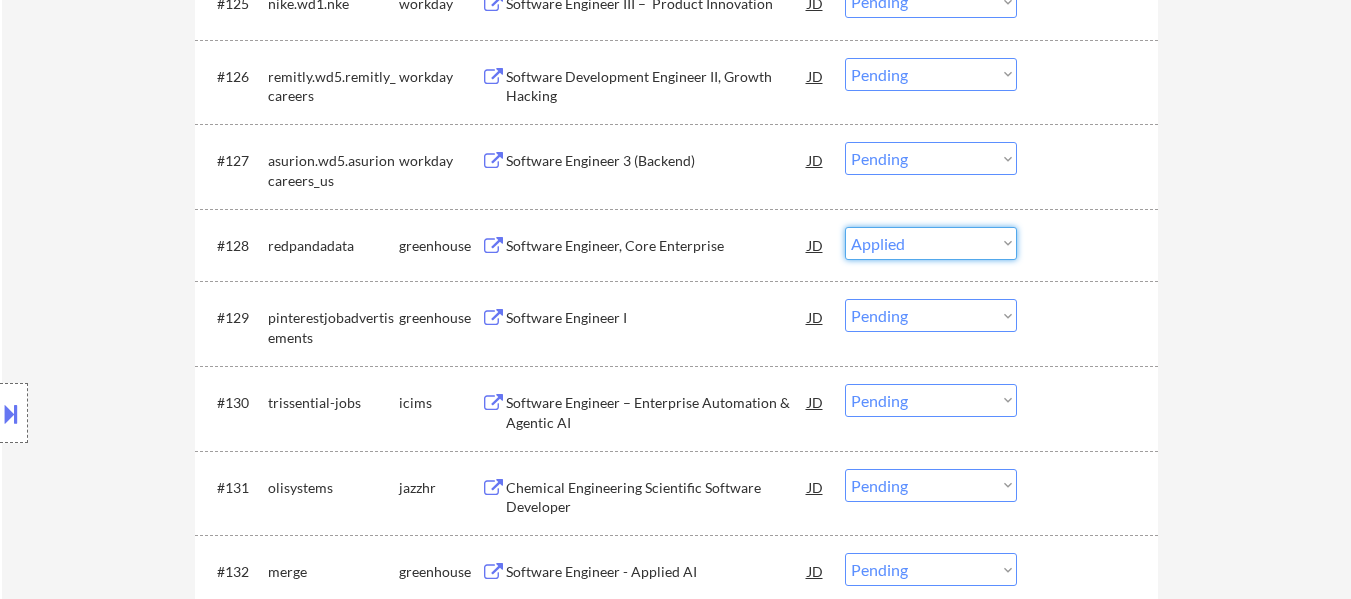 click on "Choose an option... Pending Applied Excluded (Questions) Excluded (Expired) Excluded (Location) Excluded (Bad Match) Excluded (Blocklist) Excluded (Salary) Excluded (Other)" at bounding box center [931, 243] 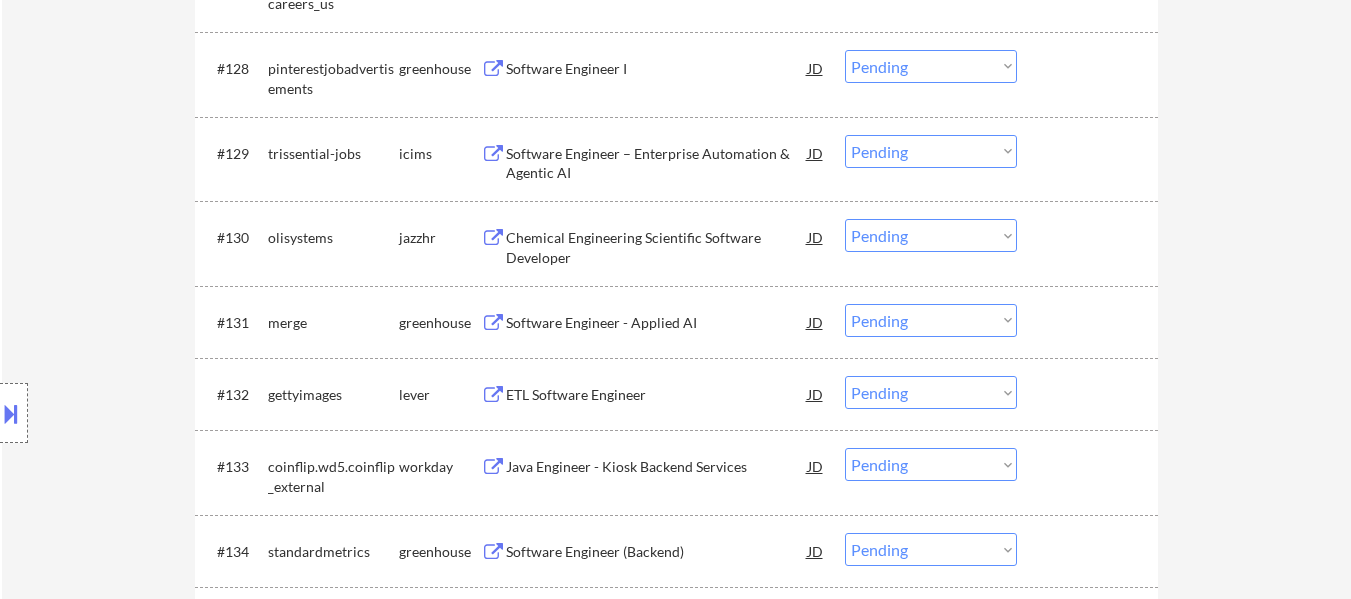scroll, scrollTop: 2800, scrollLeft: 0, axis: vertical 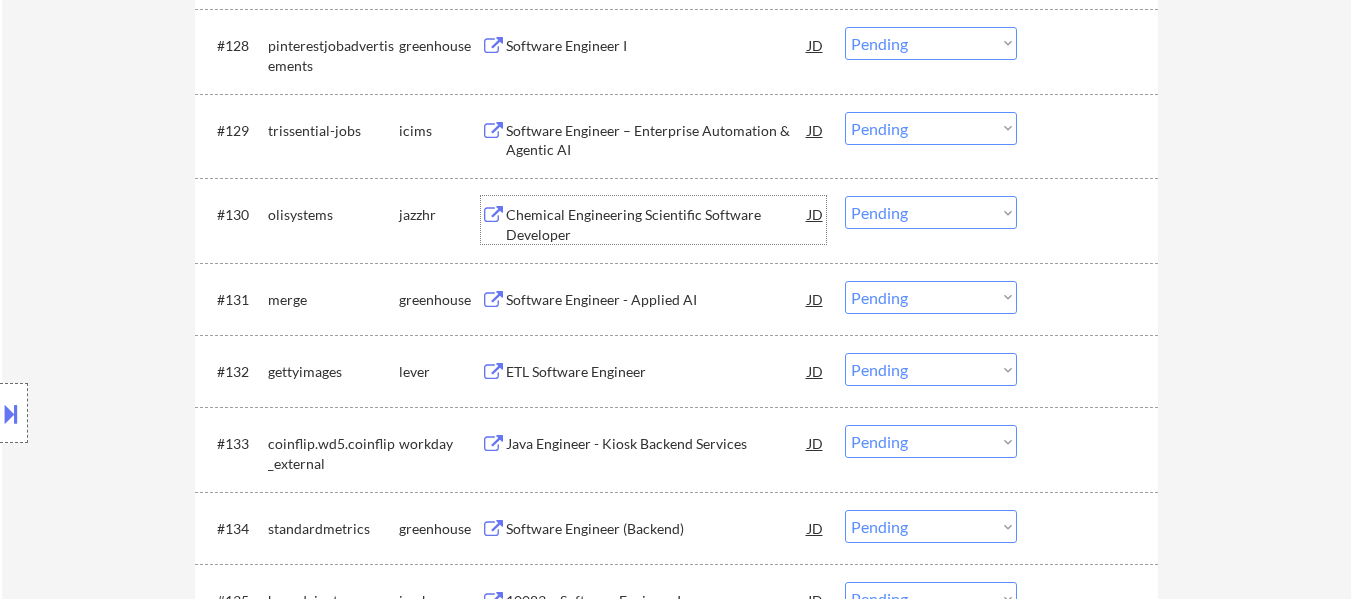 click on "Chemical Engineering Scientific Software Developer" at bounding box center (657, 224) 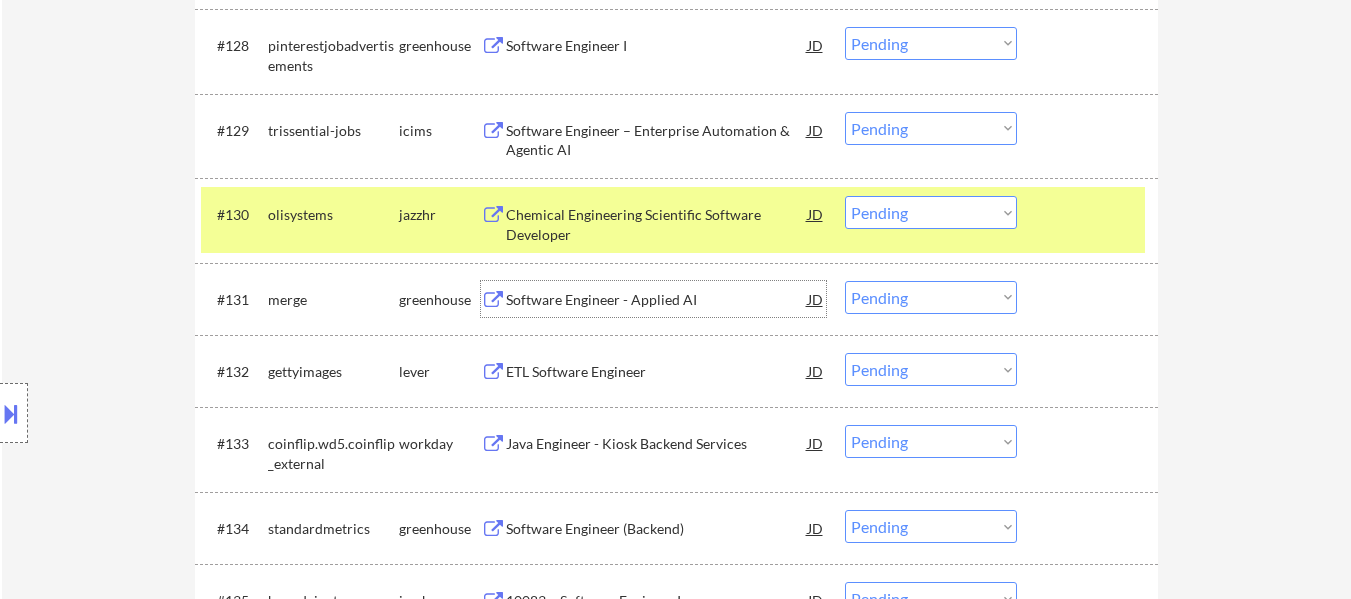 click on "Software Engineer - Applied AI" at bounding box center [657, 300] 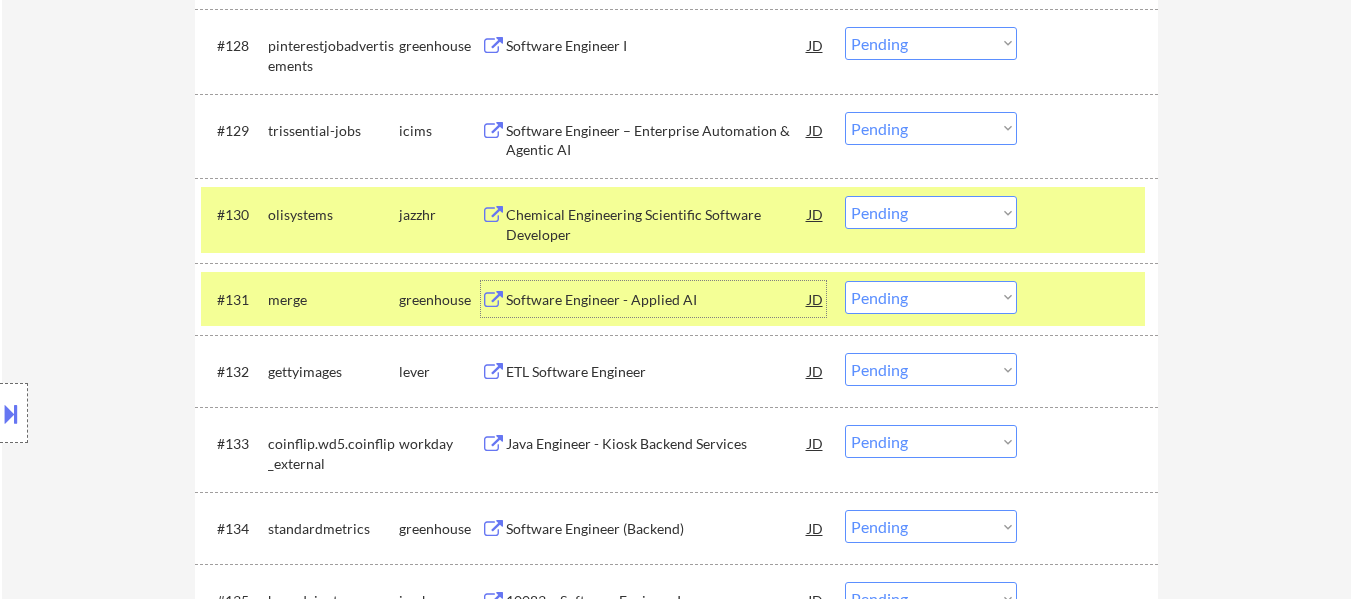 click on "Choose an option... Pending Applied Excluded (Questions) Excluded (Expired) Excluded (Location) Excluded (Bad Match) Excluded (Blocklist) Excluded (Salary) Excluded (Other)" at bounding box center (931, 212) 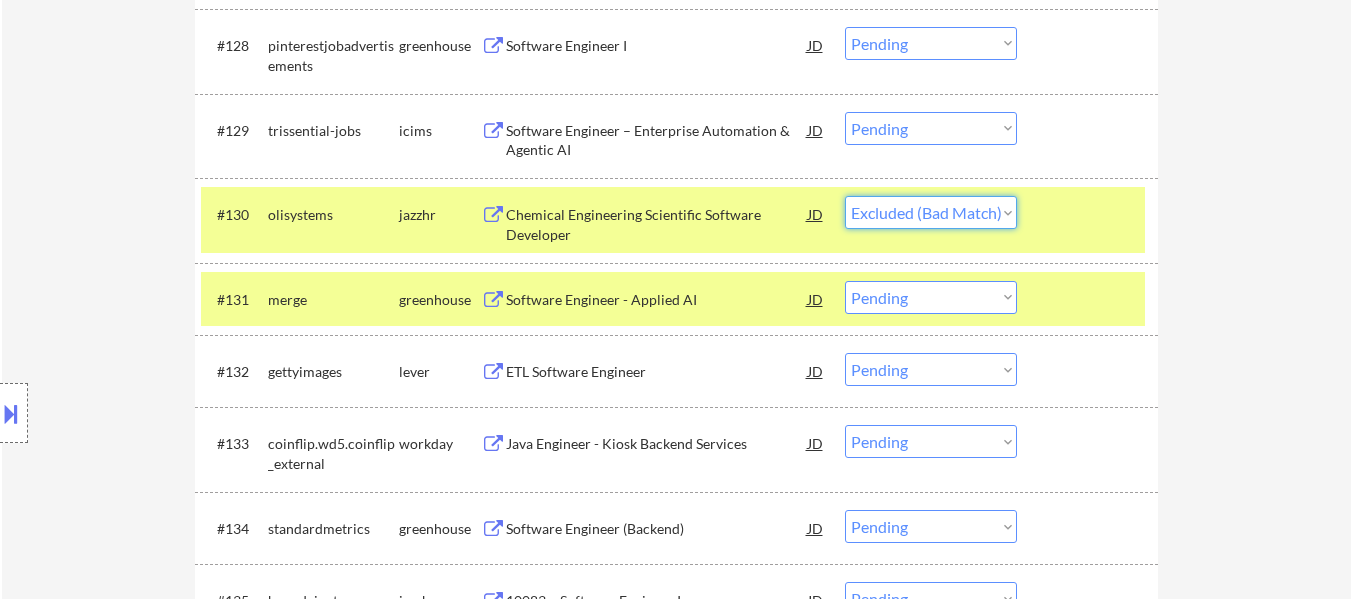 click on "Choose an option... Pending Applied Excluded (Questions) Excluded (Expired) Excluded (Location) Excluded (Bad Match) Excluded (Blocklist) Excluded (Salary) Excluded (Other)" at bounding box center (931, 212) 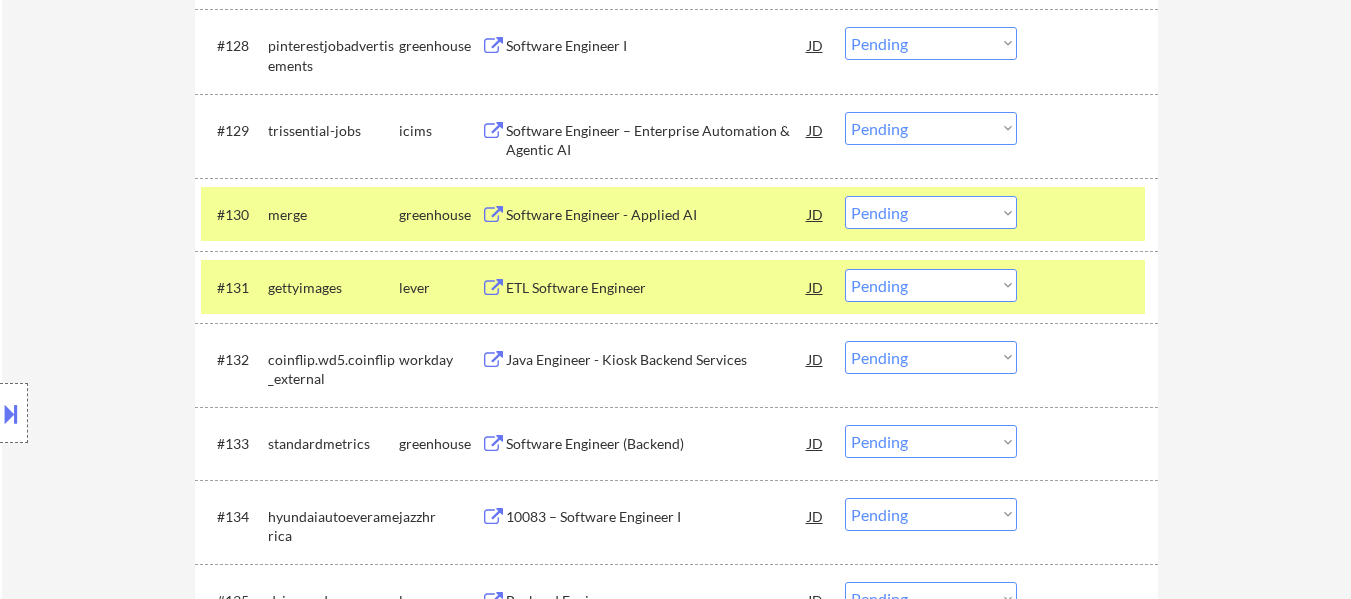 click at bounding box center (1090, 287) 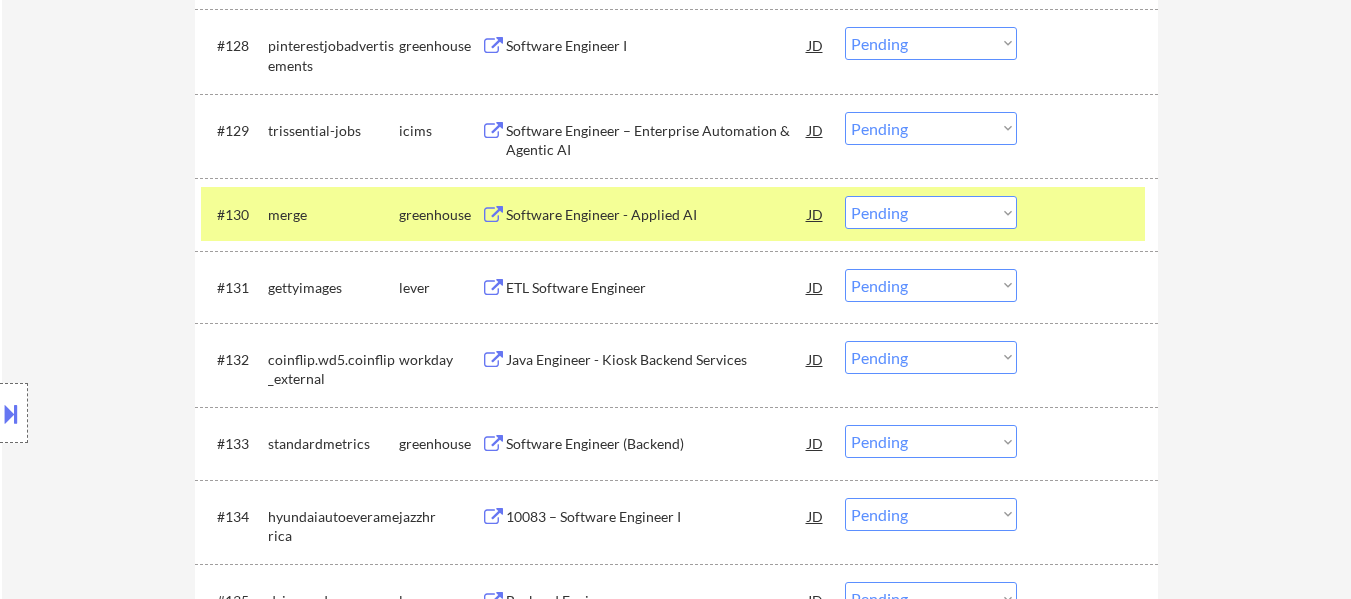 click on "ETL Software Engineer" at bounding box center (657, 288) 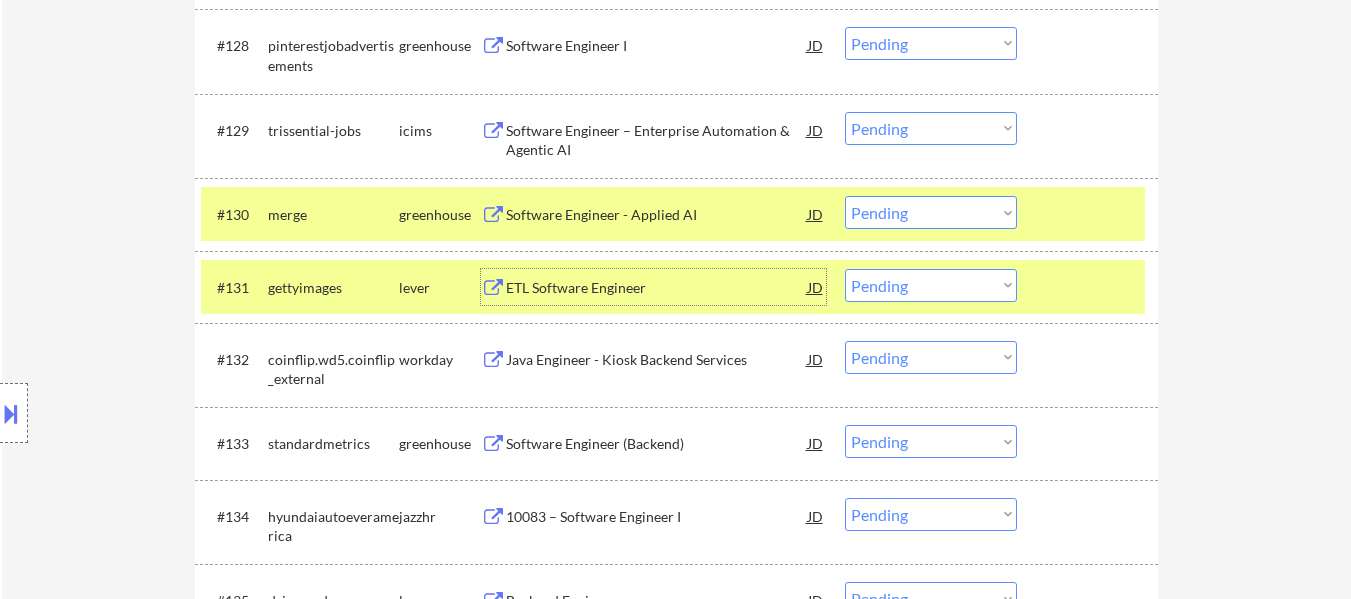click on "Choose an option... Pending Applied Excluded (Questions) Excluded (Expired) Excluded (Location) Excluded (Bad Match) Excluded (Blocklist) Excluded (Salary) Excluded (Other)" at bounding box center (931, 212) 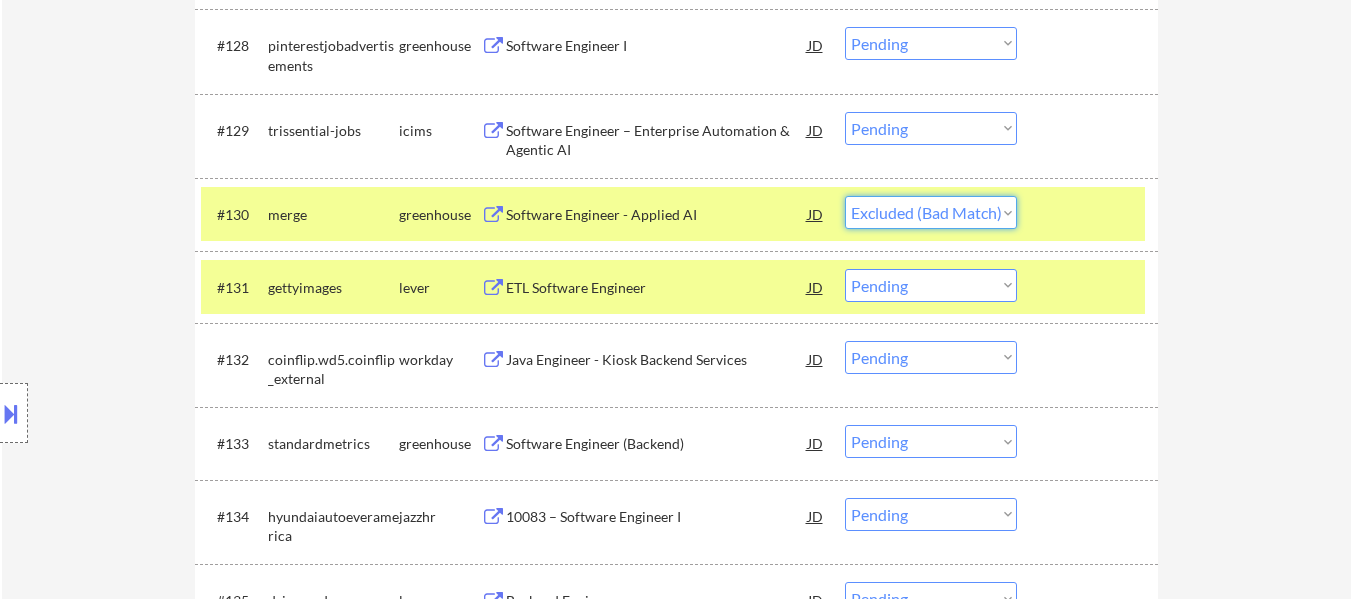 click on "Choose an option... Pending Applied Excluded (Questions) Excluded (Expired) Excluded (Location) Excluded (Bad Match) Excluded (Blocklist) Excluded (Salary) Excluded (Other)" at bounding box center (931, 212) 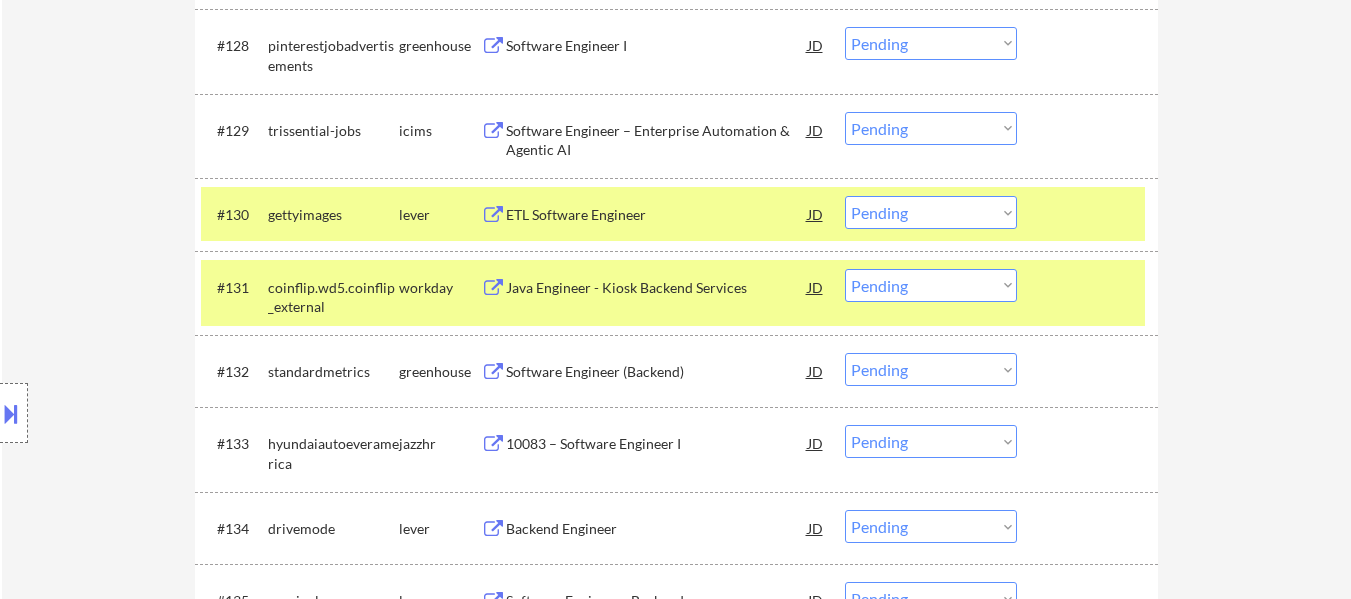 click at bounding box center (1090, 287) 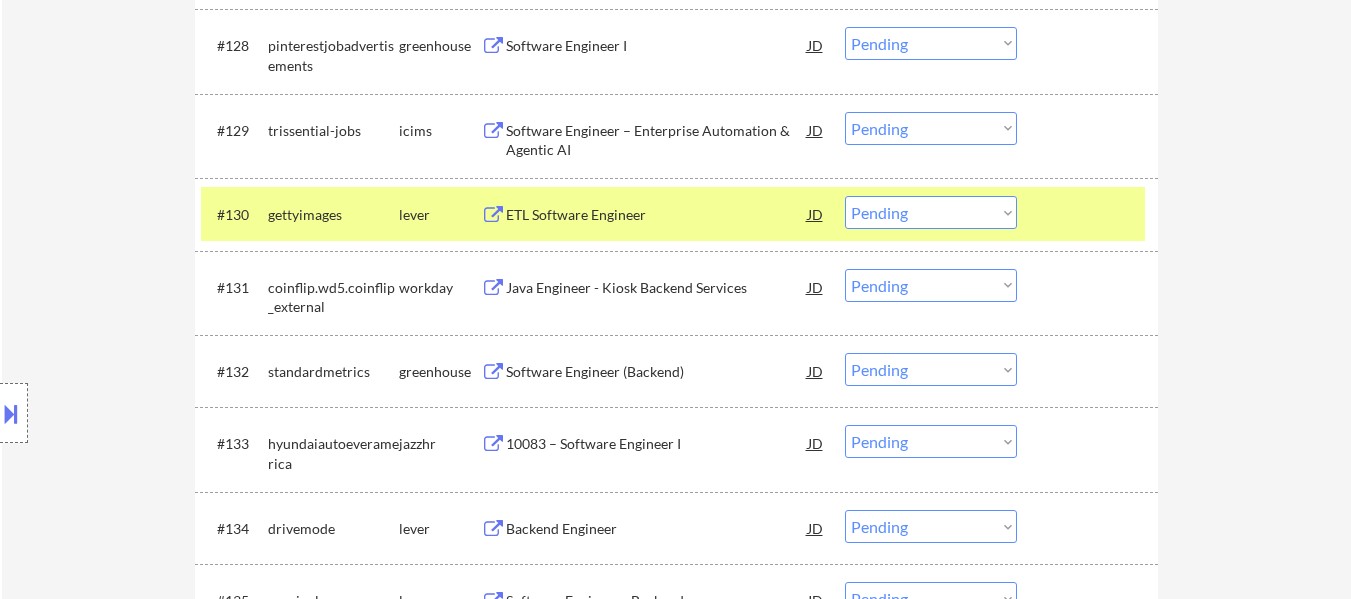 click on "Software Engineer (Backend)" at bounding box center [657, 372] 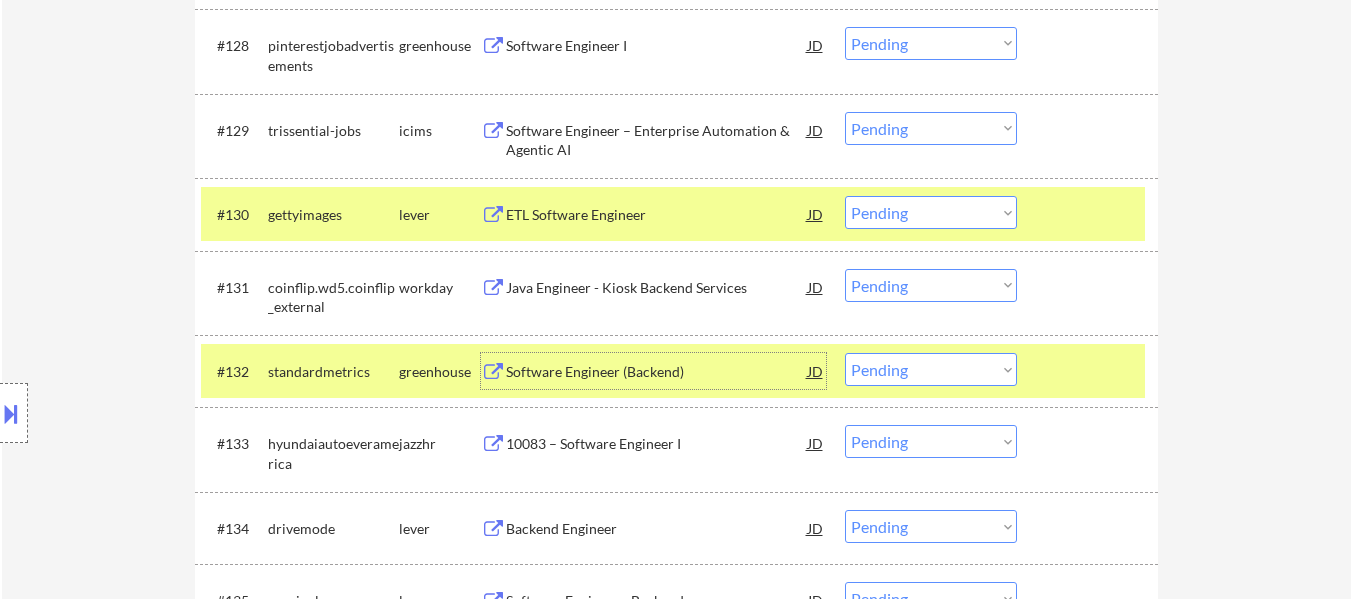 click on "ETL Software Engineer" at bounding box center [657, 215] 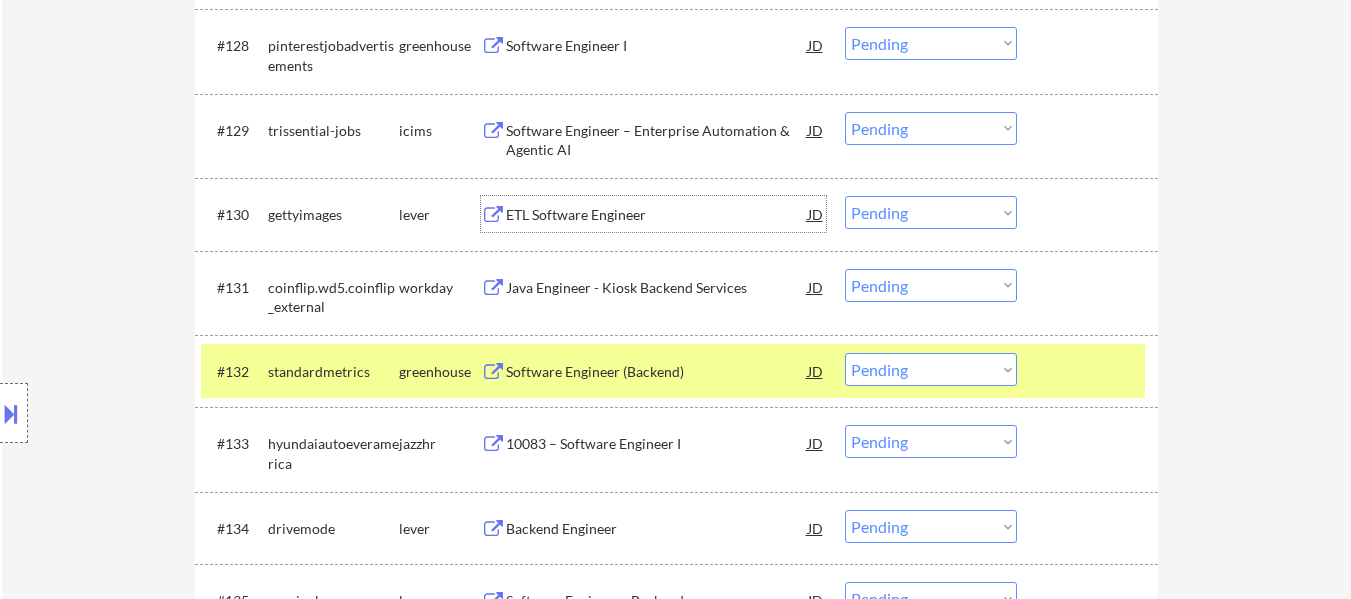 click at bounding box center [1090, 214] 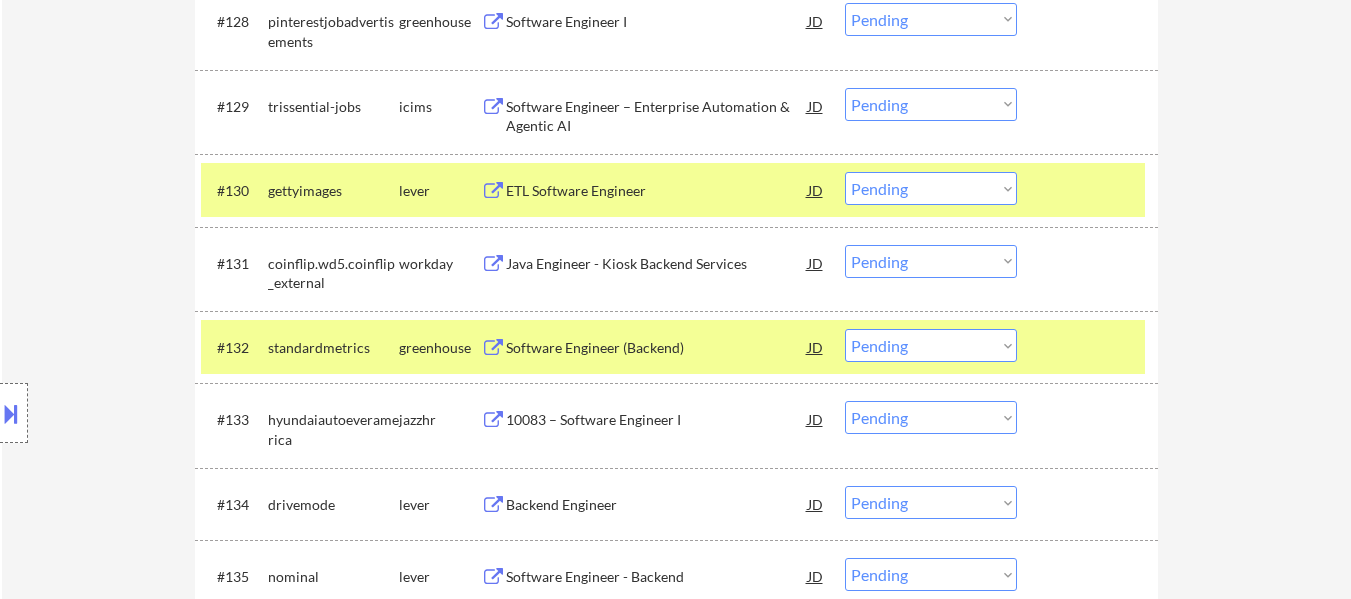 scroll, scrollTop: 2900, scrollLeft: 0, axis: vertical 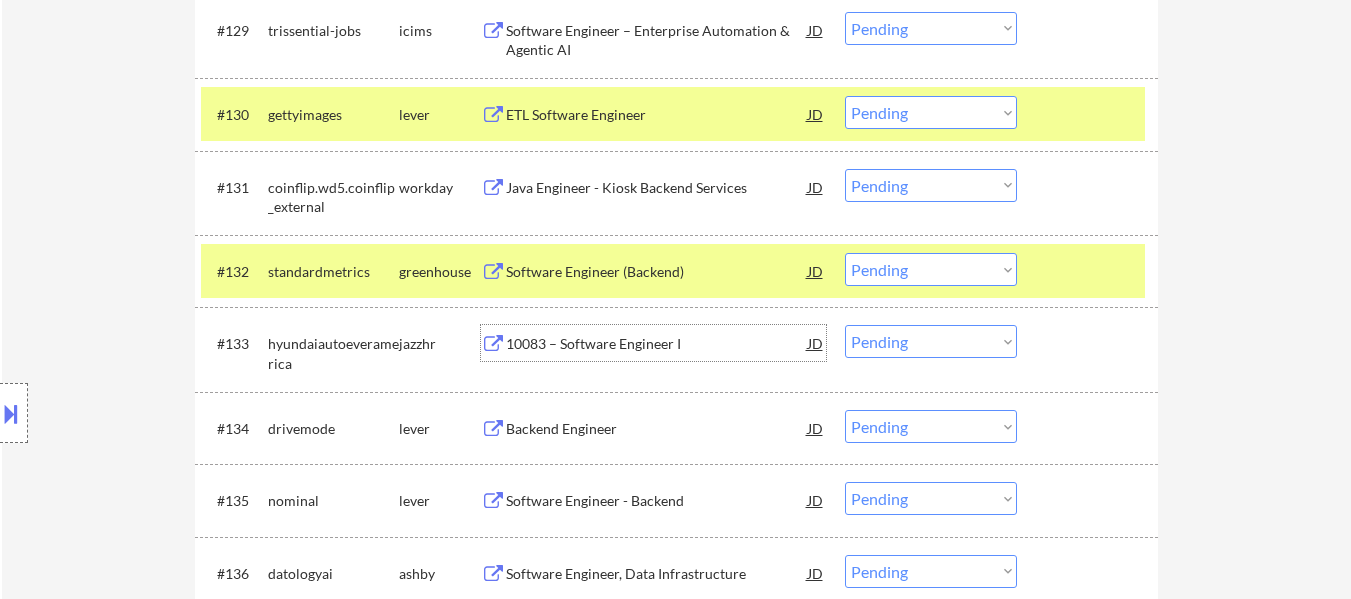 click on "10083 – Software Engineer I" at bounding box center [657, 344] 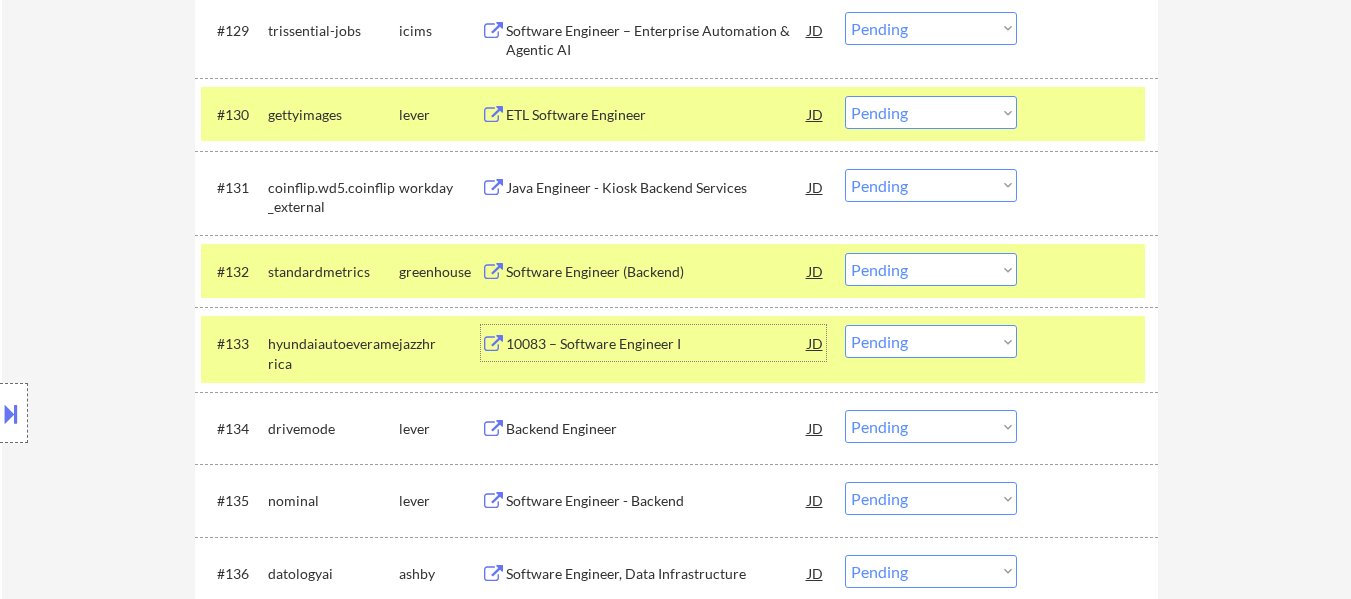 click on "Choose an option... Pending Applied Excluded (Questions) Excluded (Expired) Excluded (Location) Excluded (Bad Match) Excluded (Blocklist) Excluded (Salary) Excluded (Other)" at bounding box center [931, 112] 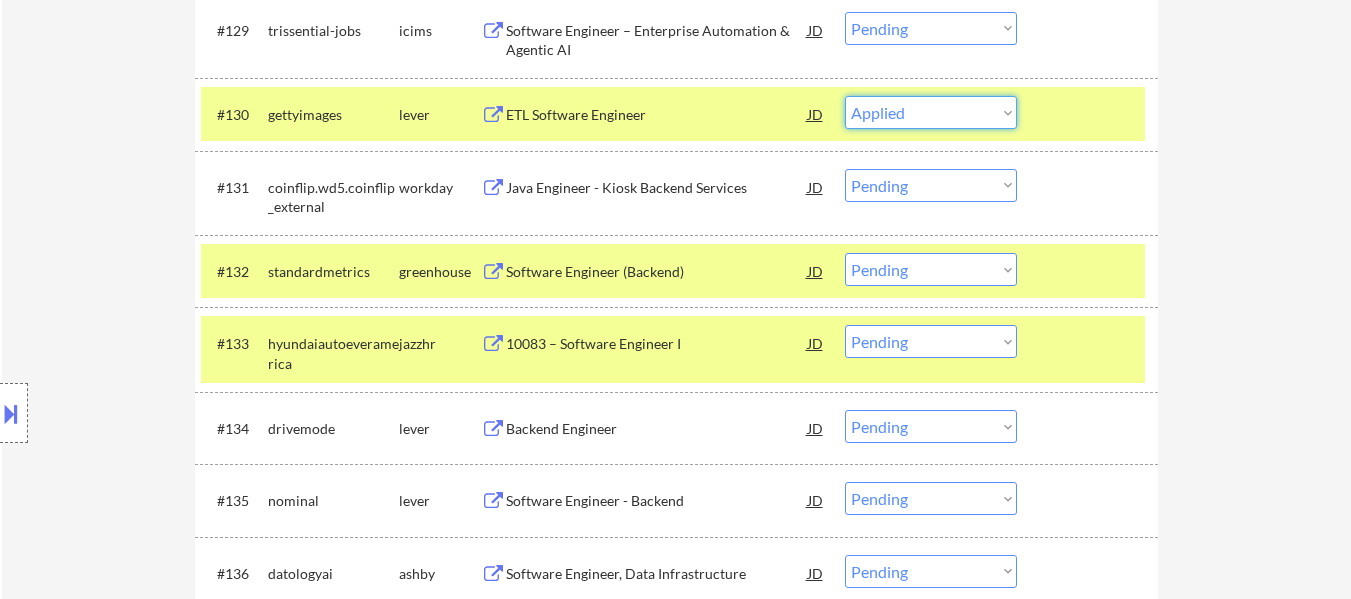 click on "Choose an option... Pending Applied Excluded (Questions) Excluded (Expired) Excluded (Location) Excluded (Bad Match) Excluded (Blocklist) Excluded (Salary) Excluded (Other)" at bounding box center [931, 112] 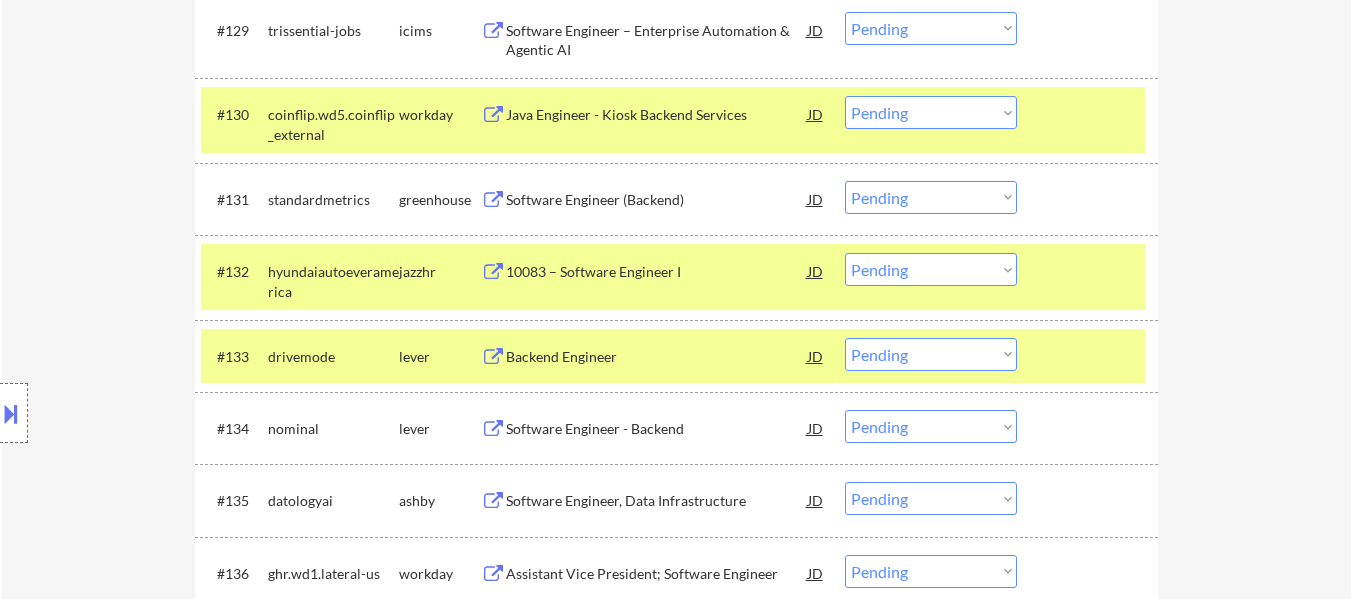 click at bounding box center (1090, 114) 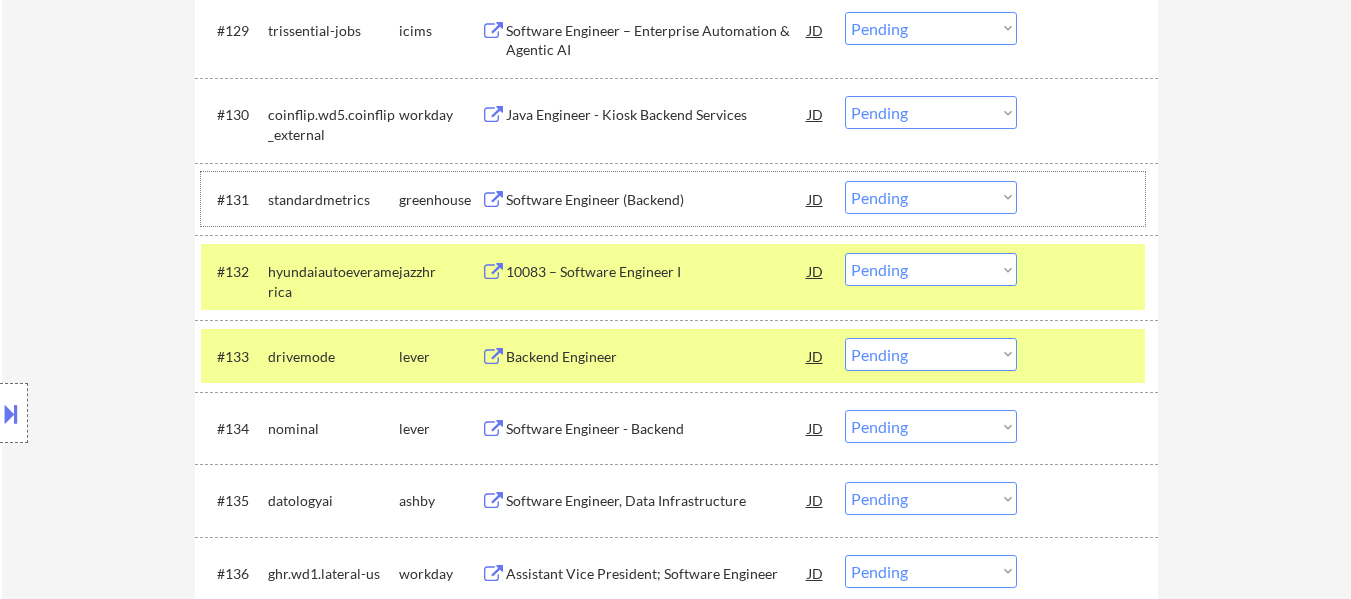 click at bounding box center (1090, 199) 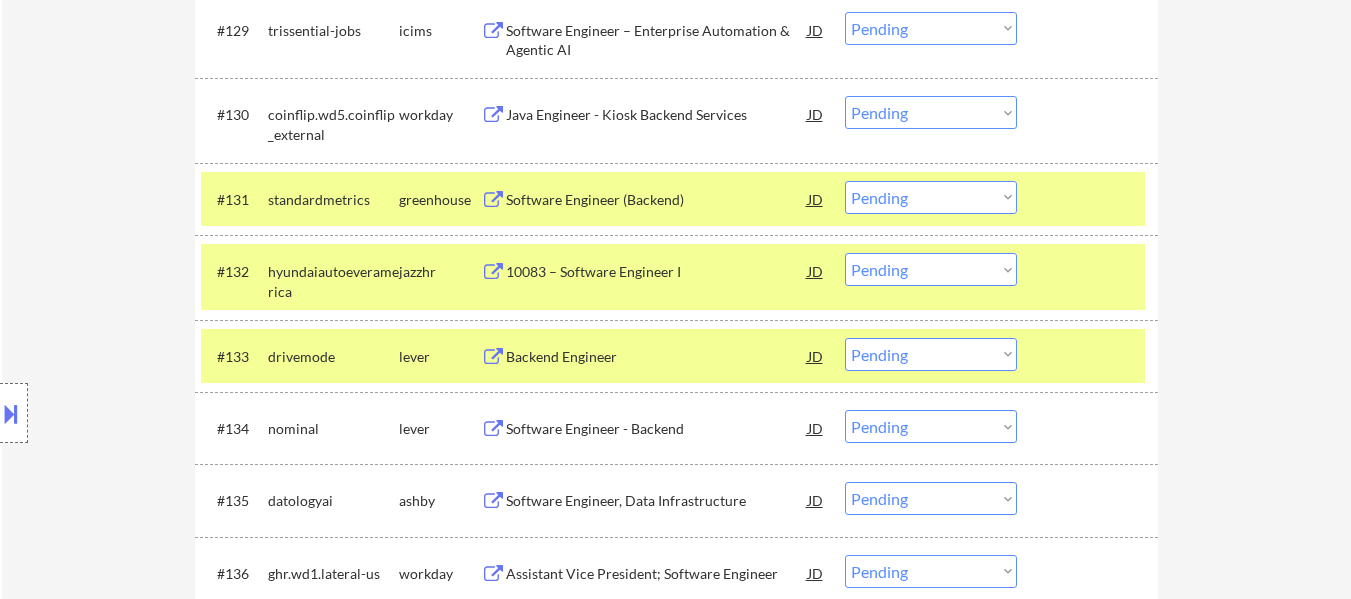 click at bounding box center [1090, 356] 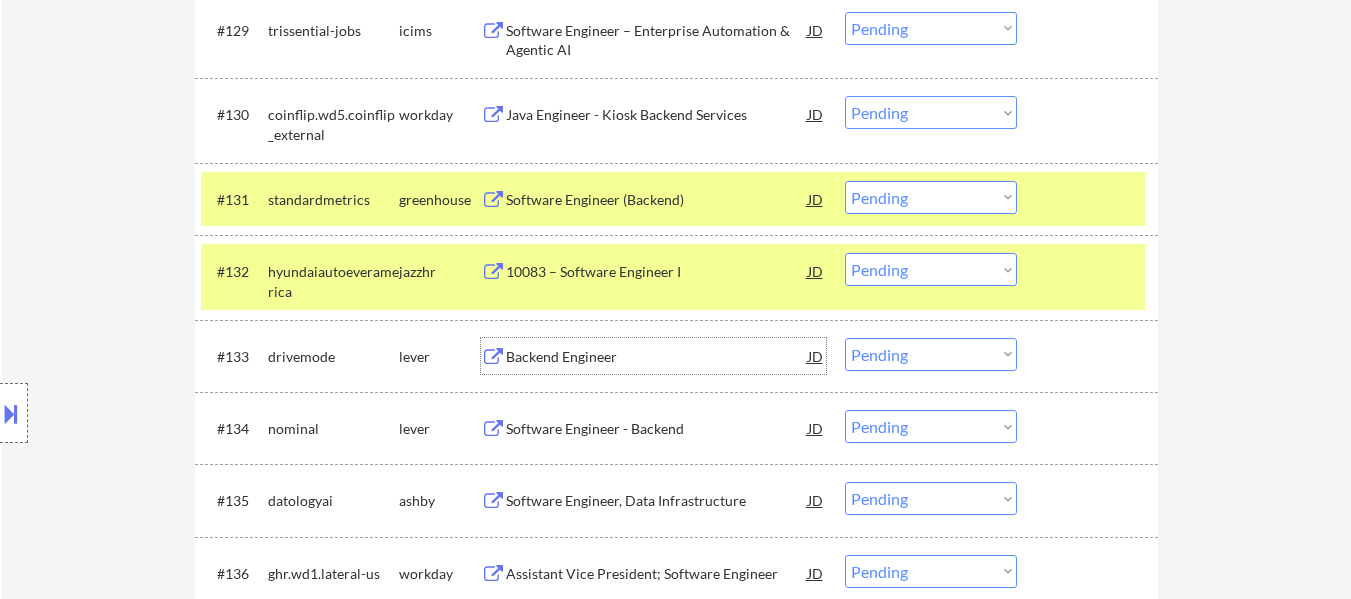 click on "Backend Engineer" at bounding box center (657, 357) 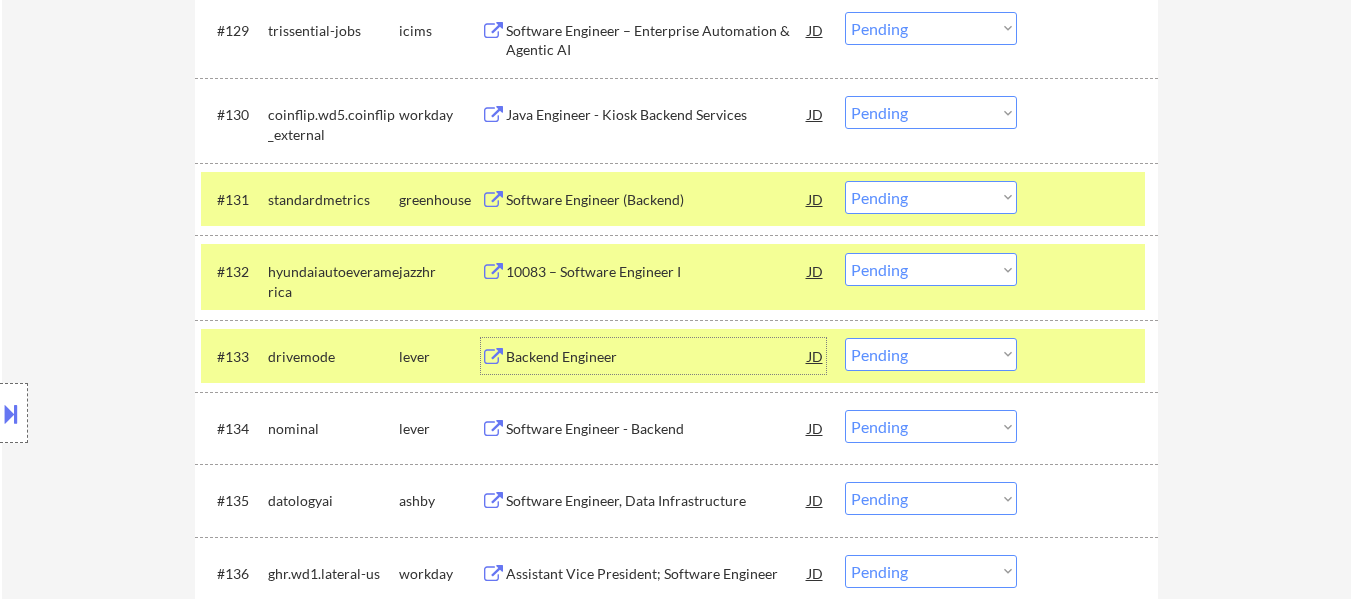 click on "Choose an option... Pending Applied Excluded (Questions) Excluded (Expired) Excluded (Location) Excluded (Bad Match) Excluded (Blocklist) Excluded (Salary) Excluded (Other)" at bounding box center (931, 197) 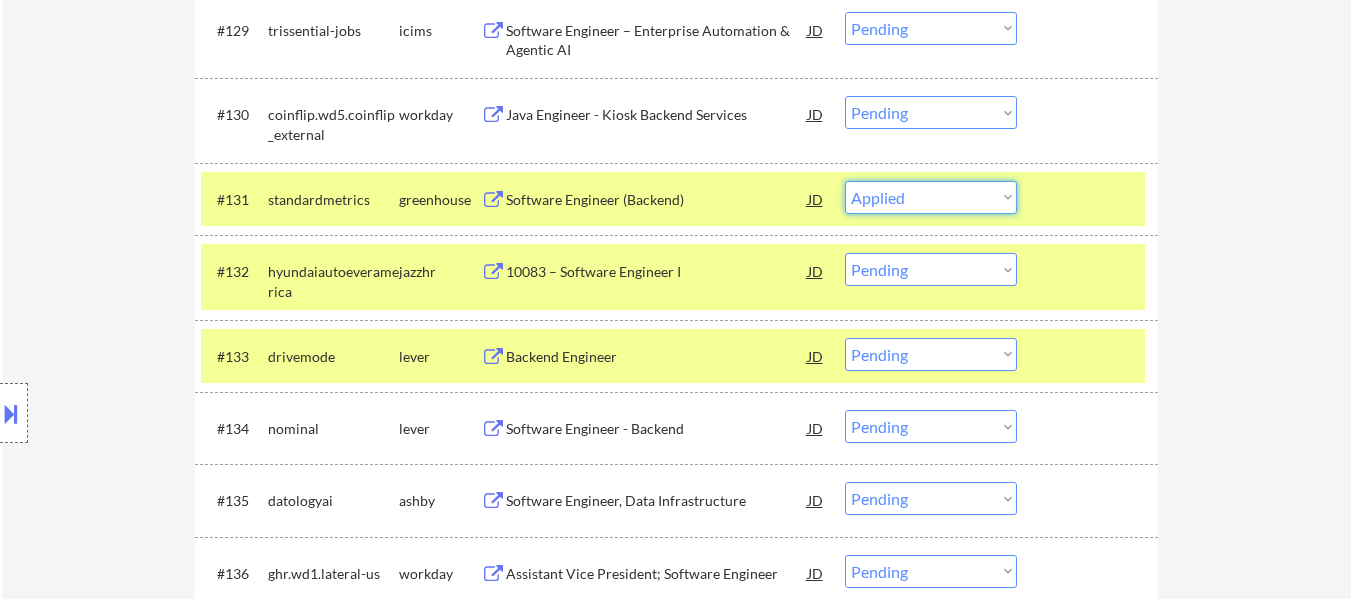 click on "Choose an option... Pending Applied Excluded (Questions) Excluded (Expired) Excluded (Location) Excluded (Bad Match) Excluded (Blocklist) Excluded (Salary) Excluded (Other)" at bounding box center [931, 197] 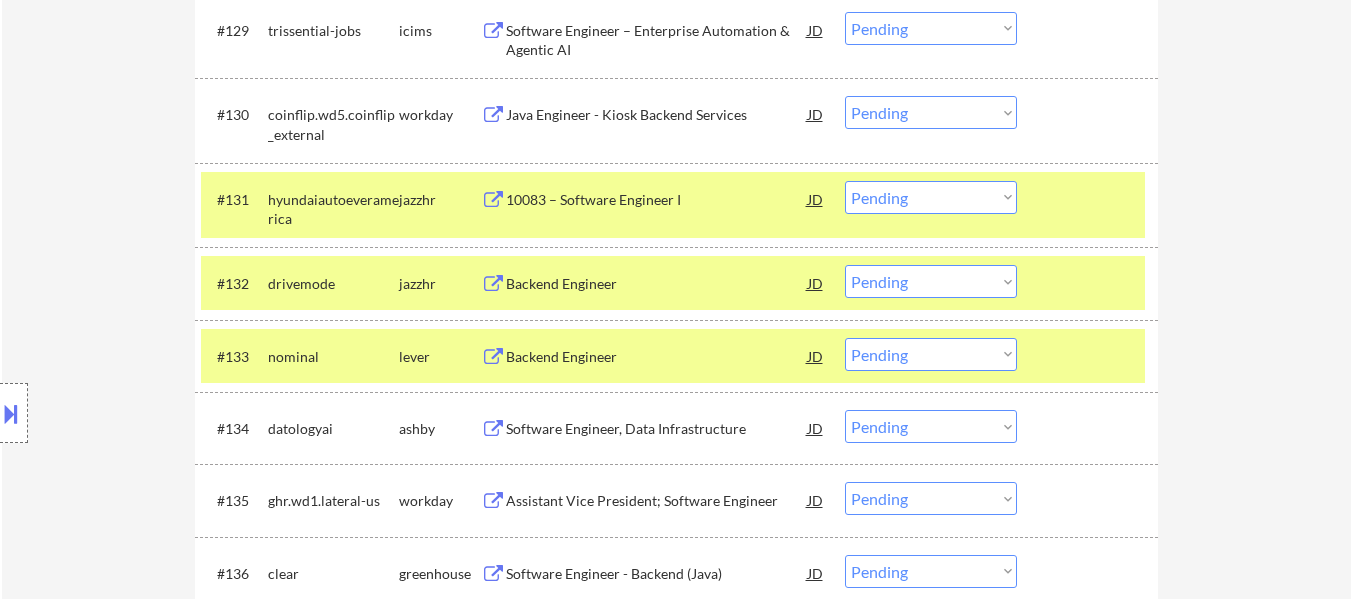 click on "#133 nominal lever Backend Engineer JD Choose an option... Pending Applied Excluded (Questions) Excluded (Expired) Excluded (Location) Excluded (Bad Match) Excluded (Blocklist) Excluded (Salary) Excluded (Other)" at bounding box center [673, 356] 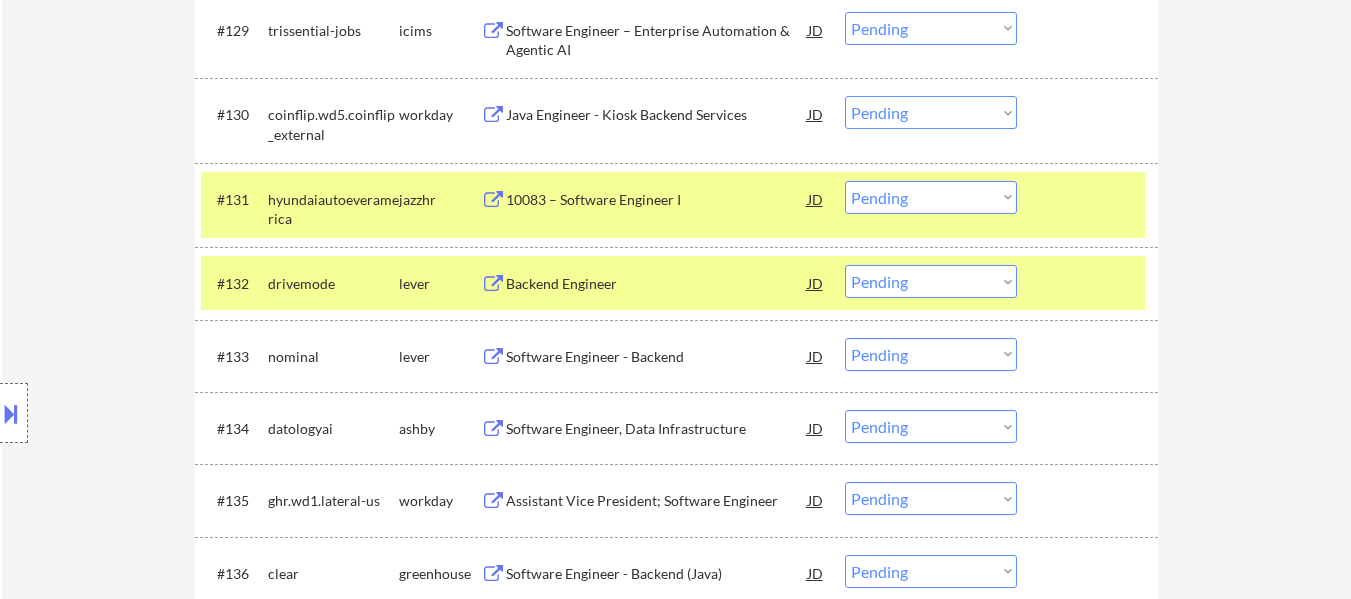 click on "Software Engineer - Backend" at bounding box center (657, 357) 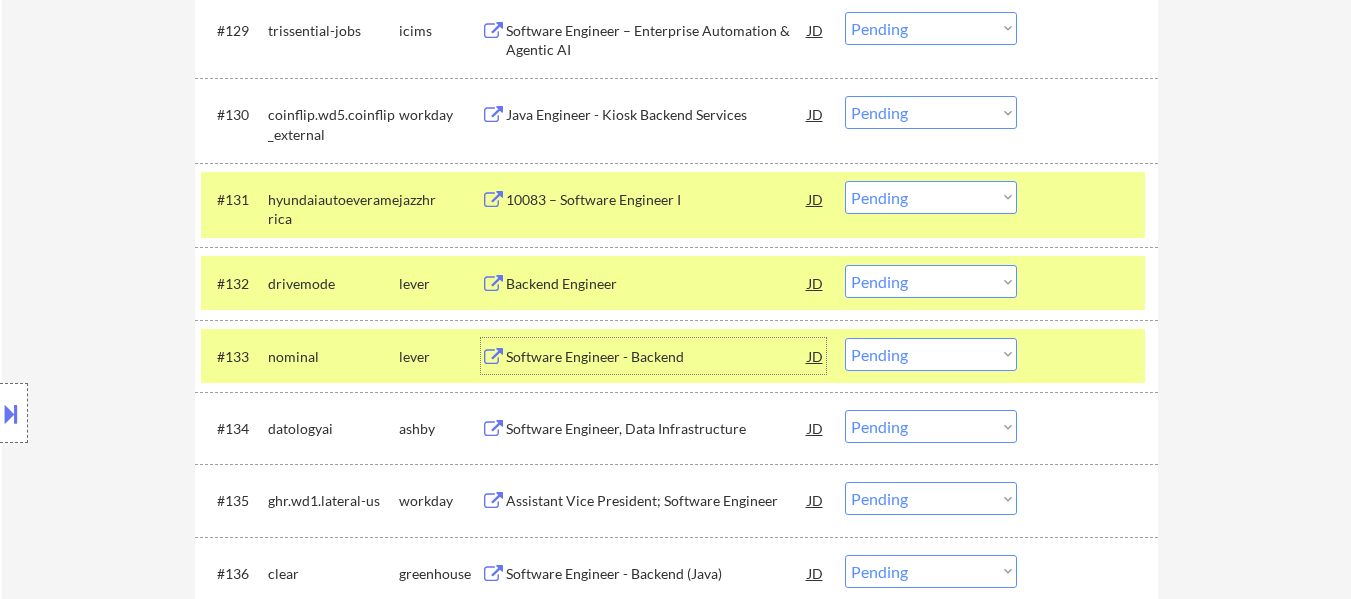 click on "Choose an option... Pending Applied Excluded (Questions) Excluded (Expired) Excluded (Location) Excluded (Bad Match) Excluded (Blocklist) Excluded (Salary) Excluded (Other)" at bounding box center (931, 197) 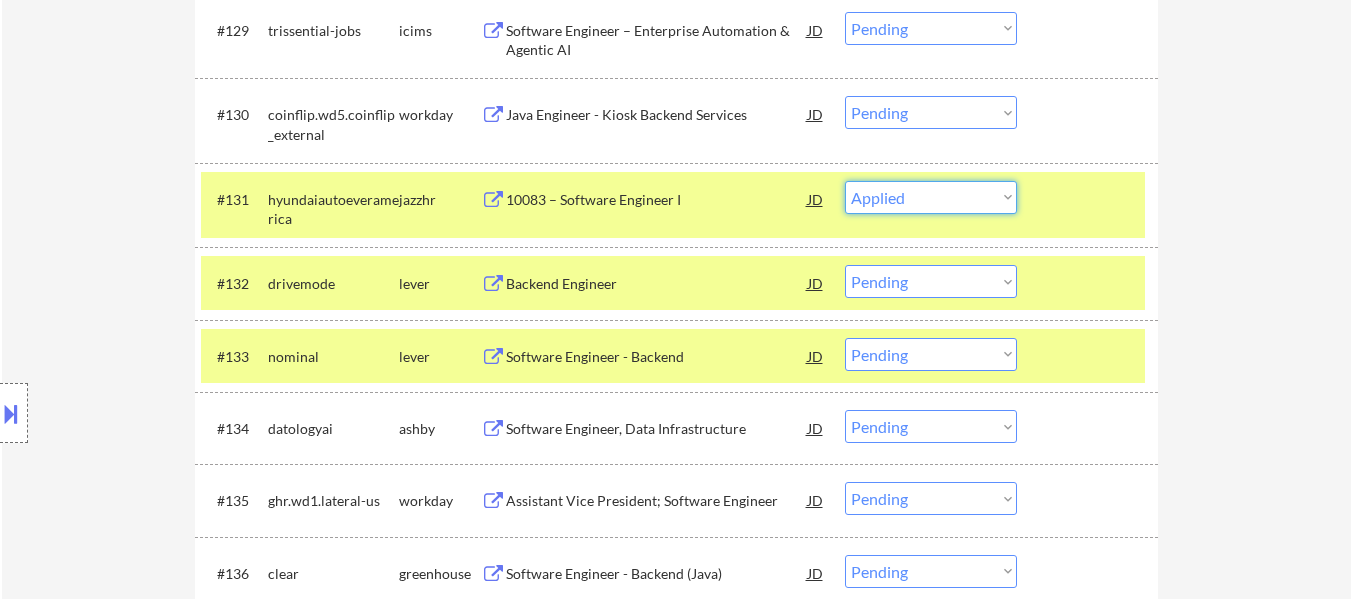 click on "Choose an option... Pending Applied Excluded (Questions) Excluded (Expired) Excluded (Location) Excluded (Bad Match) Excluded (Blocklist) Excluded (Salary) Excluded (Other)" at bounding box center (931, 197) 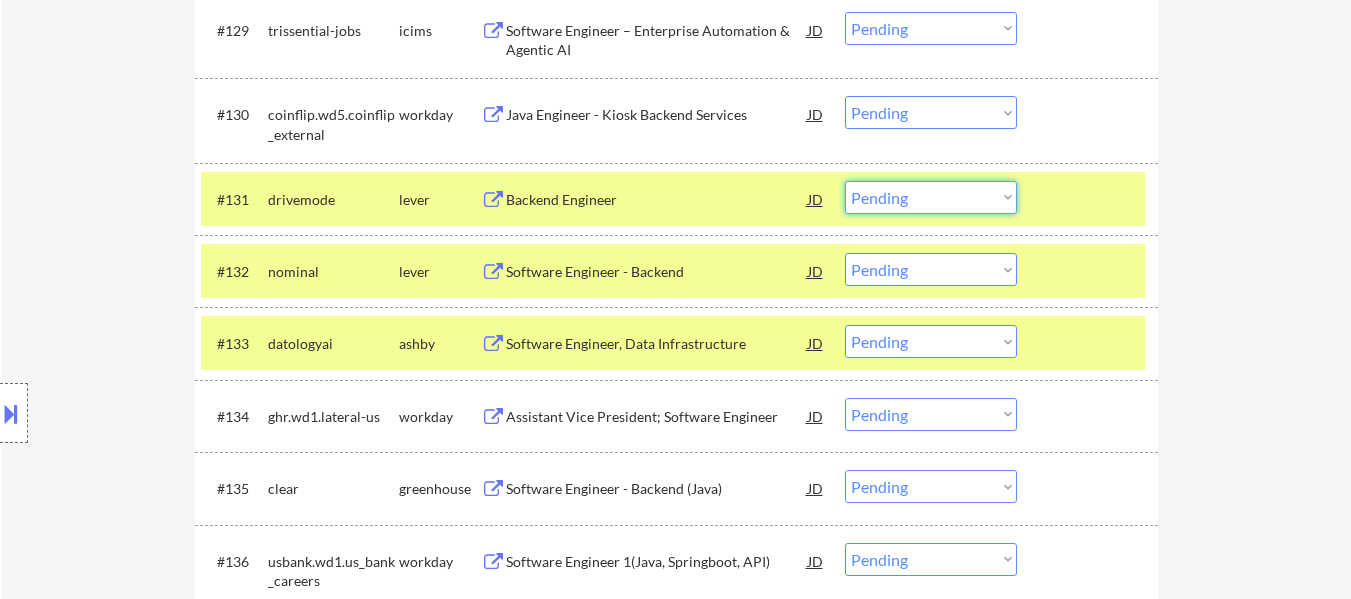 click on "Choose an option... Pending Applied Excluded (Questions) Excluded (Expired) Excluded (Location) Excluded (Bad Match) Excluded (Blocklist) Excluded (Salary) Excluded (Other)" at bounding box center [931, 197] 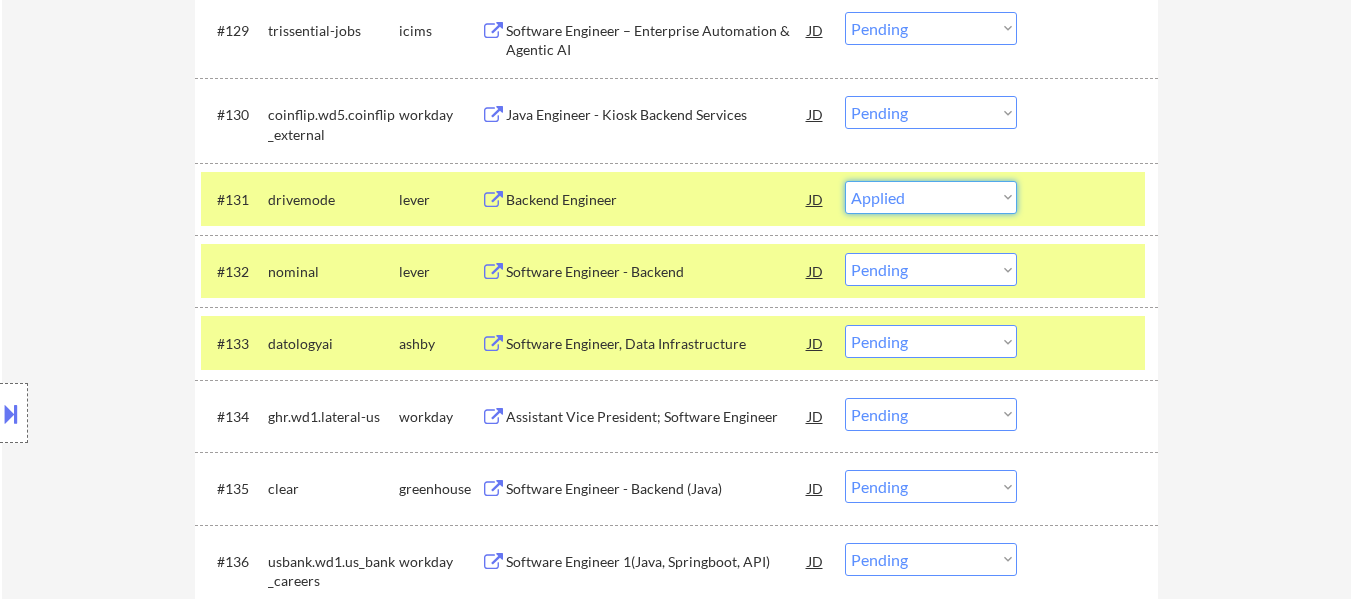 click on "Choose an option... Pending Applied Excluded (Questions) Excluded (Expired) Excluded (Location) Excluded (Bad Match) Excluded (Blocklist) Excluded (Salary) Excluded (Other)" at bounding box center [931, 197] 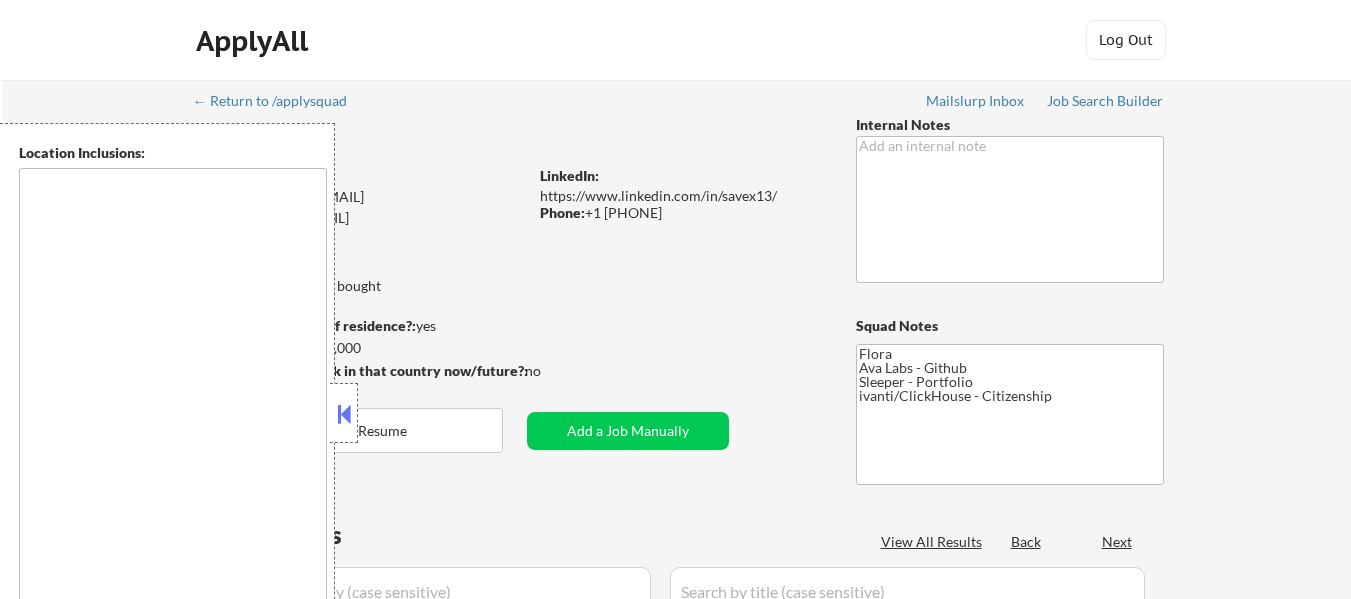 scroll, scrollTop: 0, scrollLeft: 0, axis: both 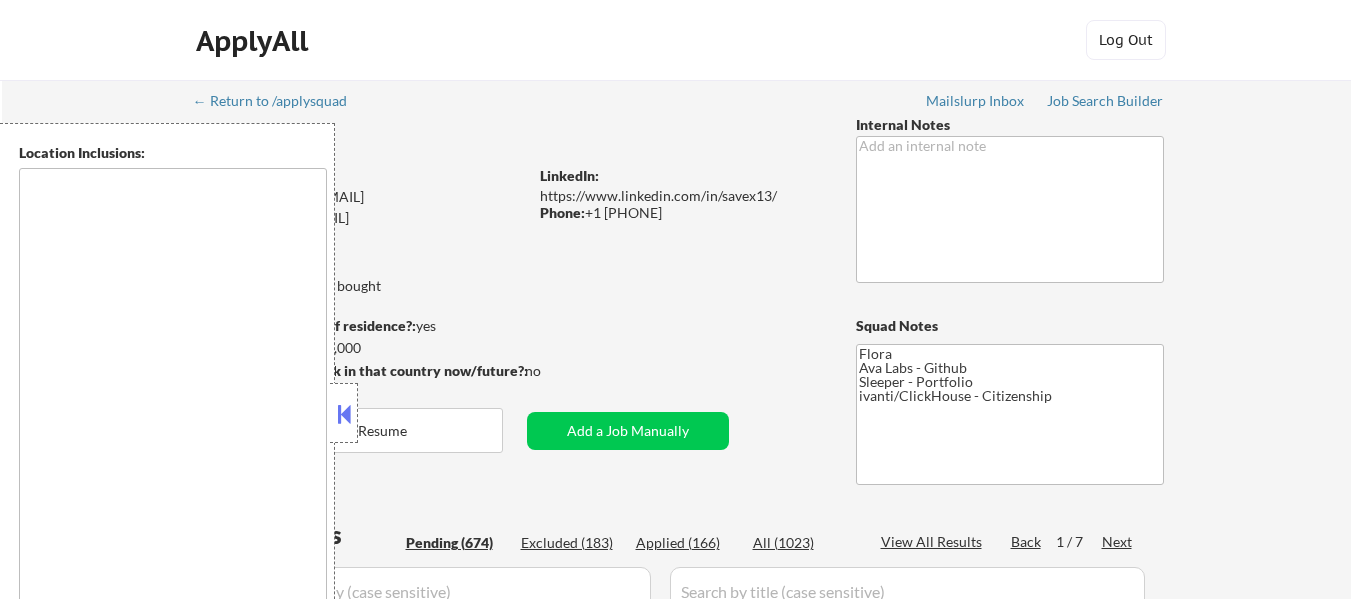 select on ""pending"" 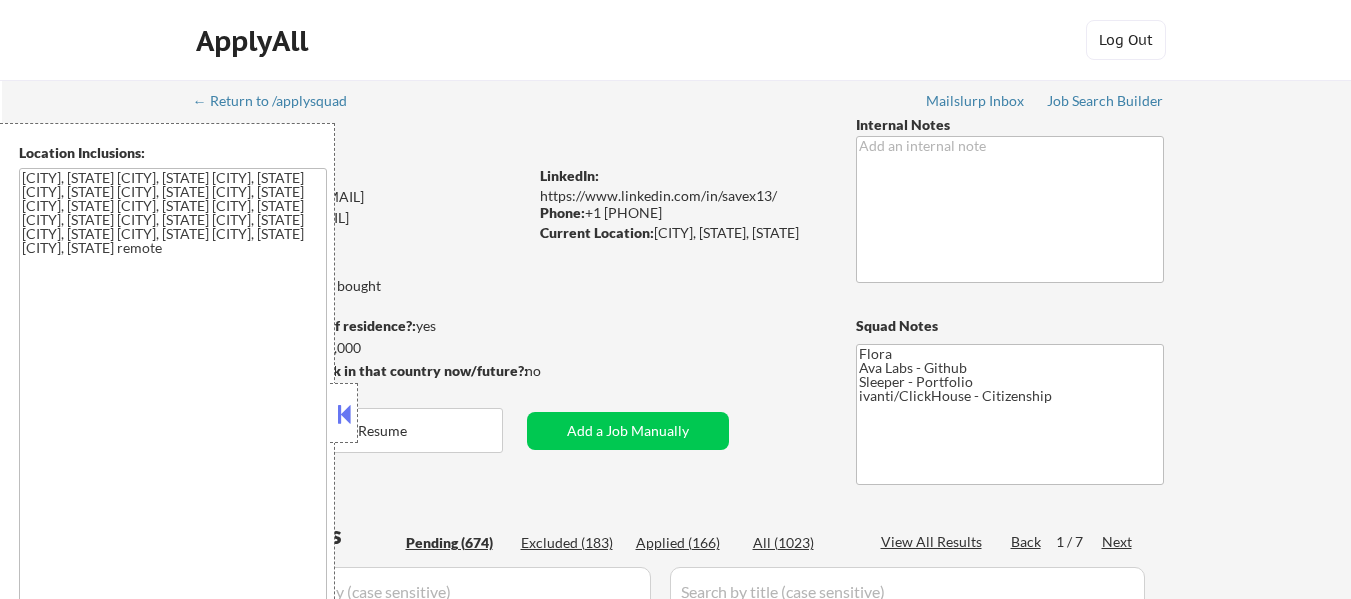 click at bounding box center [344, 414] 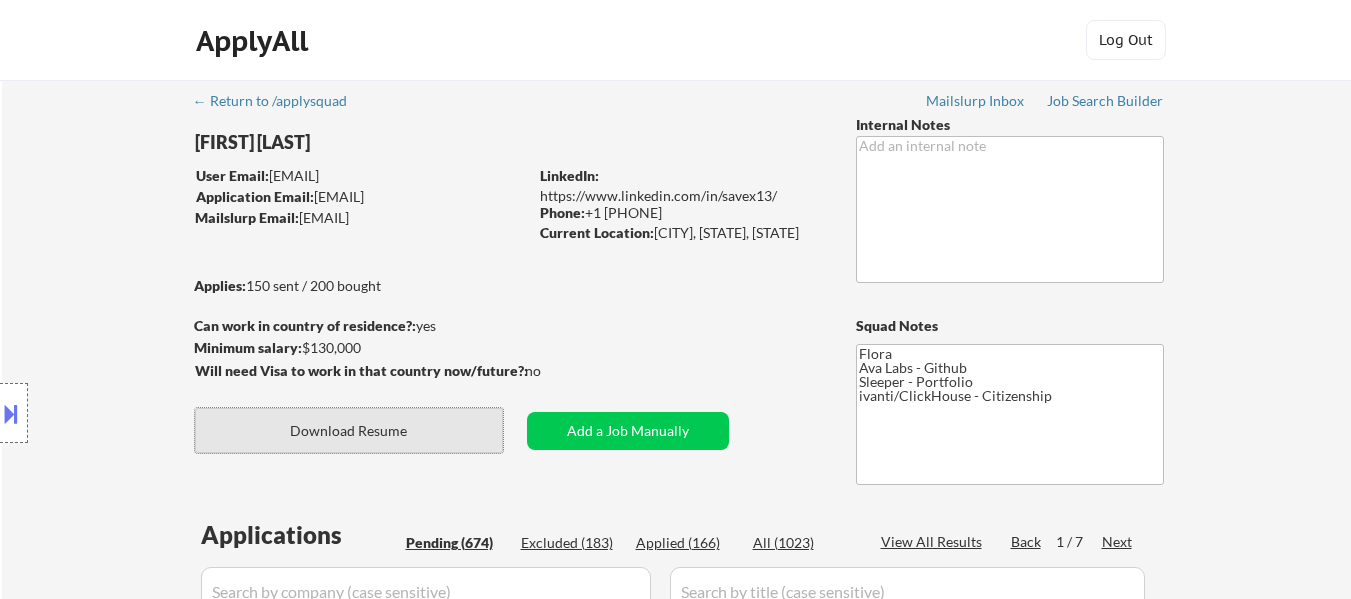 click on "Download Resume" at bounding box center (349, 430) 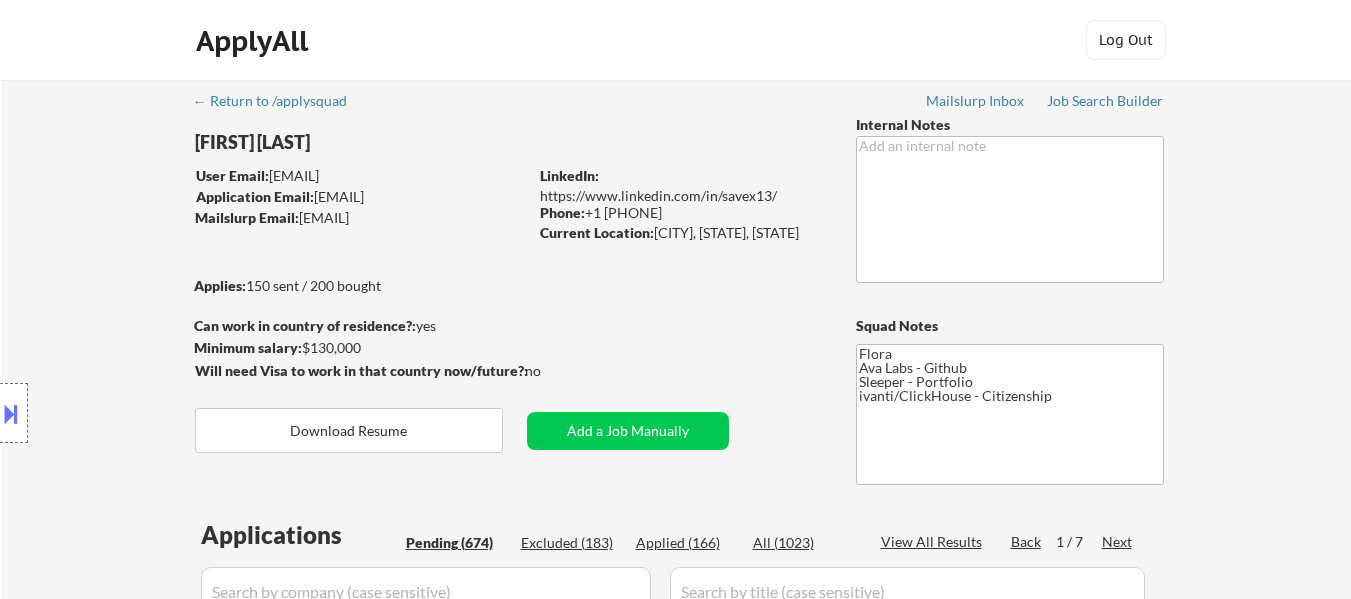 drag, startPoint x: 589, startPoint y: 216, endPoint x: 690, endPoint y: 212, distance: 101.07918 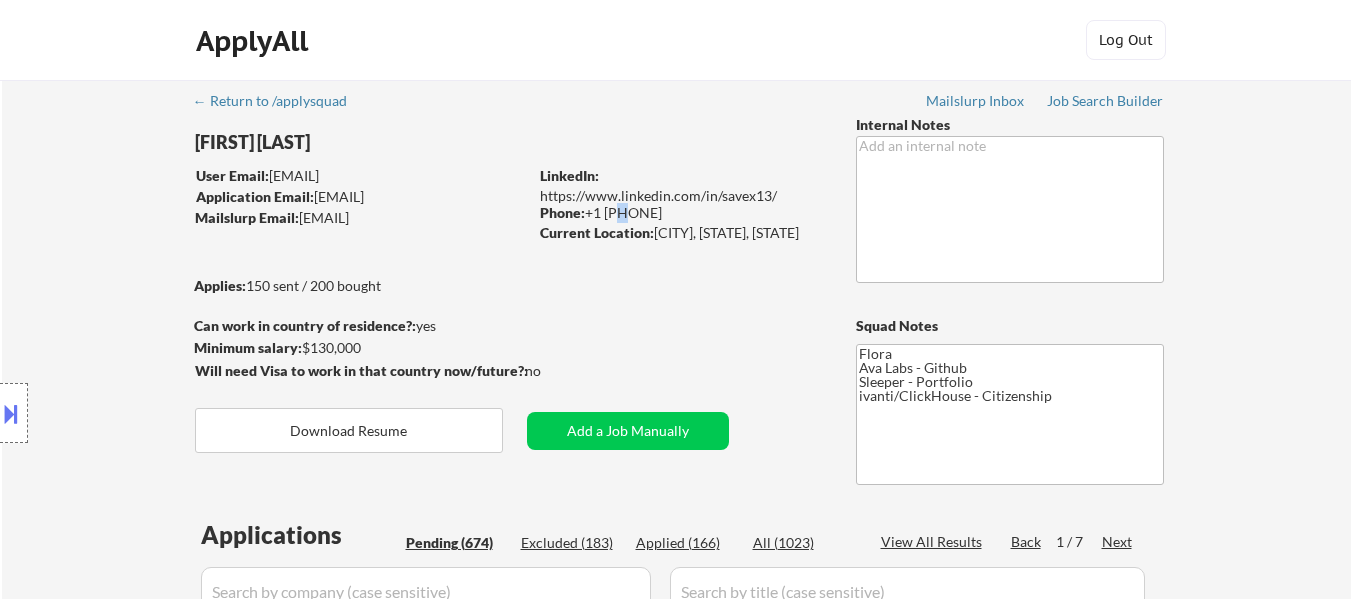 drag, startPoint x: 610, startPoint y: 217, endPoint x: 626, endPoint y: 217, distance: 16 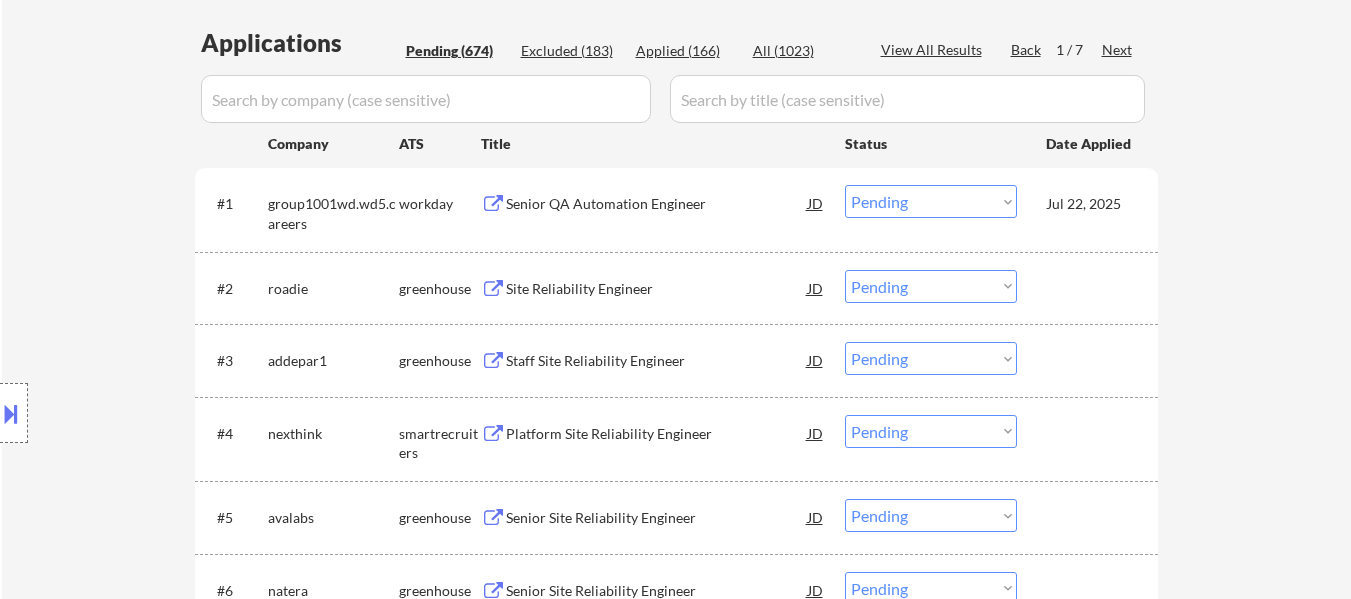 scroll, scrollTop: 300, scrollLeft: 0, axis: vertical 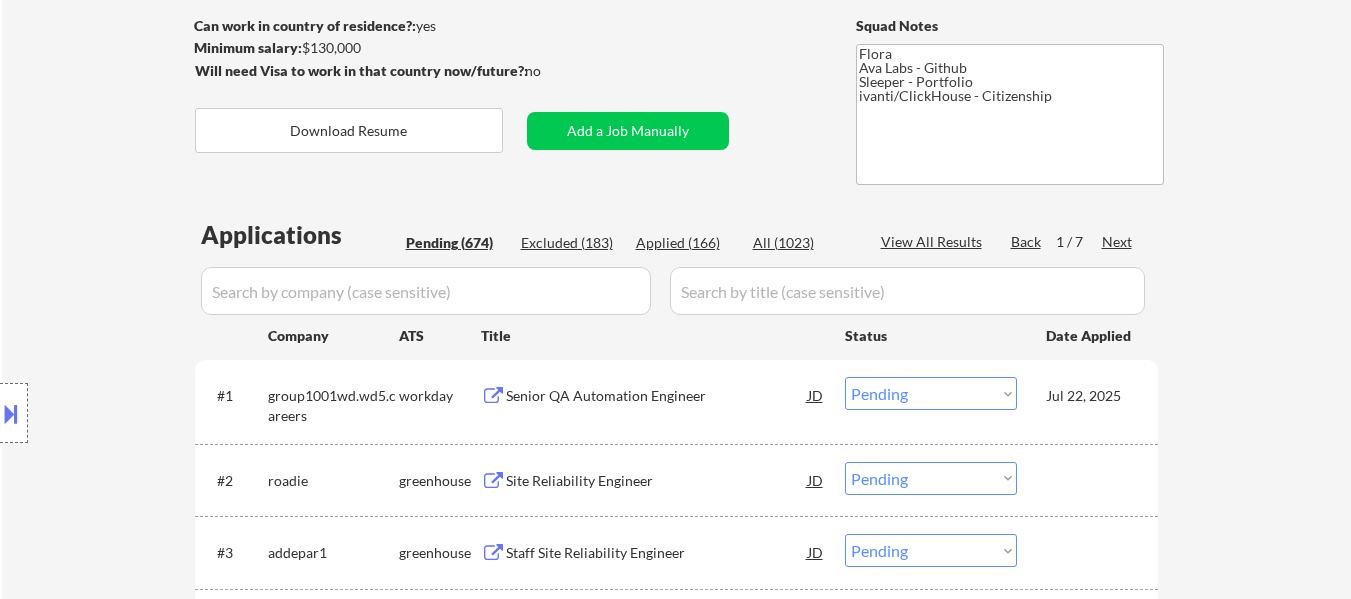 click on "Next" at bounding box center (1118, 242) 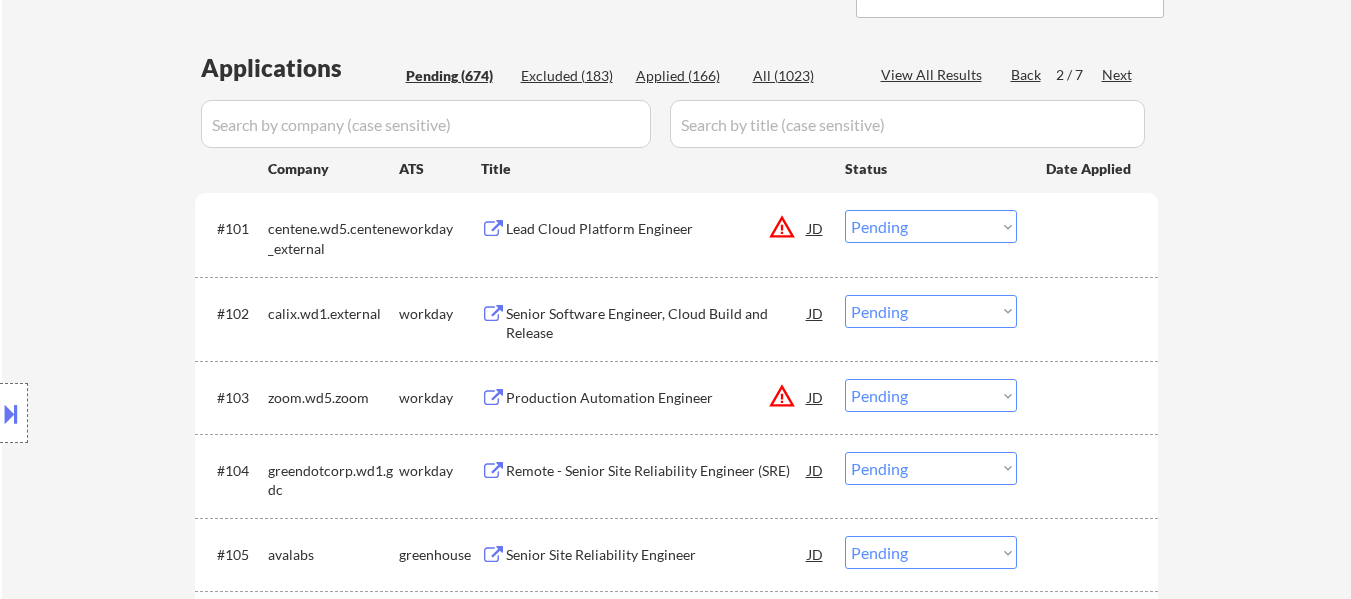 scroll, scrollTop: 500, scrollLeft: 0, axis: vertical 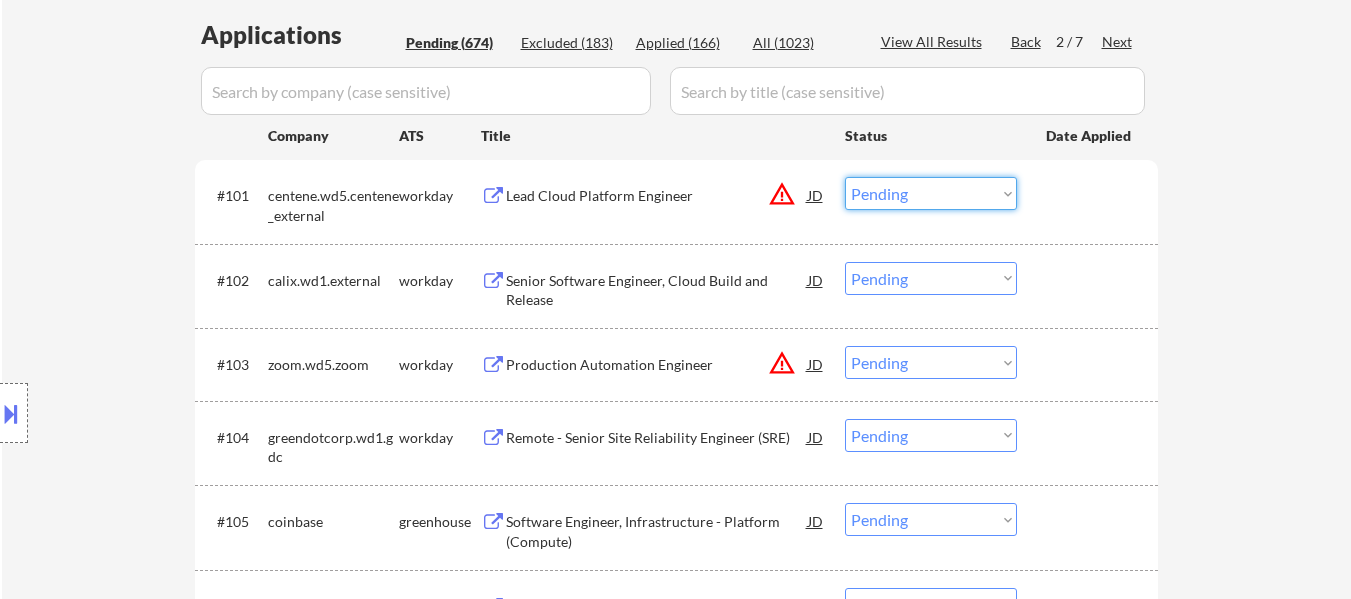 click on "Choose an option... Pending Applied Excluded (Questions) Excluded (Expired) Excluded (Location) Excluded (Bad Match) Excluded (Blocklist) Excluded (Salary) Excluded (Other)" at bounding box center (931, 193) 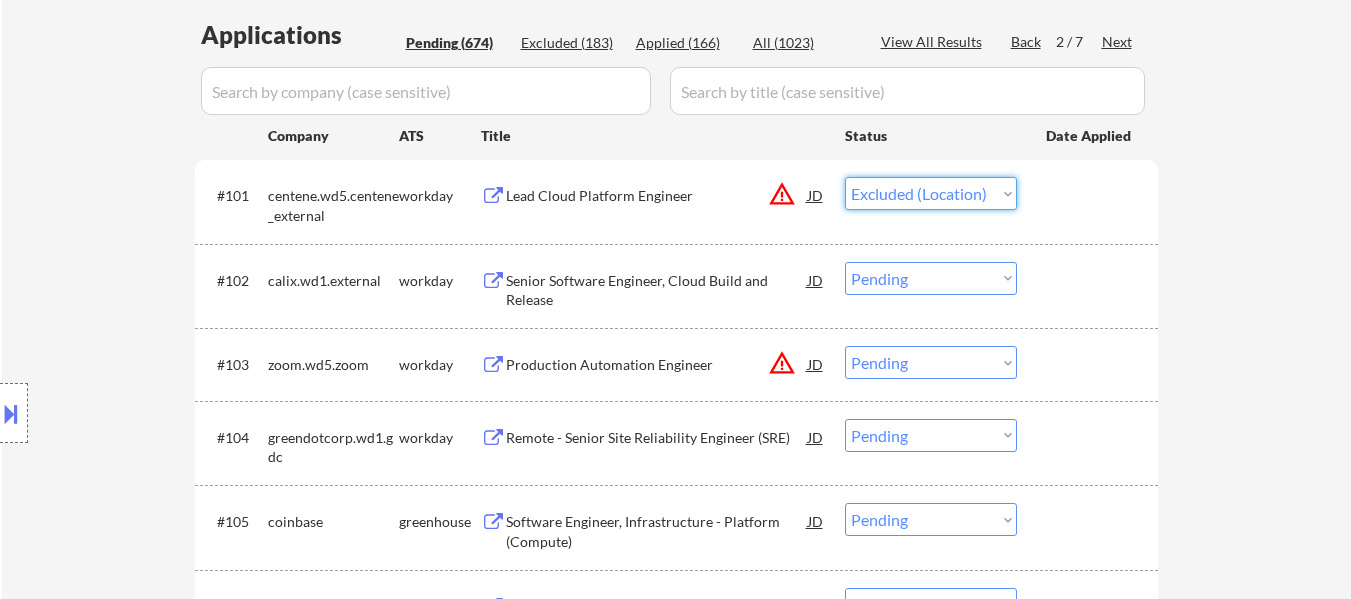 click on "Choose an option... Pending Applied Excluded (Questions) Excluded (Expired) Excluded (Location) Excluded (Bad Match) Excluded (Blocklist) Excluded (Salary) Excluded (Other)" at bounding box center [931, 193] 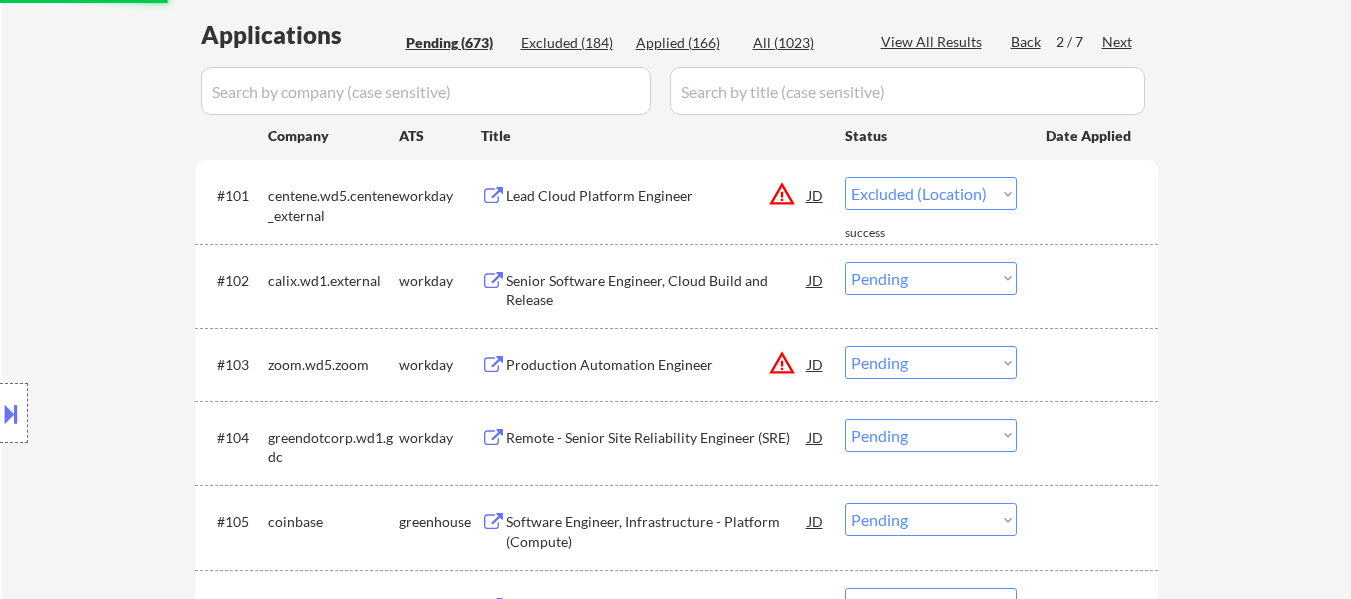 select on ""pending"" 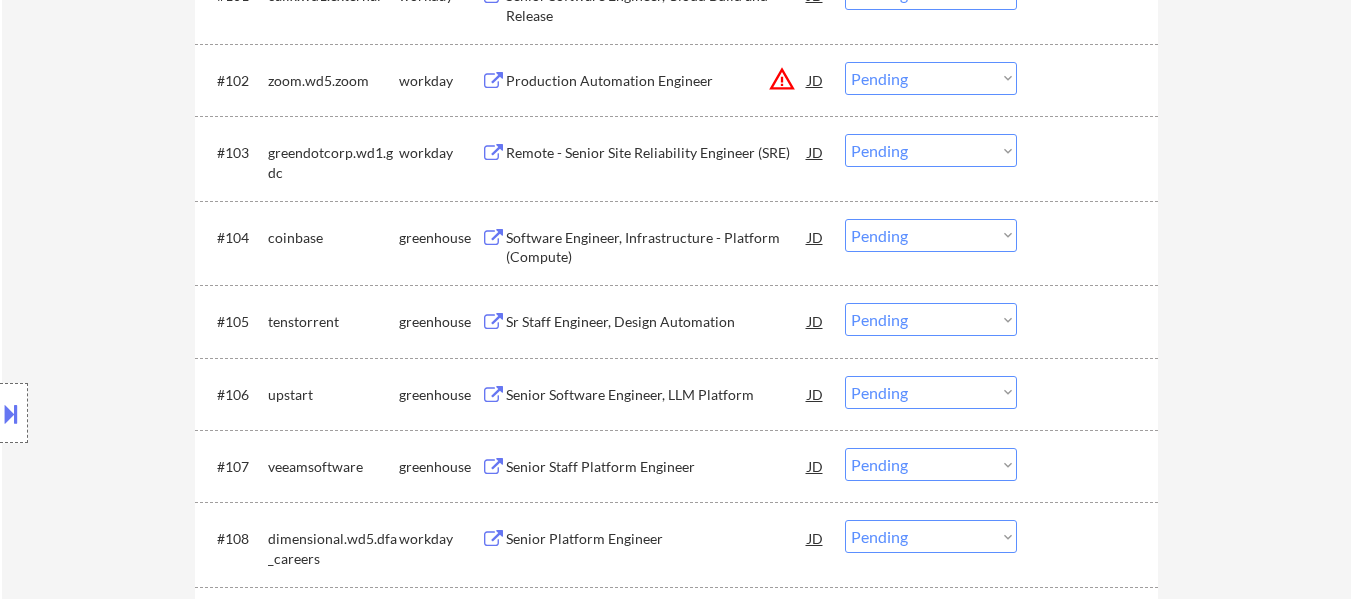 scroll, scrollTop: 800, scrollLeft: 0, axis: vertical 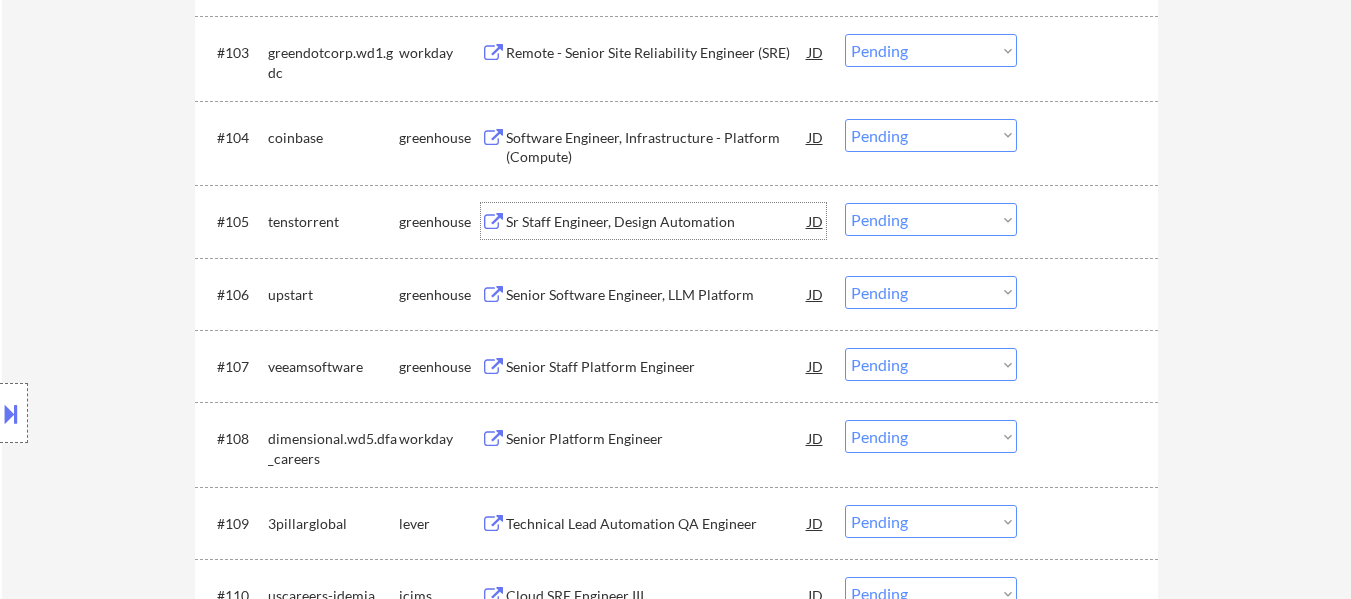 click on "Sr Staff Engineer, Design Automation" at bounding box center (657, 221) 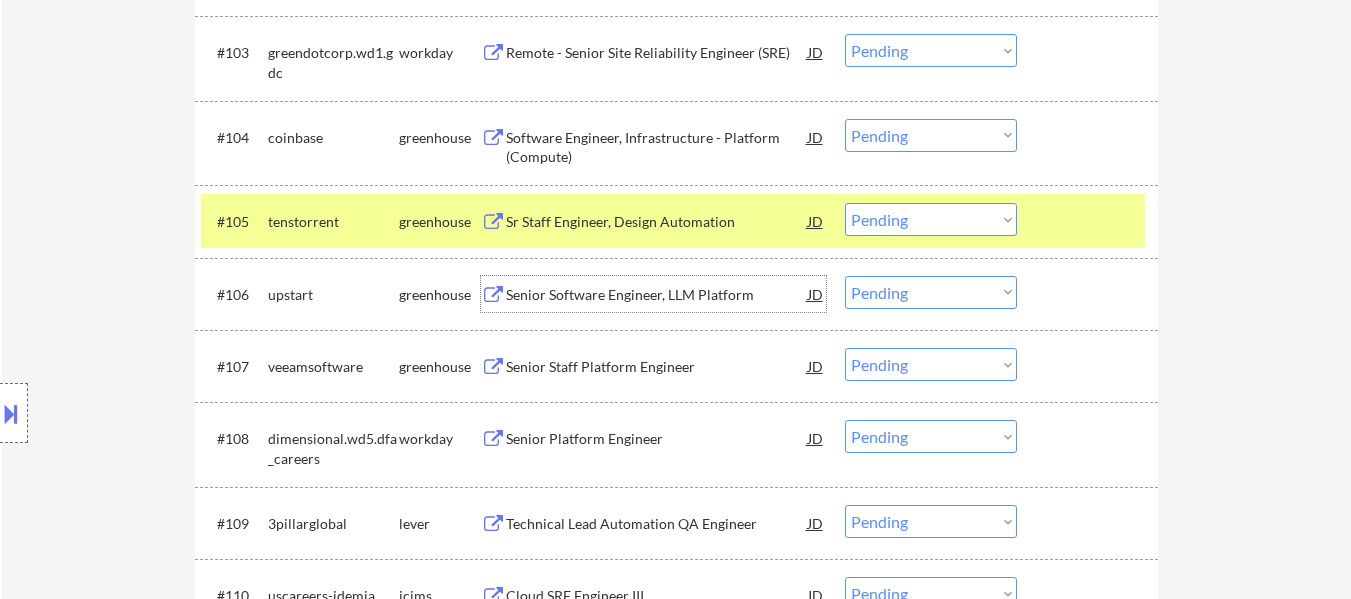click on "Senior Software Engineer, LLM Platform" at bounding box center [657, 295] 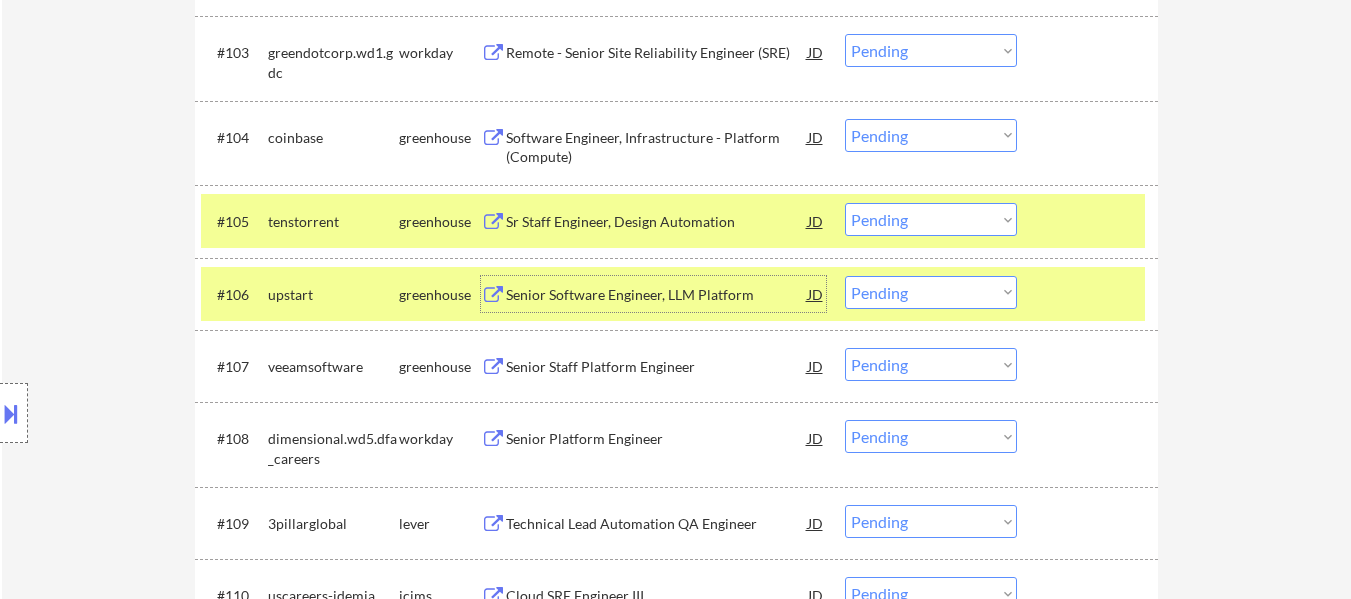click on "Choose an option... Pending Applied Excluded (Questions) Excluded (Expired) Excluded (Location) Excluded (Bad Match) Excluded (Blocklist) Excluded (Salary) Excluded (Other)" at bounding box center (931, 219) 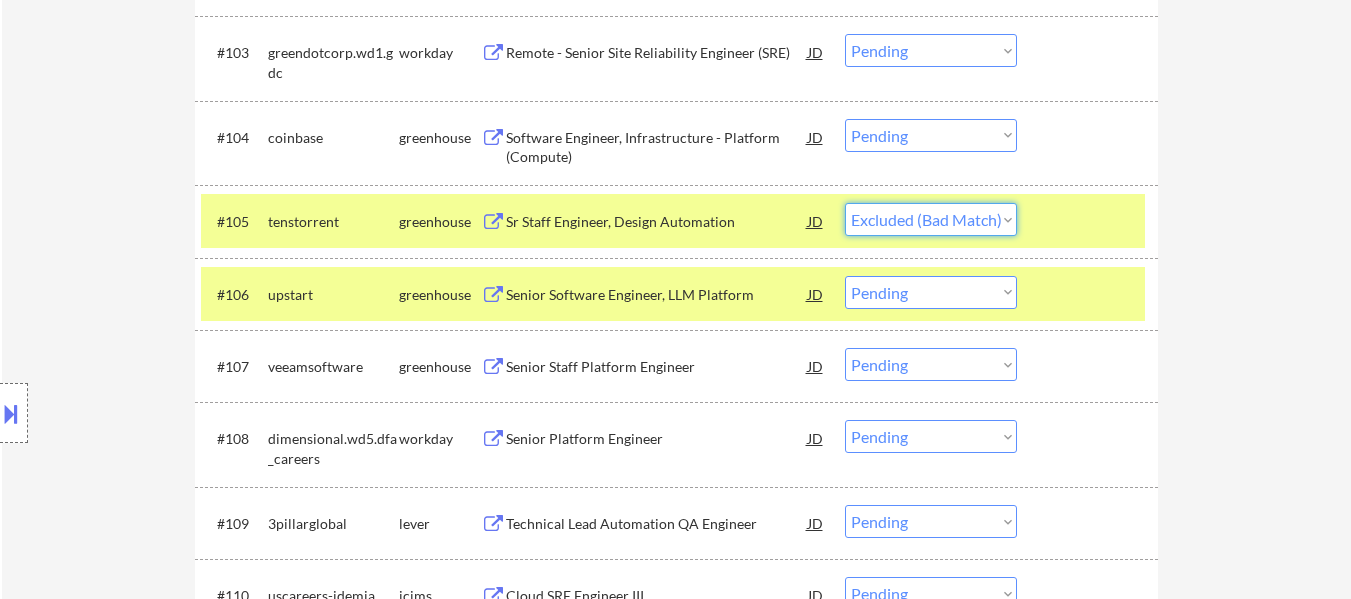 click on "Choose an option... Pending Applied Excluded (Questions) Excluded (Expired) Excluded (Location) Excluded (Bad Match) Excluded (Blocklist) Excluded (Salary) Excluded (Other)" at bounding box center [931, 219] 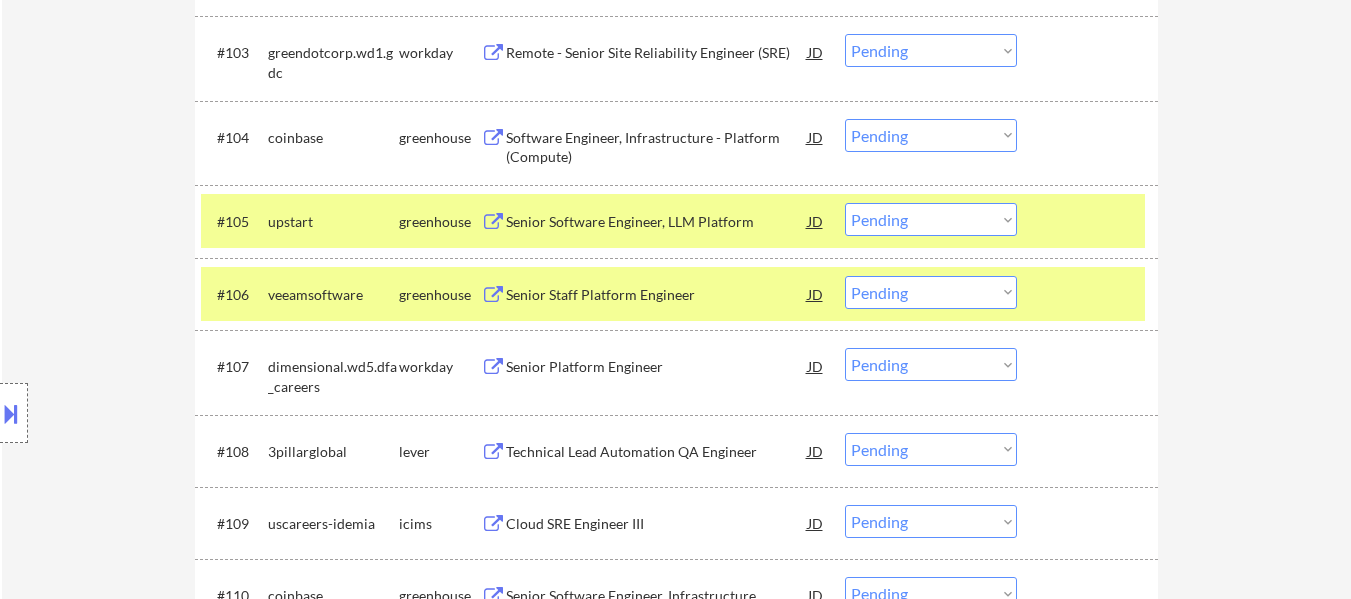 click on "#106 veeamsoftware greenhouse Senior Staff Platform Engineer JD Choose an option... Pending Applied Excluded (Questions) Excluded (Expired) Excluded (Location) Excluded (Bad Match) Excluded (Blocklist) Excluded (Salary) Excluded (Other)" at bounding box center (673, 294) 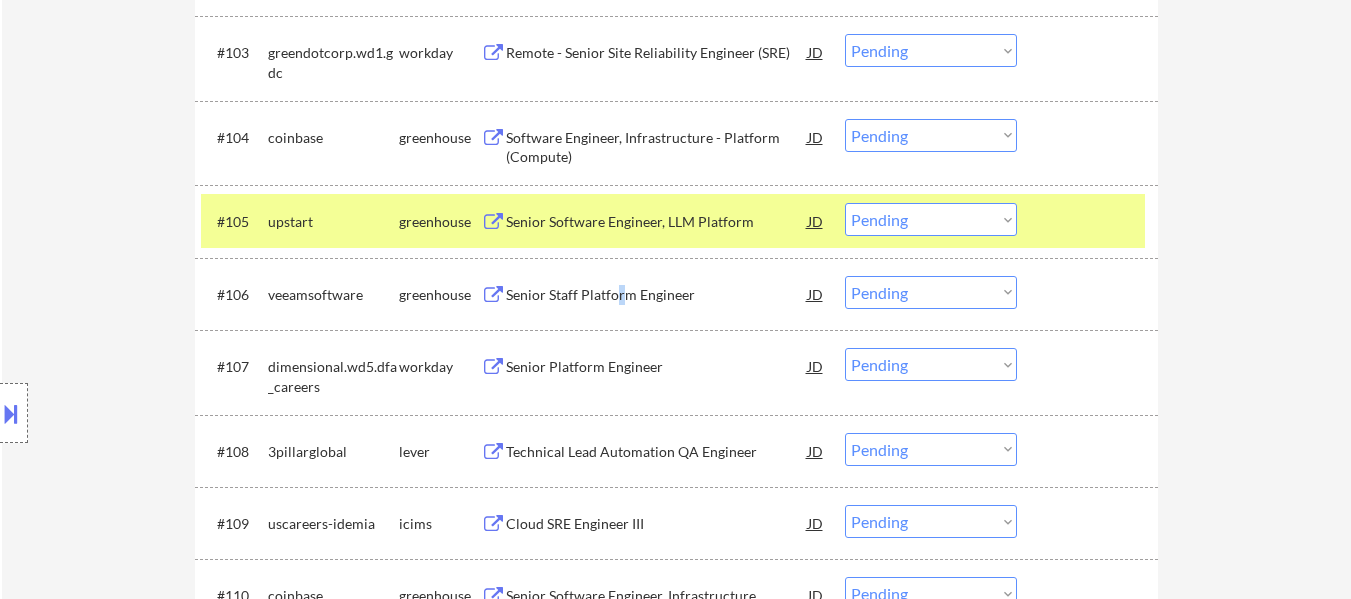 click on "Senior Staff Platform Engineer" at bounding box center (657, 295) 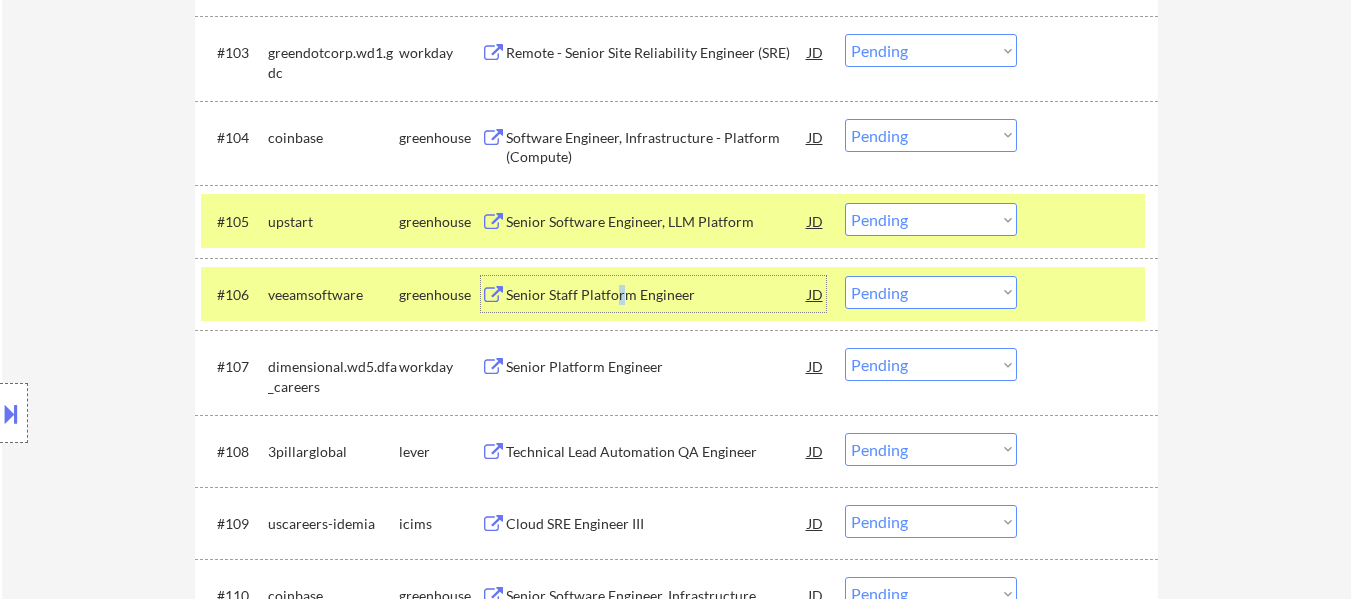 click on "Choose an option... Pending Applied Excluded (Questions) Excluded (Expired) Excluded (Location) Excluded (Bad Match) Excluded (Blocklist) Excluded (Salary) Excluded (Other)" at bounding box center (931, 219) 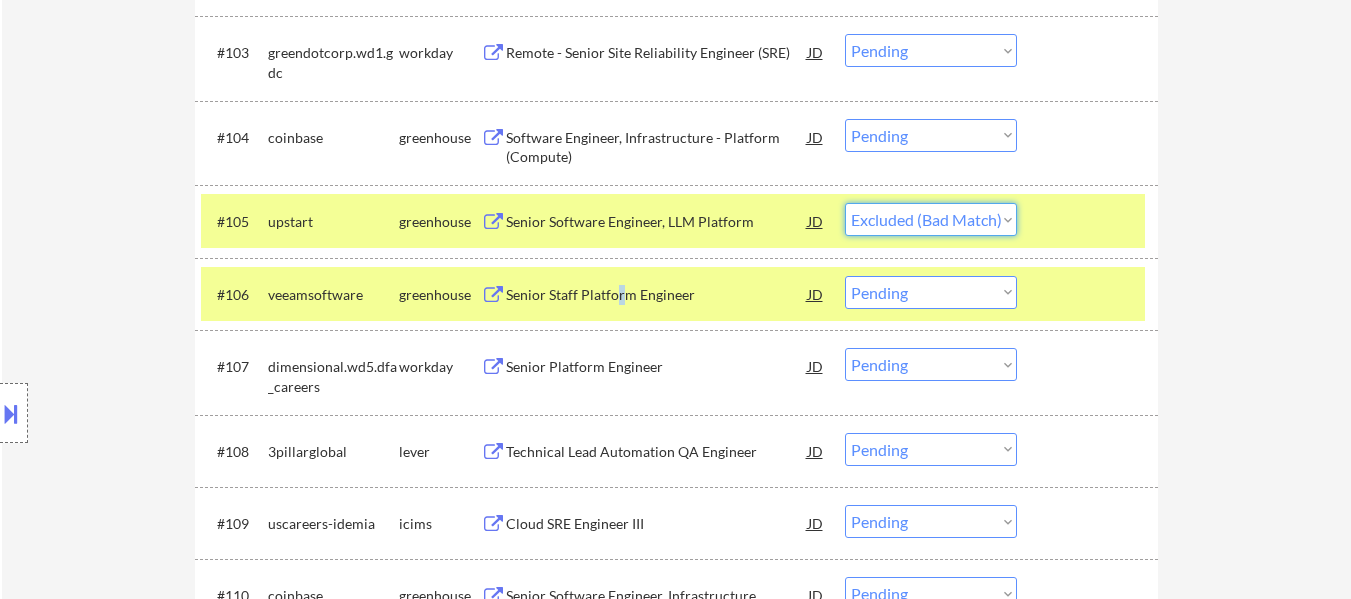 click on "Choose an option... Pending Applied Excluded (Questions) Excluded (Expired) Excluded (Location) Excluded (Bad Match) Excluded (Blocklist) Excluded (Salary) Excluded (Other)" at bounding box center (931, 219) 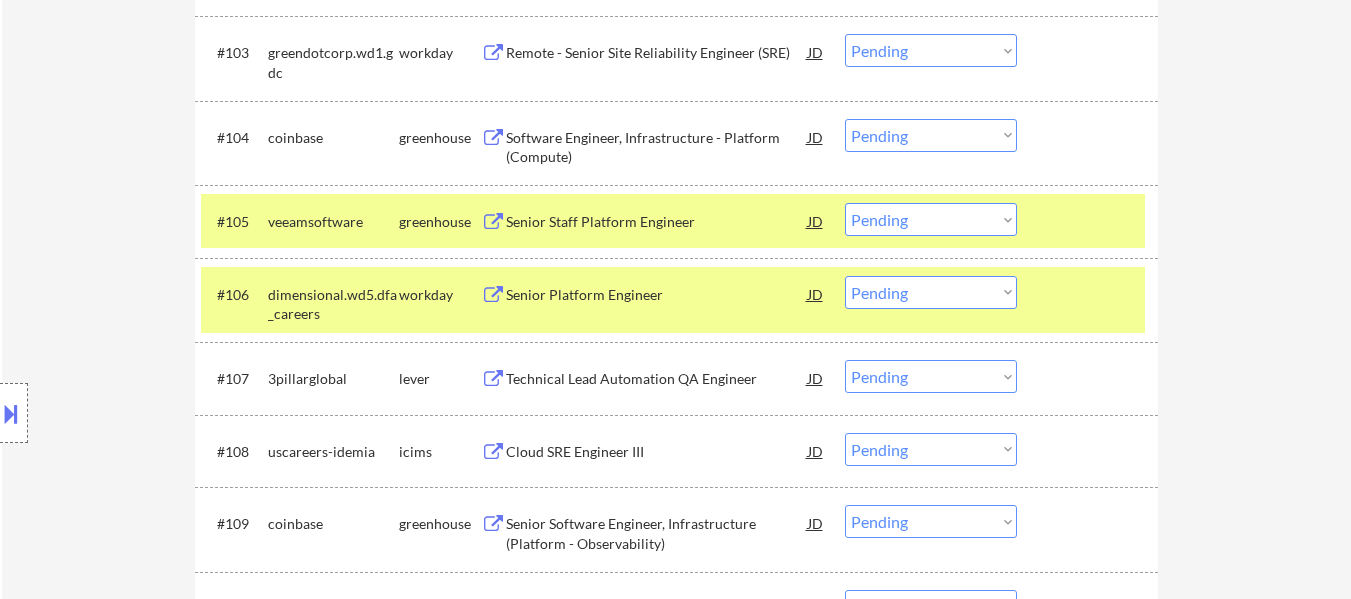 click on "#106 dimensional.wd5.dfa_careers workday Senior Platform Engineer JD Choose an option... Pending Applied Excluded (Questions) Excluded (Expired) Excluded (Location) Excluded (Bad Match) Excluded (Blocklist) Excluded (Salary) Excluded (Other)" at bounding box center (673, 300) 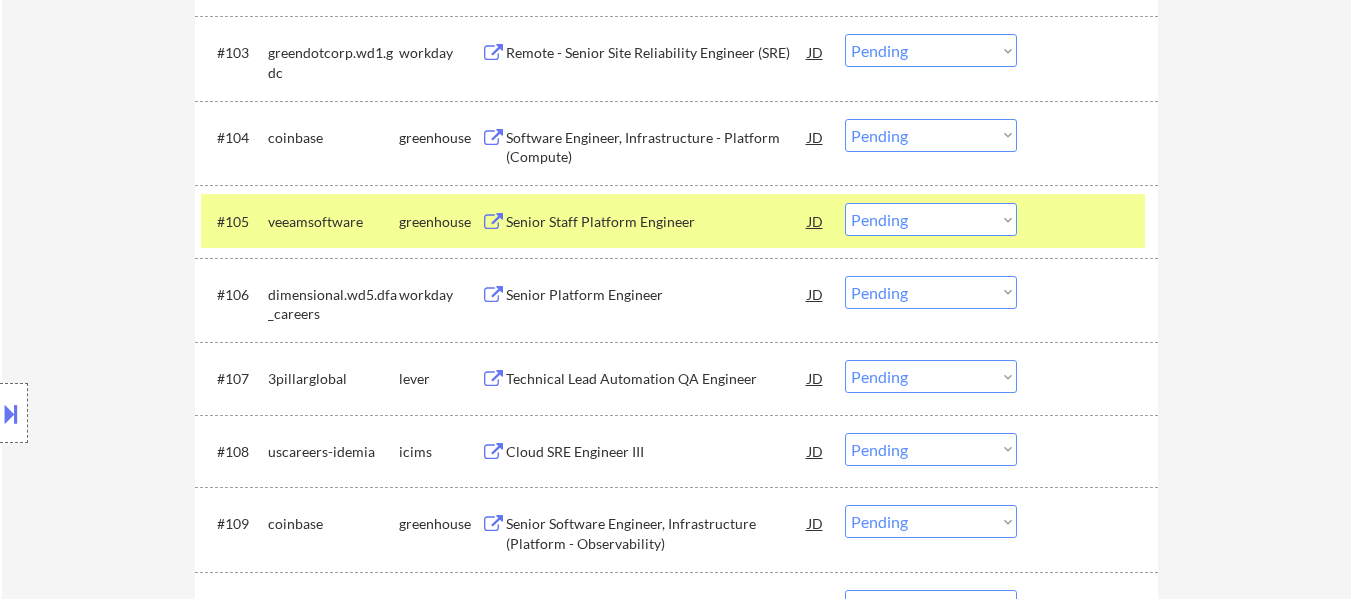click on "Technical Lead Automation QA Engineer" at bounding box center [657, 379] 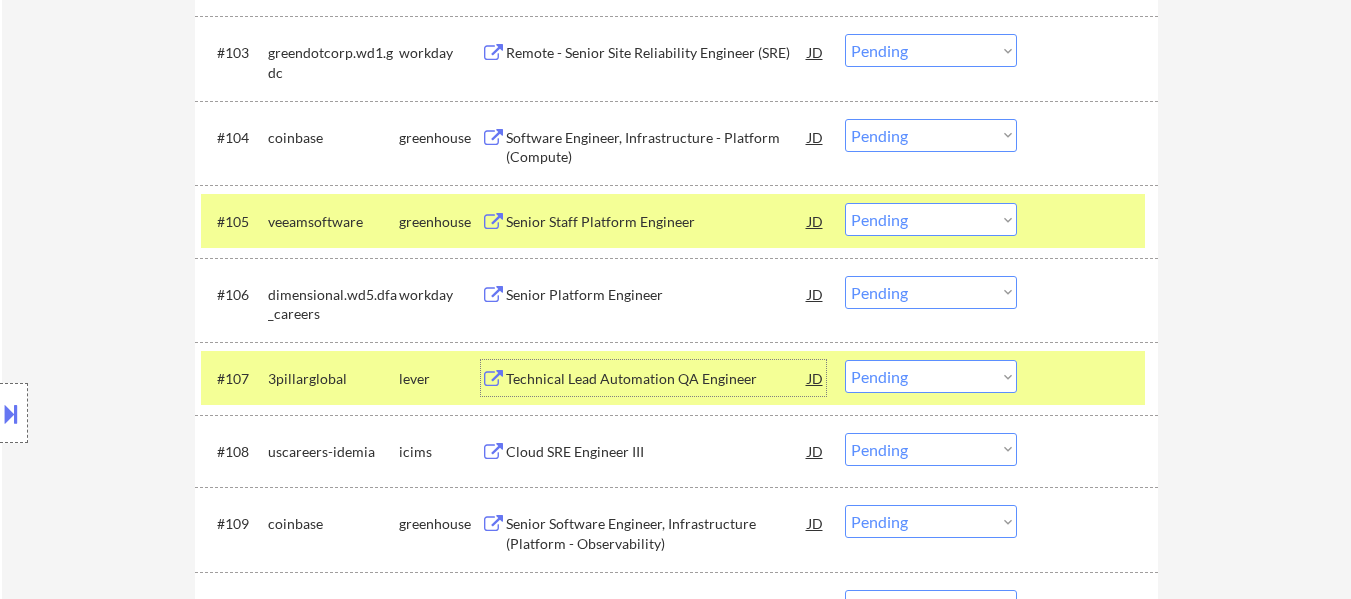 click on "Choose an option... Pending Applied Excluded (Questions) Excluded (Expired) Excluded (Location) Excluded (Bad Match) Excluded (Blocklist) Excluded (Salary) Excluded (Other)" at bounding box center [931, 219] 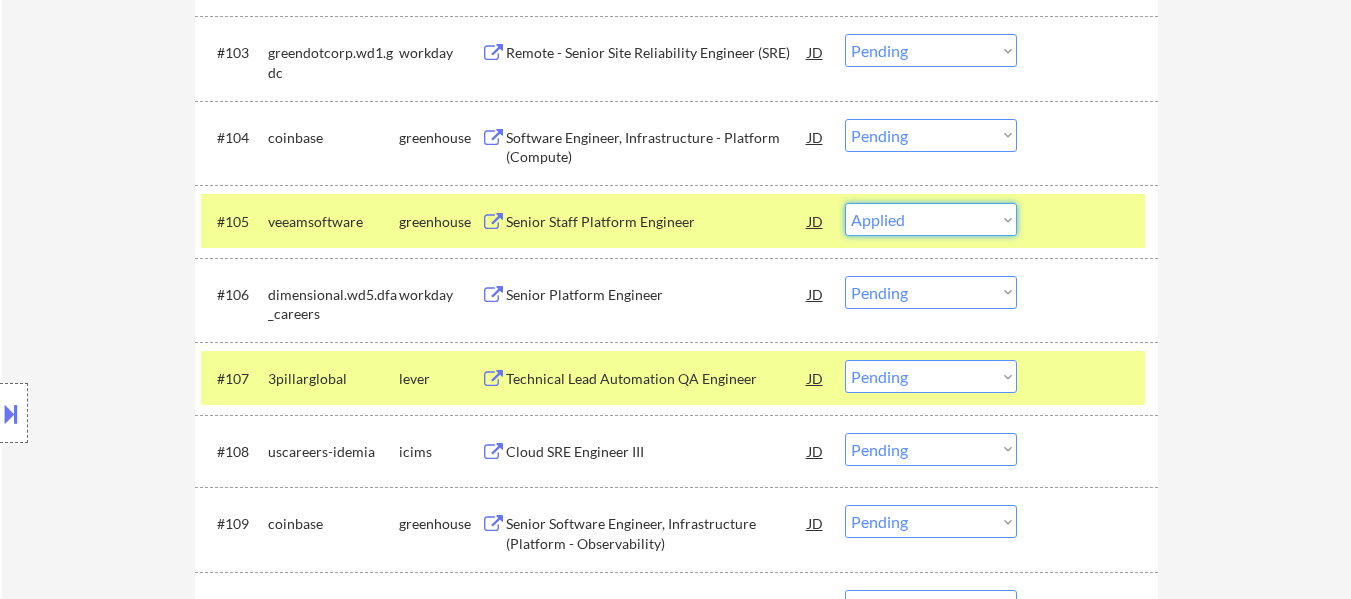 click on "Choose an option... Pending Applied Excluded (Questions) Excluded (Expired) Excluded (Location) Excluded (Bad Match) Excluded (Blocklist) Excluded (Salary) Excluded (Other)" at bounding box center (931, 219) 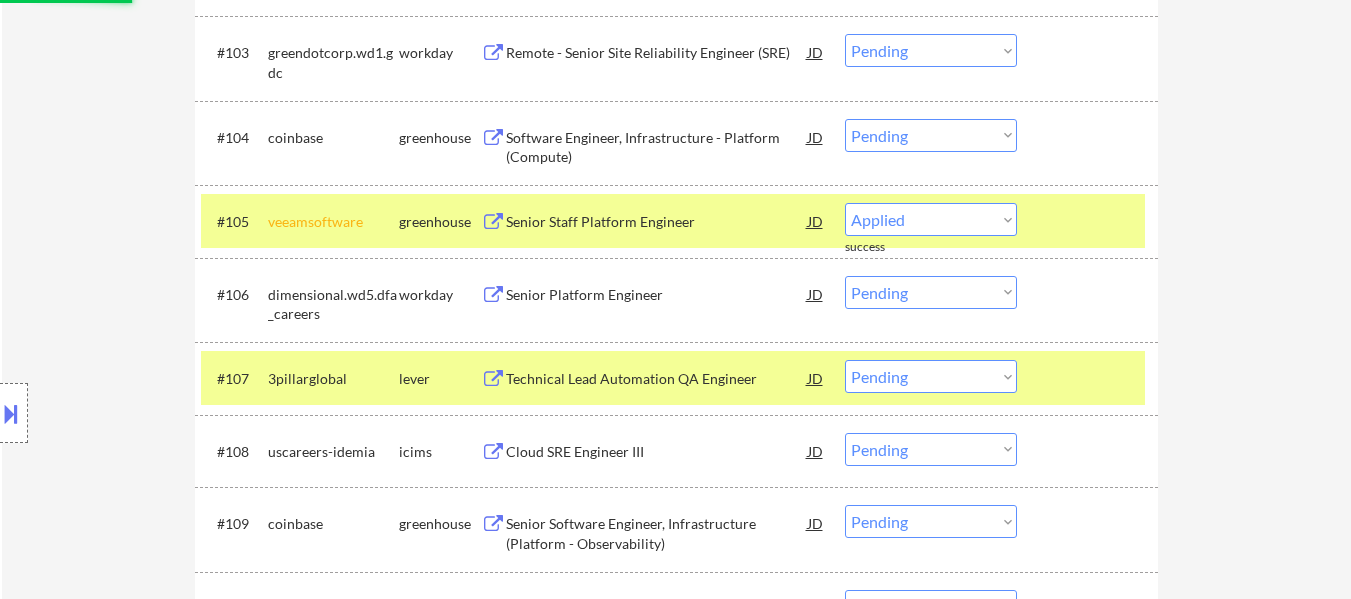 select on ""pending"" 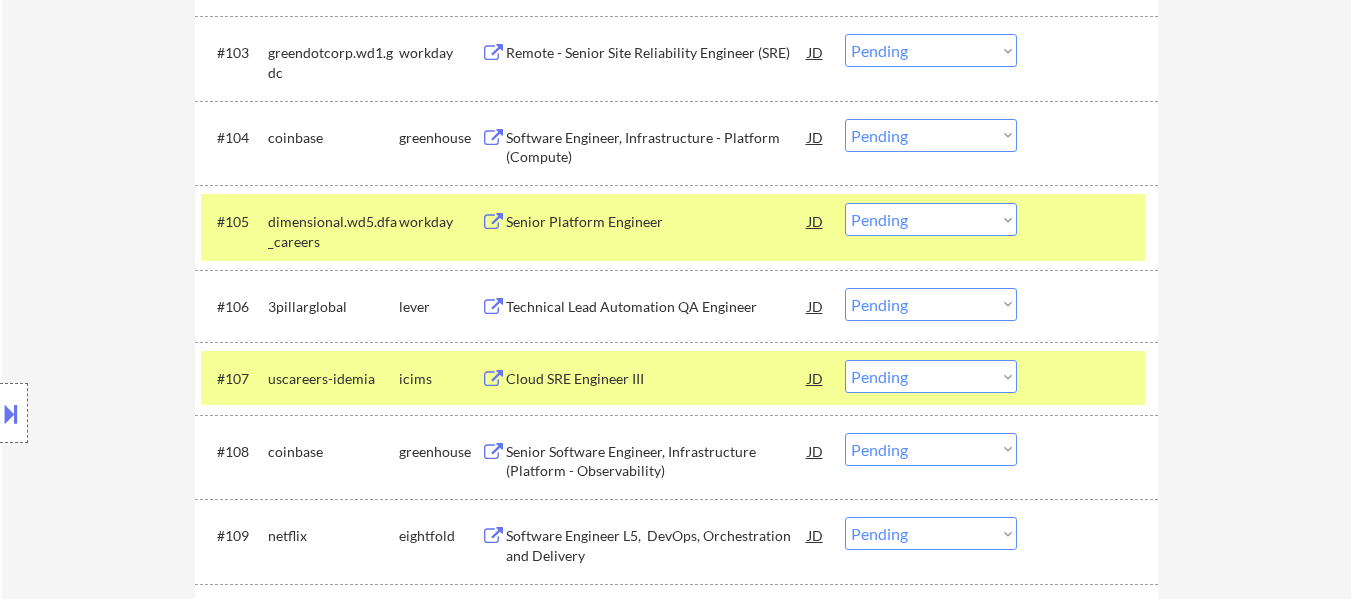 click at bounding box center [1090, 378] 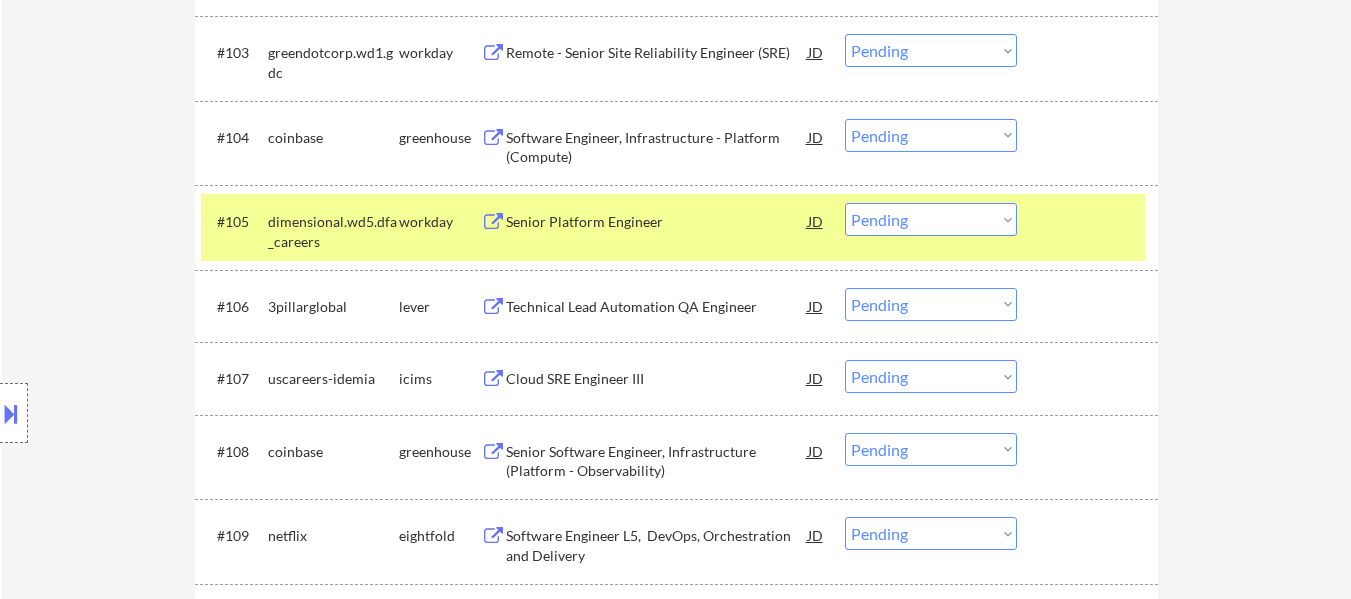 click at bounding box center [1090, 221] 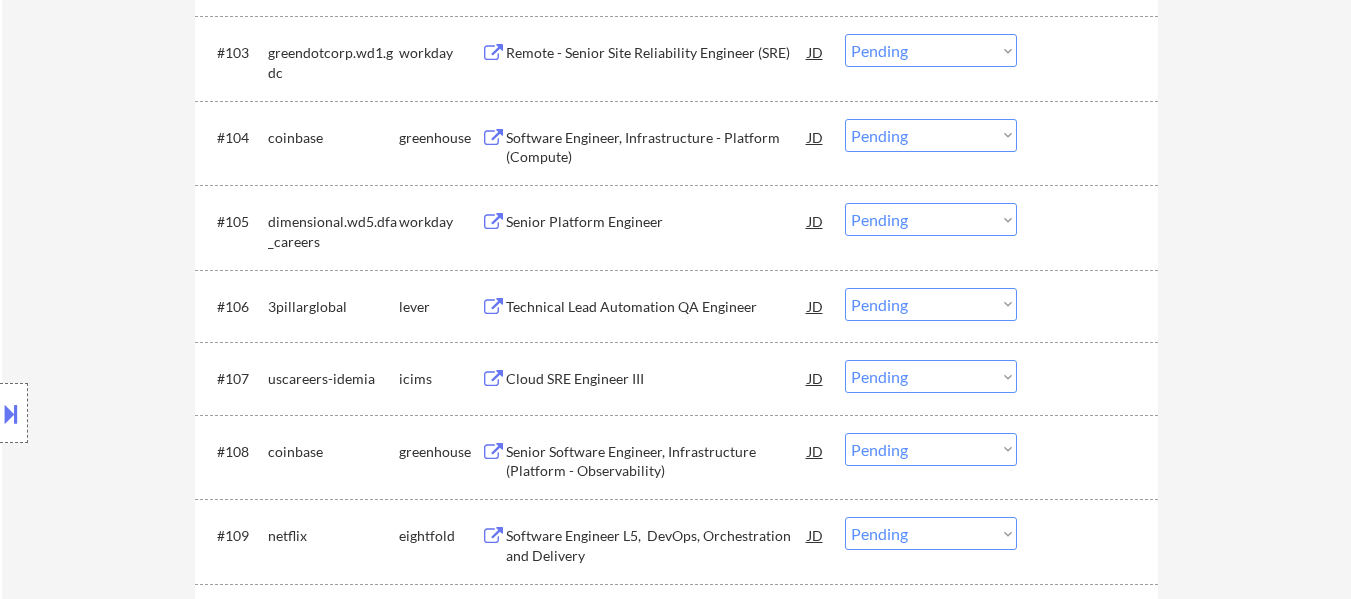click at bounding box center [1090, 306] 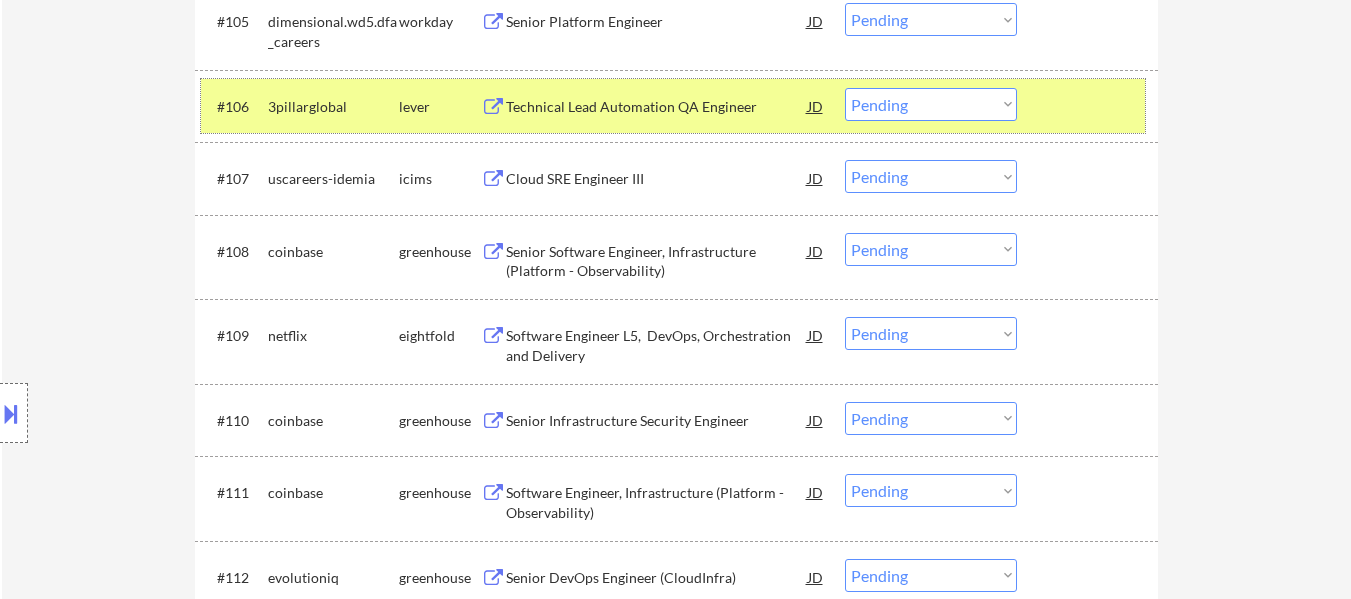 scroll, scrollTop: 1100, scrollLeft: 0, axis: vertical 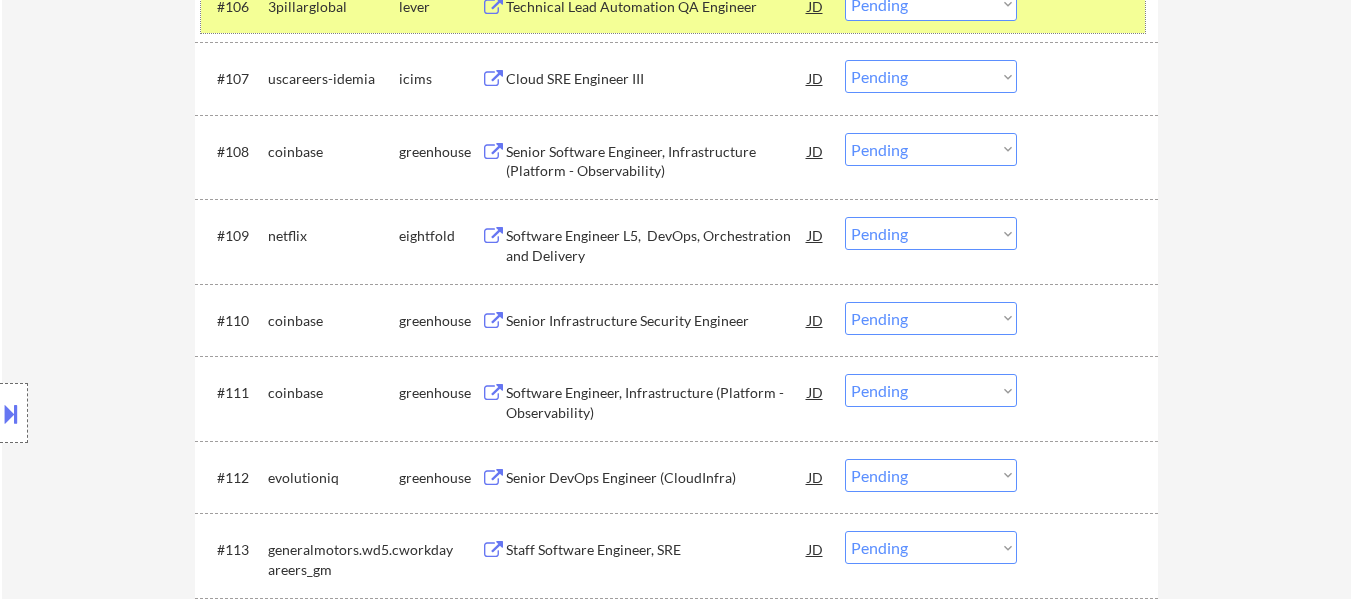 click on "Senior DevOps Engineer (CloudInfra)" at bounding box center [657, 478] 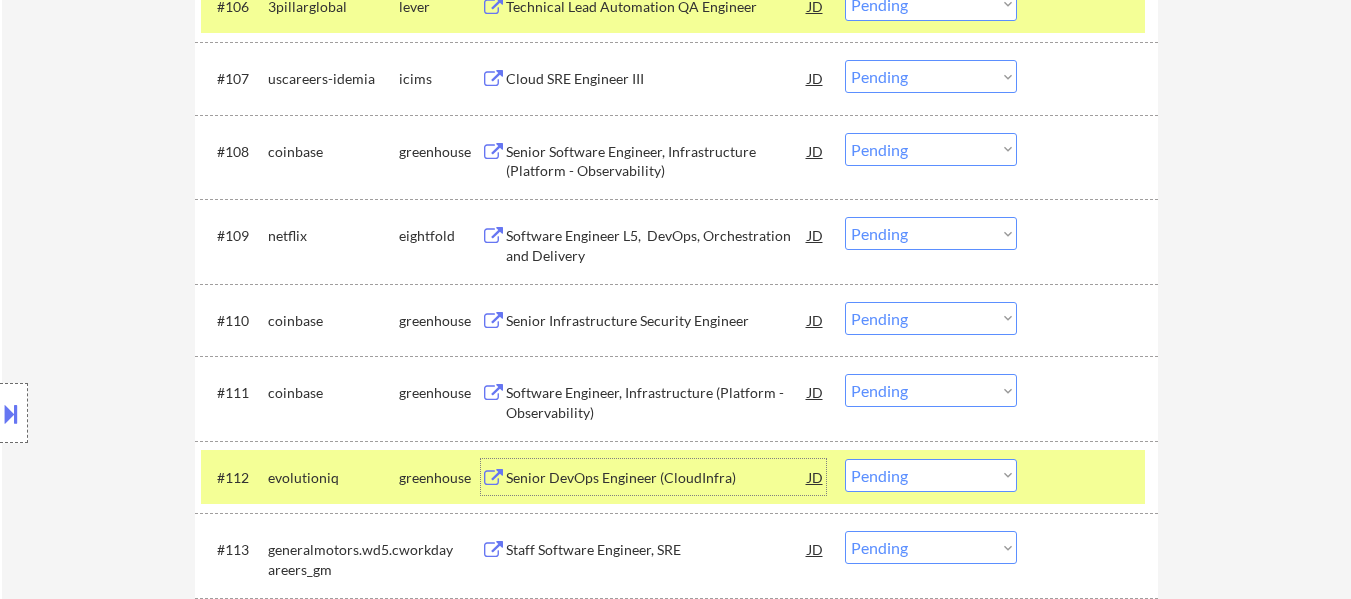 click on "← Return to /applysquad Mailslurp Inbox Job Search Builder Oleksandr Savatieiev User Email:  oleksandrsavatielev@gmail.com Application Email:  oleksandrsavatielev@gmail.com Mailslurp Email:  oleksandr.savatieiev@mailflux.com LinkedIn:   https://www.linkedin.com/in/savex13/
Phone:  +1 252 500 0159 Current Location:  Austin, TX, Texas Applies:  166 sent / 200 bought Internal Notes Can work in country of residence?:  yes Squad Notes Minimum salary:  $130,000 Will need Visa to work in that country now/future?:   no Download Resume Add a Job Manually Flora
Ava Labs - Github
Sleeper - Portfolio
ivanti/ClickHouse - Citizenship Applications Pending (670) Excluded (186) Applied (167) All (1023) View All Results Back 2 / 7
Next Company ATS Title Status Date Applied #101 calix.wd1.external workday Senior Software Engineer, Cloud Build and Release JD warning_amber Choose an option... Pending Applied Excluded (Questions) Excluded (Expired) Excluded (Location) Excluded (Bad Match) Excluded (Blocklist) Excluded (Other)" at bounding box center [676, 3177] 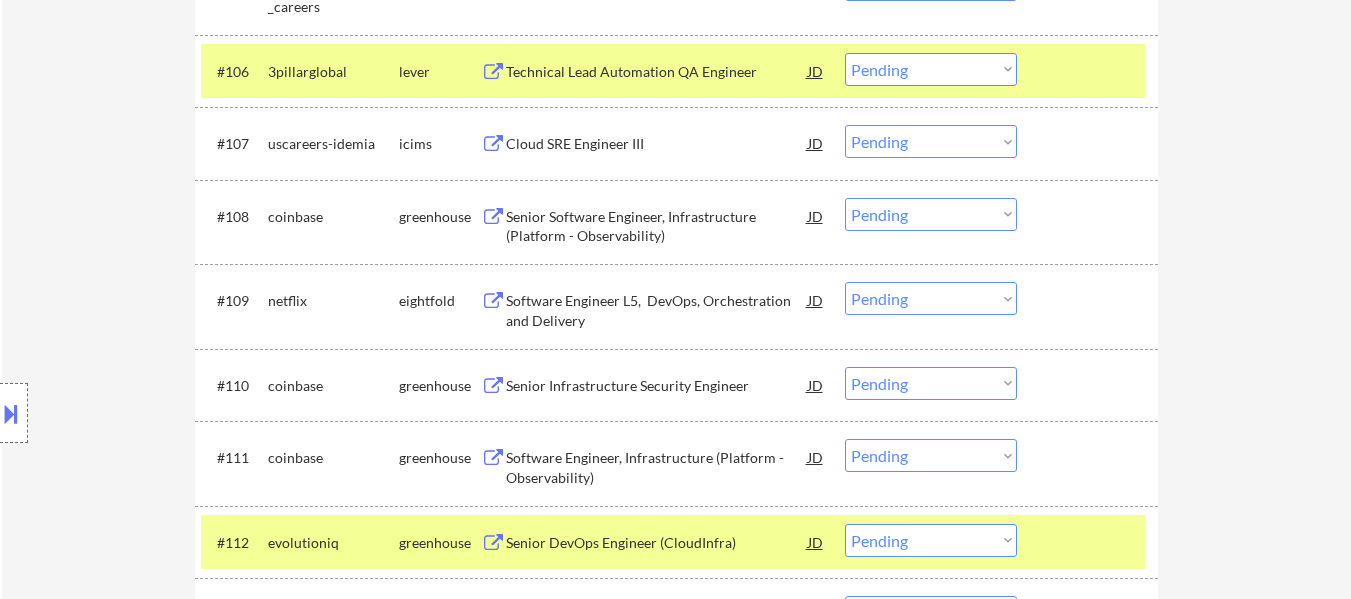 scroll, scrollTop: 1000, scrollLeft: 0, axis: vertical 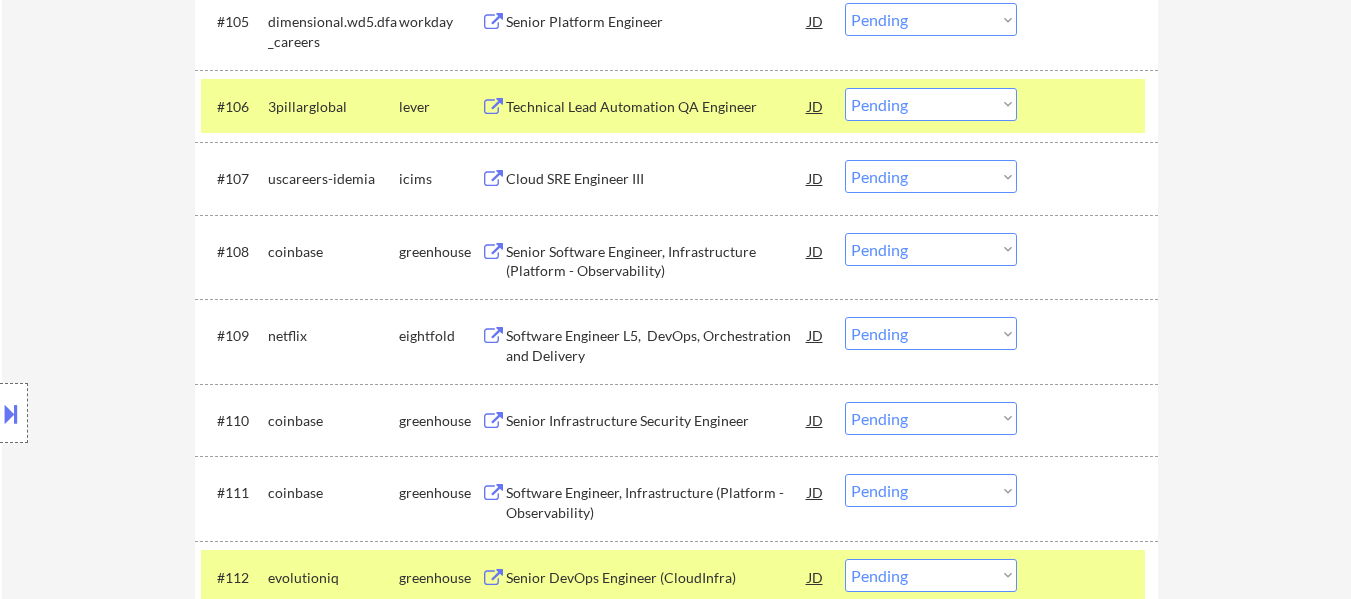 click on "Choose an option... Pending Applied Excluded (Questions) Excluded (Expired) Excluded (Location) Excluded (Bad Match) Excluded (Blocklist) Excluded (Salary) Excluded (Other)" at bounding box center [931, 104] 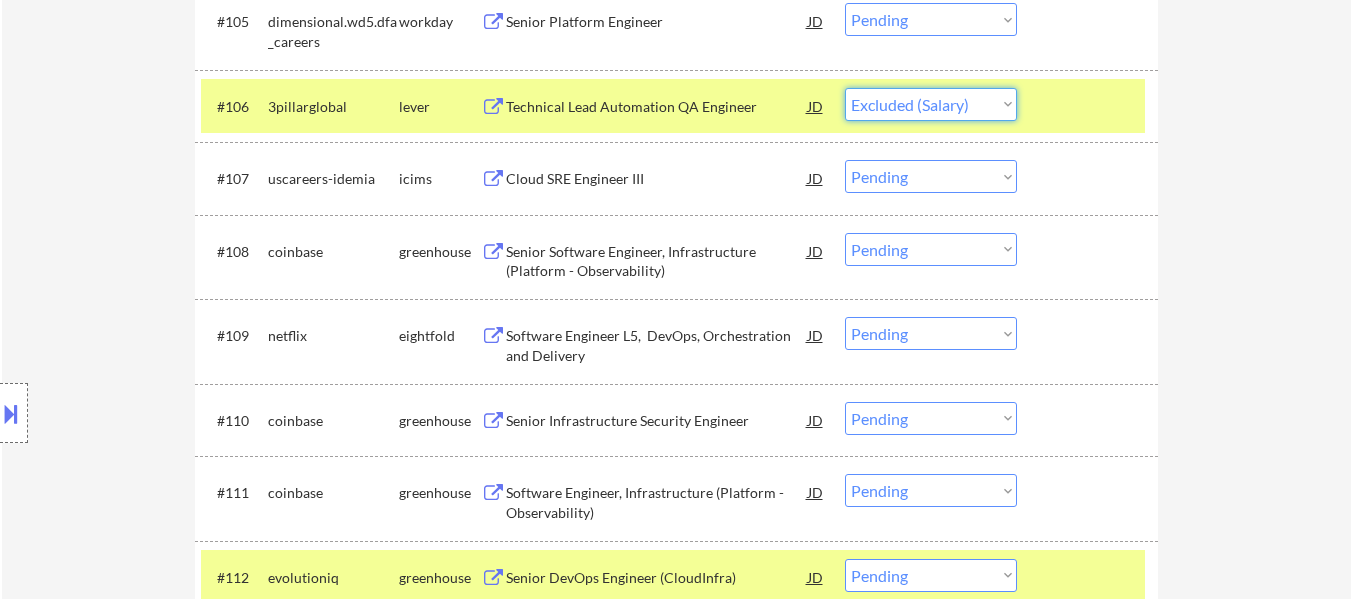 click on "Choose an option... Pending Applied Excluded (Questions) Excluded (Expired) Excluded (Location) Excluded (Bad Match) Excluded (Blocklist) Excluded (Salary) Excluded (Other)" at bounding box center [931, 104] 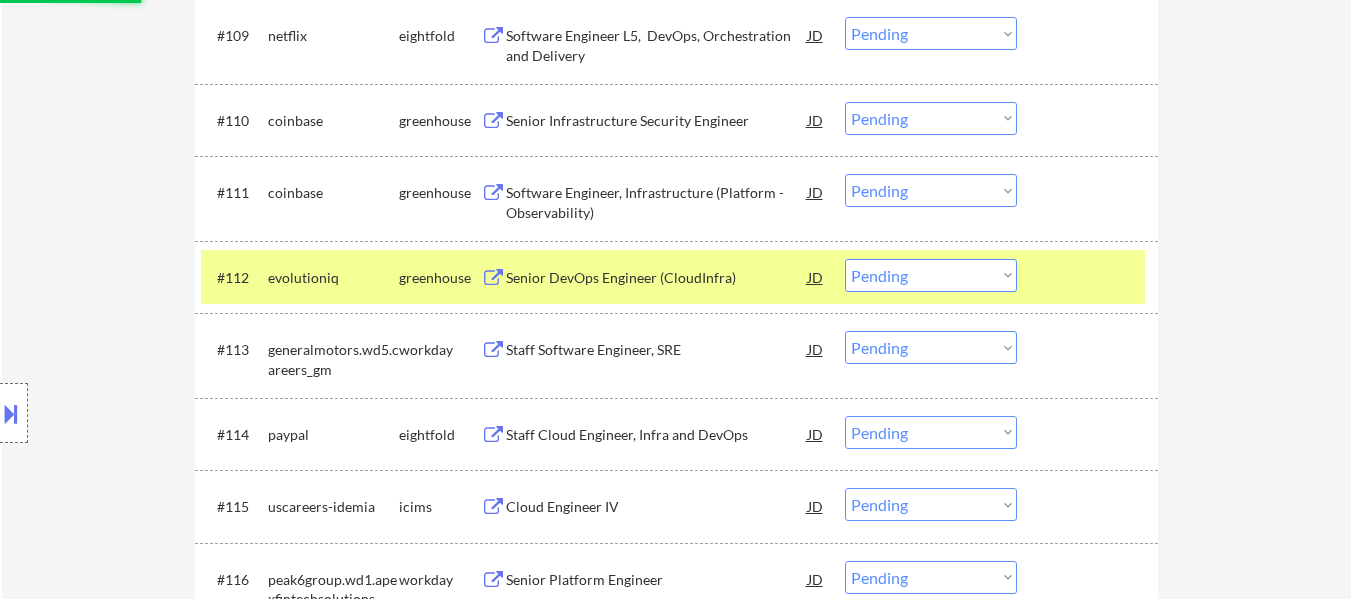 scroll, scrollTop: 1400, scrollLeft: 0, axis: vertical 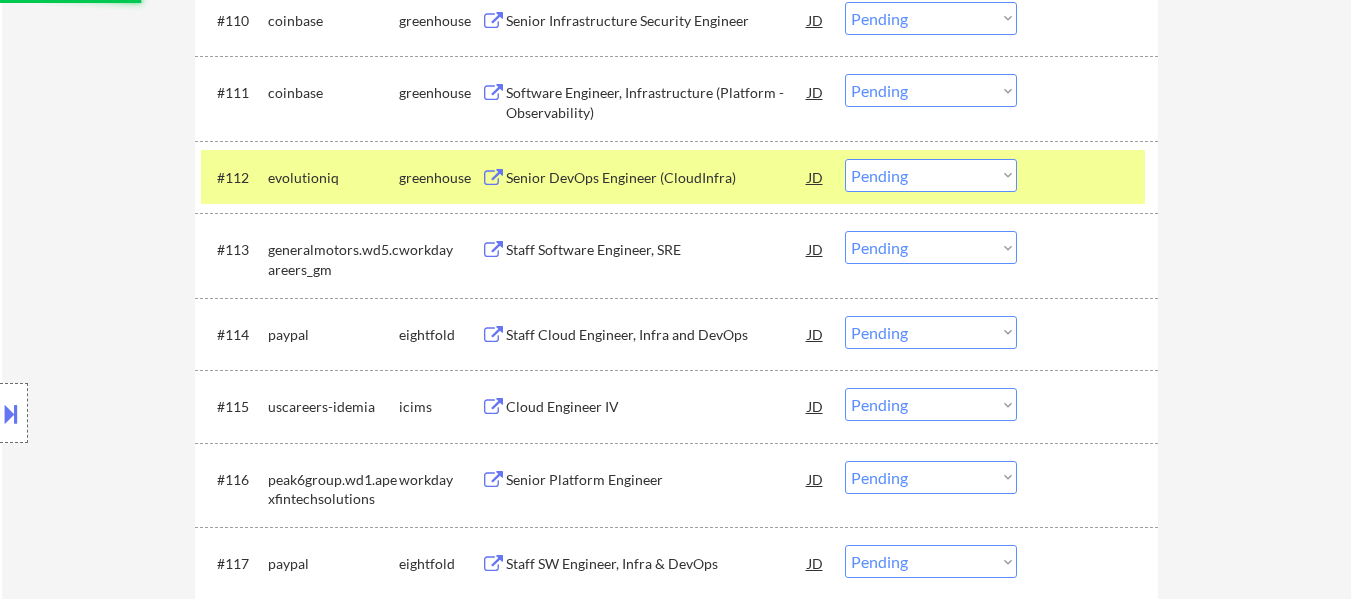 select on ""pending"" 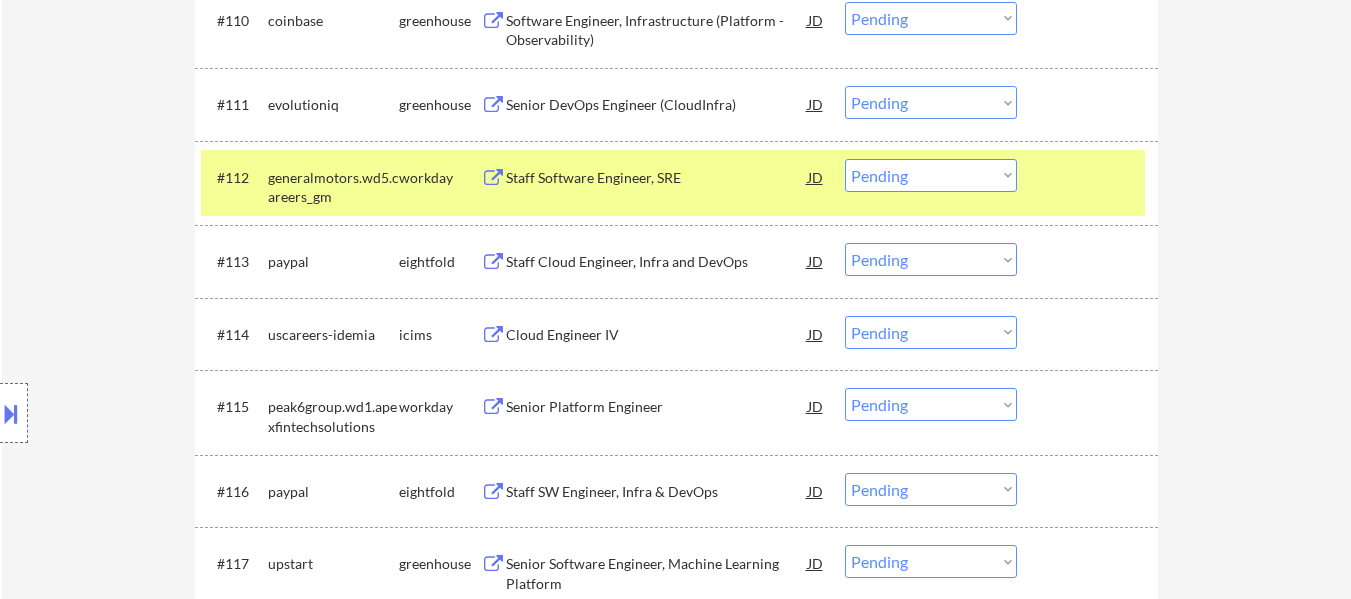 click at bounding box center (1090, 177) 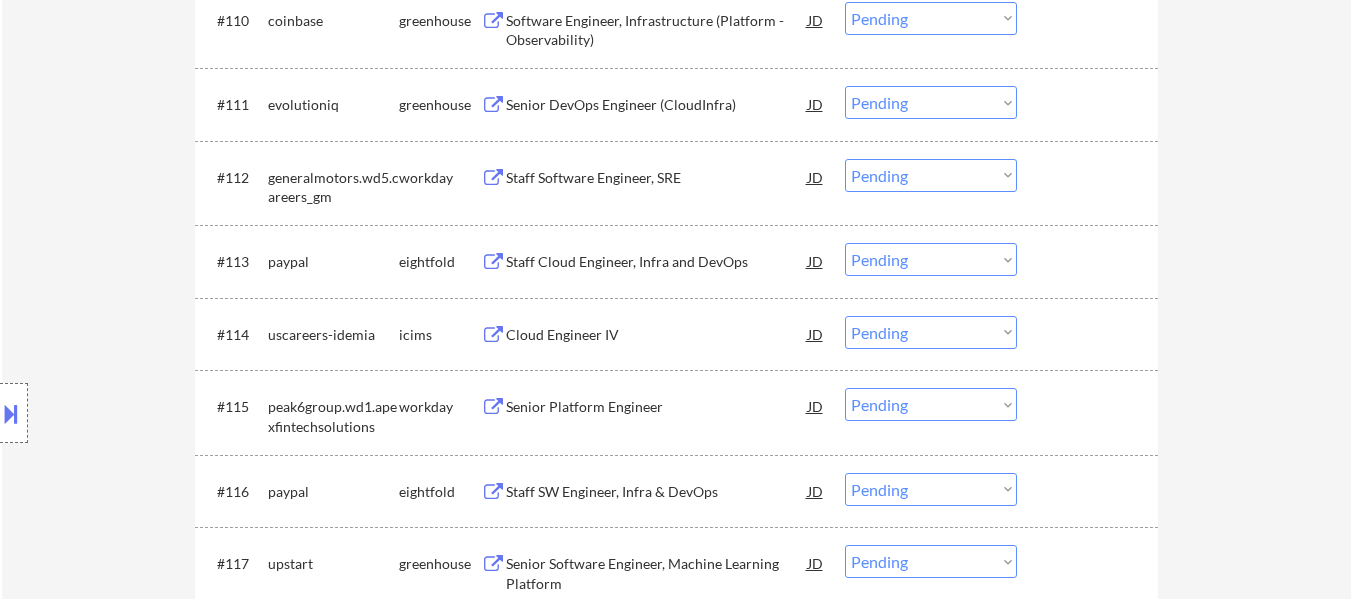 click at bounding box center (1090, 104) 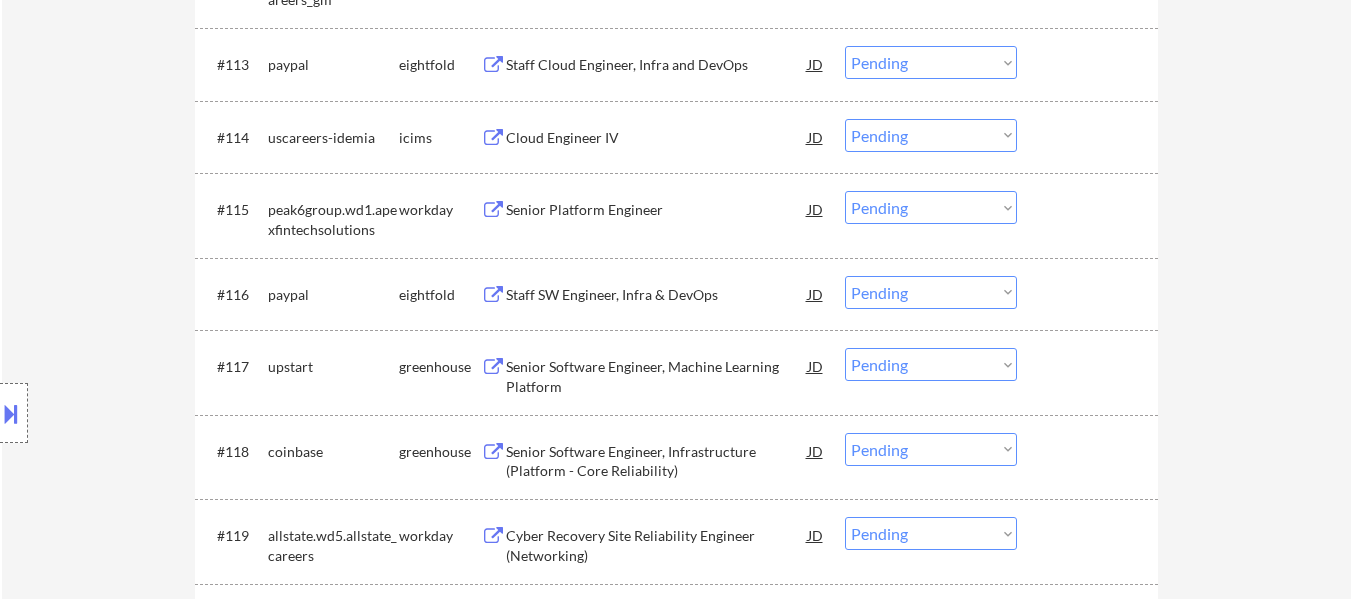 scroll, scrollTop: 1600, scrollLeft: 0, axis: vertical 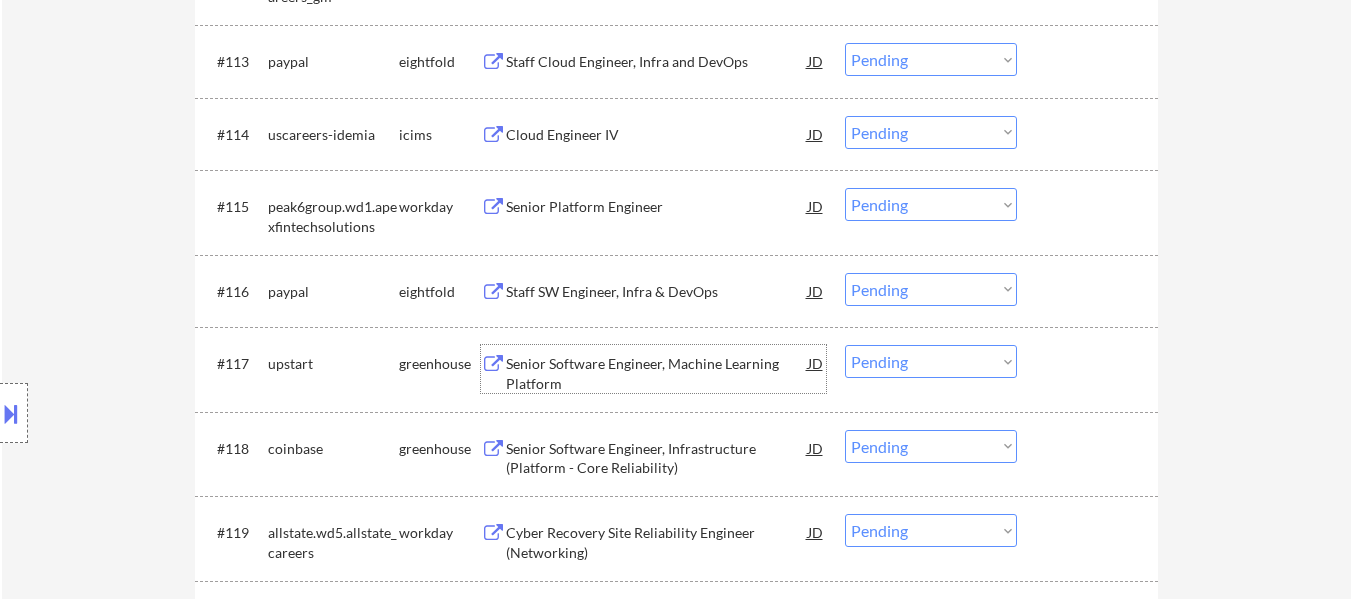 click on "Senior Software Engineer, Machine Learning Platform" at bounding box center [657, 373] 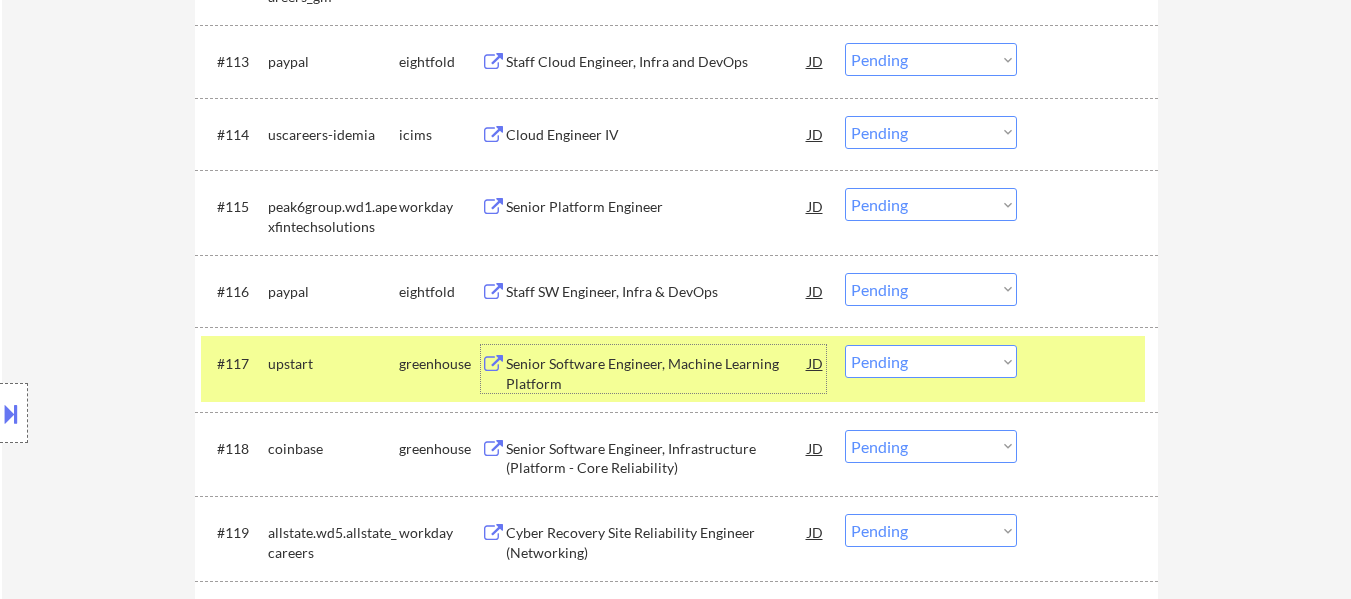scroll, scrollTop: 1400, scrollLeft: 0, axis: vertical 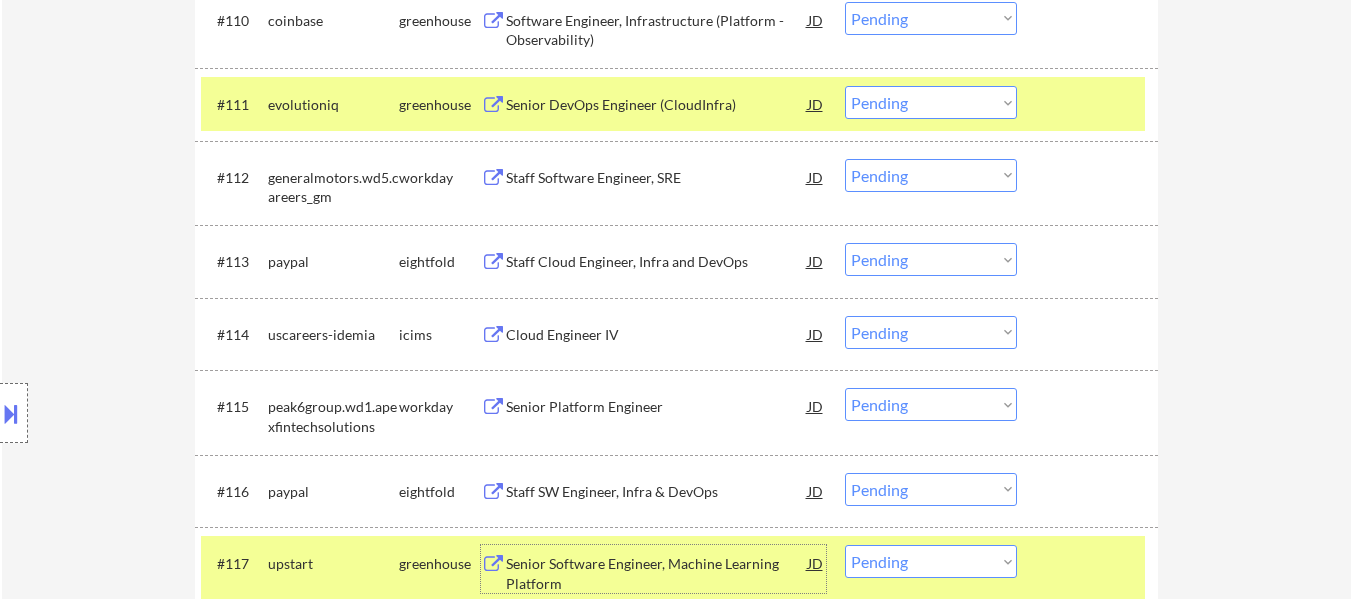 click on "Choose an option... Pending Applied Excluded (Questions) Excluded (Expired) Excluded (Location) Excluded (Bad Match) Excluded (Blocklist) Excluded (Salary) Excluded (Other)" at bounding box center (931, 102) 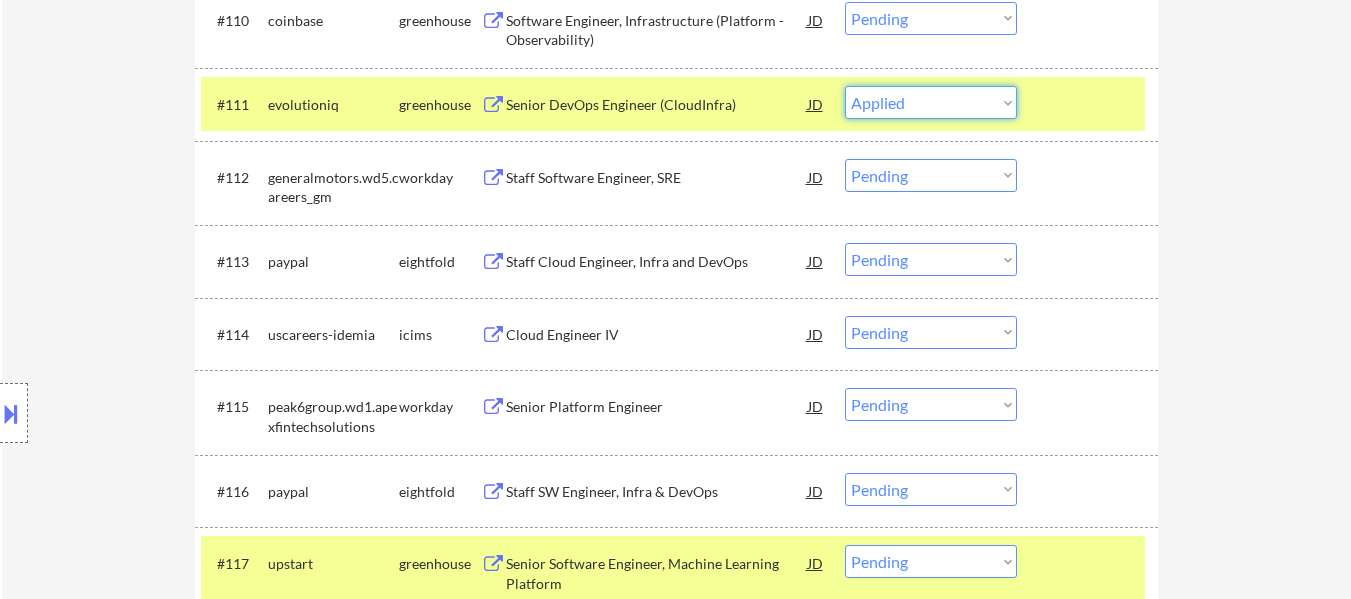 click on "Choose an option... Pending Applied Excluded (Questions) Excluded (Expired) Excluded (Location) Excluded (Bad Match) Excluded (Blocklist) Excluded (Salary) Excluded (Other)" at bounding box center (931, 102) 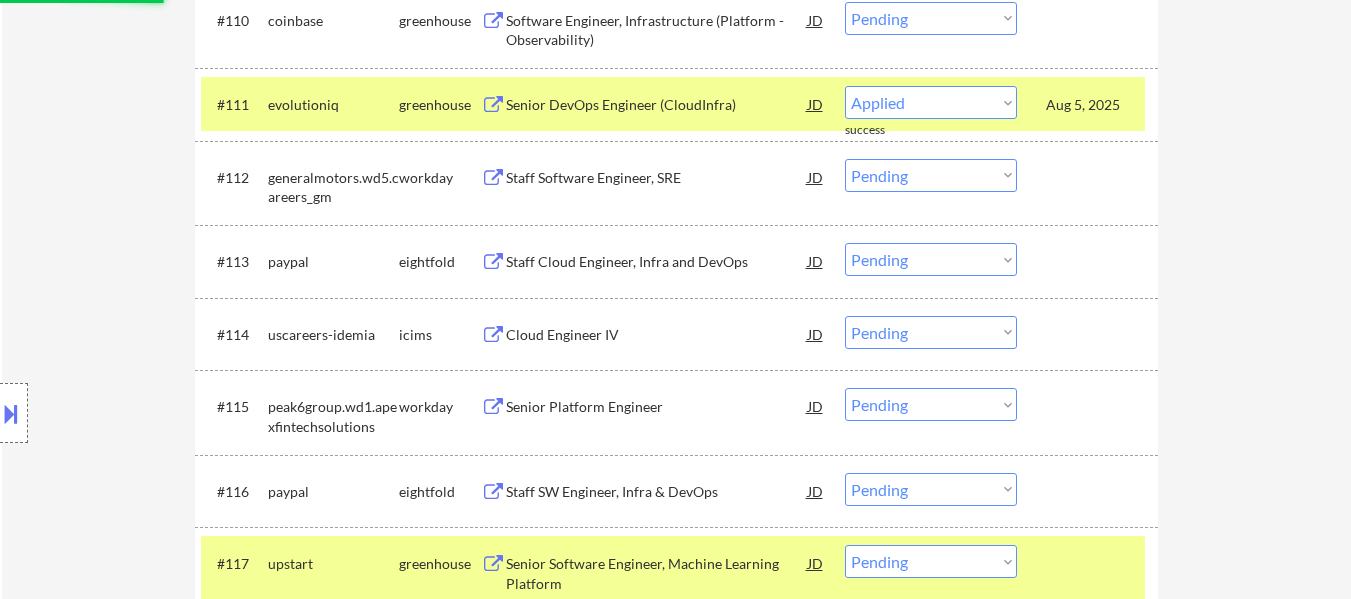 select on ""pending"" 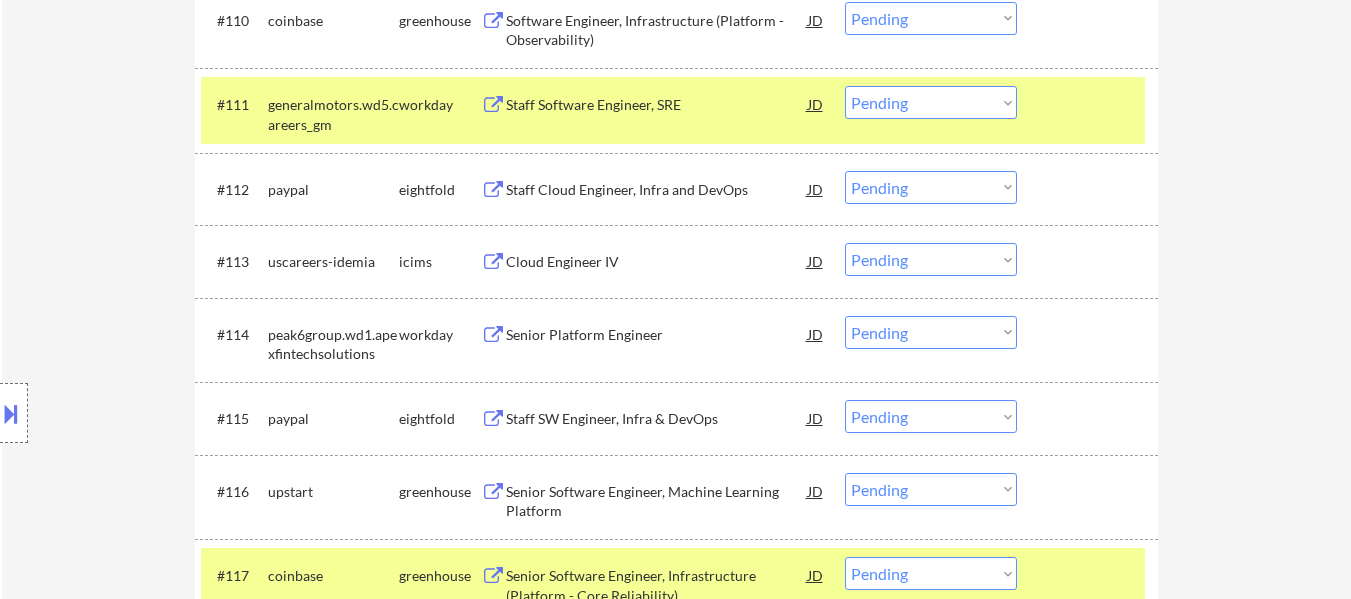 click at bounding box center (1090, 104) 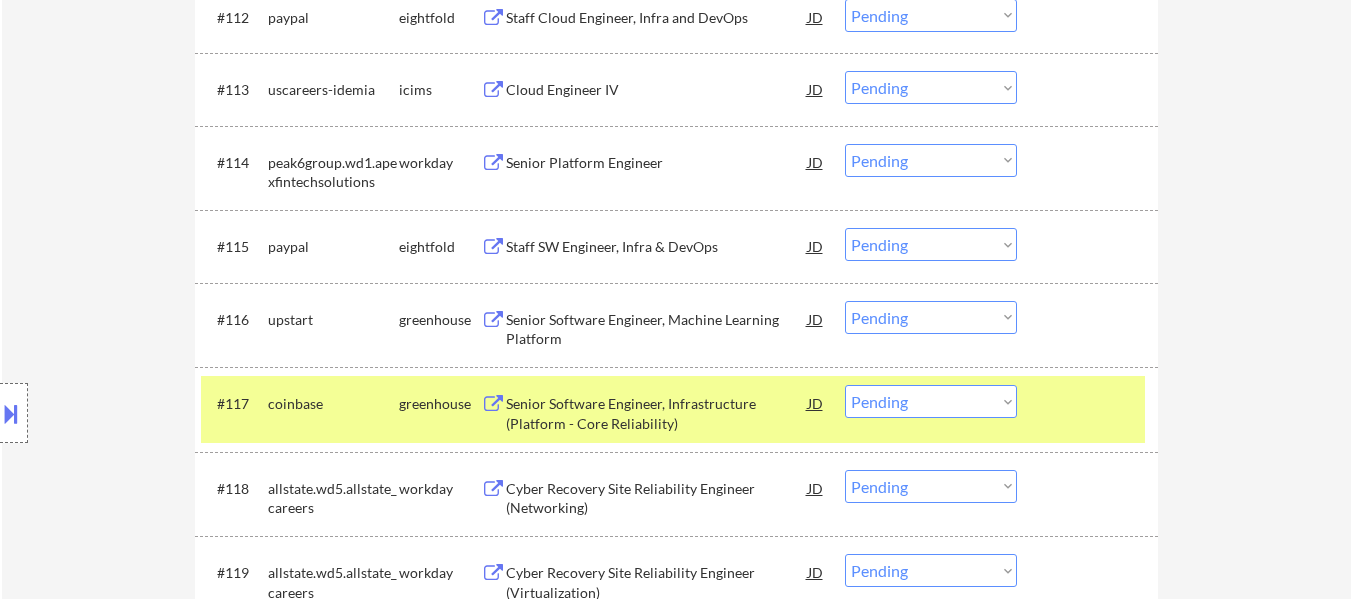 scroll, scrollTop: 1600, scrollLeft: 0, axis: vertical 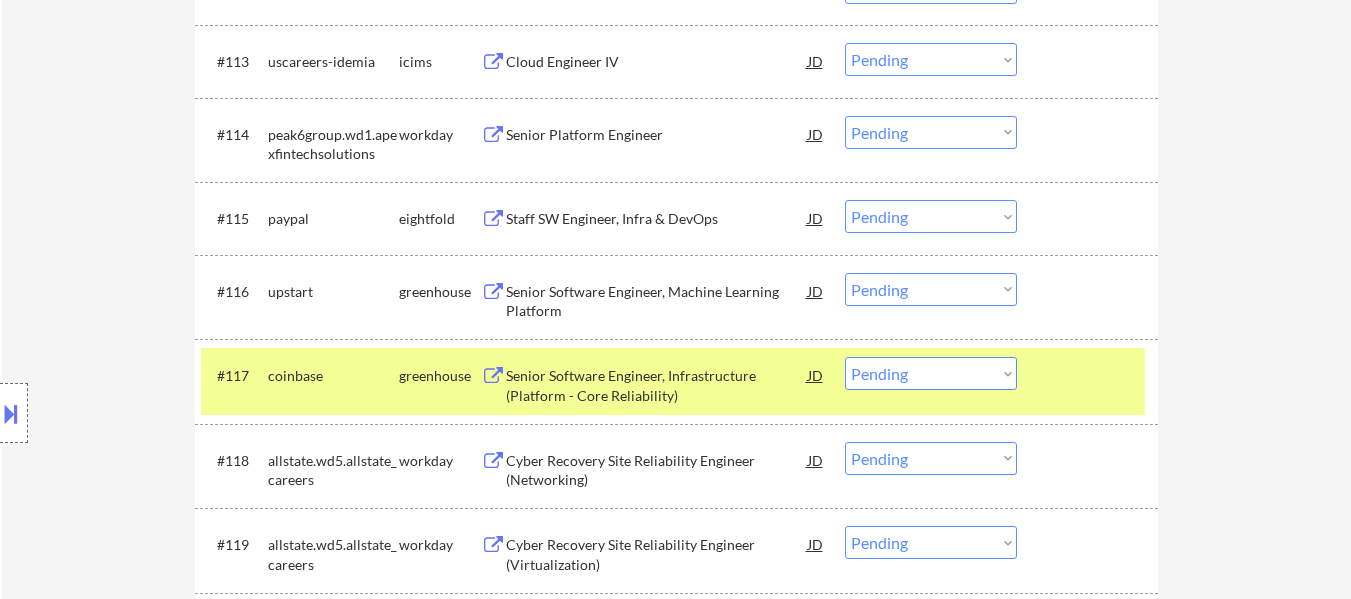 click at bounding box center (1090, 375) 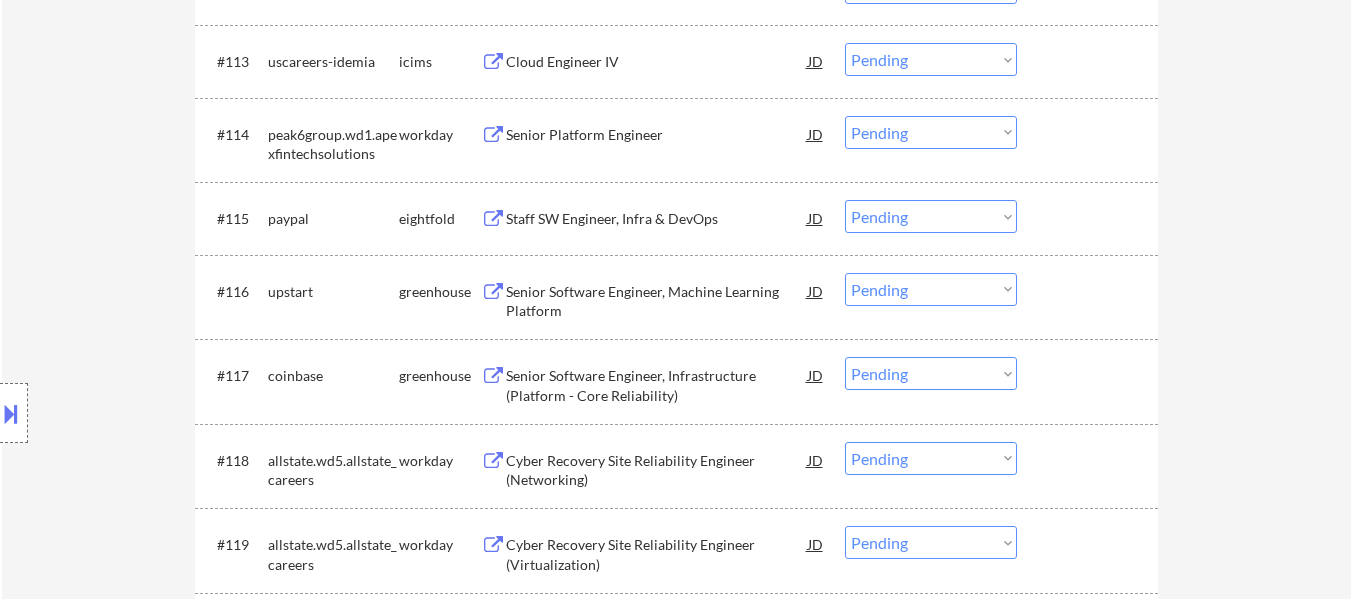 click at bounding box center [1090, 291] 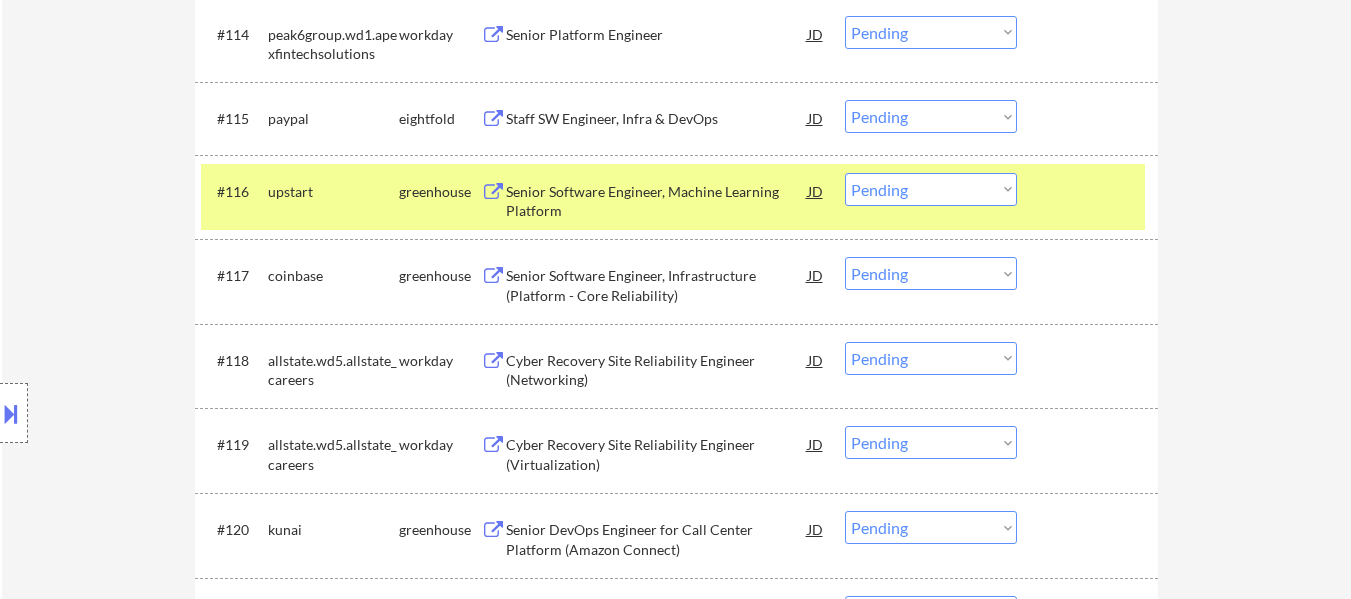 scroll, scrollTop: 1800, scrollLeft: 0, axis: vertical 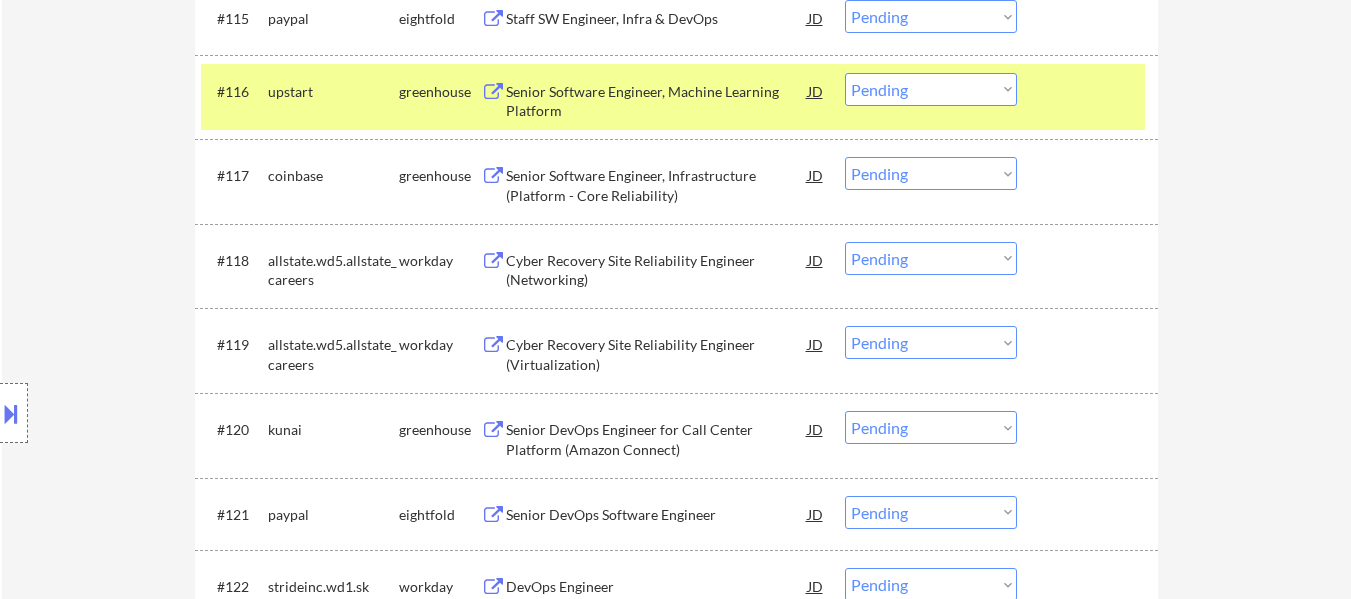 click on "Senior DevOps Engineer for Call Center Platform (Amazon Connect)" at bounding box center [657, 439] 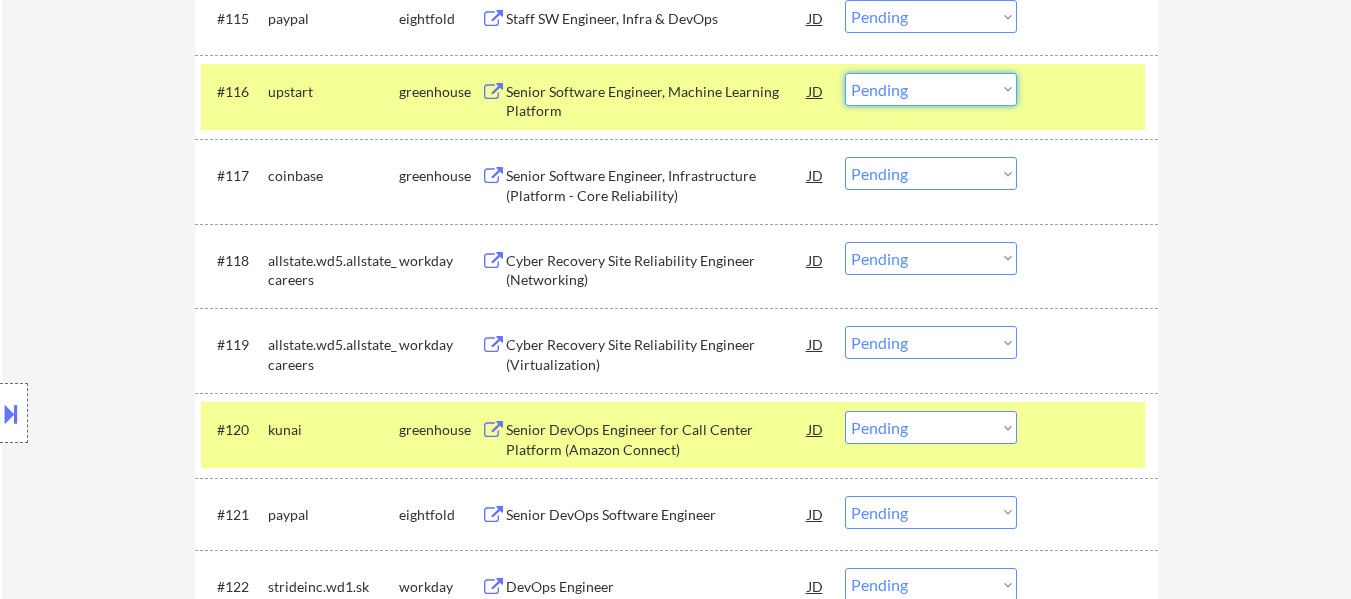 drag, startPoint x: 907, startPoint y: 86, endPoint x: 908, endPoint y: 99, distance: 13.038404 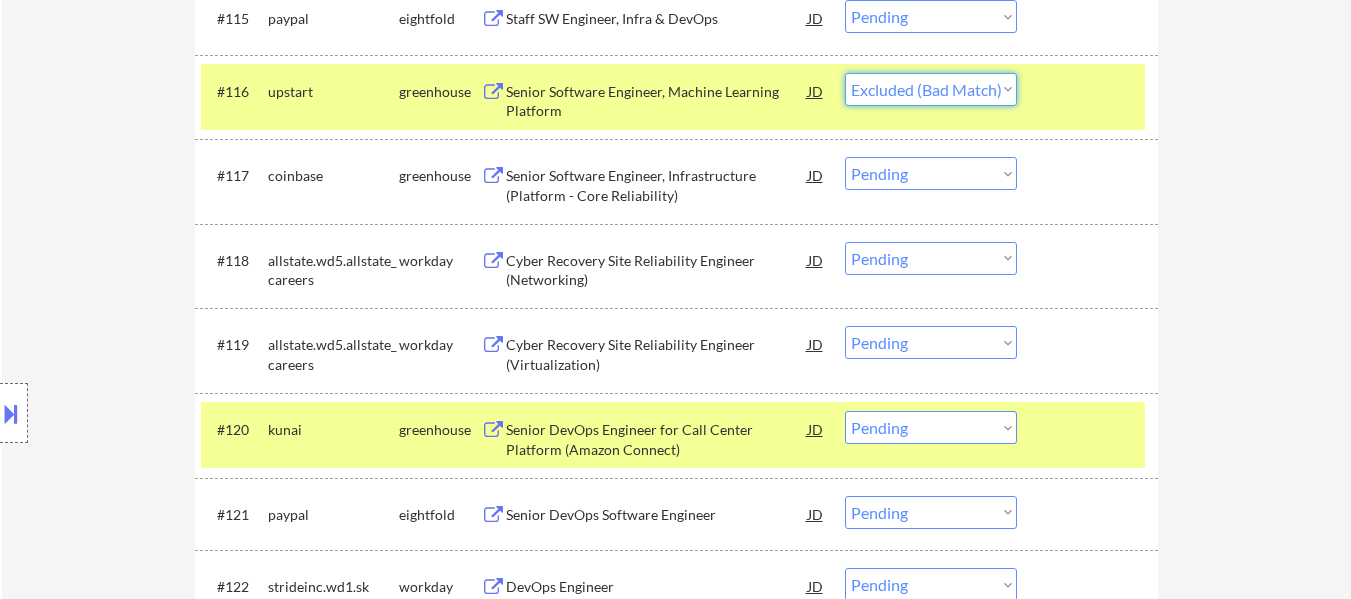 click on "Choose an option... Pending Applied Excluded (Questions) Excluded (Expired) Excluded (Location) Excluded (Bad Match) Excluded (Blocklist) Excluded (Salary) Excluded (Other)" at bounding box center [931, 89] 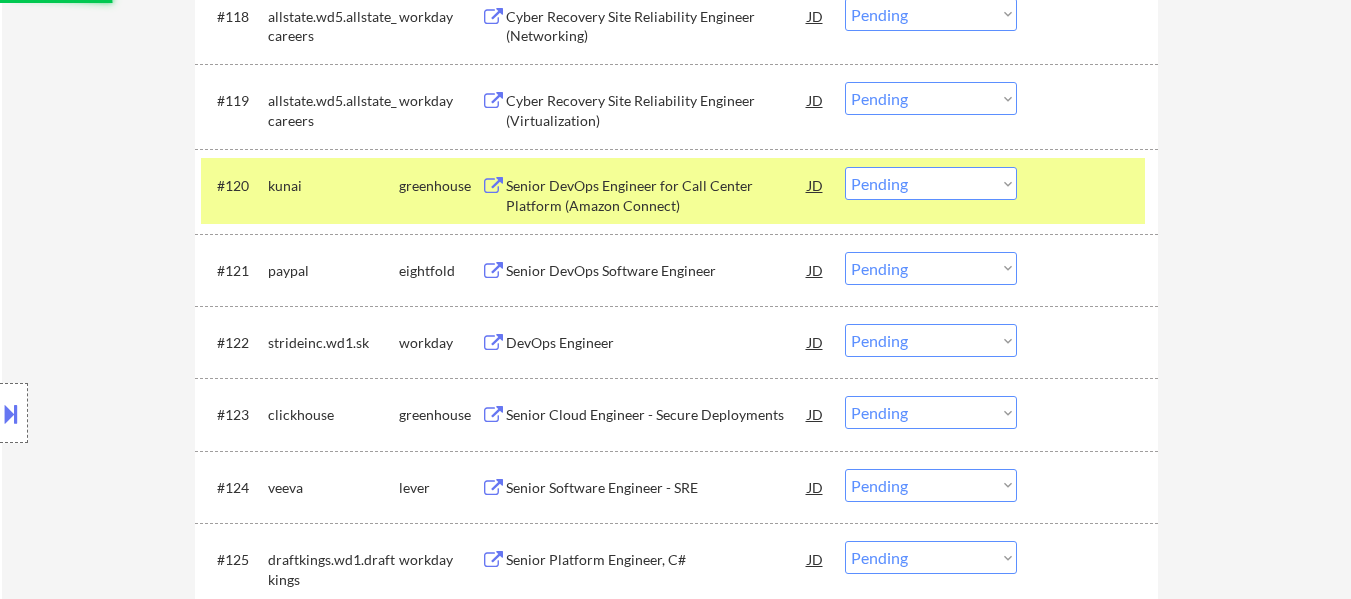 scroll, scrollTop: 2100, scrollLeft: 0, axis: vertical 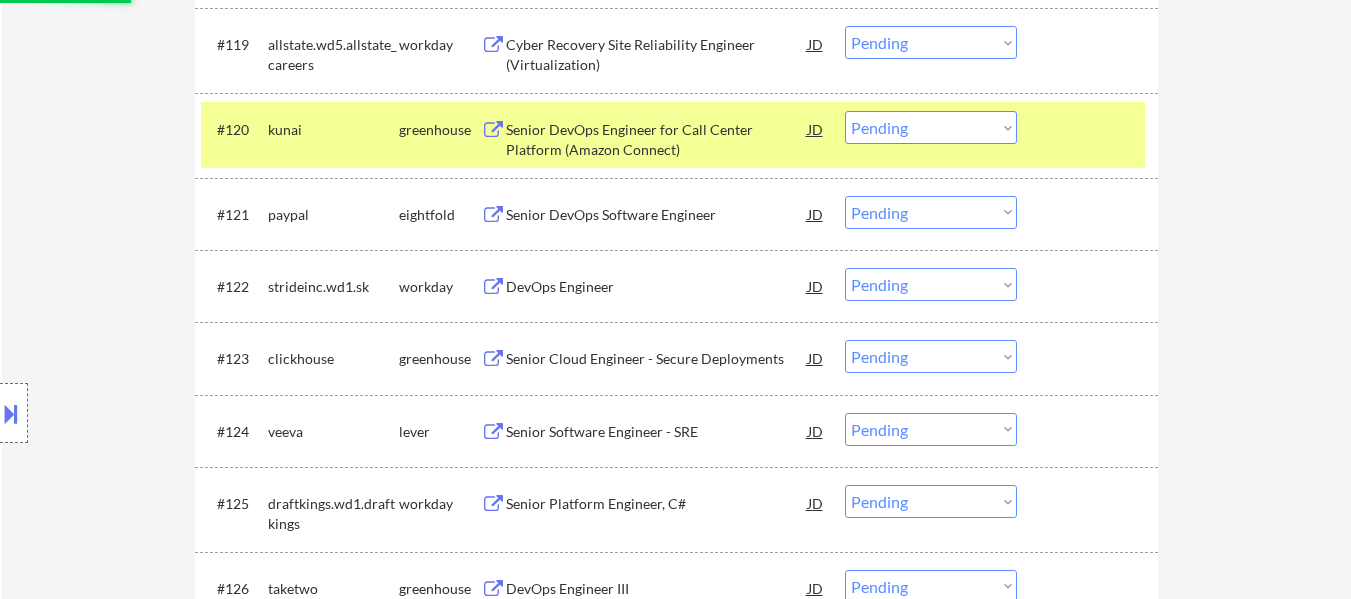 select on ""pending"" 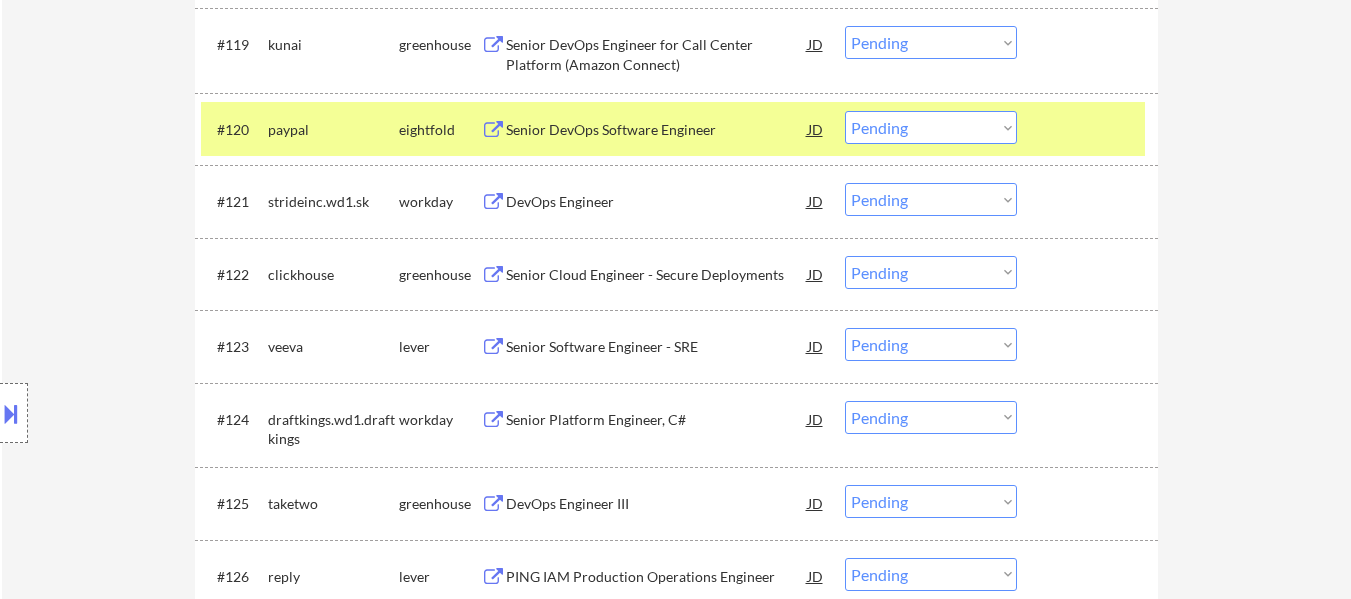 drag, startPoint x: 1068, startPoint y: 135, endPoint x: 1073, endPoint y: 89, distance: 46.270943 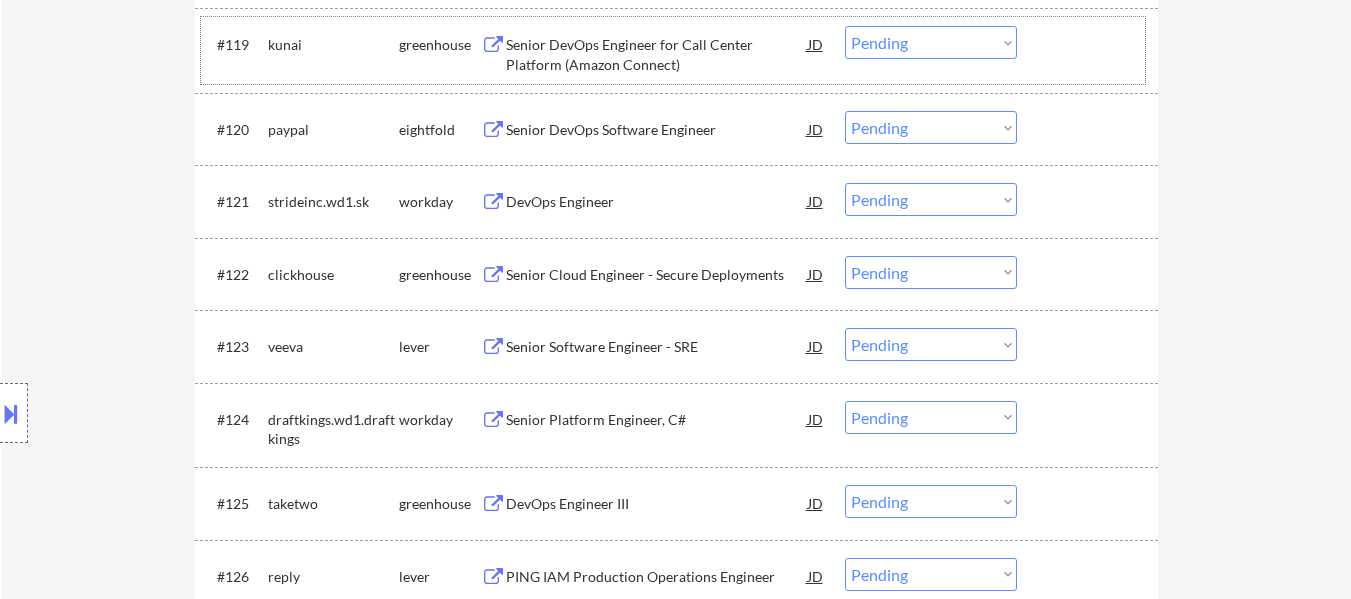 click on "#119 kunai greenhouse Senior DevOps Engineer for Call Center Platform (Amazon Connect) JD Choose an option... Pending Applied Excluded (Questions) Excluded (Expired) Excluded (Location) Excluded (Bad Match) Excluded (Blocklist) Excluded (Salary) Excluded (Other)" at bounding box center [673, 50] 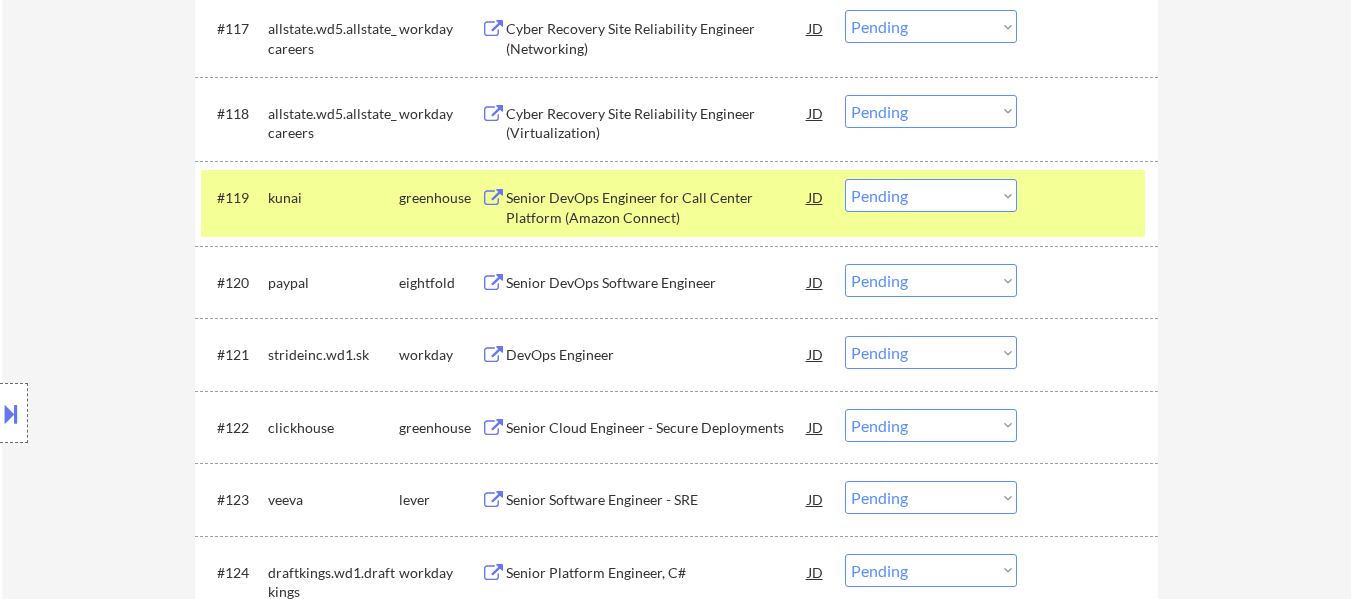 scroll, scrollTop: 1700, scrollLeft: 0, axis: vertical 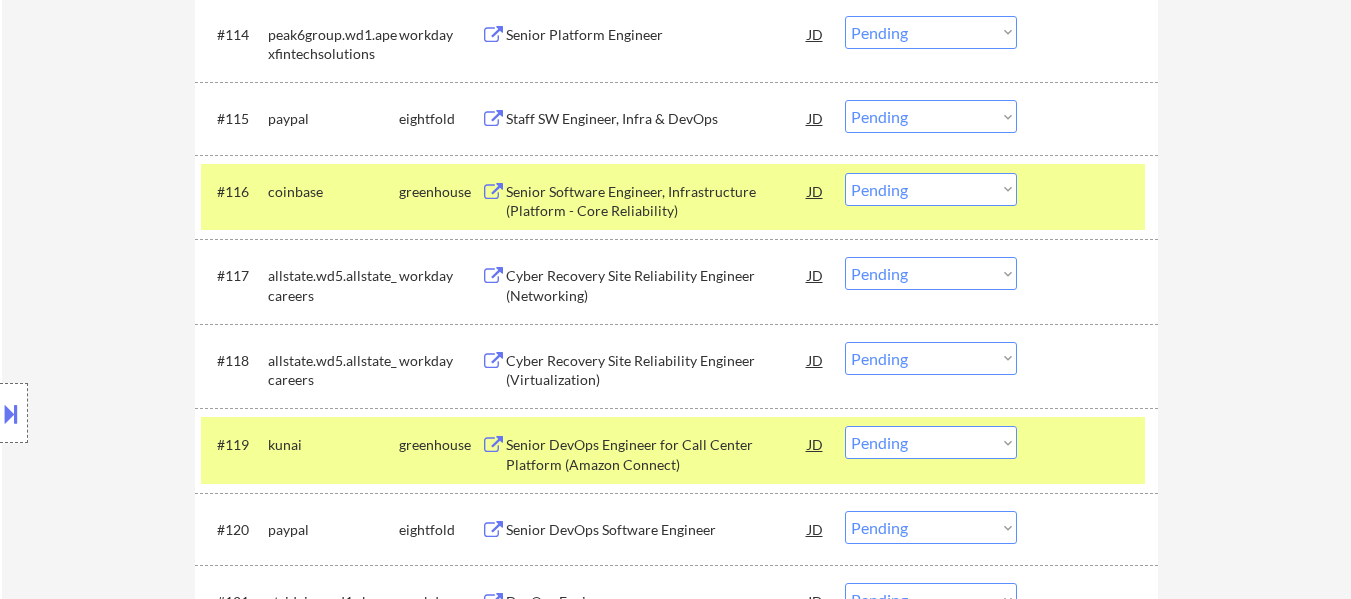 click at bounding box center (1090, 191) 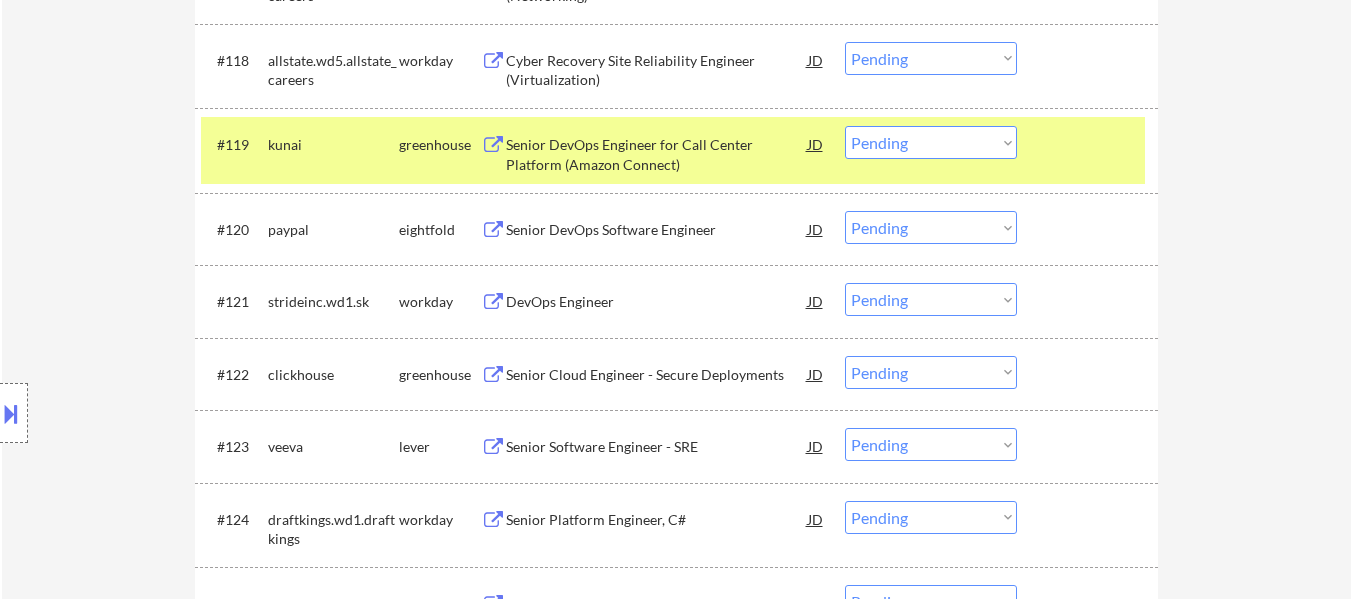 scroll, scrollTop: 2100, scrollLeft: 0, axis: vertical 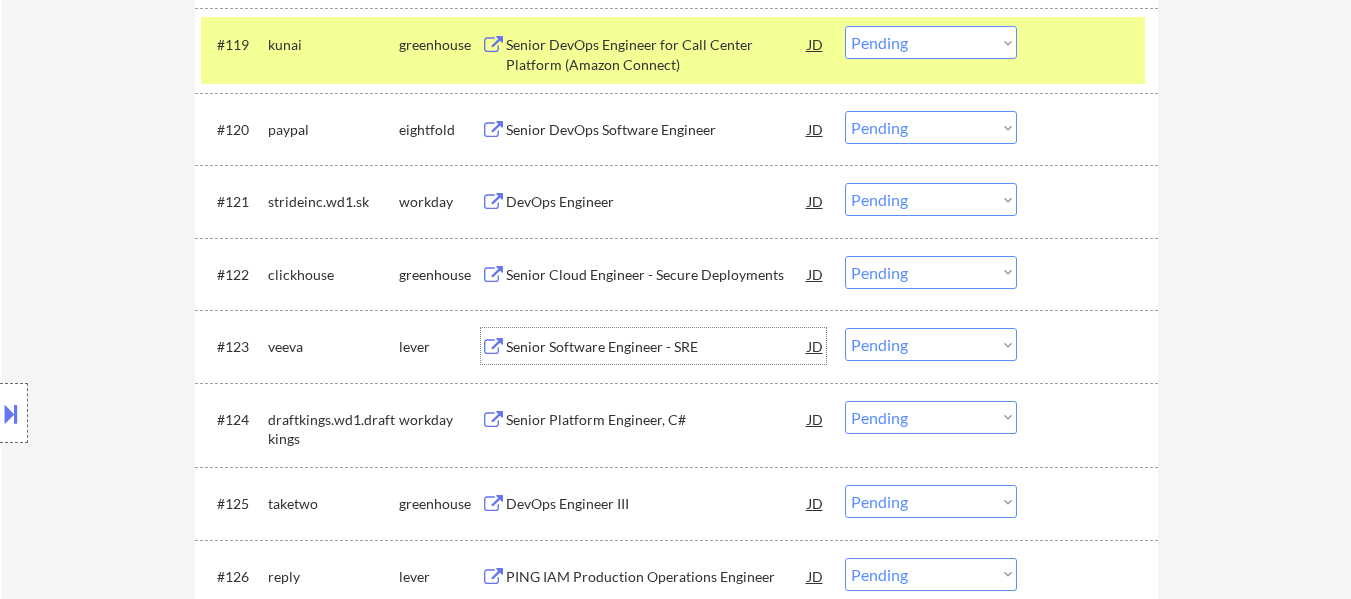click on "Senior Software Engineer - SRE" at bounding box center [657, 347] 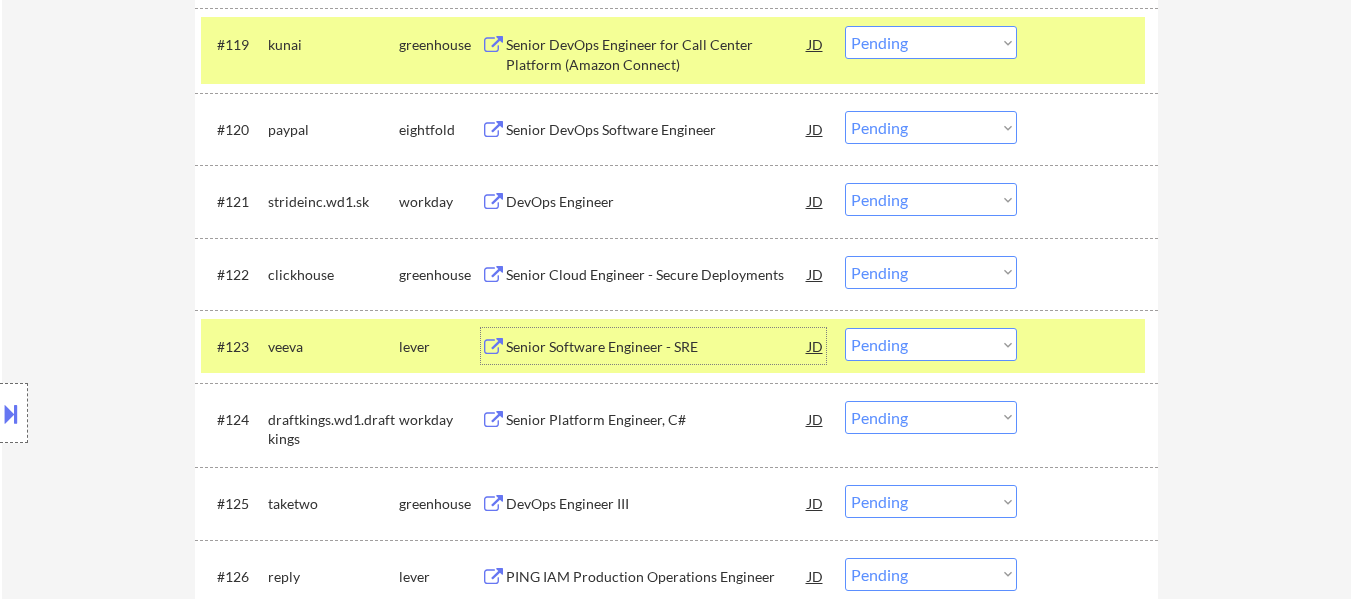 click on "DevOps Engineer III" at bounding box center [657, 504] 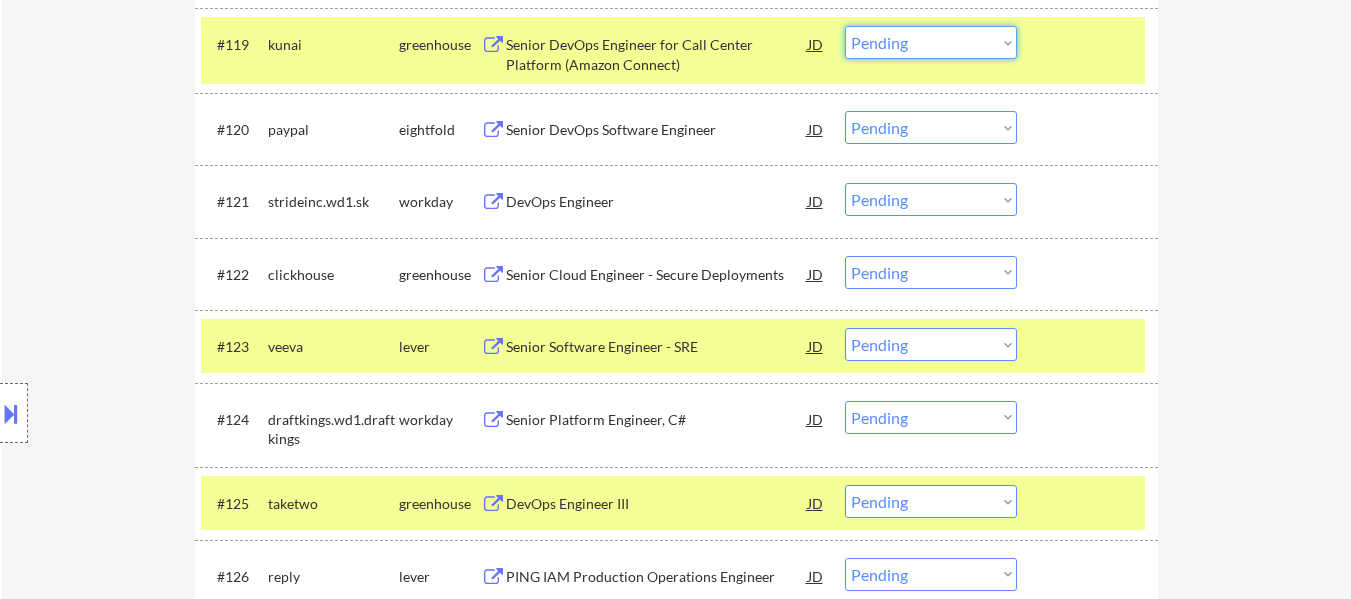 click on "Choose an option... Pending Applied Excluded (Questions) Excluded (Expired) Excluded (Location) Excluded (Bad Match) Excluded (Blocklist) Excluded (Salary) Excluded (Other)" at bounding box center [931, 42] 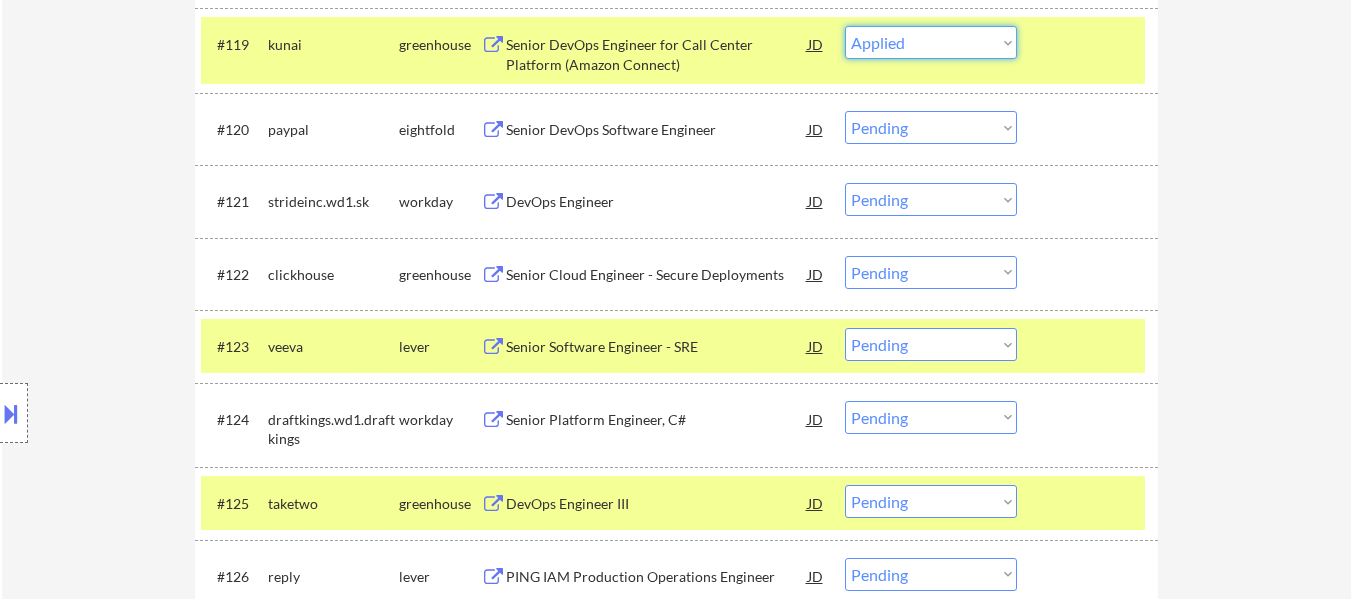 click on "Choose an option... Pending Applied Excluded (Questions) Excluded (Expired) Excluded (Location) Excluded (Bad Match) Excluded (Blocklist) Excluded (Salary) Excluded (Other)" at bounding box center [931, 42] 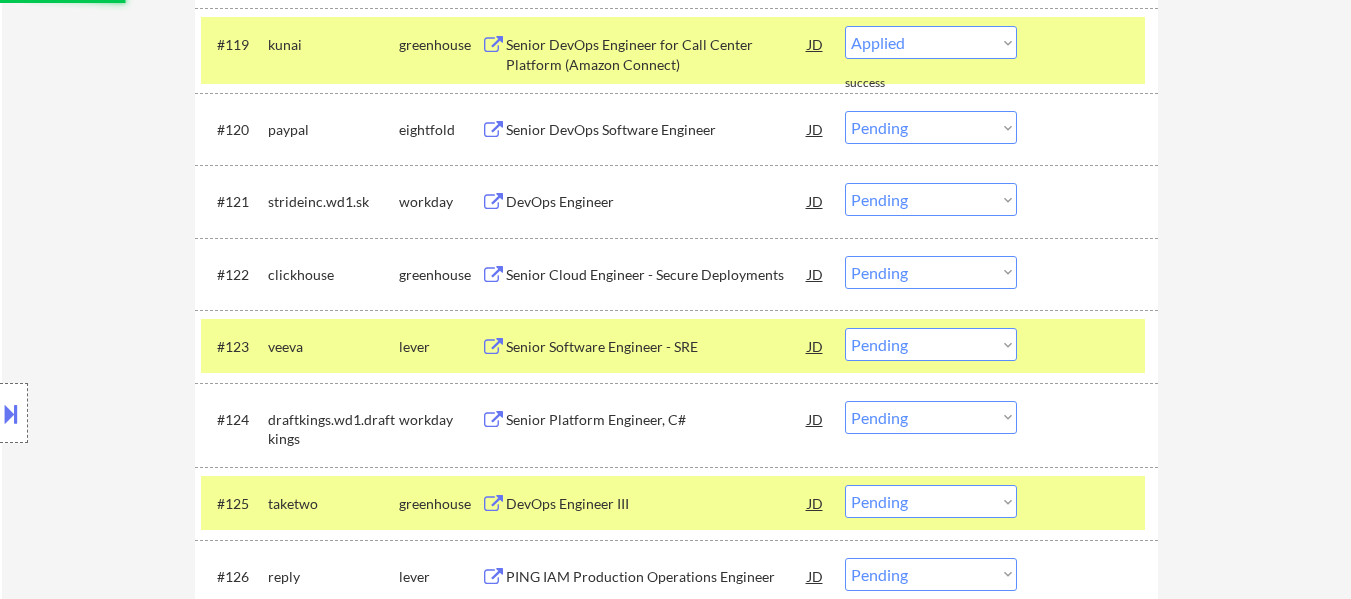 select on ""pending"" 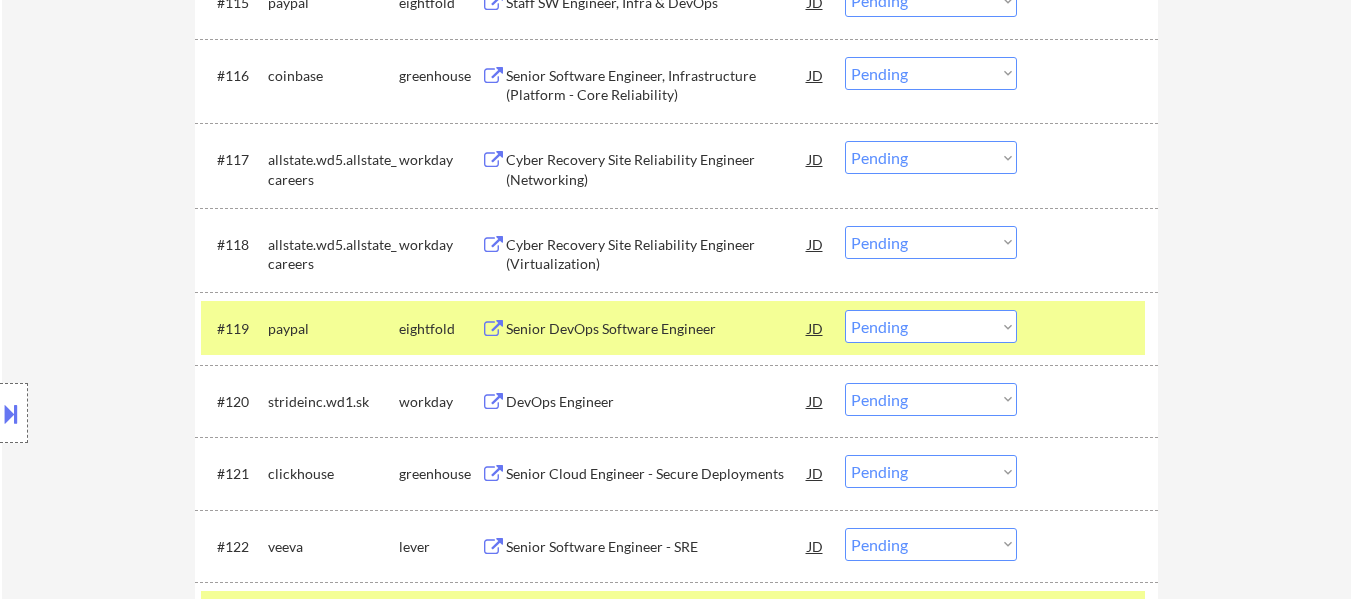 scroll, scrollTop: 1800, scrollLeft: 0, axis: vertical 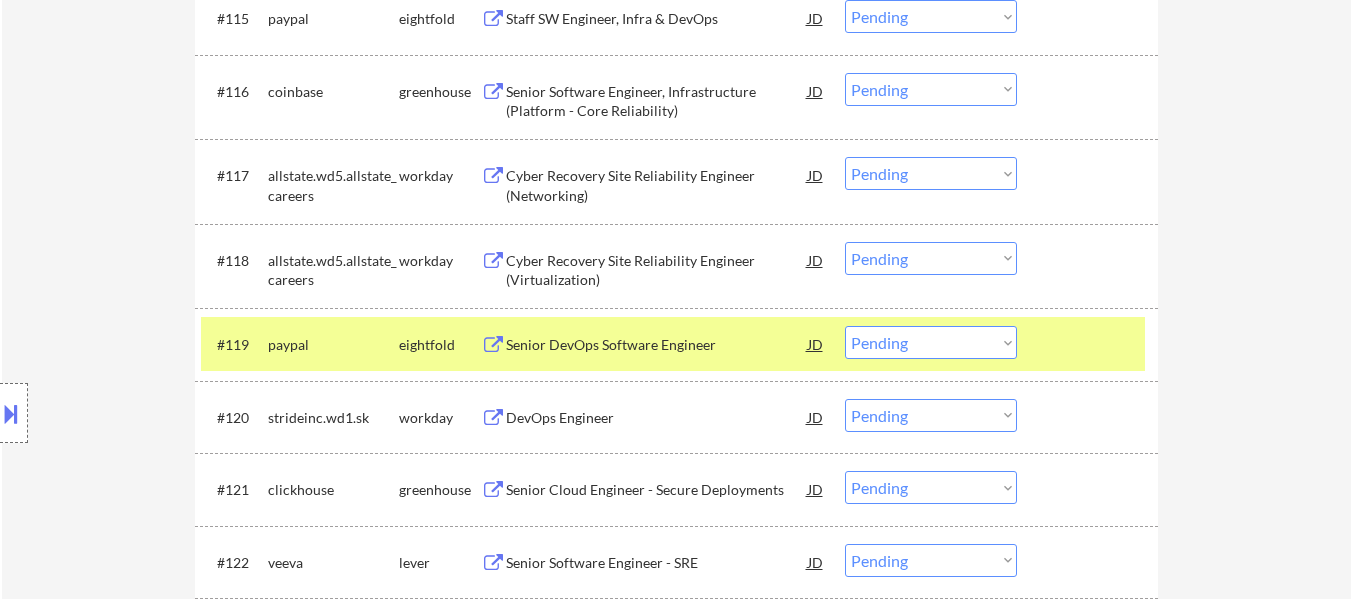click at bounding box center (1090, 344) 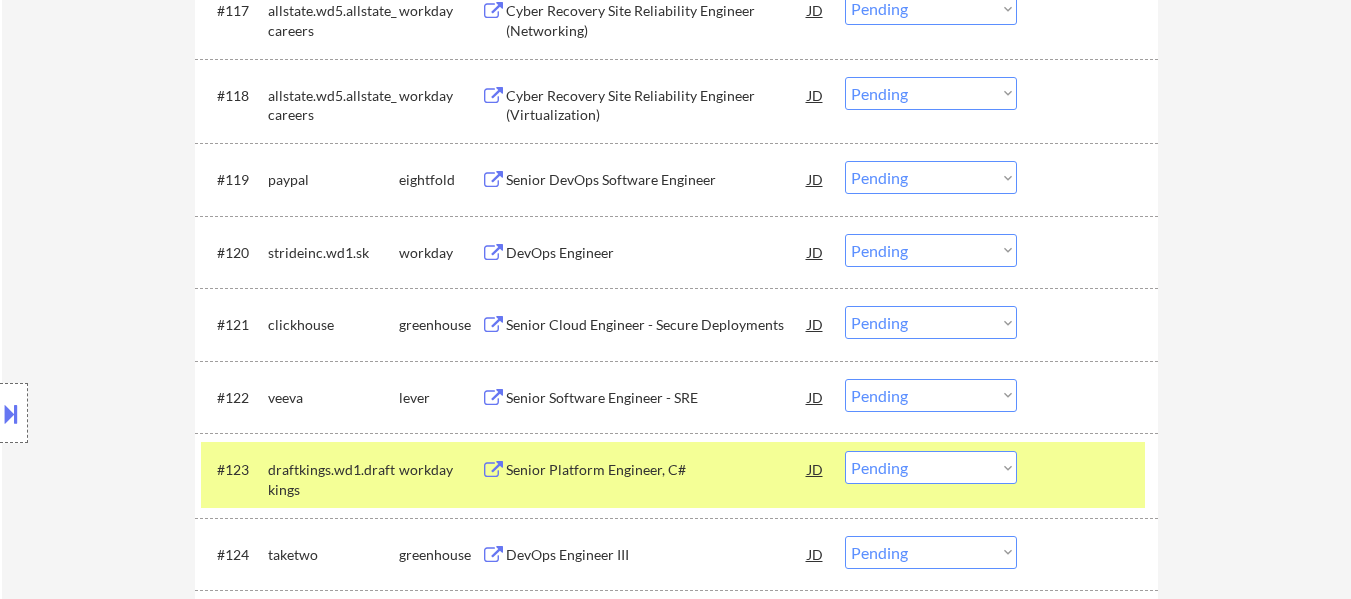 scroll, scrollTop: 2000, scrollLeft: 0, axis: vertical 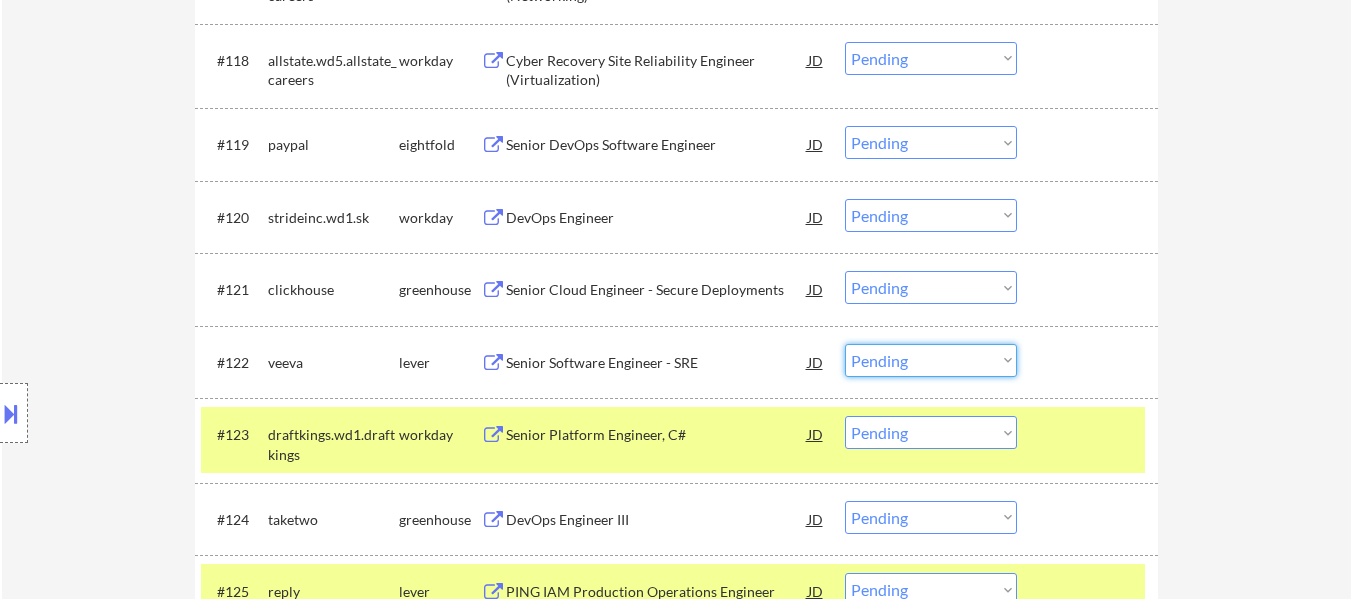 click on "Choose an option... Pending Applied Excluded (Questions) Excluded (Expired) Excluded (Location) Excluded (Bad Match) Excluded (Blocklist) Excluded (Salary) Excluded (Other)" at bounding box center (931, 360) 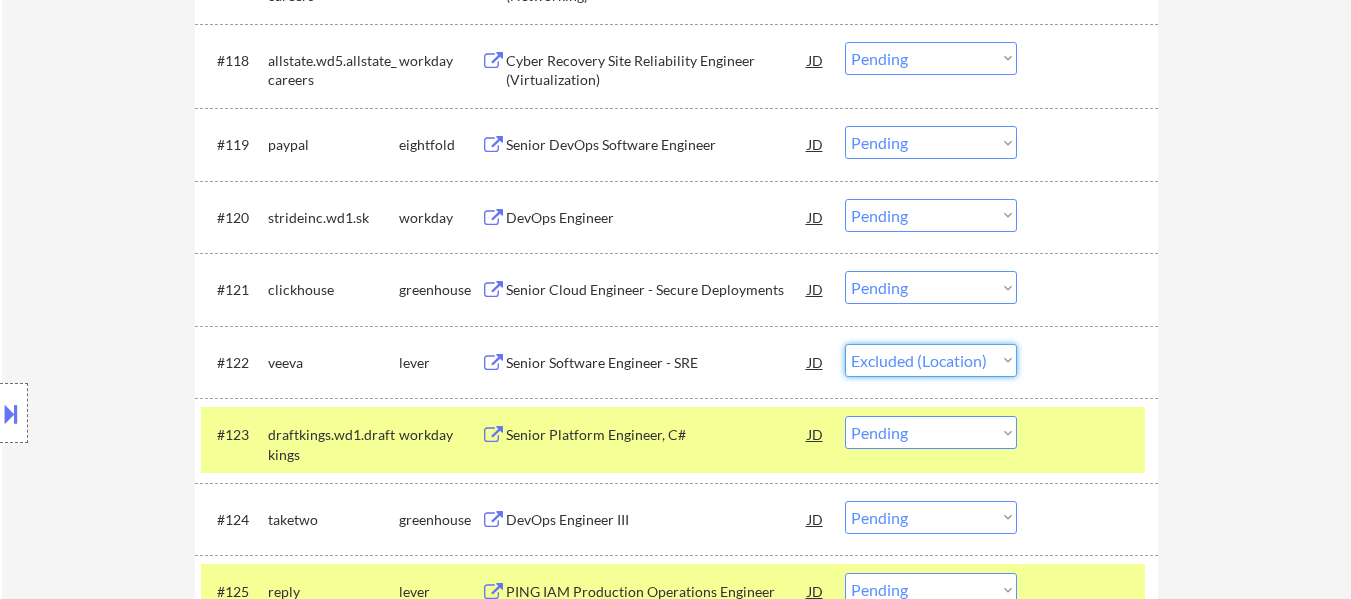 click on "Choose an option... Pending Applied Excluded (Questions) Excluded (Expired) Excluded (Location) Excluded (Bad Match) Excluded (Blocklist) Excluded (Salary) Excluded (Other)" at bounding box center [931, 360] 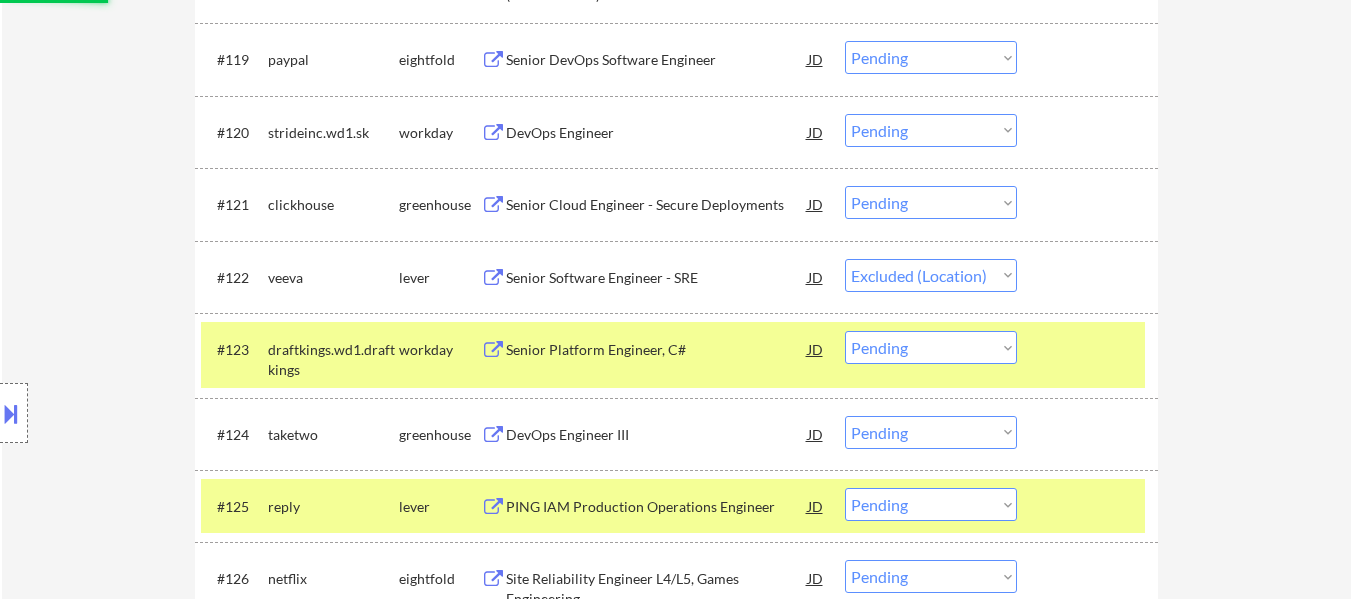 scroll, scrollTop: 2200, scrollLeft: 0, axis: vertical 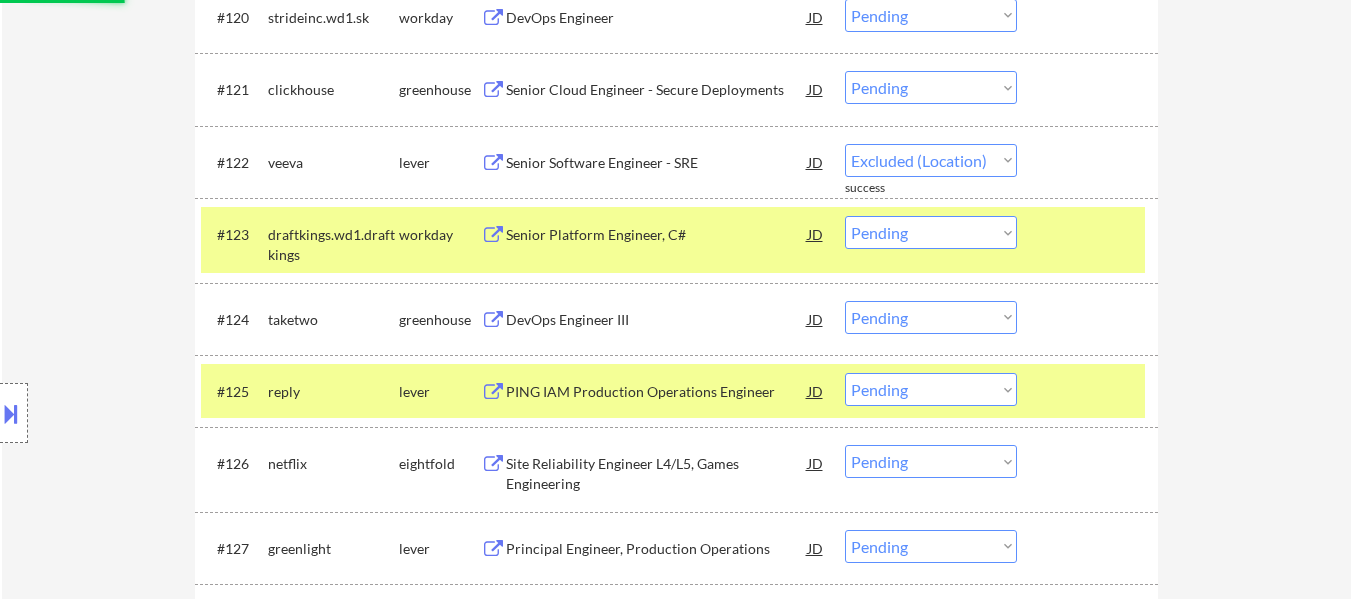 select on ""pending"" 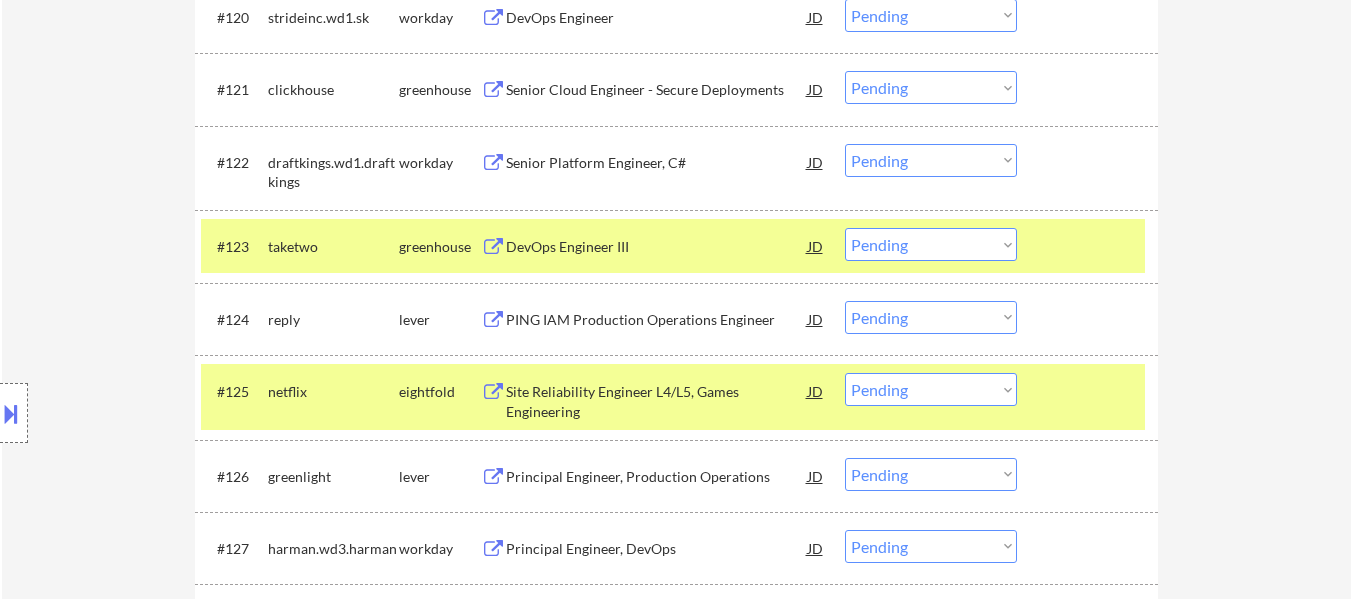 click at bounding box center (1090, 391) 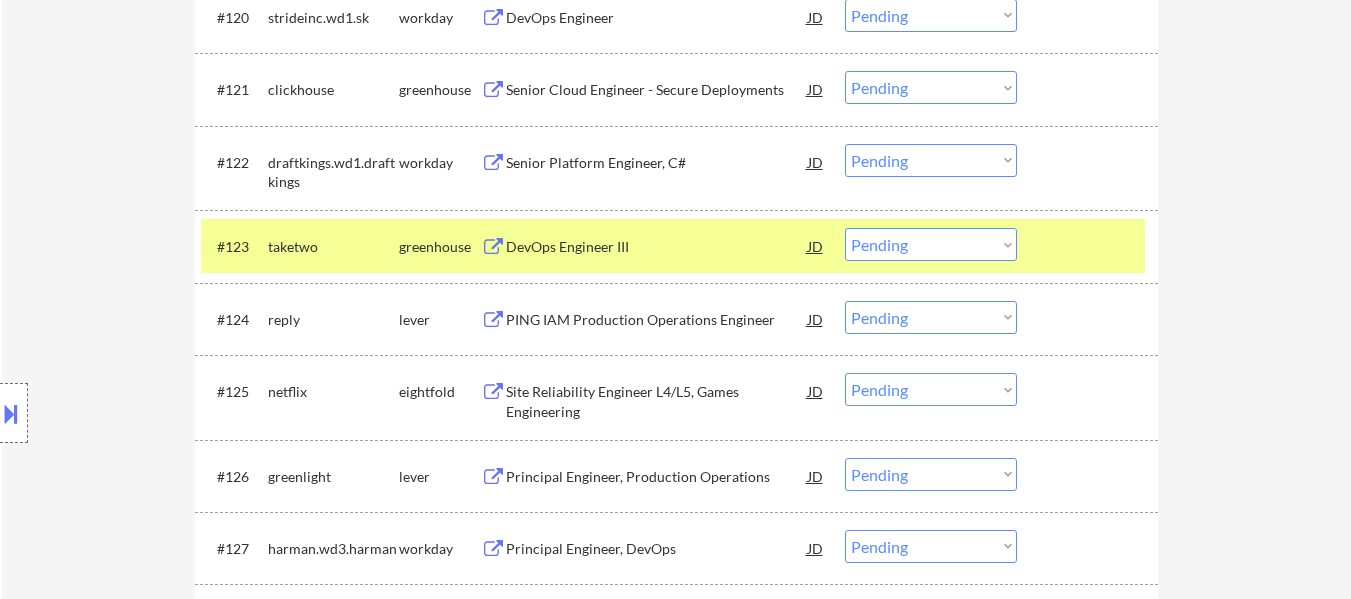 click on "PING IAM Production Operations Engineer" at bounding box center [657, 320] 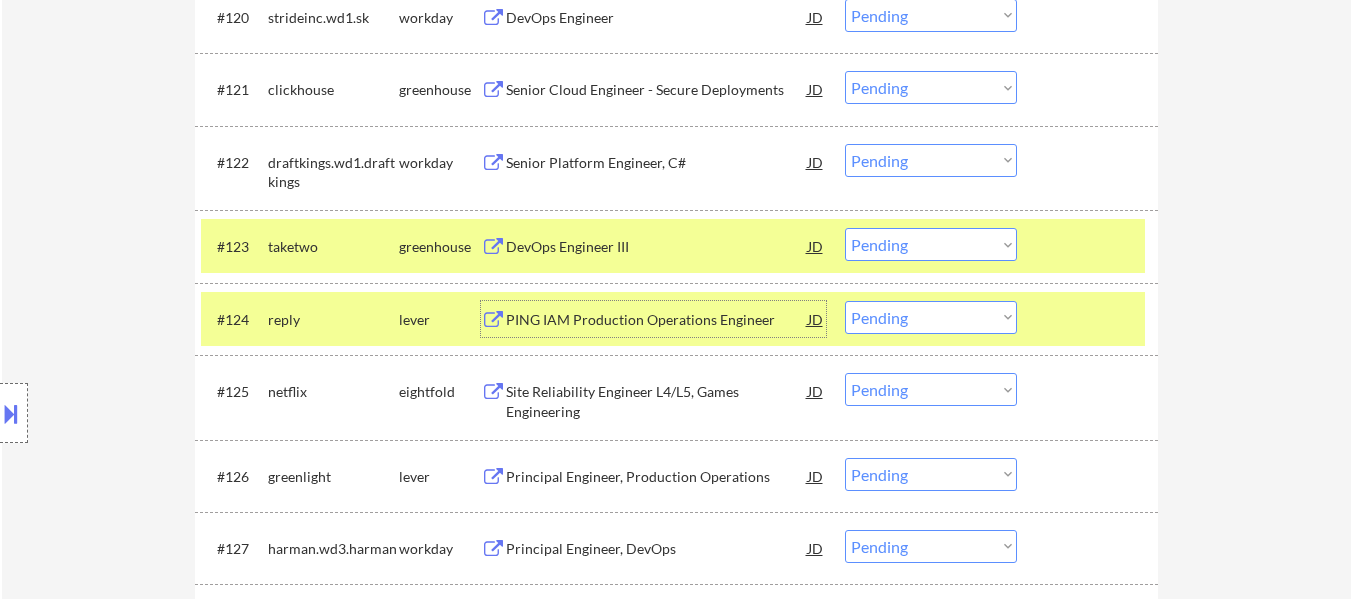 click on "Principal Engineer, Production Operations" at bounding box center (657, 477) 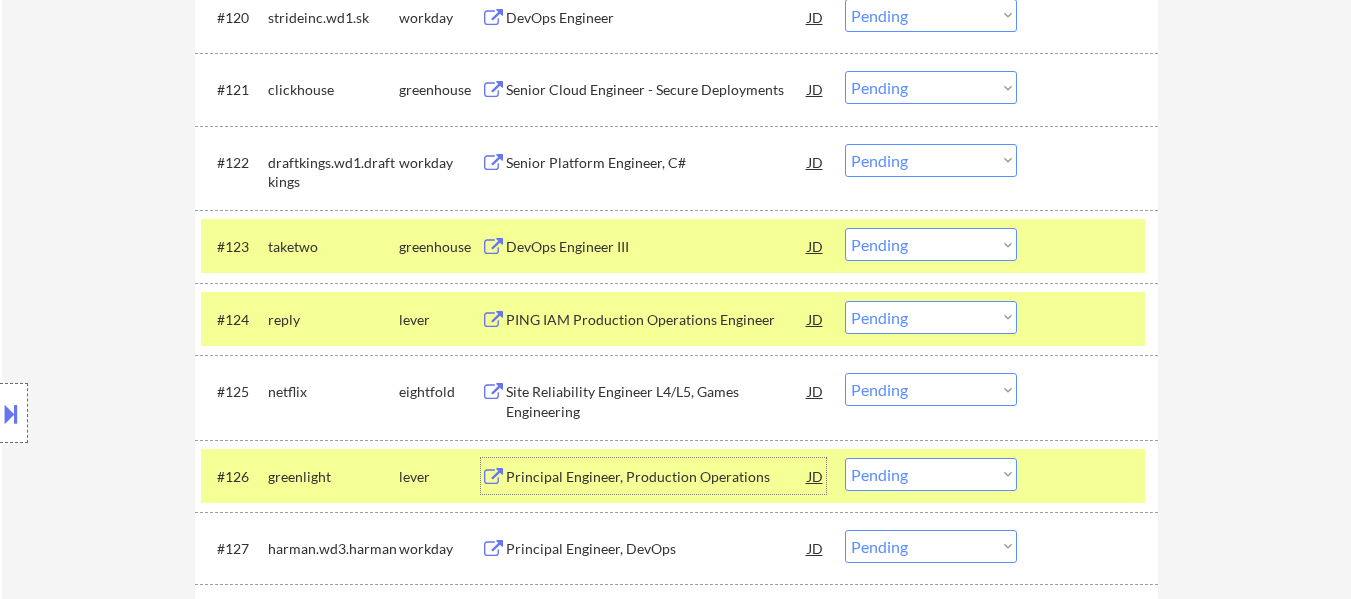 click on "Choose an option... Pending Applied Excluded (Questions) Excluded (Expired) Excluded (Location) Excluded (Bad Match) Excluded (Blocklist) Excluded (Salary) Excluded (Other)" at bounding box center [931, 244] 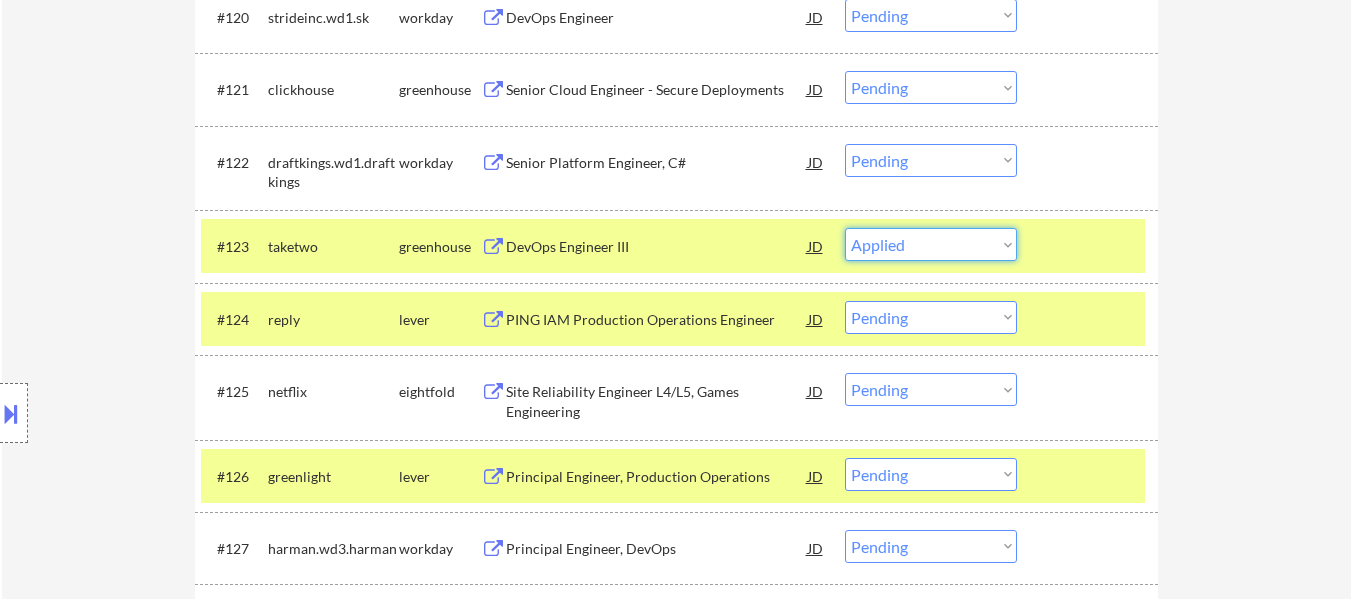 click on "Choose an option... Pending Applied Excluded (Questions) Excluded (Expired) Excluded (Location) Excluded (Bad Match) Excluded (Blocklist) Excluded (Salary) Excluded (Other)" at bounding box center (931, 244) 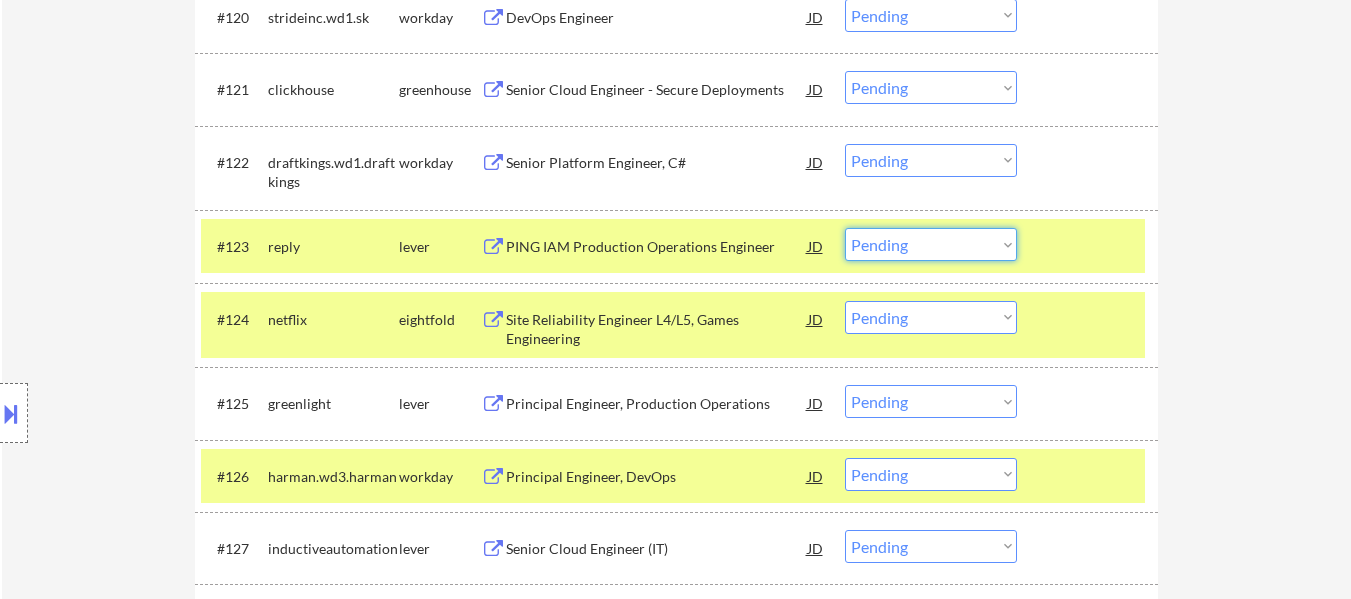 click on "Choose an option... Pending Applied Excluded (Questions) Excluded (Expired) Excluded (Location) Excluded (Bad Match) Excluded (Blocklist) Excluded (Salary) Excluded (Other)" at bounding box center (931, 244) 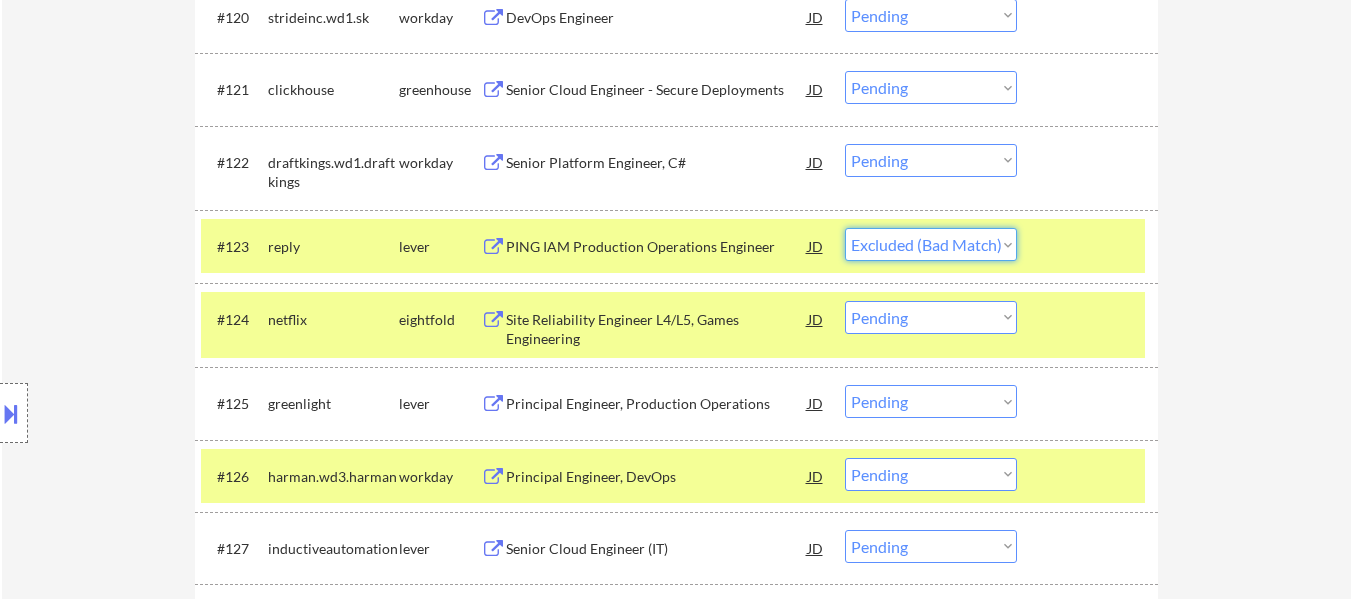 click on "Choose an option... Pending Applied Excluded (Questions) Excluded (Expired) Excluded (Location) Excluded (Bad Match) Excluded (Blocklist) Excluded (Salary) Excluded (Other)" at bounding box center [931, 244] 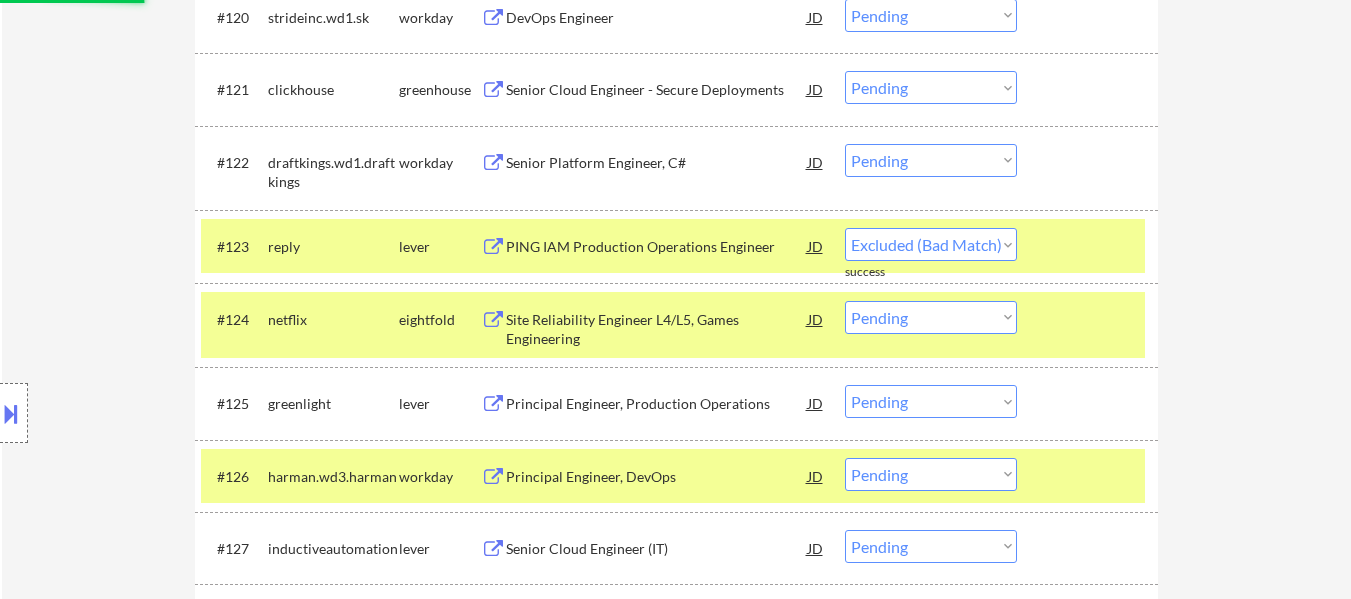 select on ""pending"" 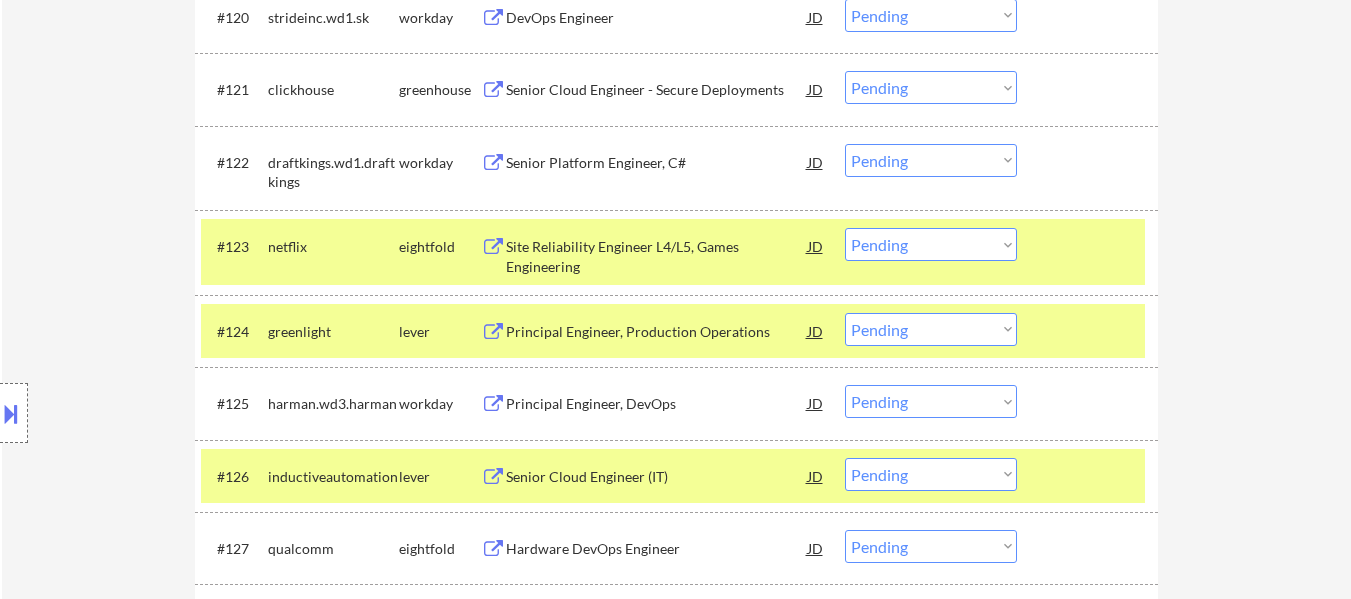 click at bounding box center [1090, 331] 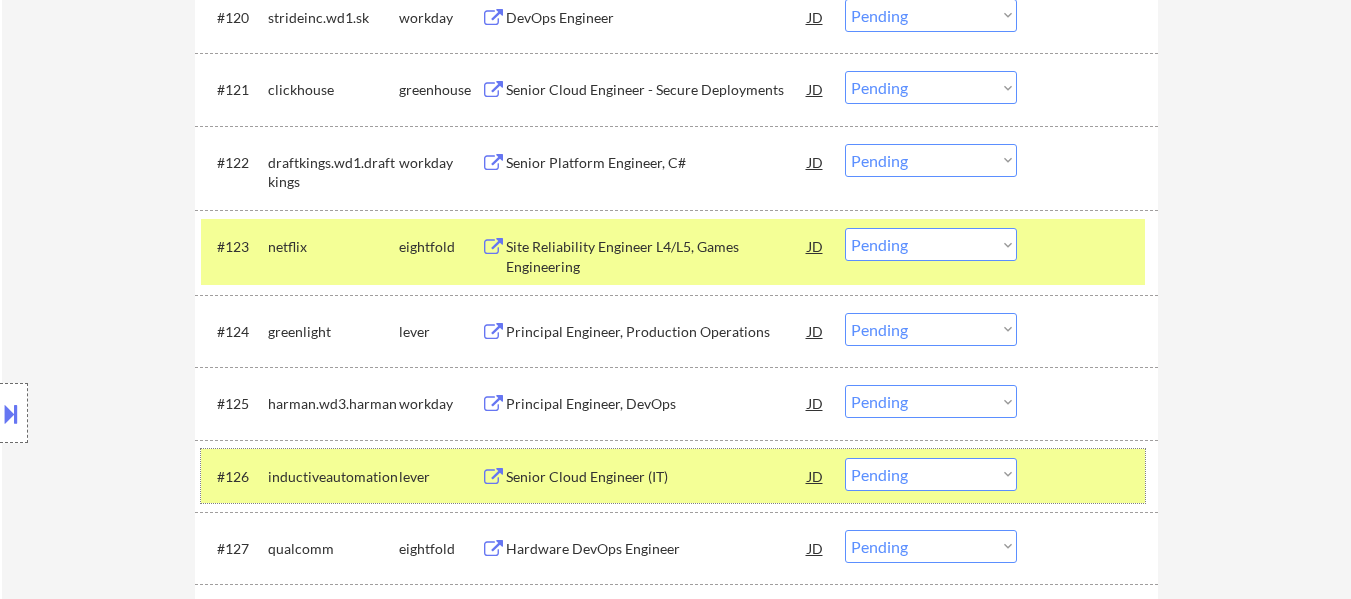 click at bounding box center (1090, 476) 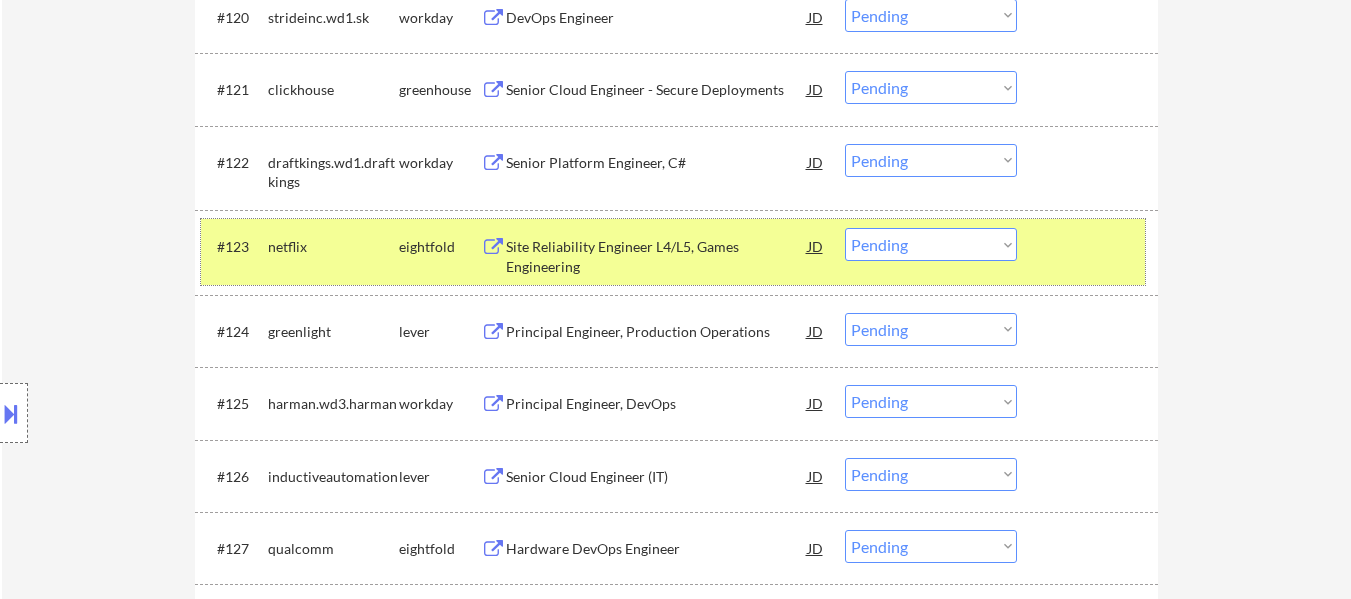 click at bounding box center (1090, 246) 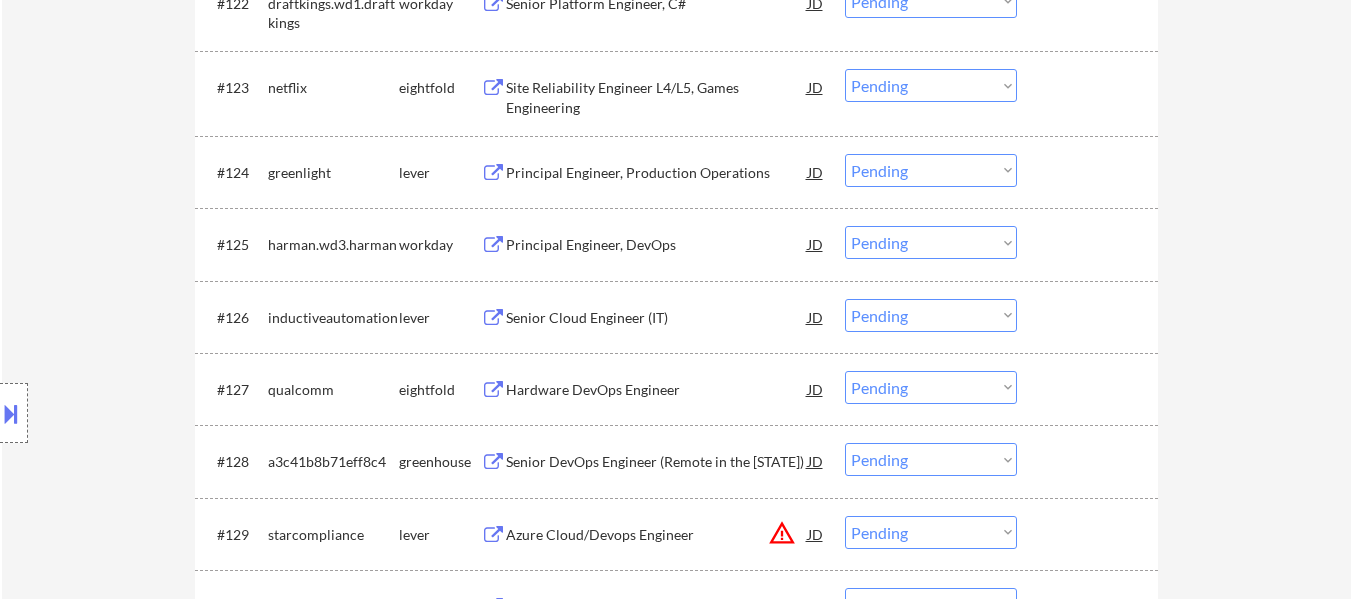 scroll, scrollTop: 2400, scrollLeft: 0, axis: vertical 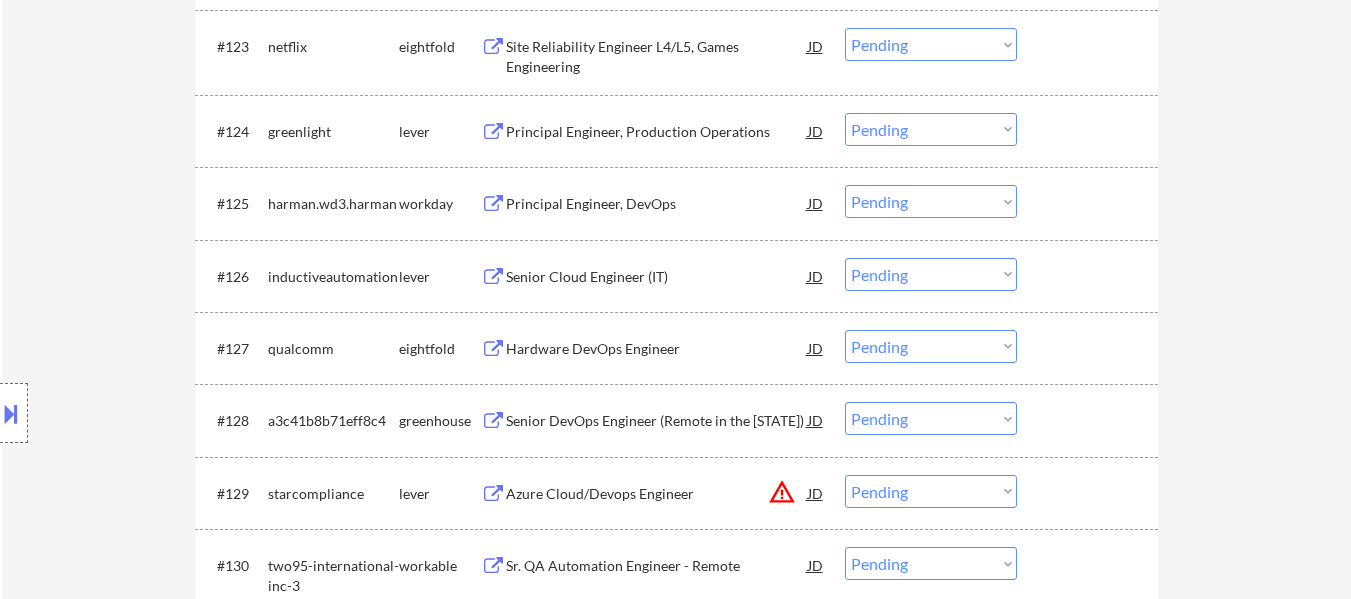 click at bounding box center (1090, 131) 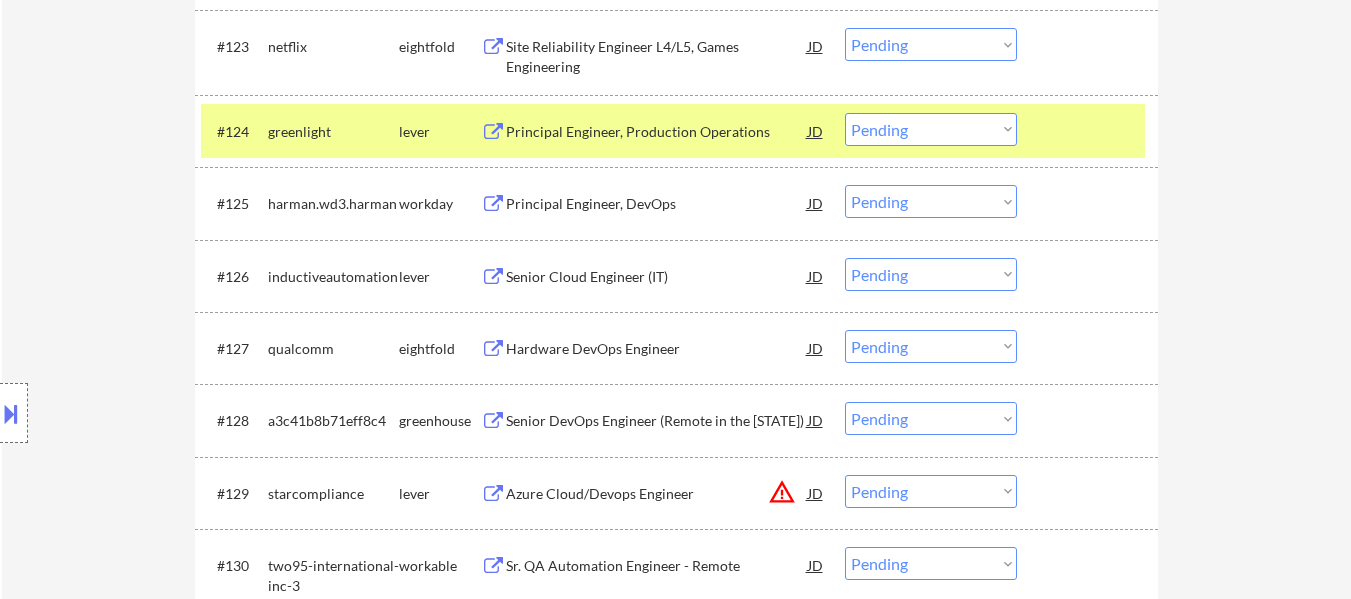 click on "Senior Cloud Engineer (IT)" at bounding box center (657, 277) 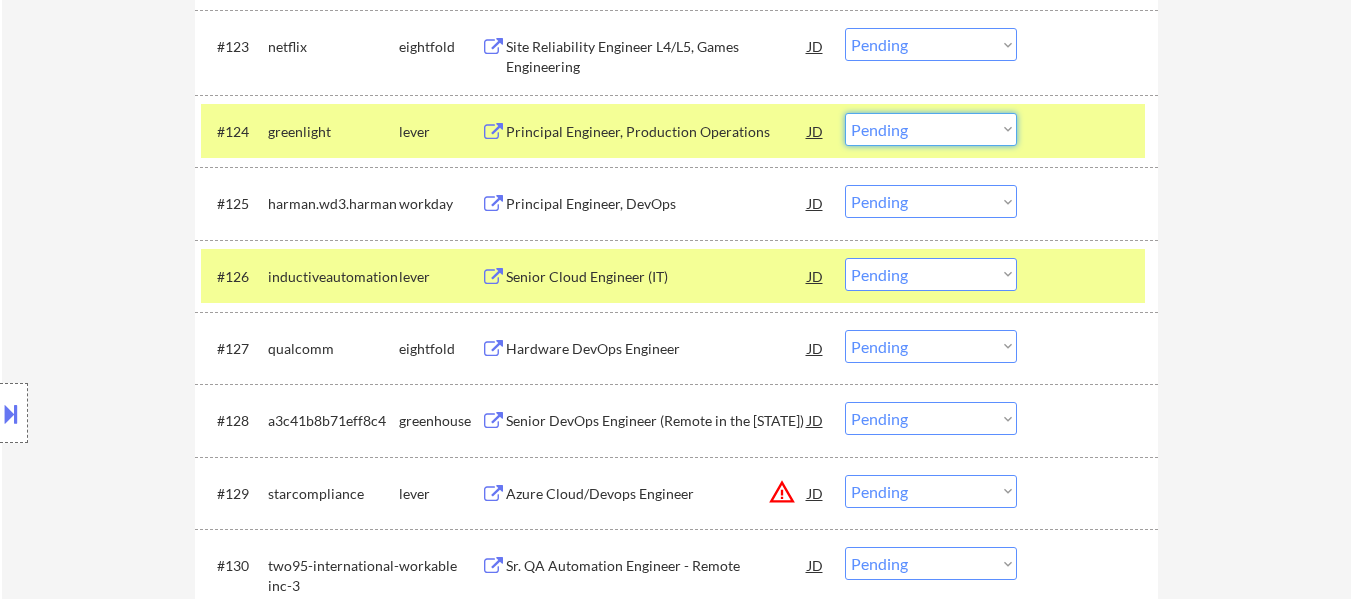 click on "Choose an option... Pending Applied Excluded (Questions) Excluded (Expired) Excluded (Location) Excluded (Bad Match) Excluded (Blocklist) Excluded (Salary) Excluded (Other)" at bounding box center (931, 129) 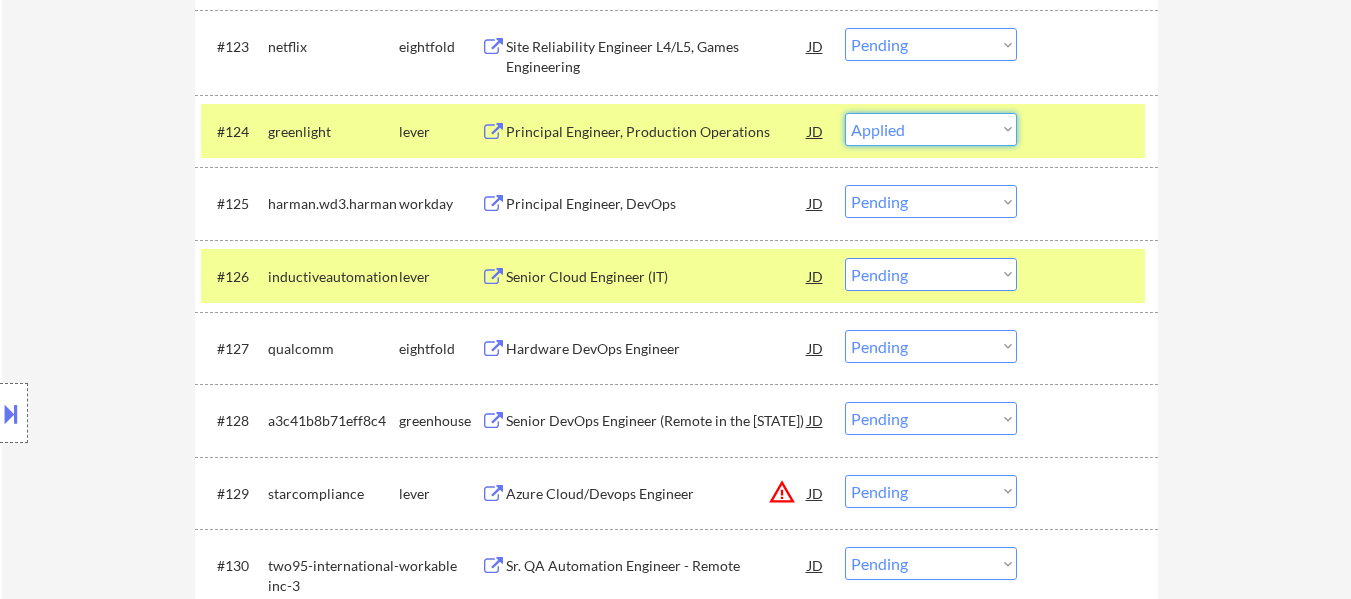 click on "Choose an option... Pending Applied Excluded (Questions) Excluded (Expired) Excluded (Location) Excluded (Bad Match) Excluded (Blocklist) Excluded (Salary) Excluded (Other)" at bounding box center [931, 129] 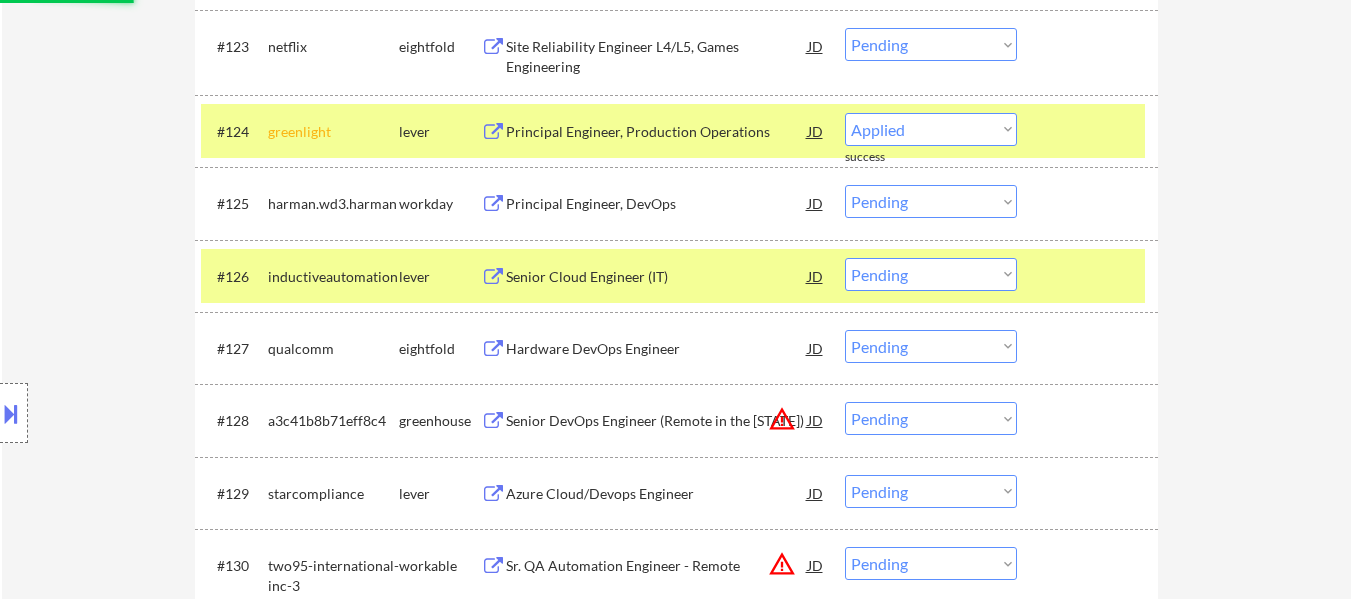 select on ""pending"" 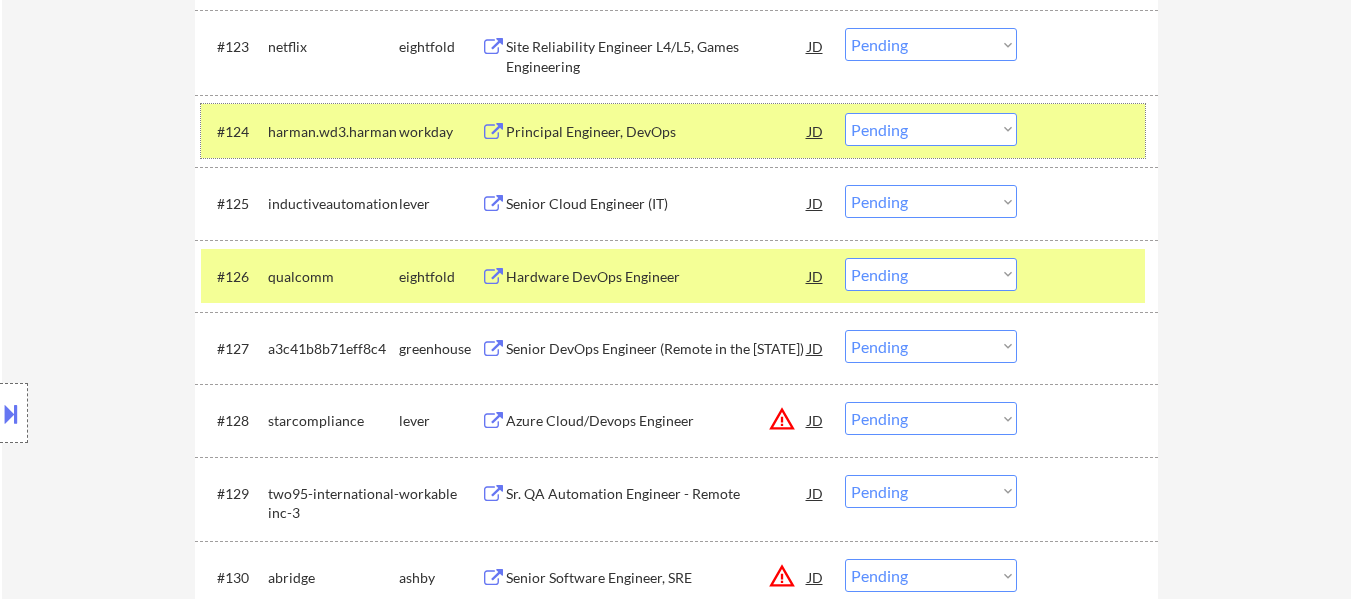 click at bounding box center [1090, 131] 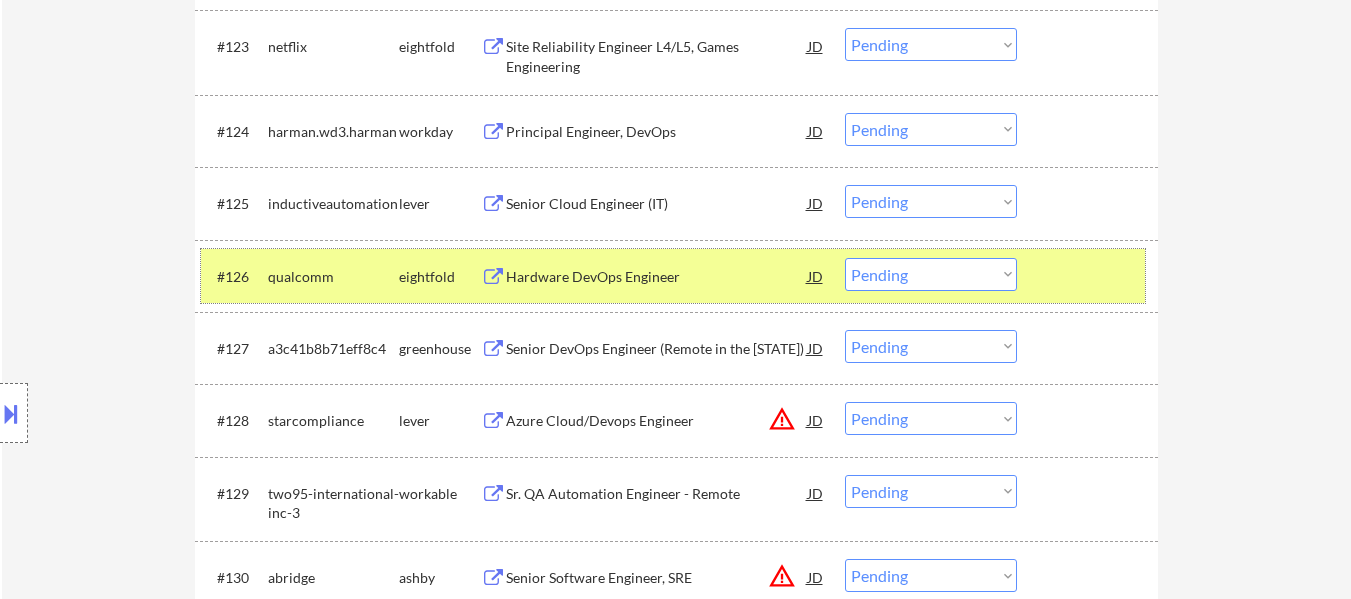 click at bounding box center (1090, 276) 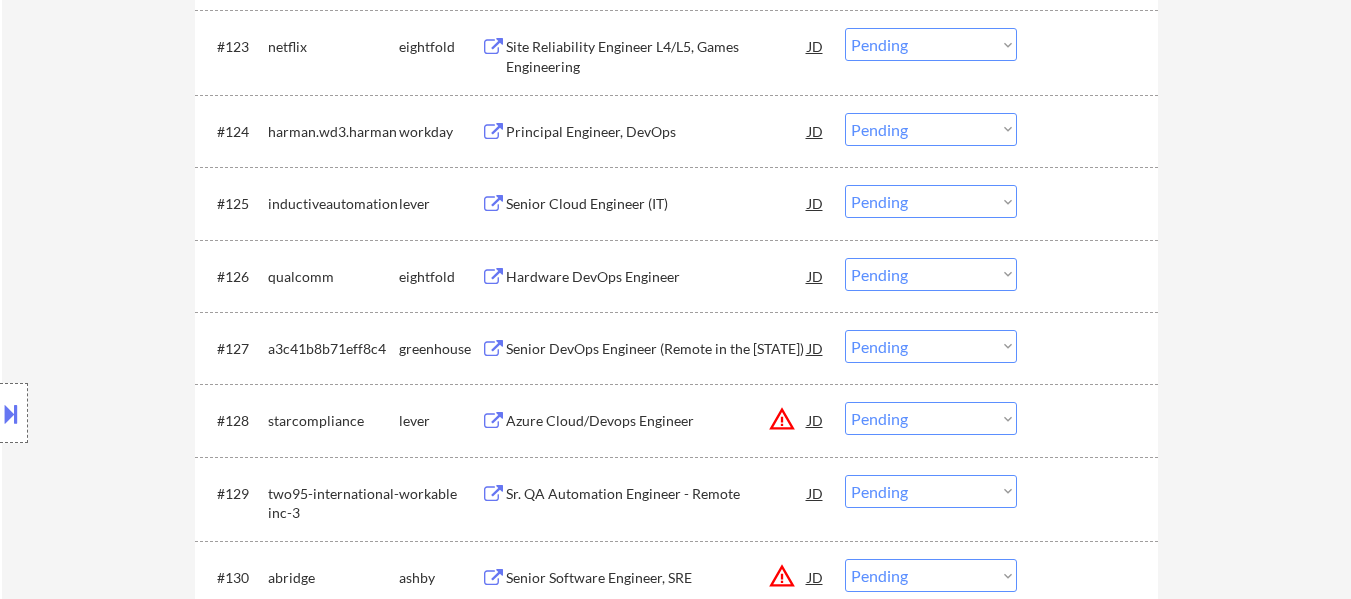 click on "#125 inductiveautomation lever Senior Cloud Engineer (IT) JD Choose an option... Pending Applied Excluded (Questions) Excluded (Expired) Excluded (Location) Excluded (Bad Match) Excluded (Blocklist) Excluded (Salary) Excluded (Other)" at bounding box center (673, 203) 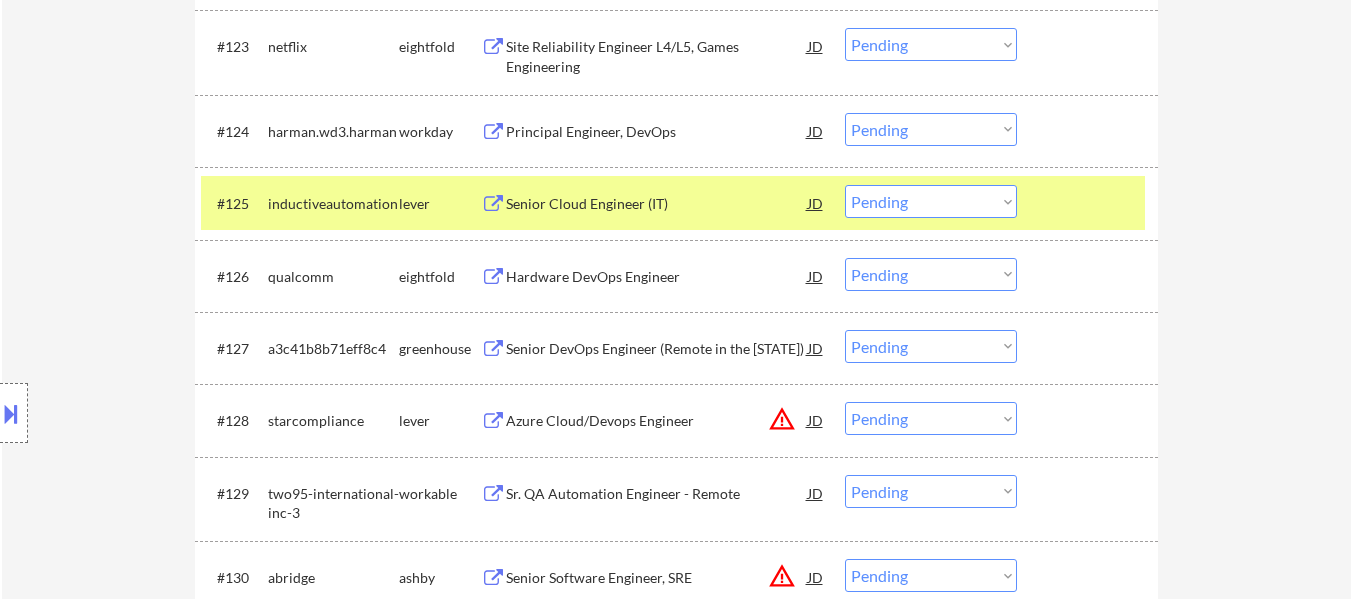 click on "Senior DevOps Engineer (Remote in the US)" at bounding box center (657, 349) 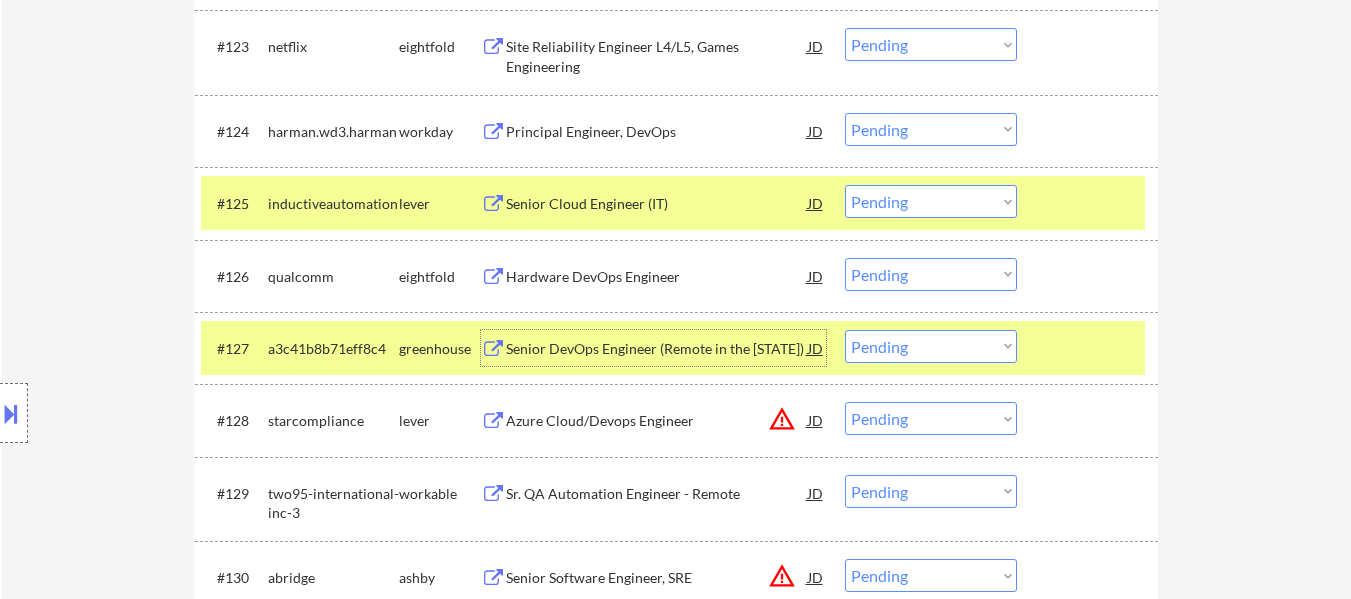 click on "Choose an option... Pending Applied Excluded (Questions) Excluded (Expired) Excluded (Location) Excluded (Bad Match) Excluded (Blocklist) Excluded (Salary) Excluded (Other)" at bounding box center (931, 201) 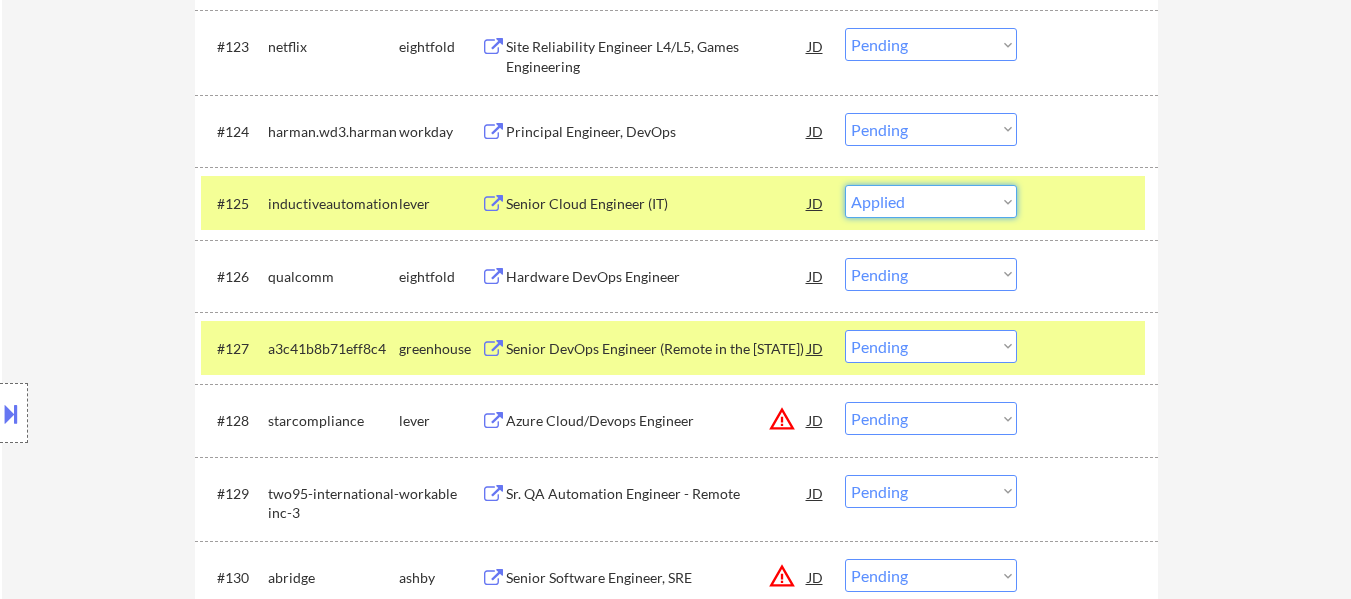 click on "Choose an option... Pending Applied Excluded (Questions) Excluded (Expired) Excluded (Location) Excluded (Bad Match) Excluded (Blocklist) Excluded (Salary) Excluded (Other)" at bounding box center (931, 201) 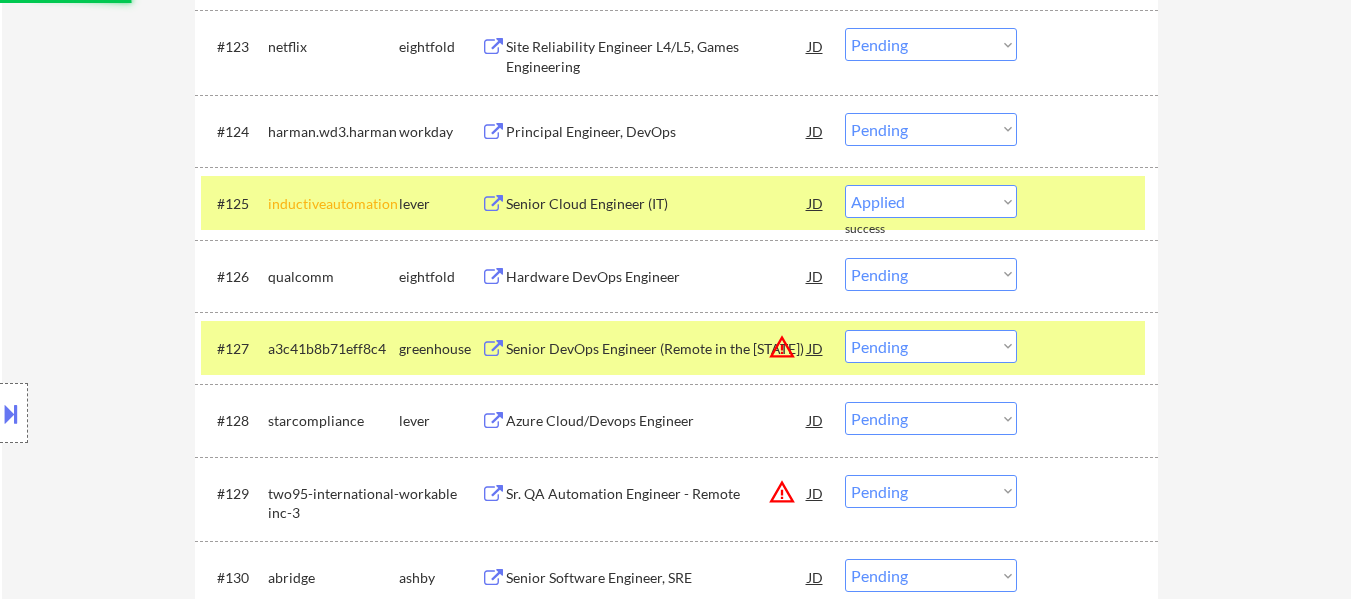 select on ""pending"" 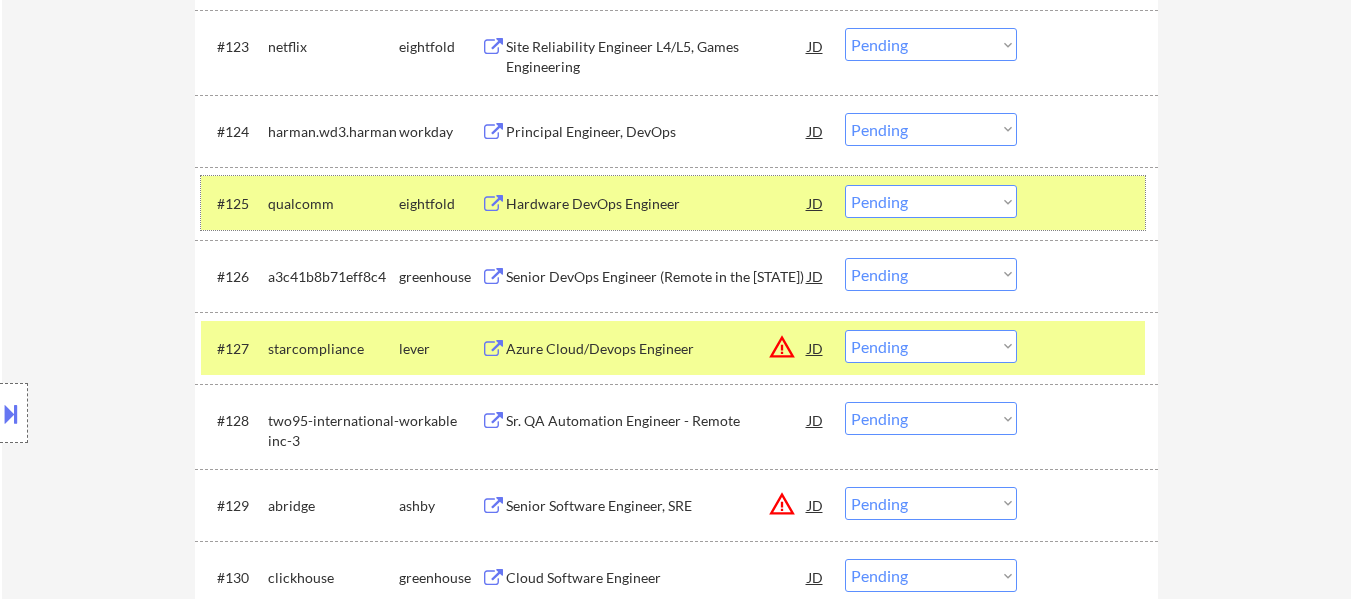 click at bounding box center [1090, 203] 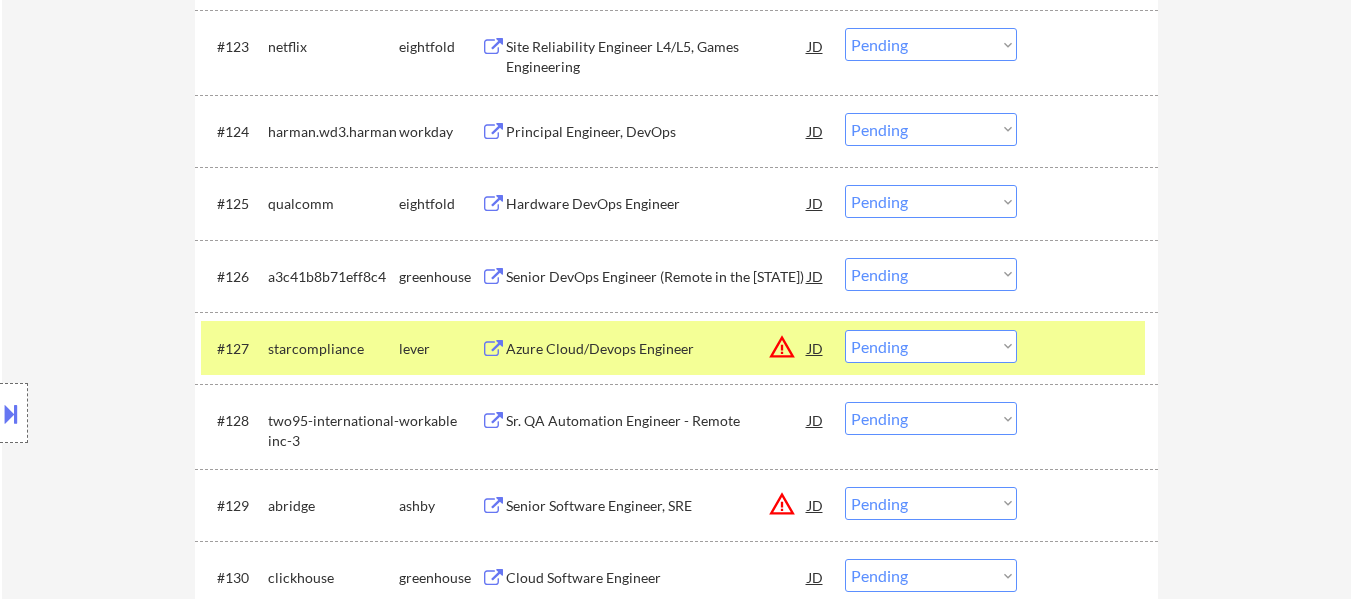 click at bounding box center [1090, 348] 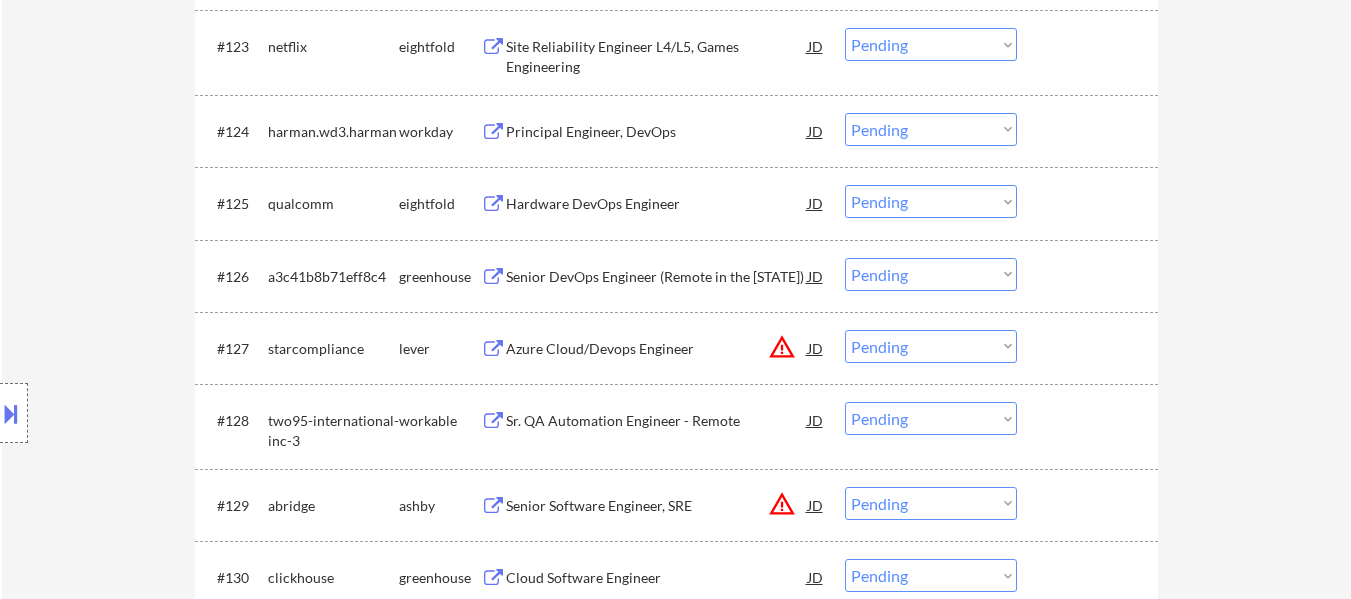 click at bounding box center (1090, 276) 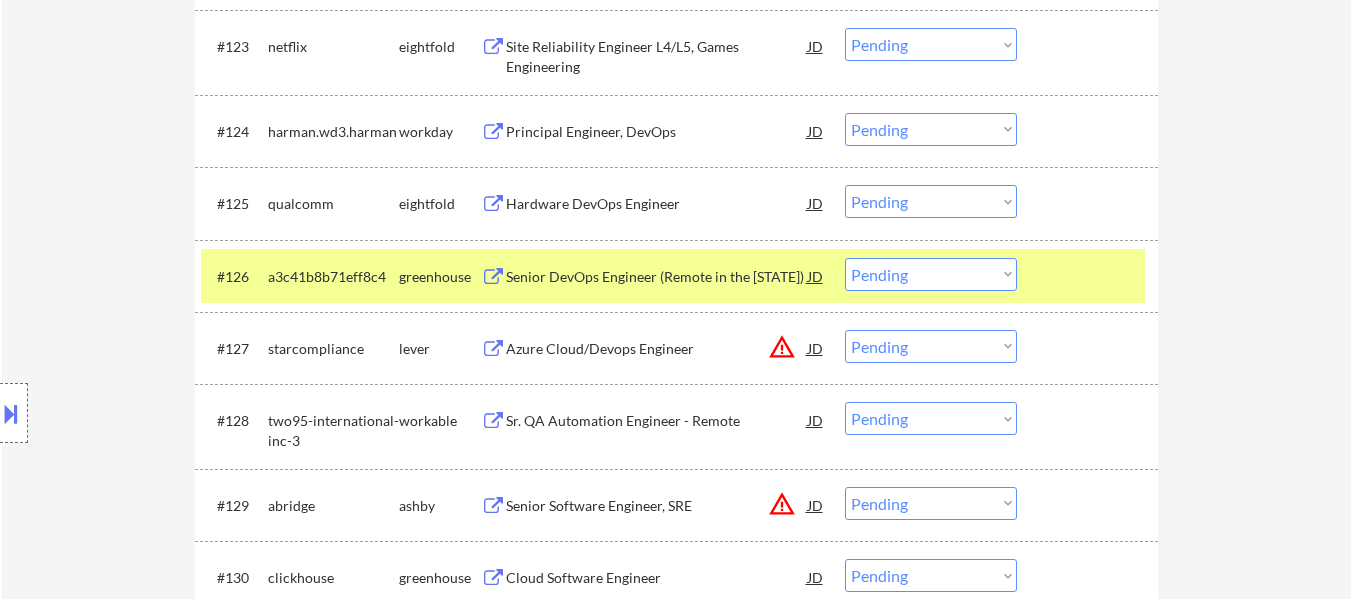 click on "Azure Cloud/Devops Engineer" at bounding box center (657, 349) 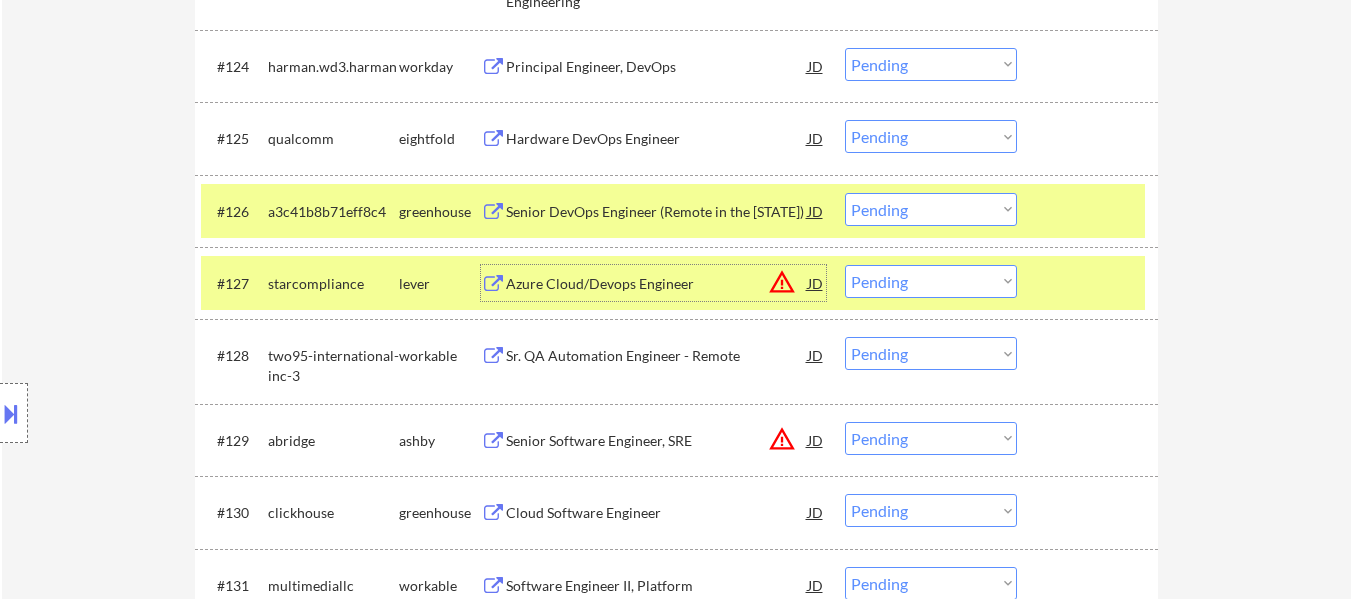 scroll, scrollTop: 2500, scrollLeft: 0, axis: vertical 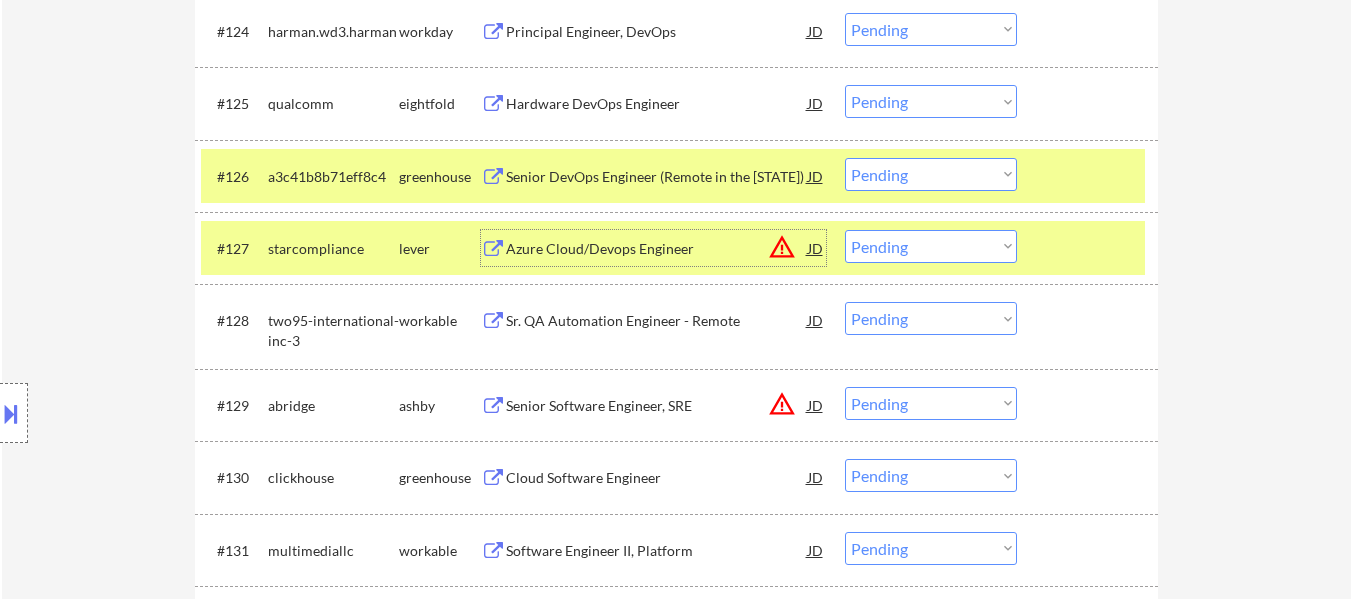 click at bounding box center (1090, 176) 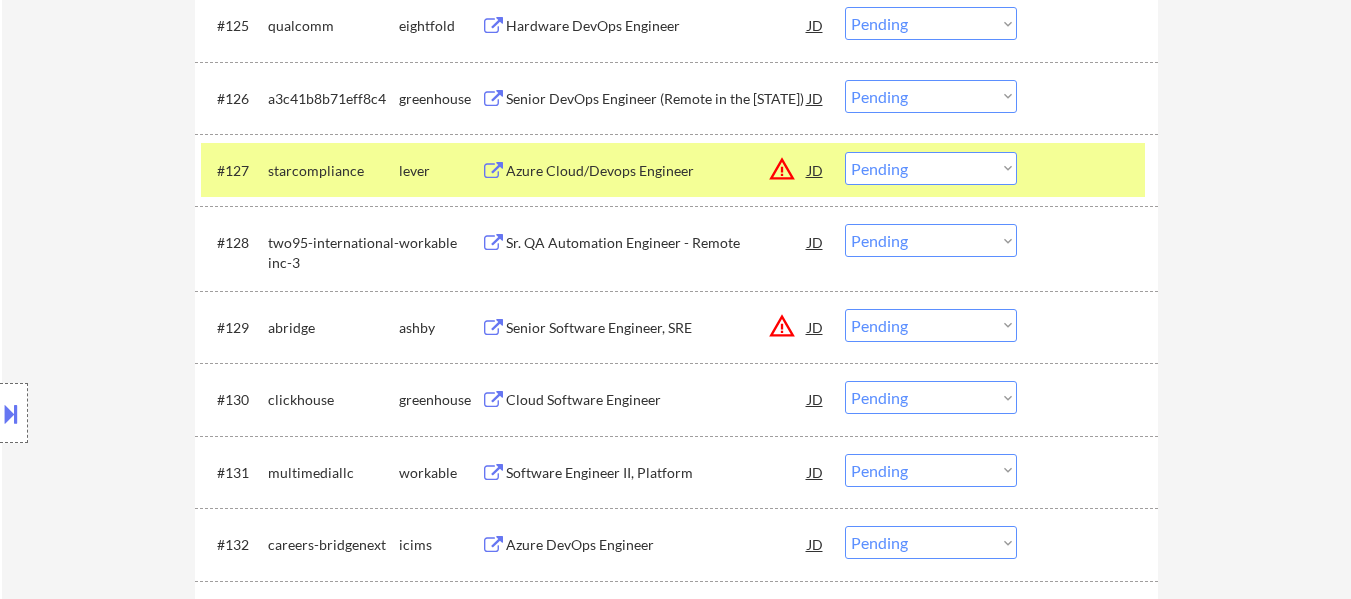 scroll, scrollTop: 2600, scrollLeft: 0, axis: vertical 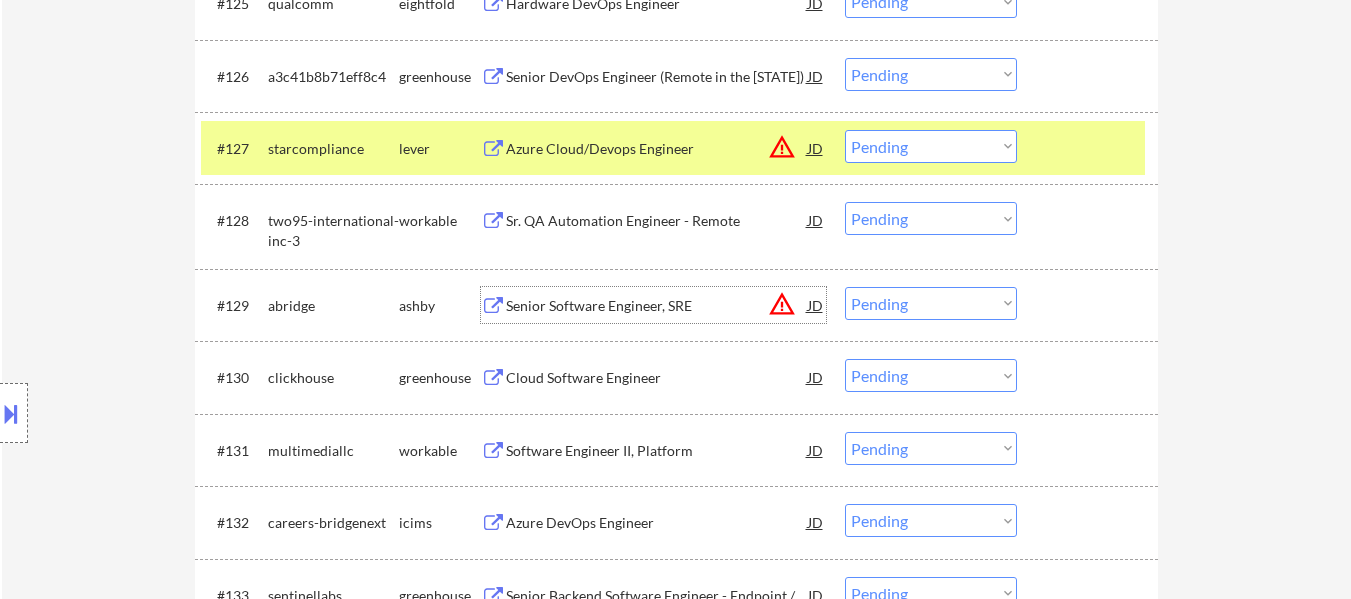 click on "Senior Software Engineer, SRE" at bounding box center (657, 306) 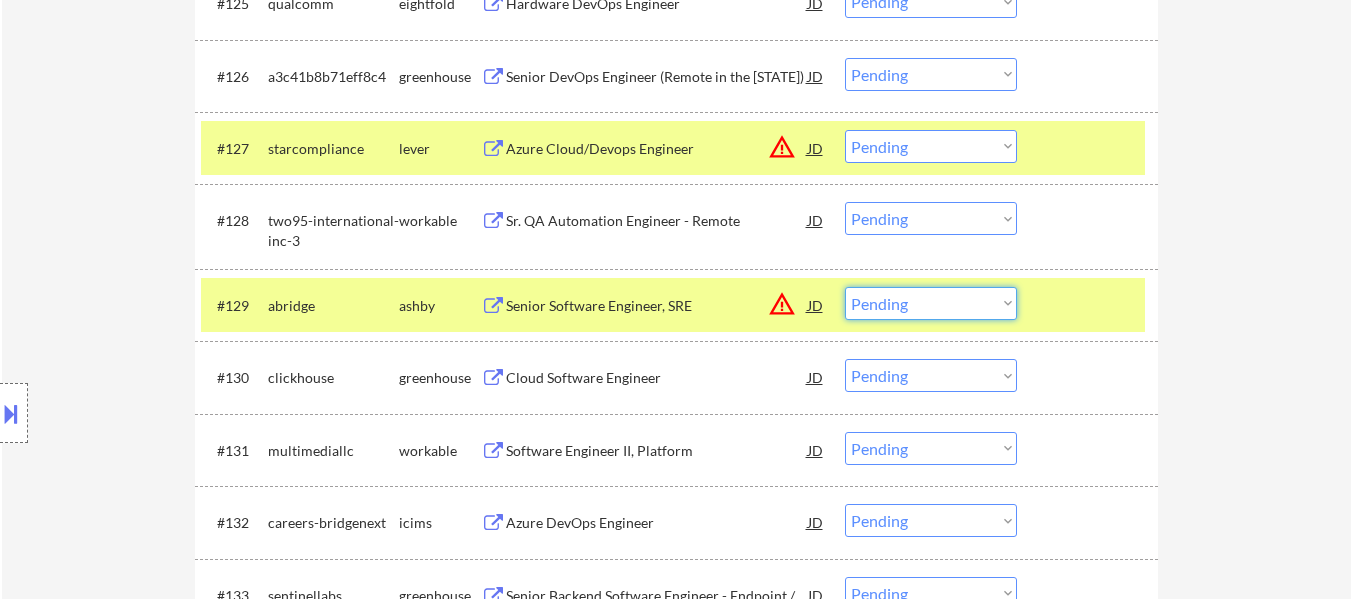 click on "Choose an option... Pending Applied Excluded (Questions) Excluded (Expired) Excluded (Location) Excluded (Bad Match) Excluded (Blocklist) Excluded (Salary) Excluded (Other)" at bounding box center [931, 303] 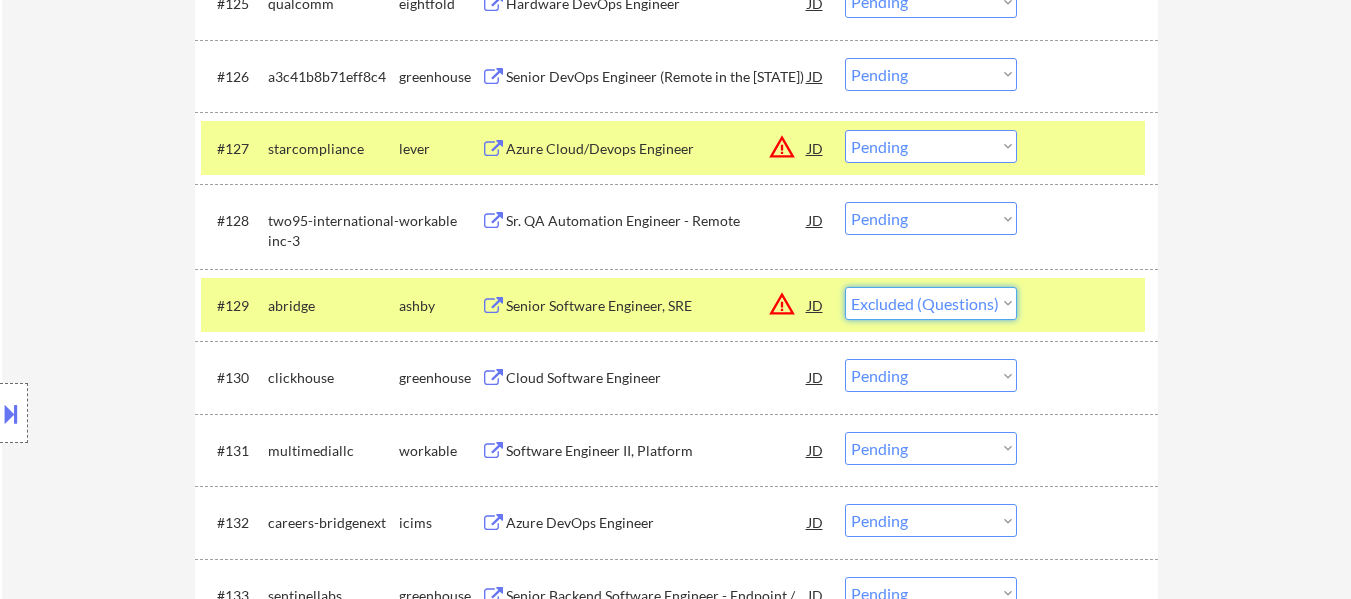 click on "Choose an option... Pending Applied Excluded (Questions) Excluded (Expired) Excluded (Location) Excluded (Bad Match) Excluded (Blocklist) Excluded (Salary) Excluded (Other)" at bounding box center (931, 303) 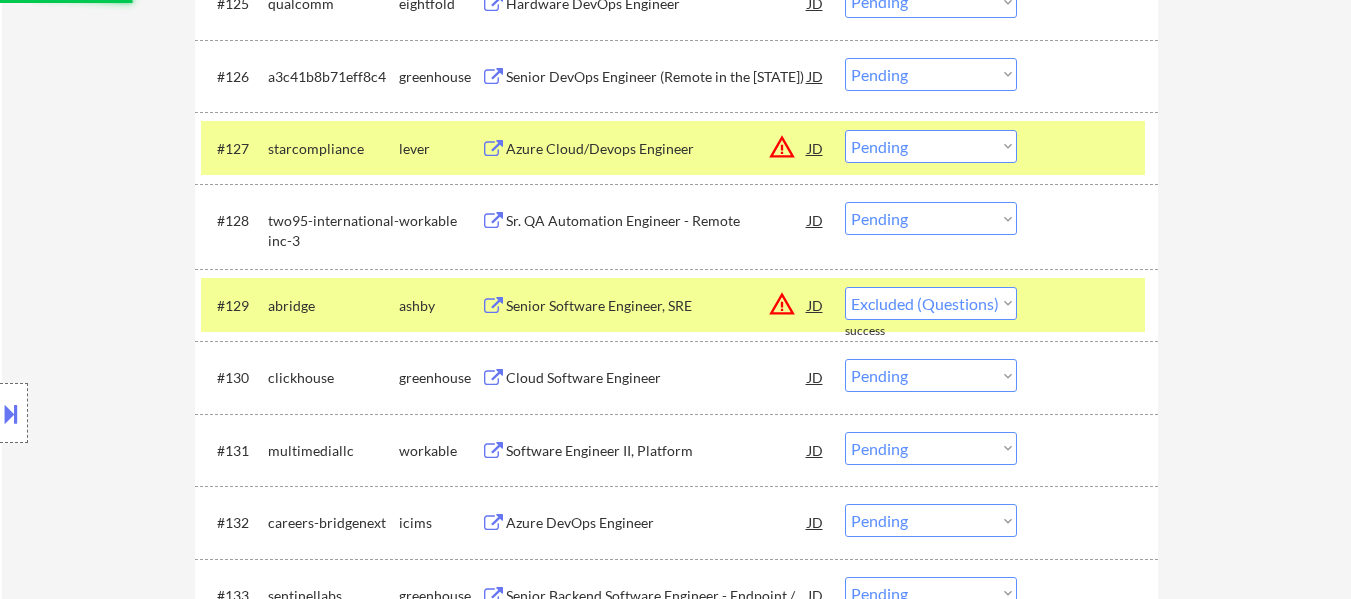 select on ""pending"" 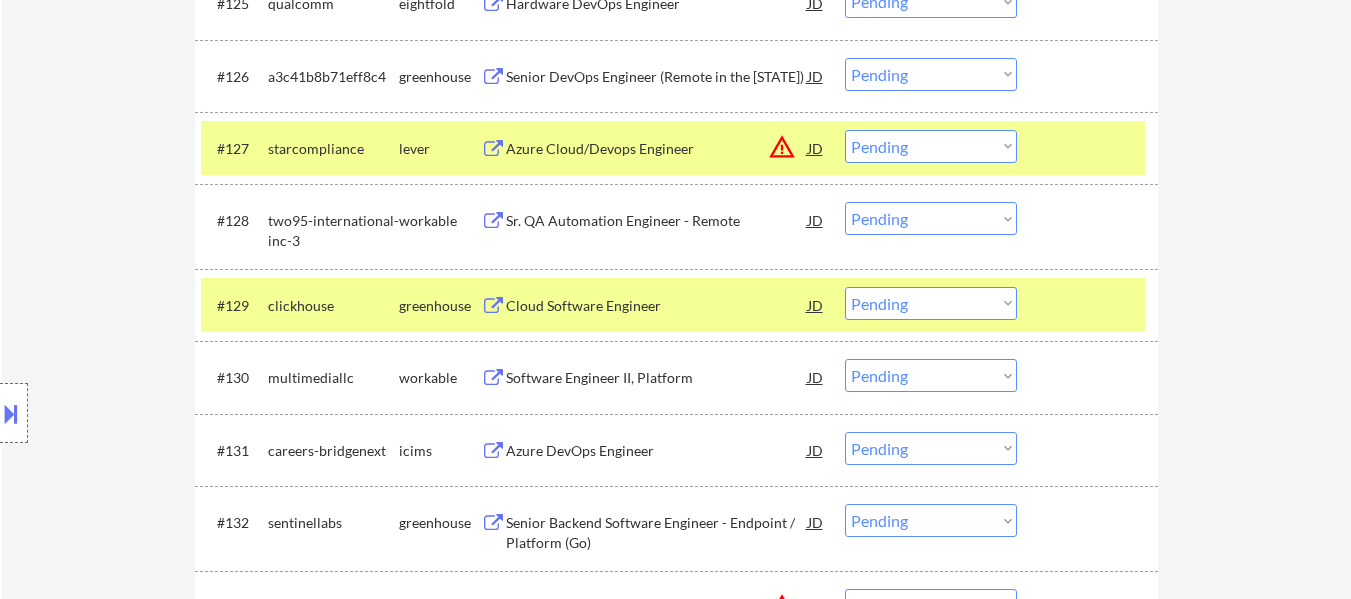 click at bounding box center (1090, 305) 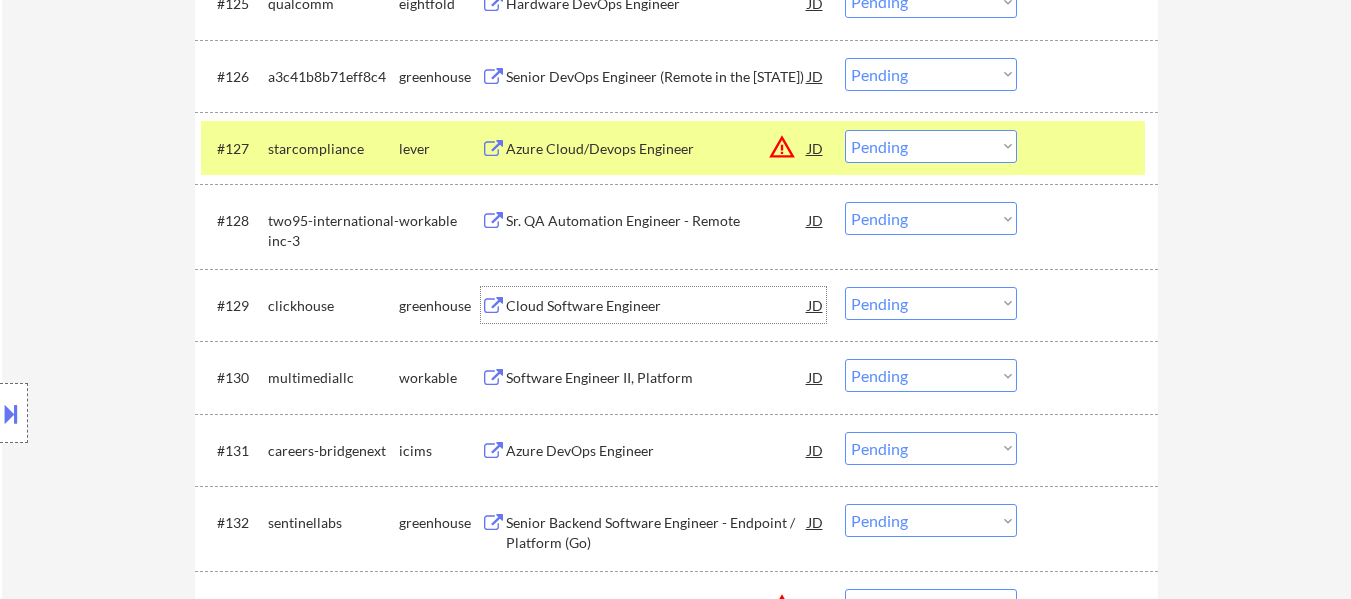 click on "Cloud Software Engineer" at bounding box center [657, 306] 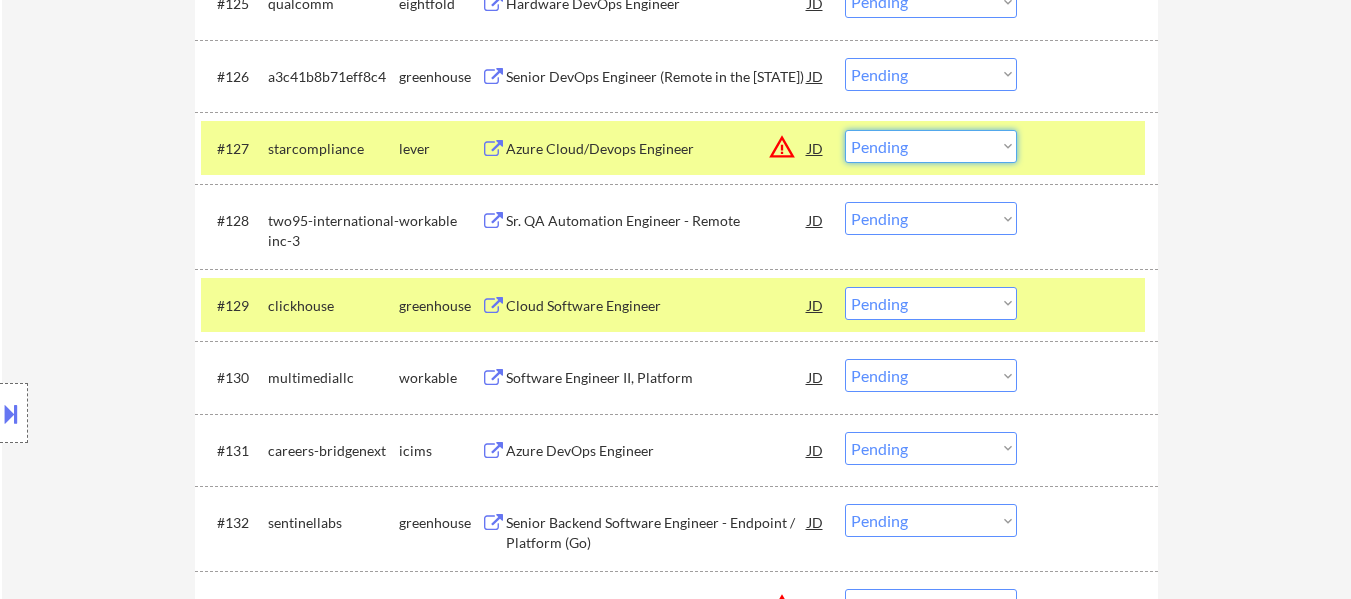 click on "Choose an option... Pending Applied Excluded (Questions) Excluded (Expired) Excluded (Location) Excluded (Bad Match) Excluded (Blocklist) Excluded (Salary) Excluded (Other)" at bounding box center (931, 146) 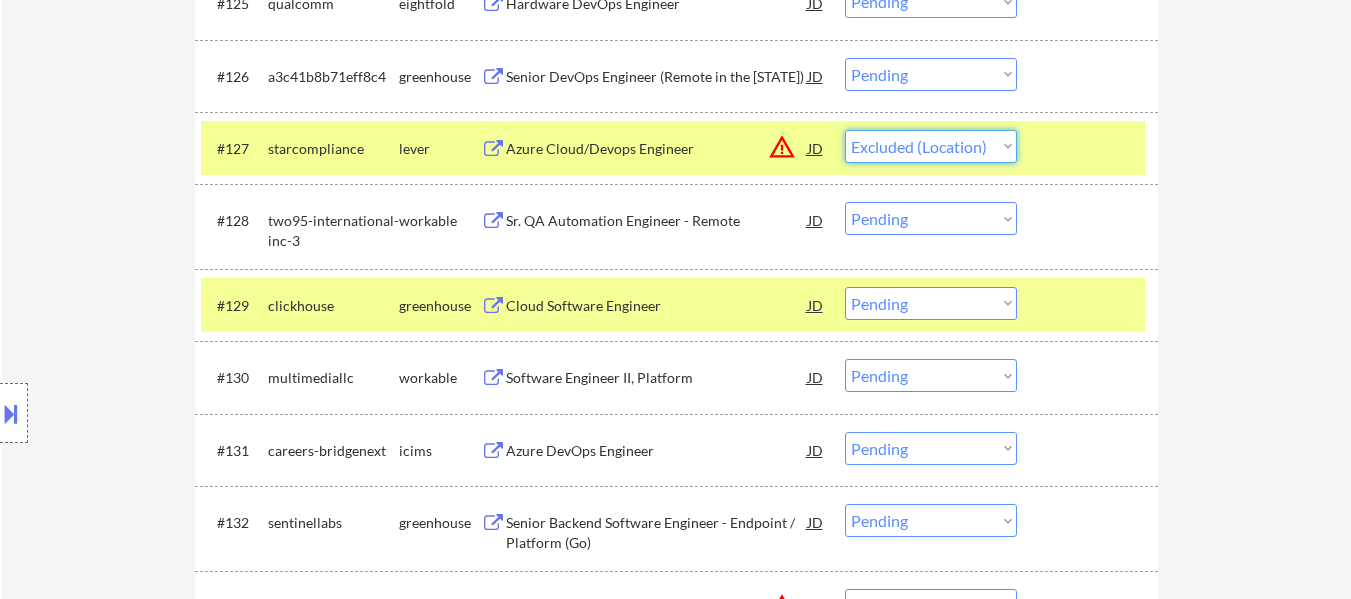 click on "Choose an option... Pending Applied Excluded (Questions) Excluded (Expired) Excluded (Location) Excluded (Bad Match) Excluded (Blocklist) Excluded (Salary) Excluded (Other)" at bounding box center [931, 146] 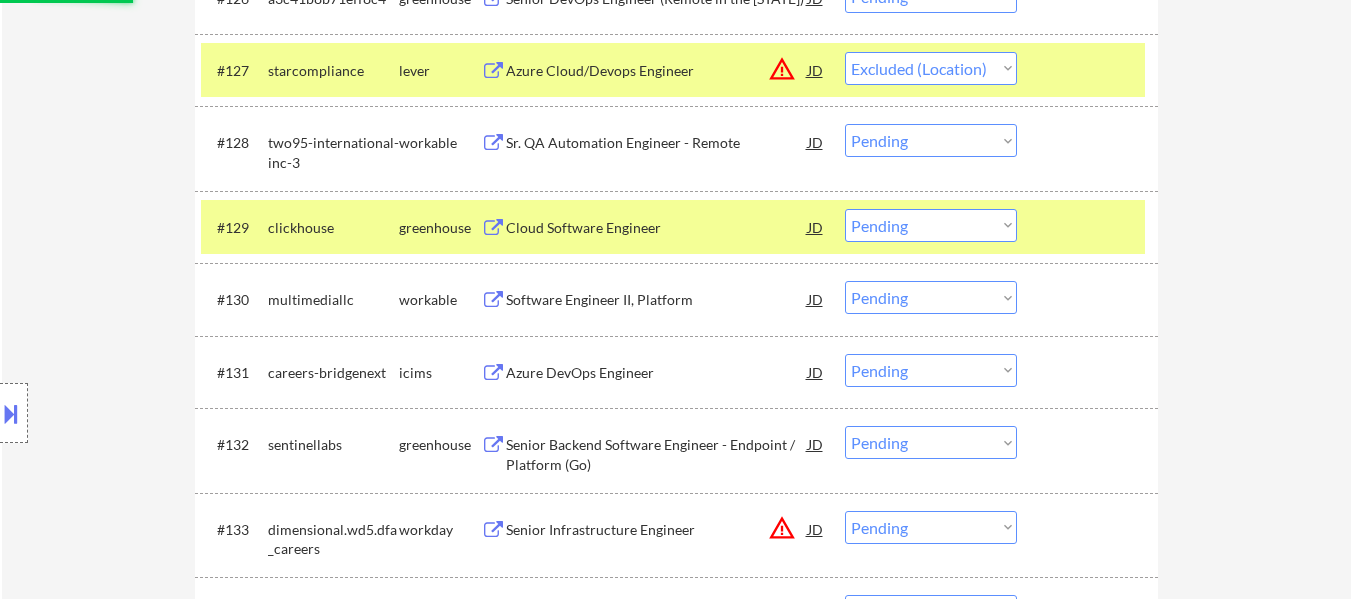 scroll, scrollTop: 2700, scrollLeft: 0, axis: vertical 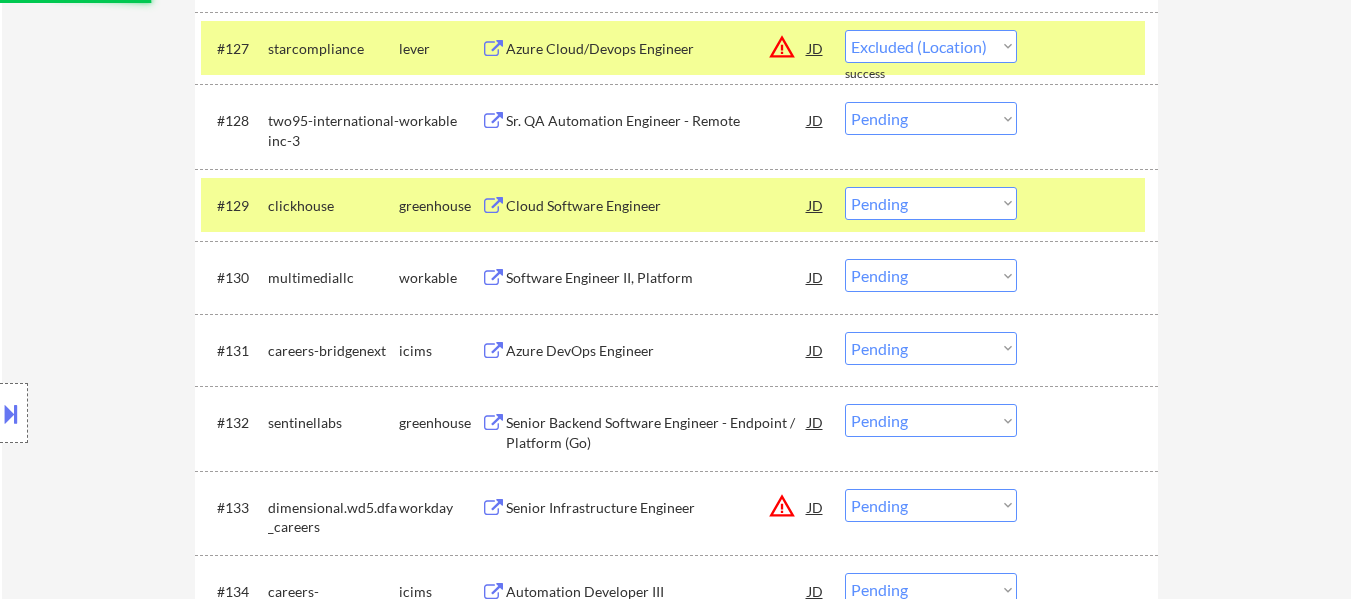 select on ""pending"" 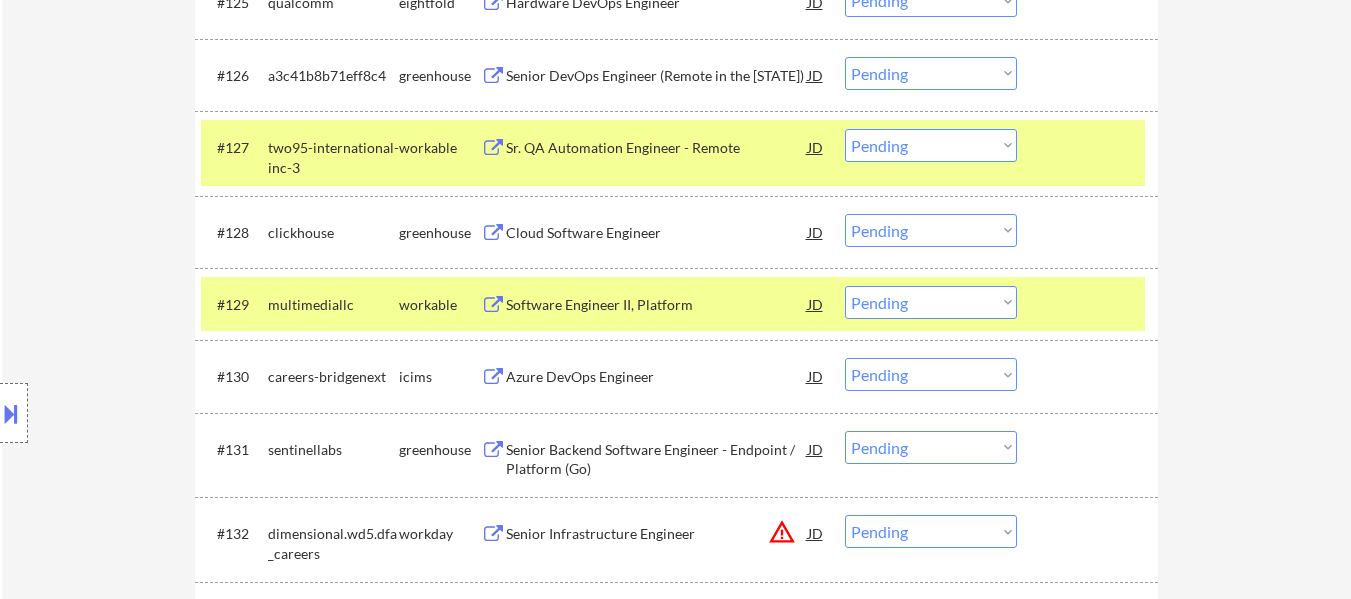 scroll, scrollTop: 2600, scrollLeft: 0, axis: vertical 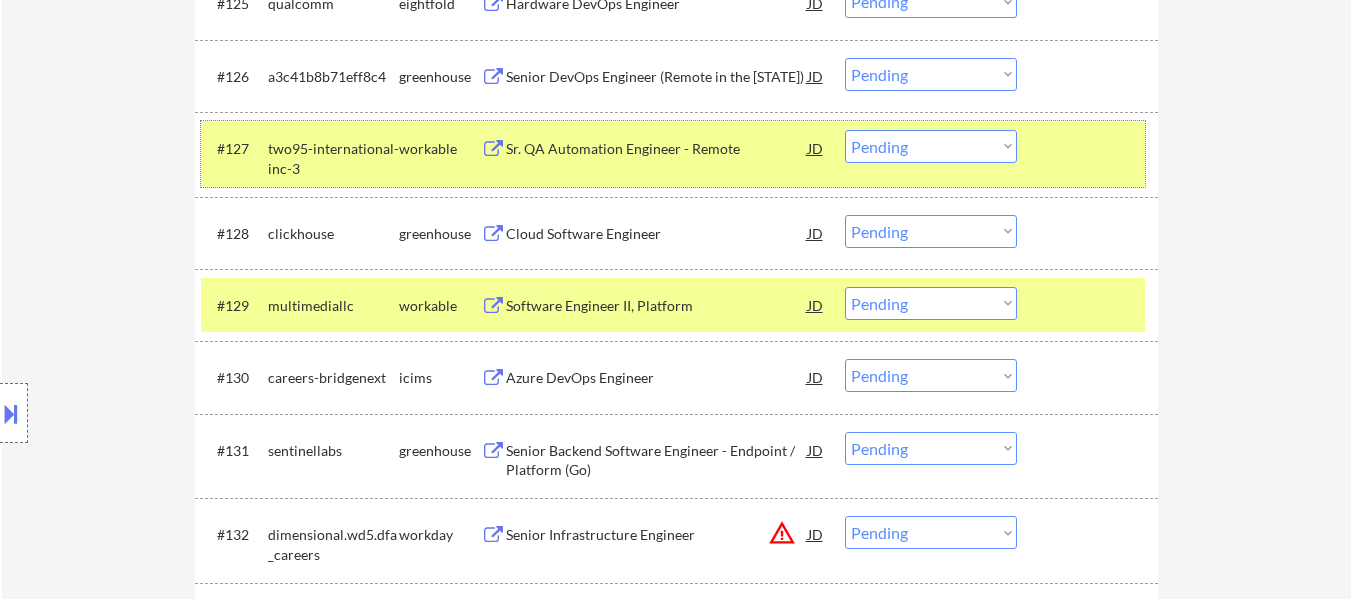 click at bounding box center [1090, 148] 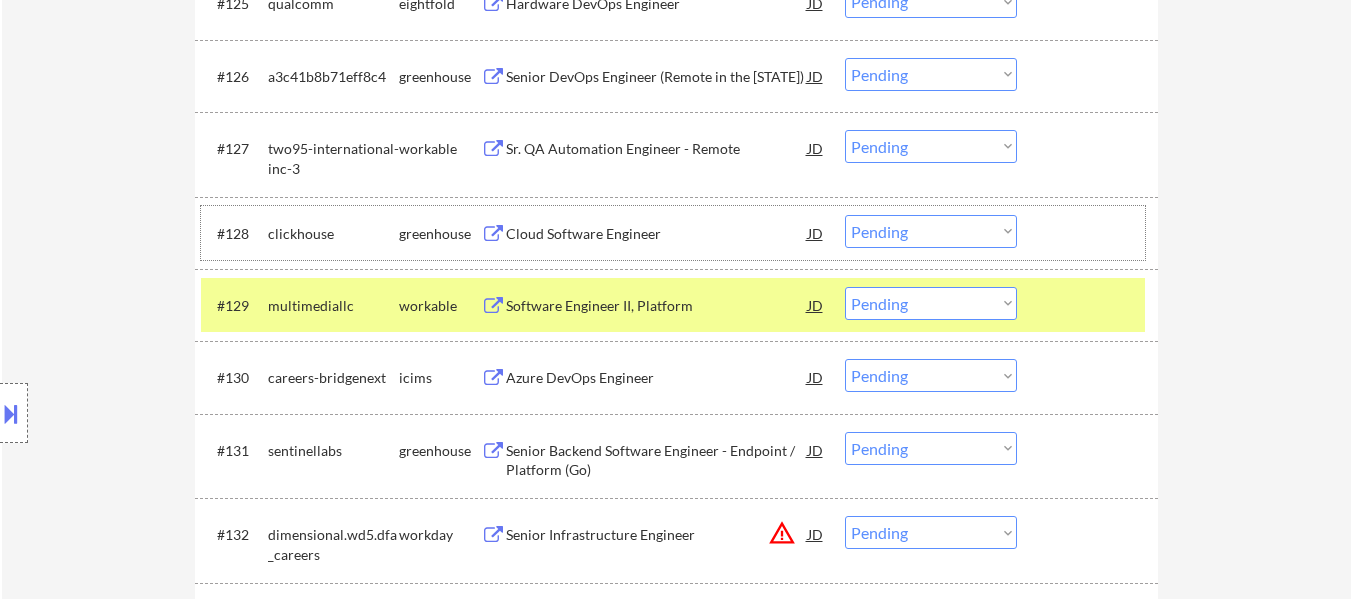 click at bounding box center [1090, 233] 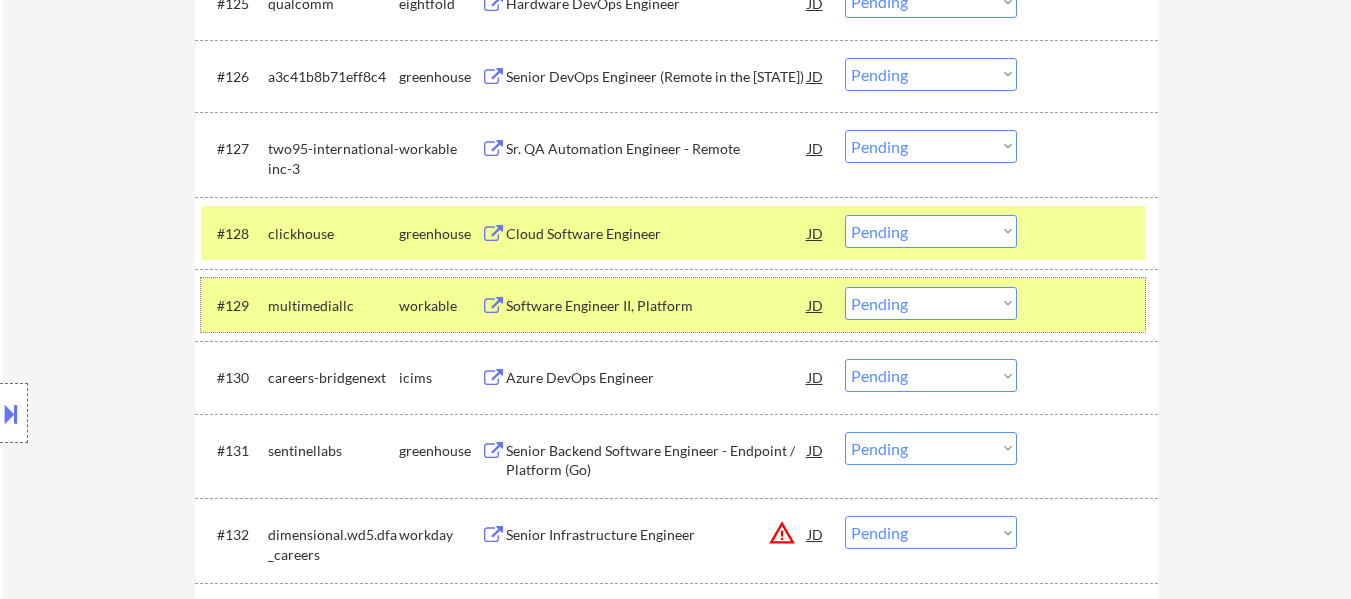 click at bounding box center [1090, 305] 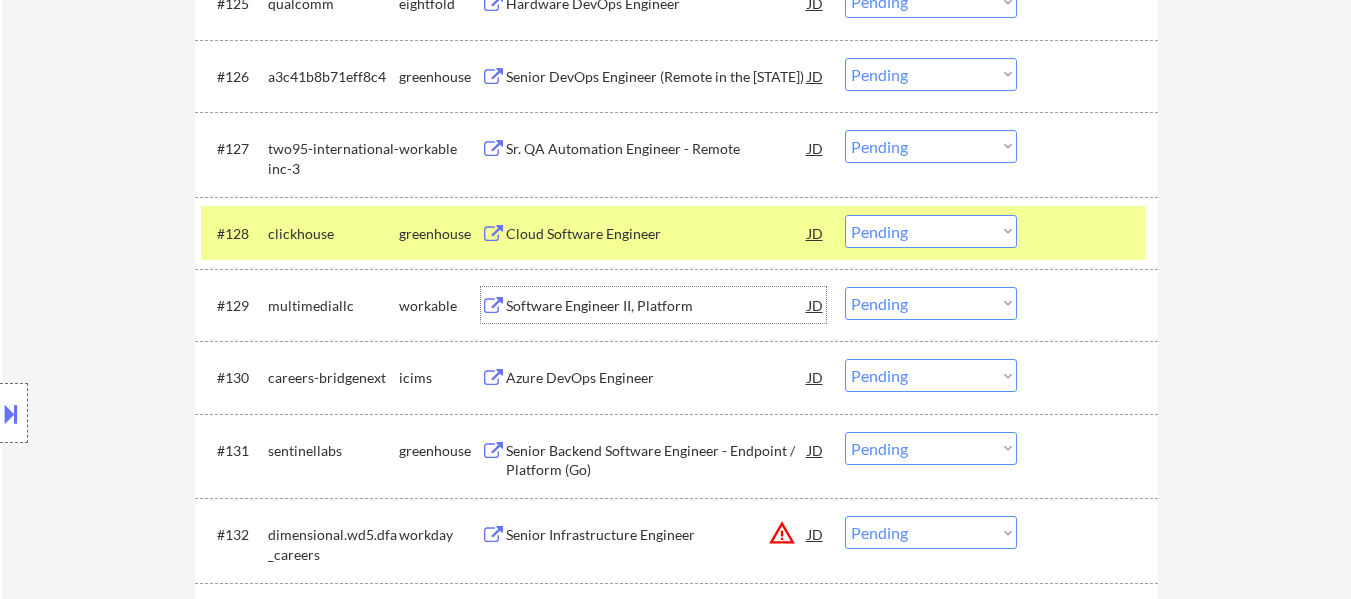 click on "Software Engineer II, Platform" at bounding box center (657, 306) 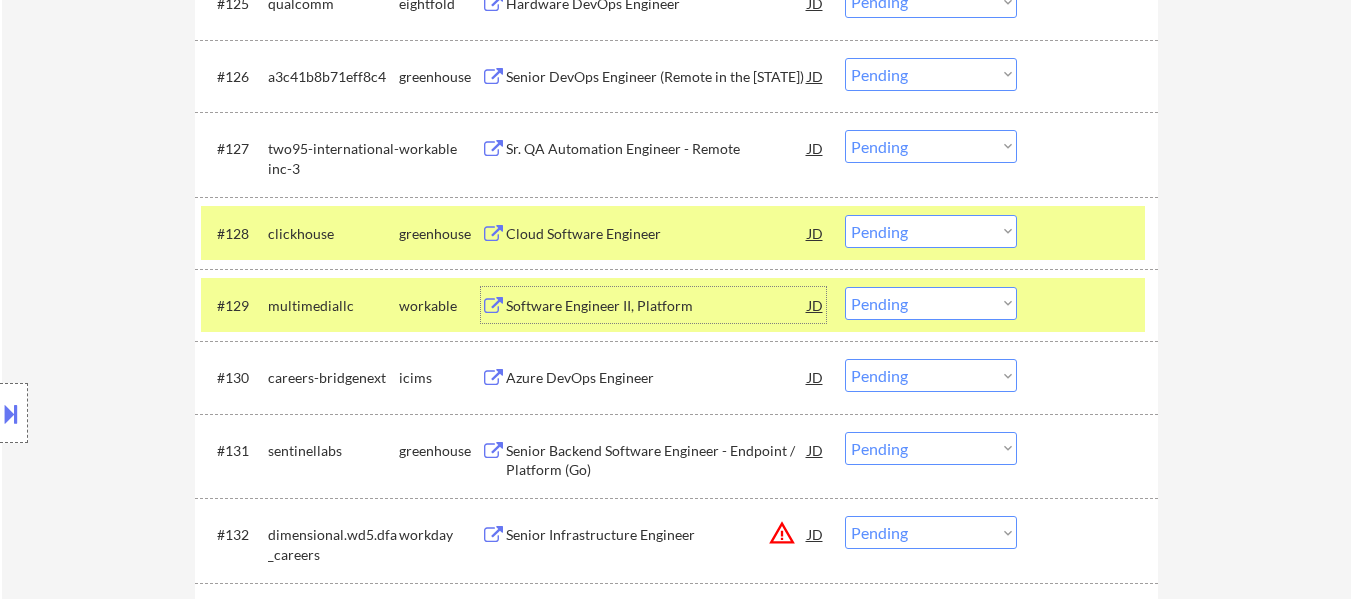 click on "Choose an option... Pending Applied Excluded (Questions) Excluded (Expired) Excluded (Location) Excluded (Bad Match) Excluded (Blocklist) Excluded (Salary) Excluded (Other)" at bounding box center (931, 231) 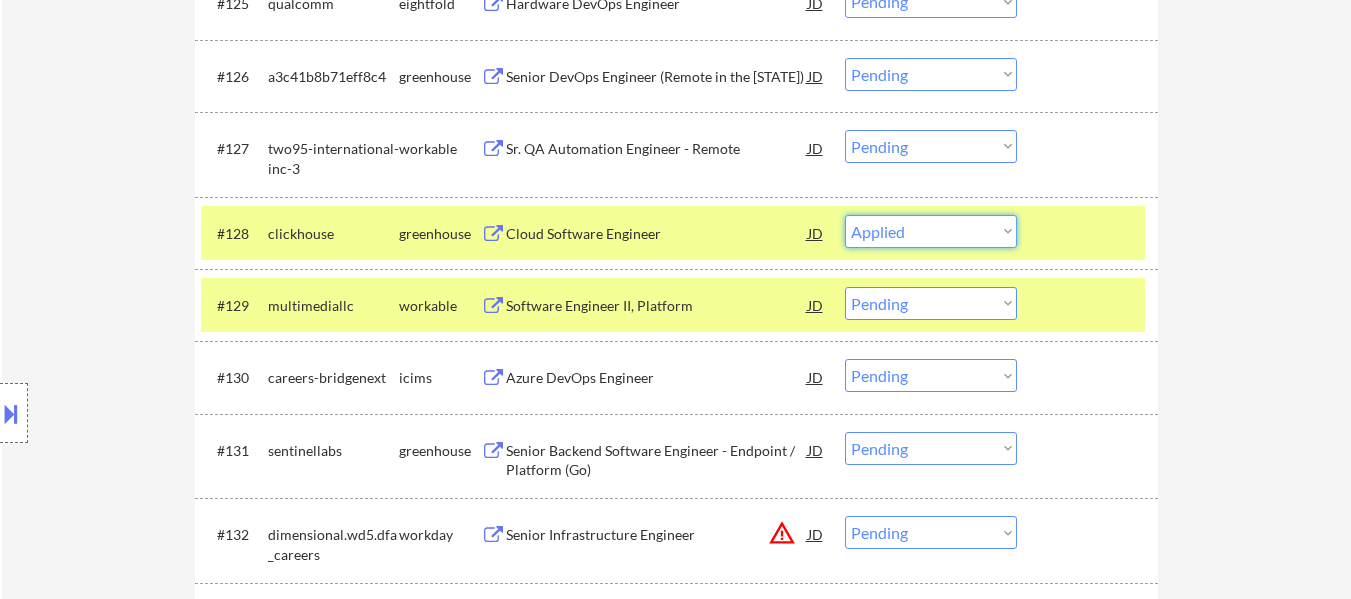 click on "Choose an option... Pending Applied Excluded (Questions) Excluded (Expired) Excluded (Location) Excluded (Bad Match) Excluded (Blocklist) Excluded (Salary) Excluded (Other)" at bounding box center [931, 231] 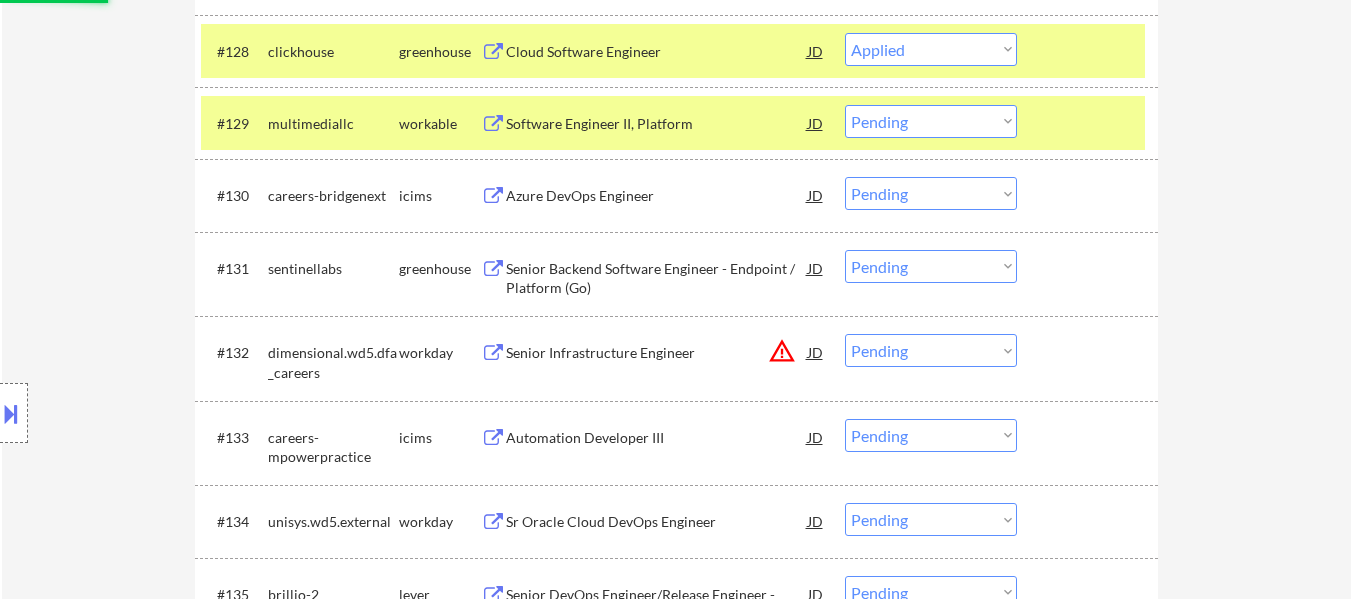 scroll, scrollTop: 2800, scrollLeft: 0, axis: vertical 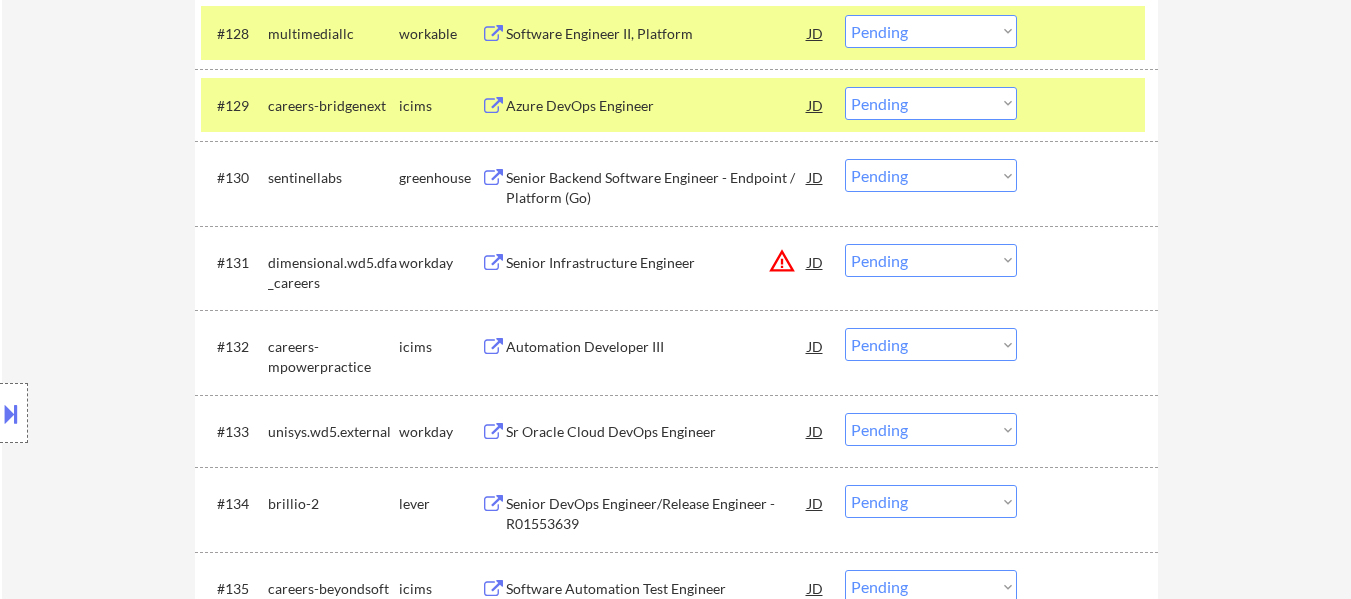 click on "#129 careers-bridgenext icims Azure DevOps Engineer JD warning_amber Choose an option... Pending Applied Excluded (Questions) Excluded (Expired) Excluded (Location) Excluded (Bad Match) Excluded (Blocklist) Excluded (Salary) Excluded (Other)" at bounding box center (673, 105) 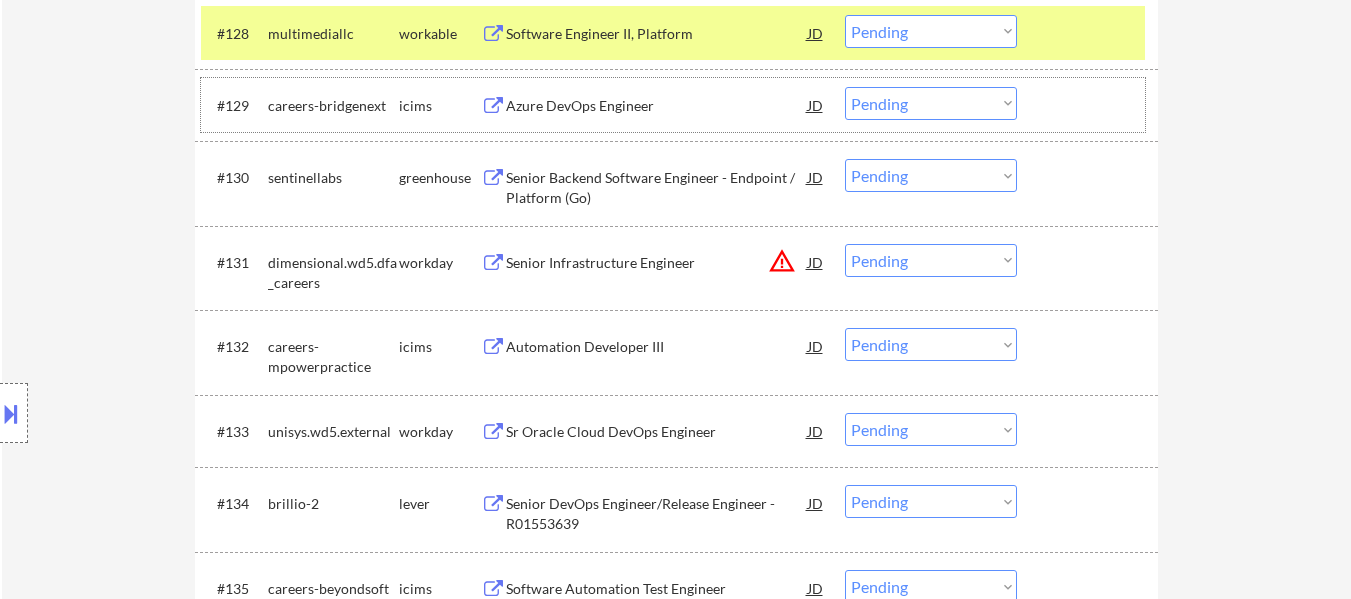 click on "Senior Backend Software Engineer - Endpoint / Platform (Go)" at bounding box center [657, 187] 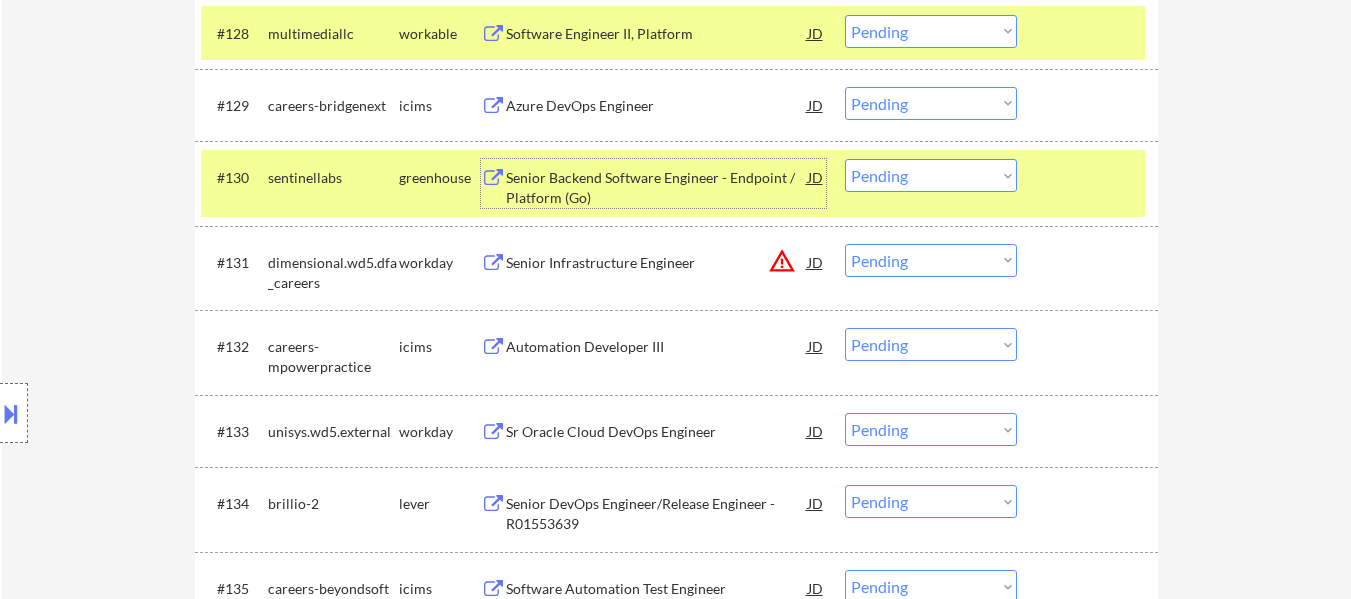 click on "Choose an option... Pending Applied Excluded (Questions) Excluded (Expired) Excluded (Location) Excluded (Bad Match) Excluded (Blocklist) Excluded (Salary) Excluded (Other)" at bounding box center (931, 31) 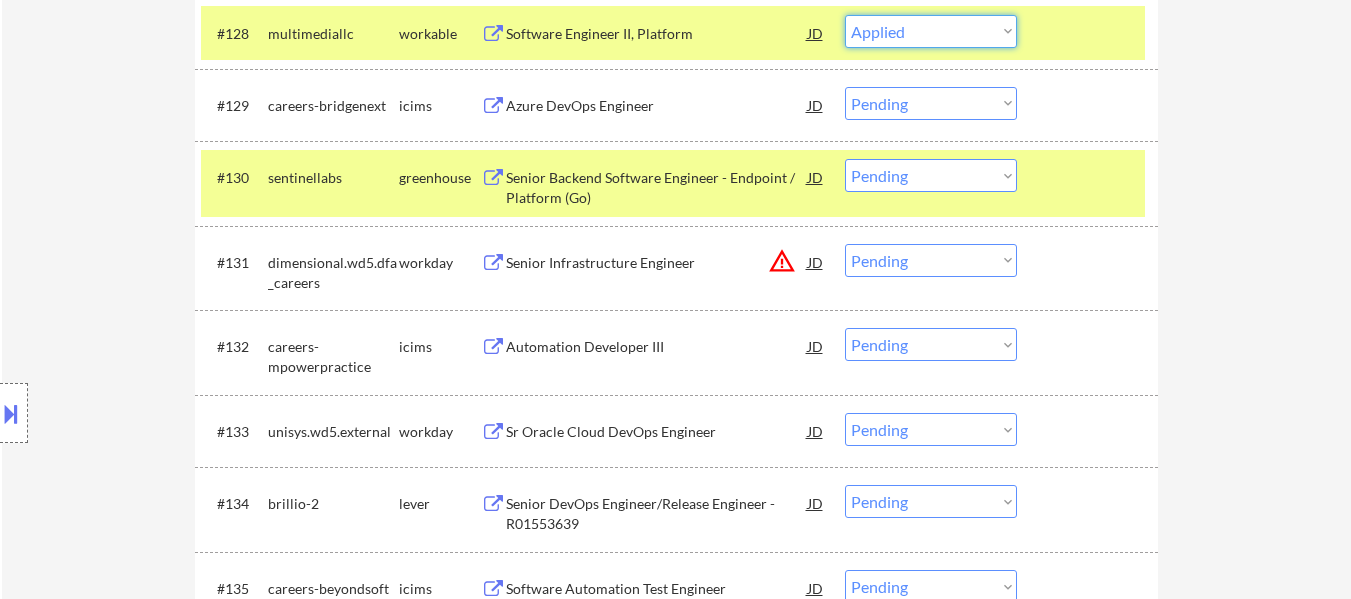 click on "Choose an option... Pending Applied Excluded (Questions) Excluded (Expired) Excluded (Location) Excluded (Bad Match) Excluded (Blocklist) Excluded (Salary) Excluded (Other)" at bounding box center [931, 31] 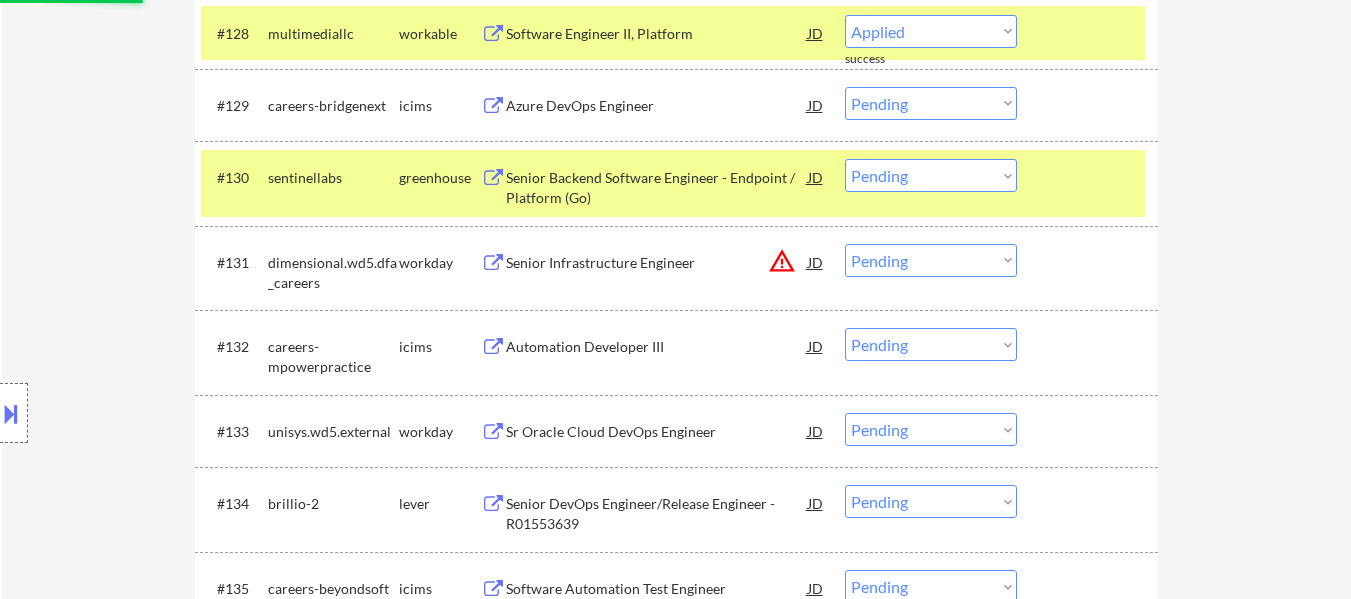 select on ""pending"" 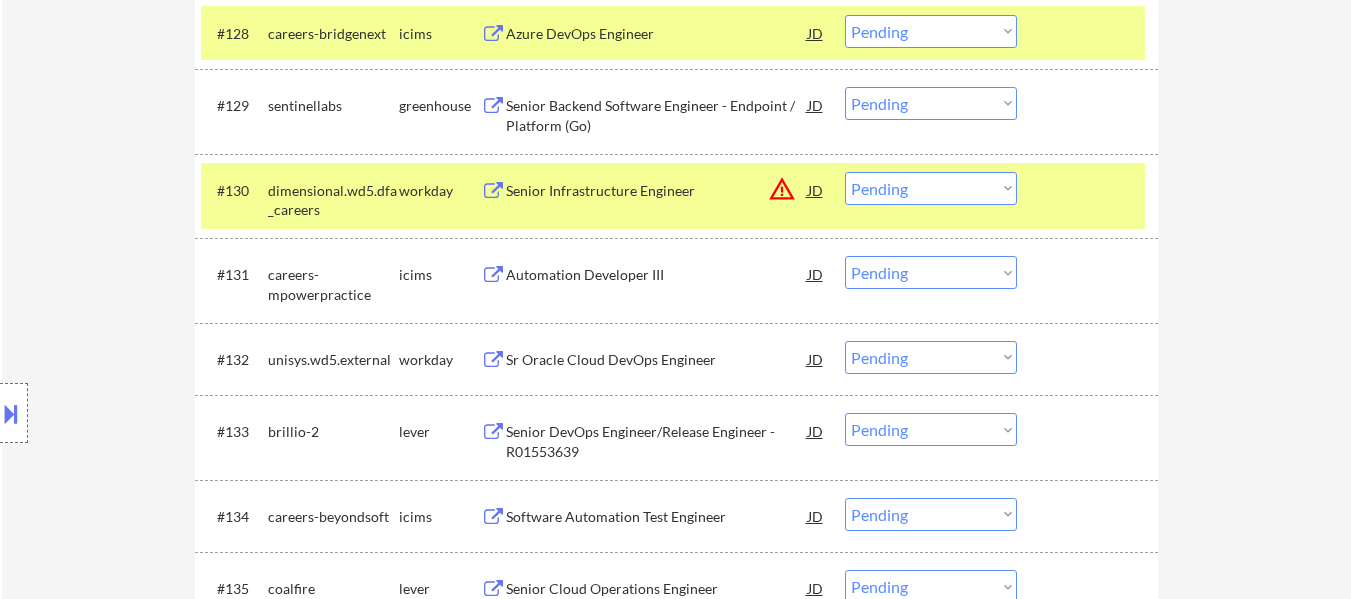 click at bounding box center [1090, 33] 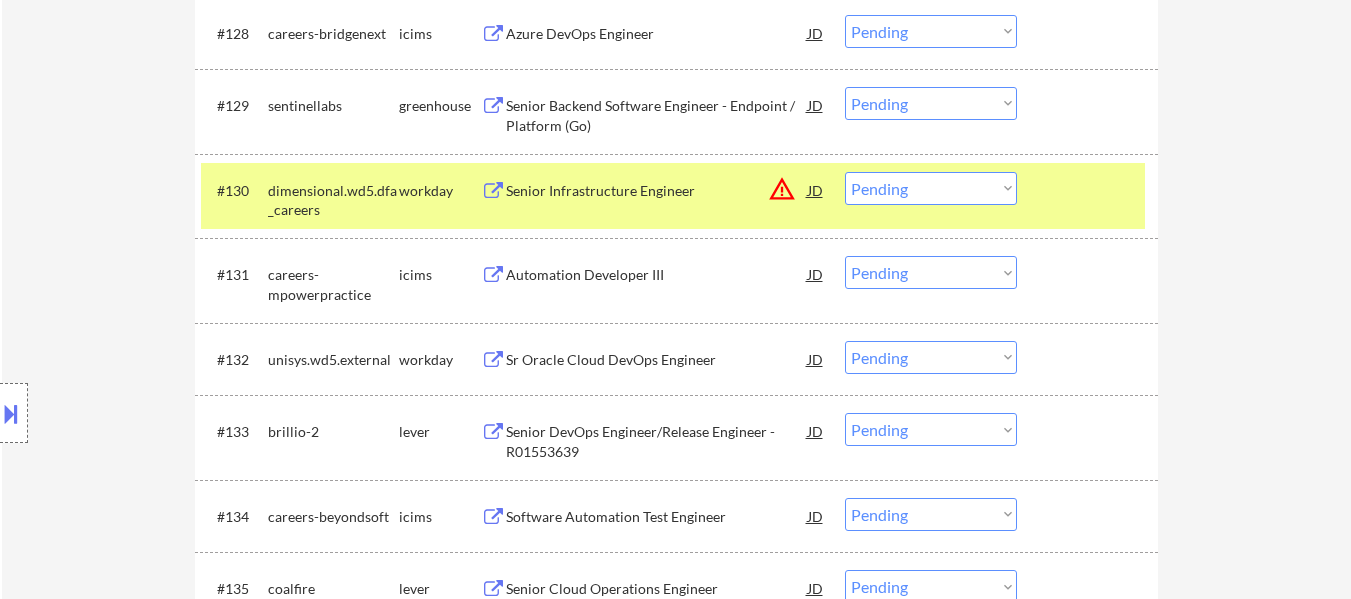 click at bounding box center [1090, 190] 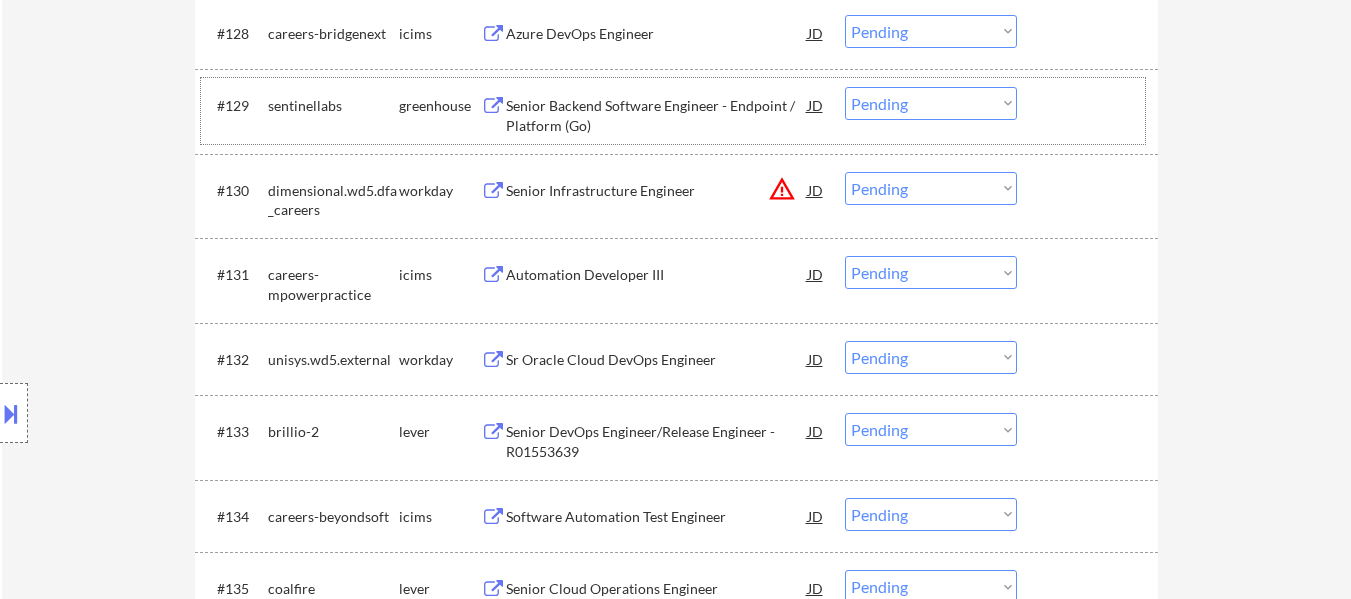 click at bounding box center [1090, 105] 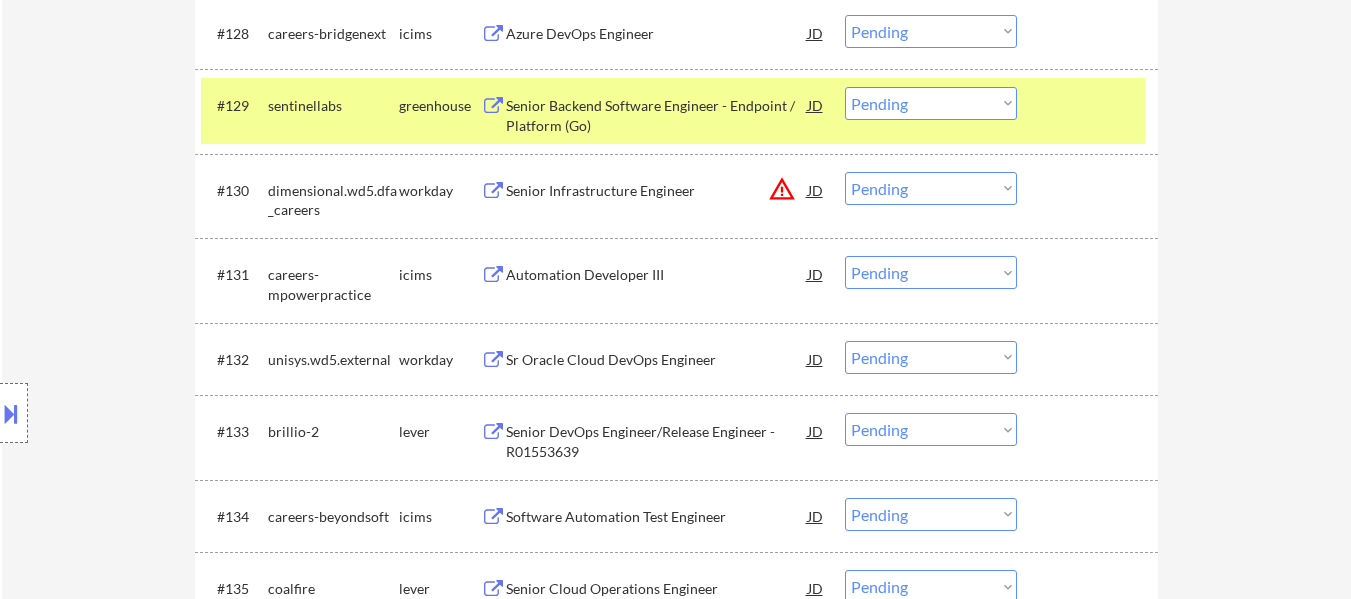 click on "Senior DevOps Engineer/Release Engineer - R01553639" at bounding box center [657, 441] 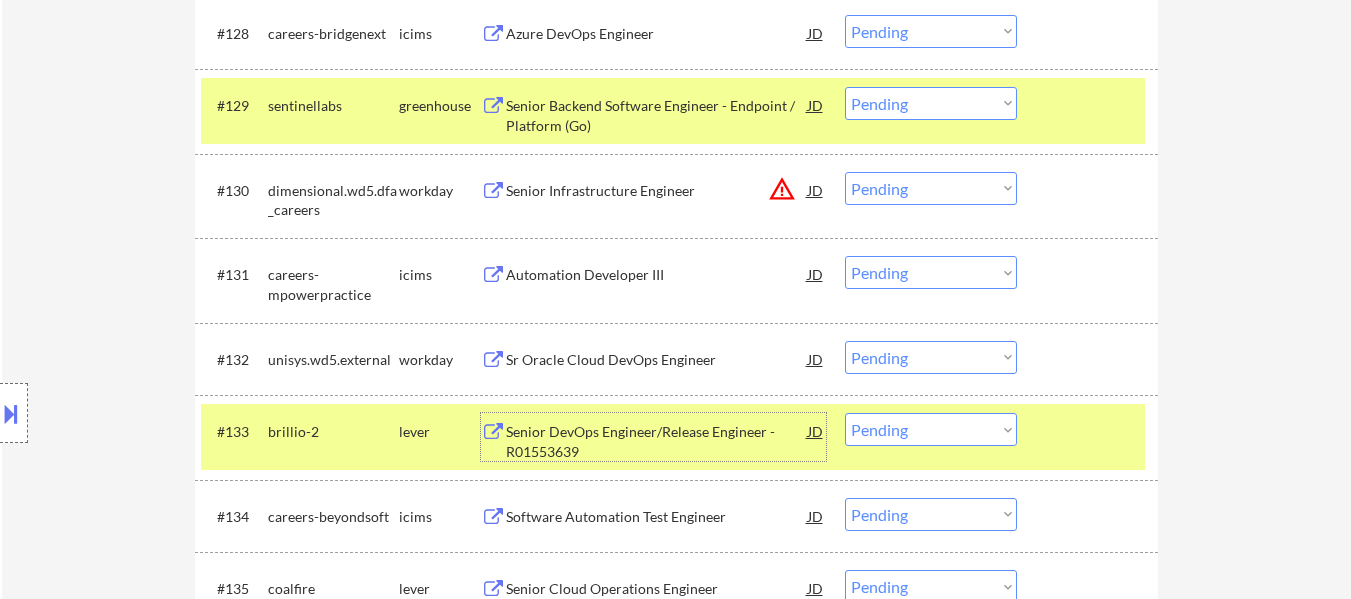 click on "Choose an option... Pending Applied Excluded (Questions) Excluded (Expired) Excluded (Location) Excluded (Bad Match) Excluded (Blocklist) Excluded (Salary) Excluded (Other)" at bounding box center (931, 103) 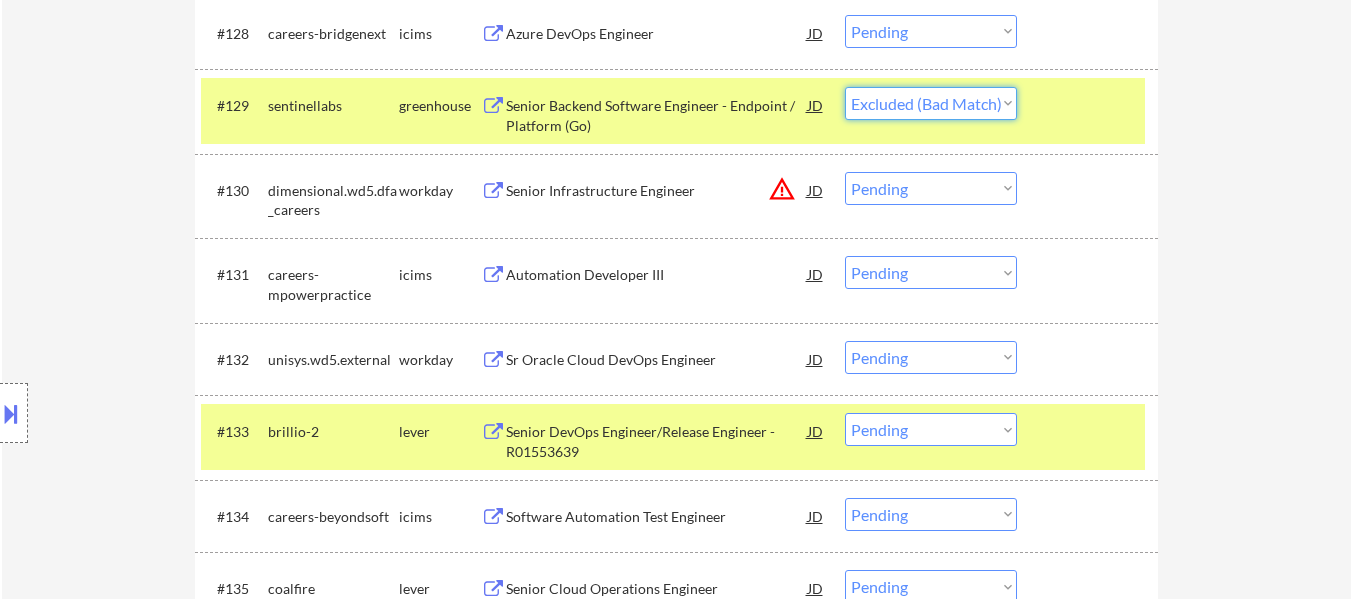 click on "Choose an option... Pending Applied Excluded (Questions) Excluded (Expired) Excluded (Location) Excluded (Bad Match) Excluded (Blocklist) Excluded (Salary) Excluded (Other)" at bounding box center [931, 103] 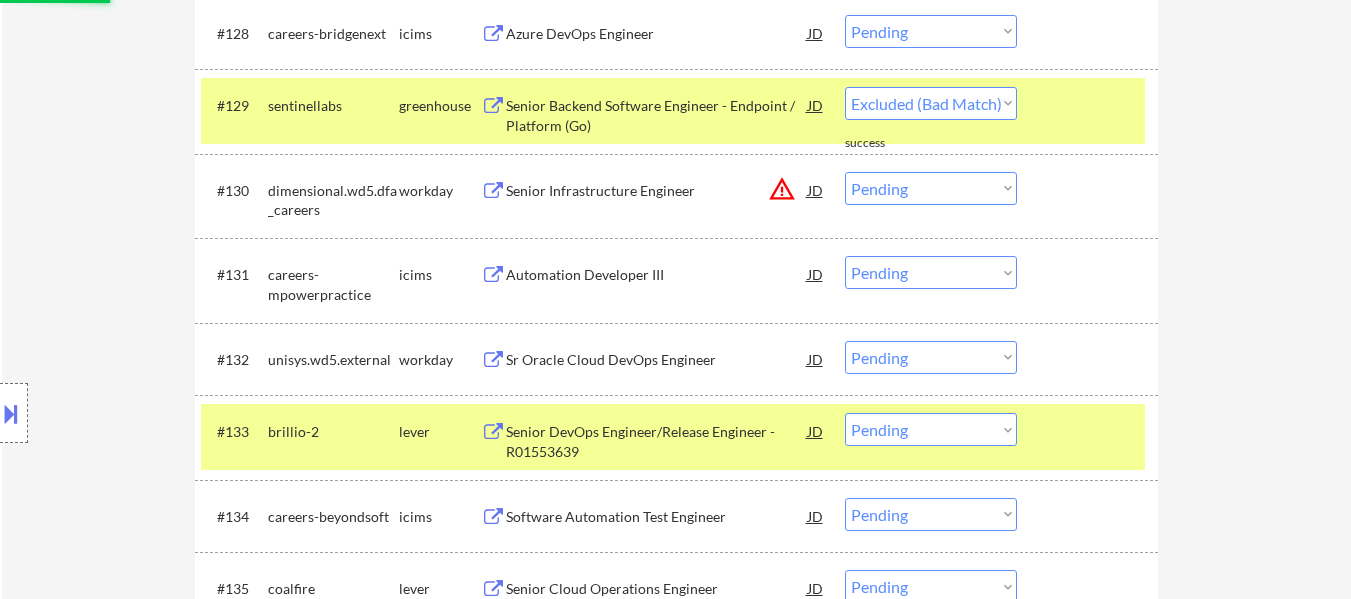 select on ""pending"" 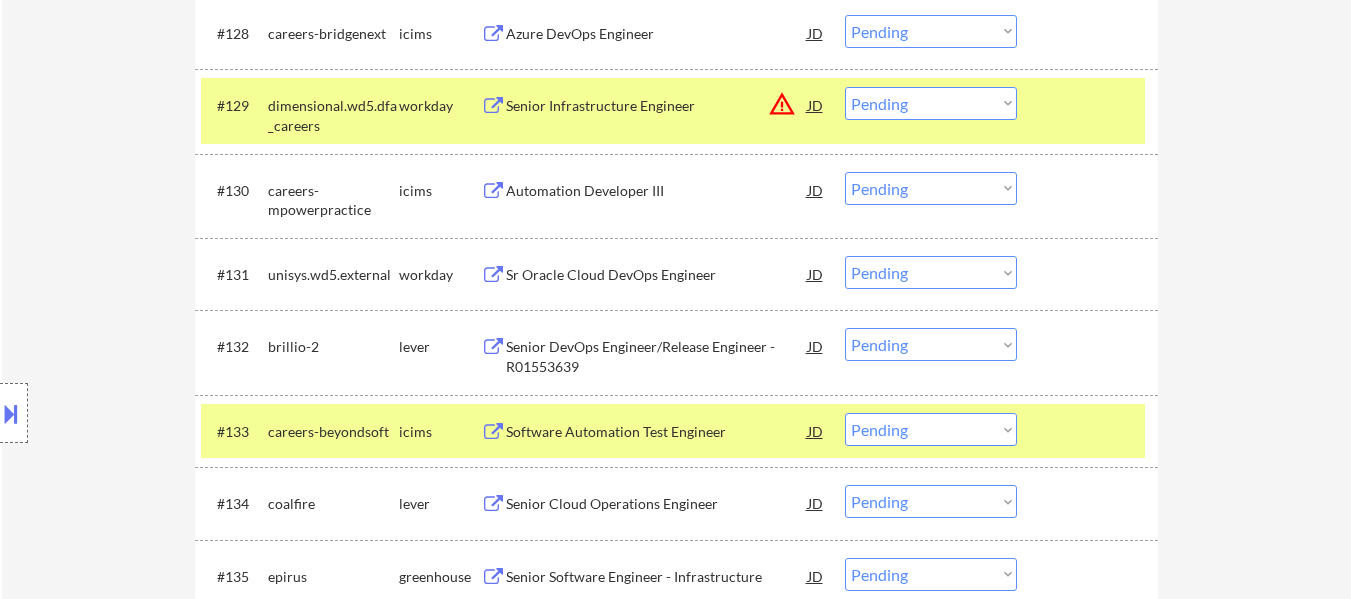 click at bounding box center (1090, 105) 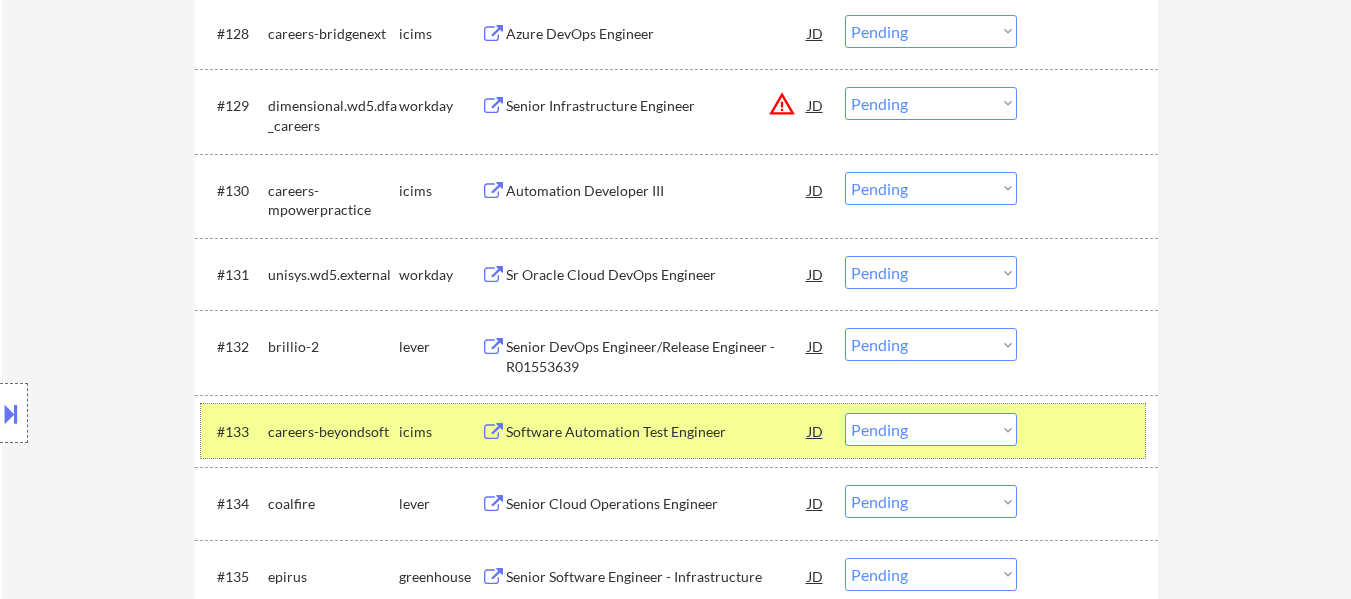 click on "#133 careers-beyondsoft icims Software Automation Test Engineer JD warning_amber Choose an option... Pending Applied Excluded (Questions) Excluded (Expired) Excluded (Location) Excluded (Bad Match) Excluded (Blocklist) Excluded (Salary) Excluded (Other)" at bounding box center (673, 431) 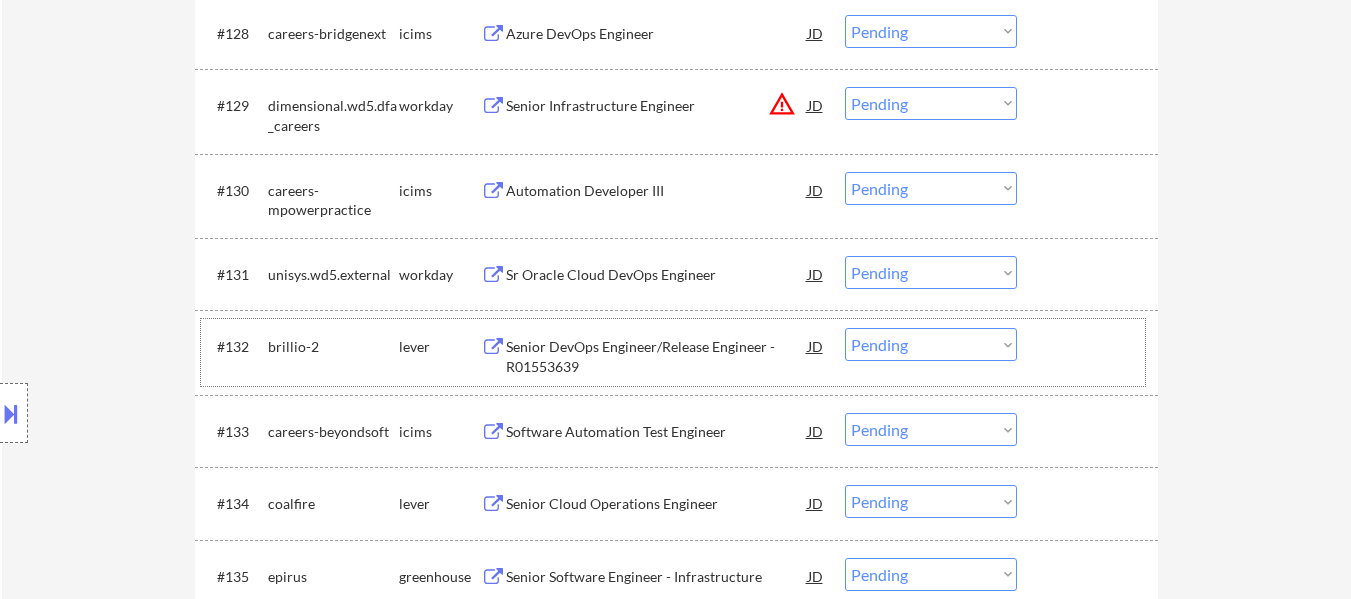 click on "#132 brillio-2 lever Senior DevOps Engineer/Release Engineer - R01553639 JD warning_amber Choose an option... Pending Applied Excluded (Questions) Excluded (Expired) Excluded (Location) Excluded (Bad Match) Excluded (Blocklist) Excluded (Salary) Excluded (Other)" at bounding box center [673, 352] 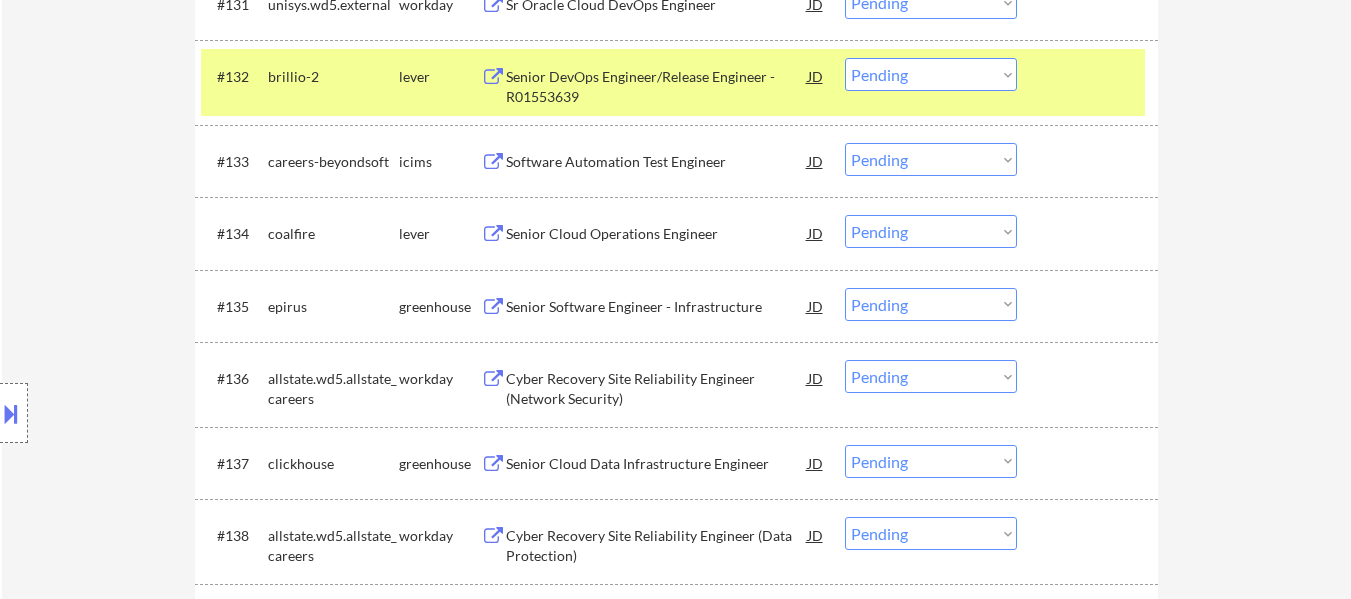 scroll, scrollTop: 3100, scrollLeft: 0, axis: vertical 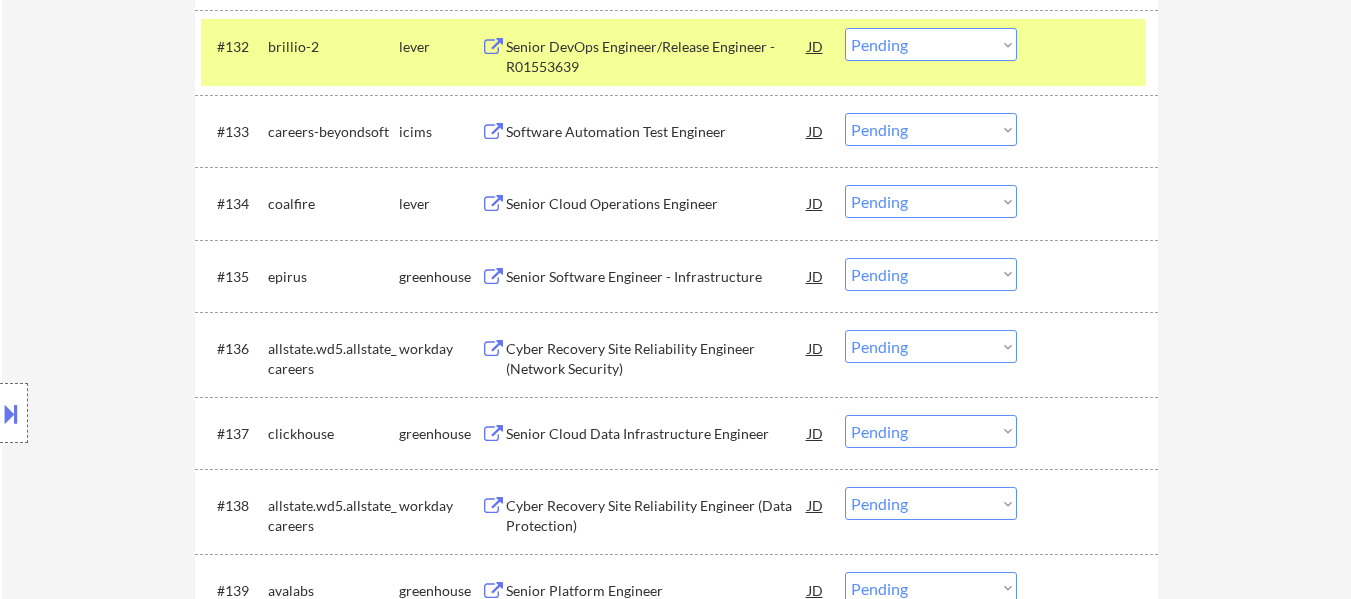 click on "Senior Cloud Operations Engineer" at bounding box center [657, 204] 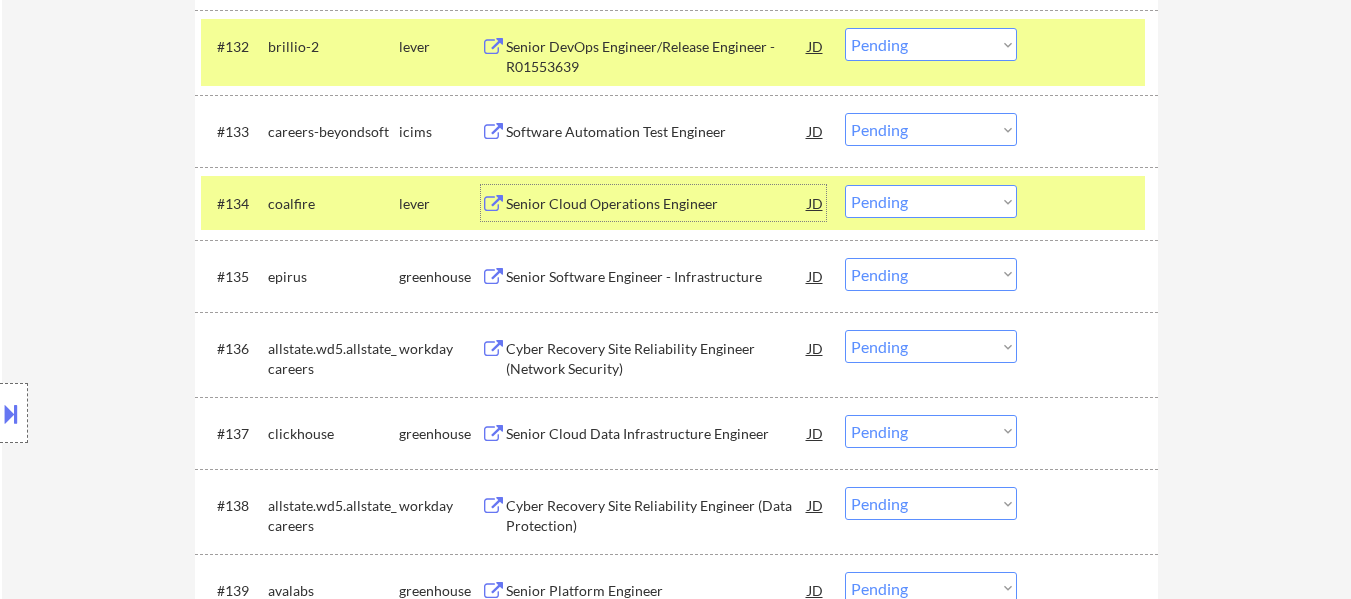 click on "Choose an option... Pending Applied Excluded (Questions) Excluded (Expired) Excluded (Location) Excluded (Bad Match) Excluded (Blocklist) Excluded (Salary) Excluded (Other)" at bounding box center [931, 44] 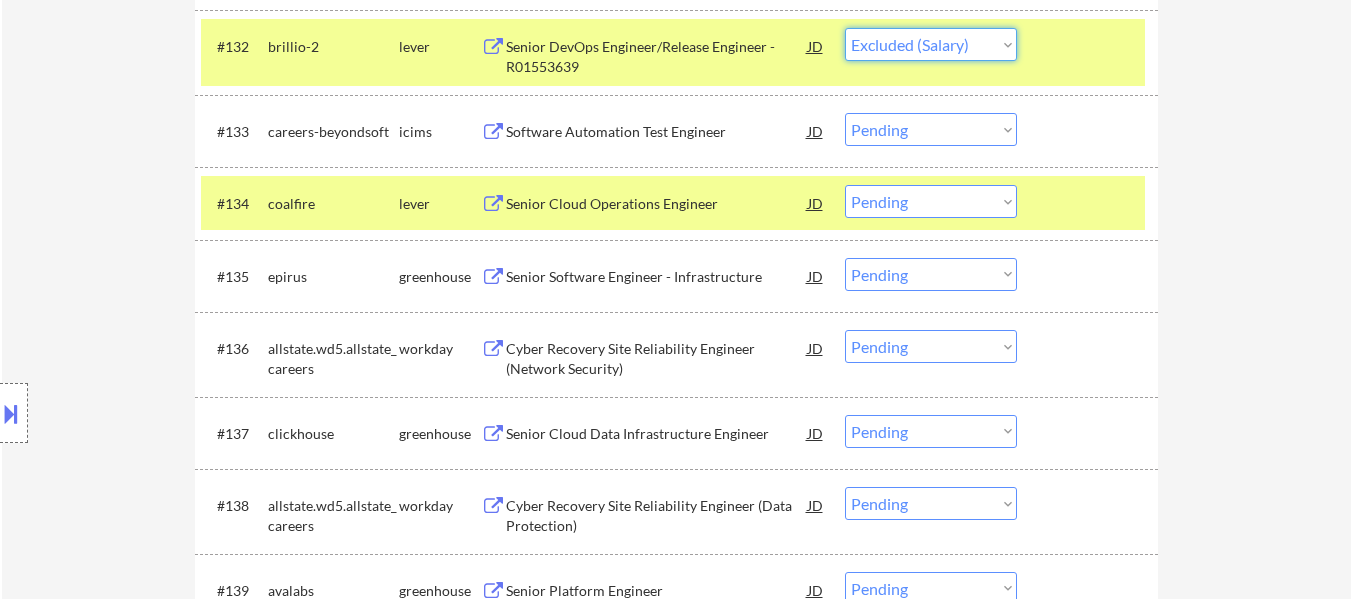 click on "Choose an option... Pending Applied Excluded (Questions) Excluded (Expired) Excluded (Location) Excluded (Bad Match) Excluded (Blocklist) Excluded (Salary) Excluded (Other)" at bounding box center [931, 44] 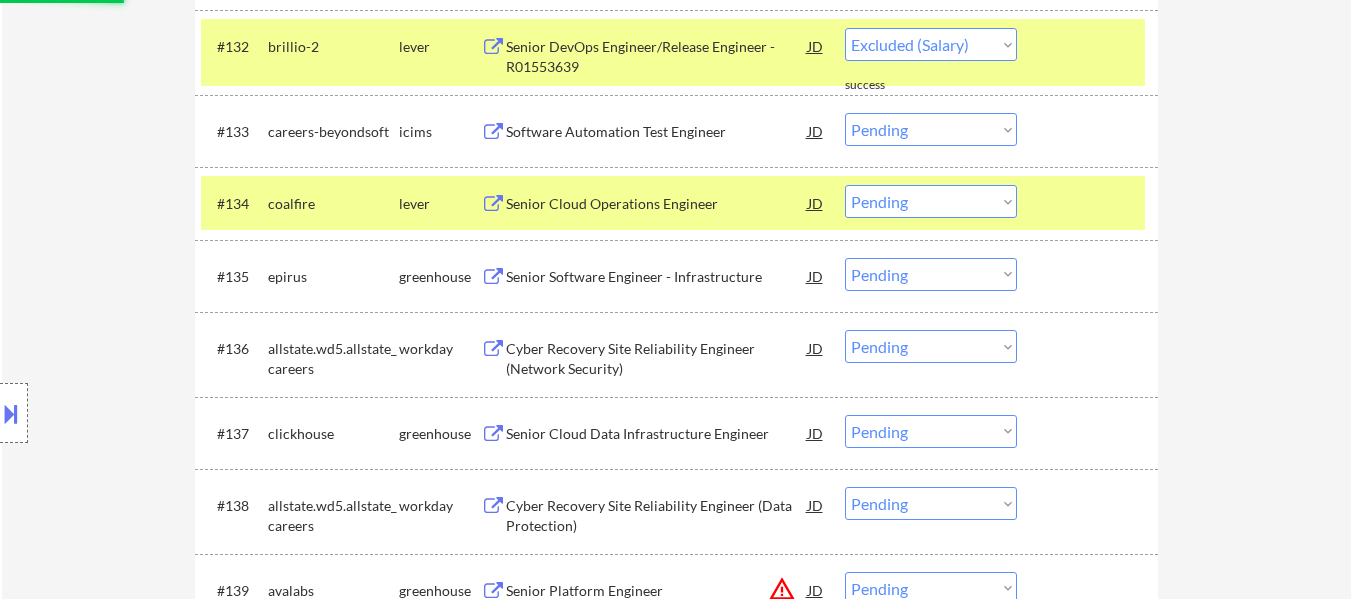 select on ""pending"" 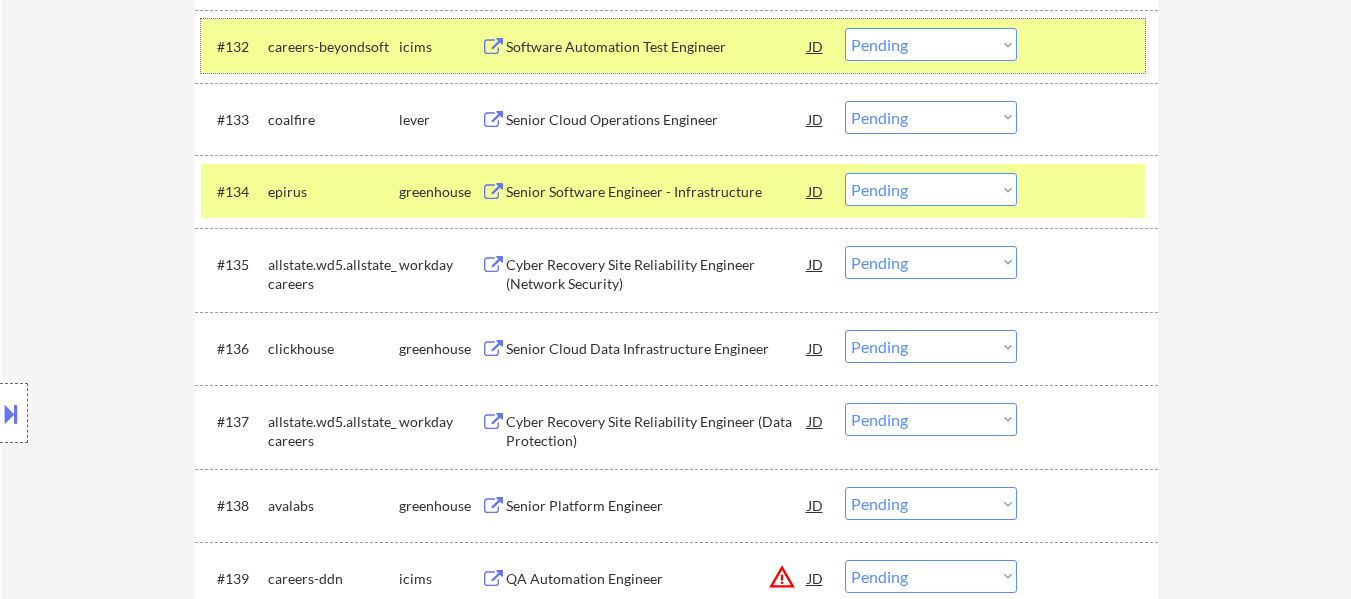 click at bounding box center [1090, 46] 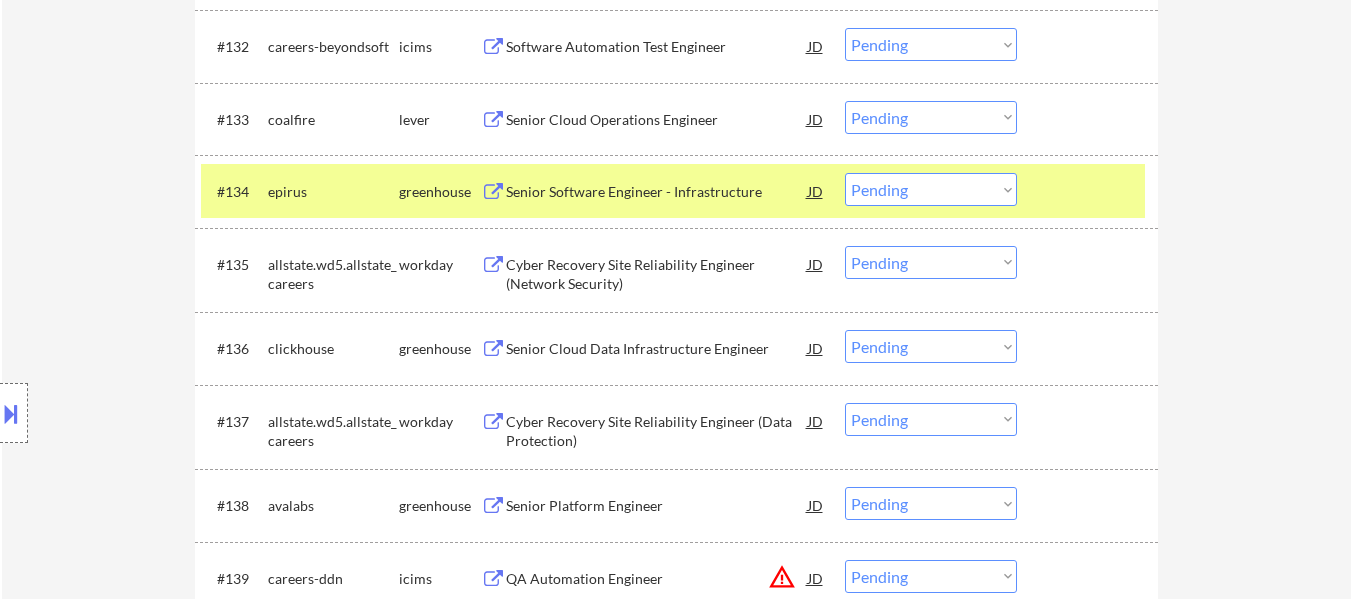 drag, startPoint x: 1055, startPoint y: 196, endPoint x: 1051, endPoint y: 147, distance: 49.162994 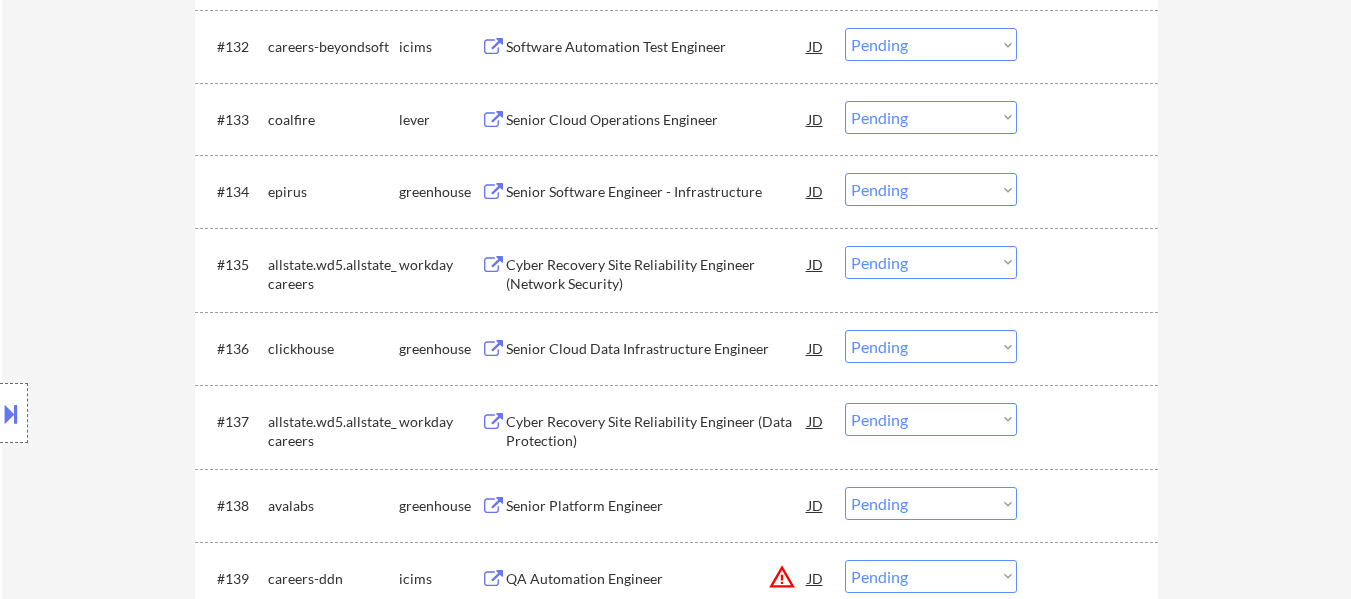 click on "#133 coalfire lever Senior Cloud Operations Engineer JD warning_amber Choose an option... Pending Applied Excluded (Questions) Excluded (Expired) Excluded (Location) Excluded (Bad Match) Excluded (Blocklist) Excluded (Salary) Excluded (Other)" at bounding box center [676, 119] 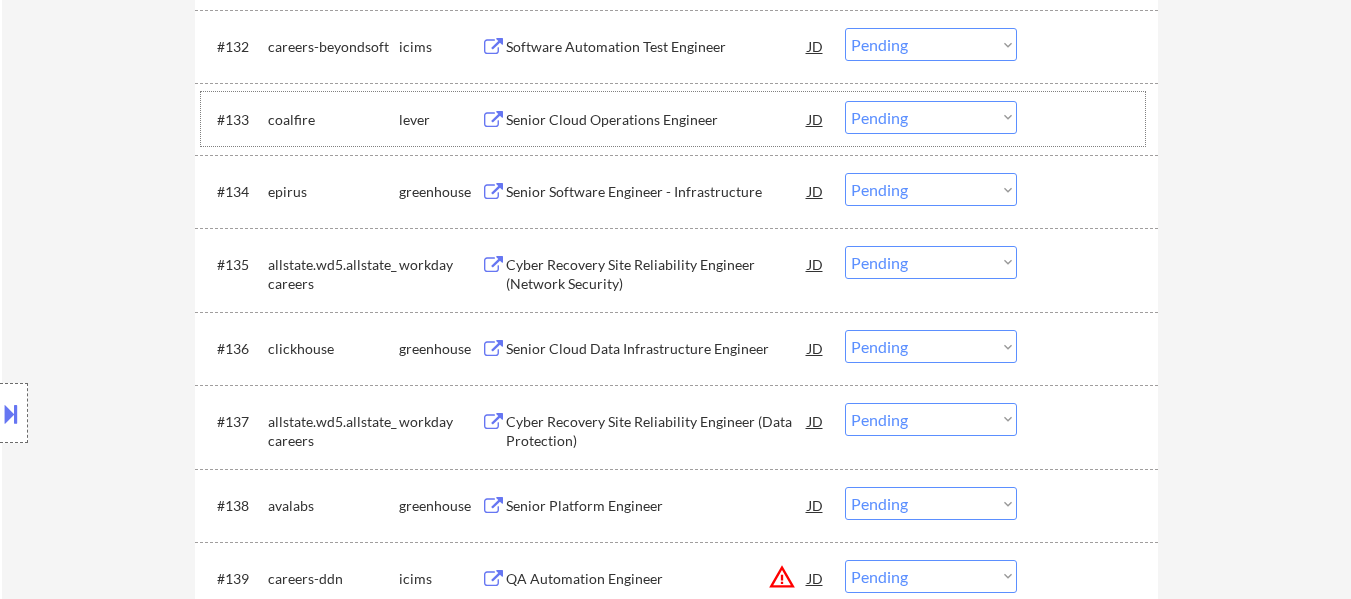 click on "#133 coalfire lever Senior Cloud Operations Engineer JD warning_amber Choose an option... Pending Applied Excluded (Questions) Excluded (Expired) Excluded (Location) Excluded (Bad Match) Excluded (Blocklist) Excluded (Salary) Excluded (Other)" at bounding box center [673, 119] 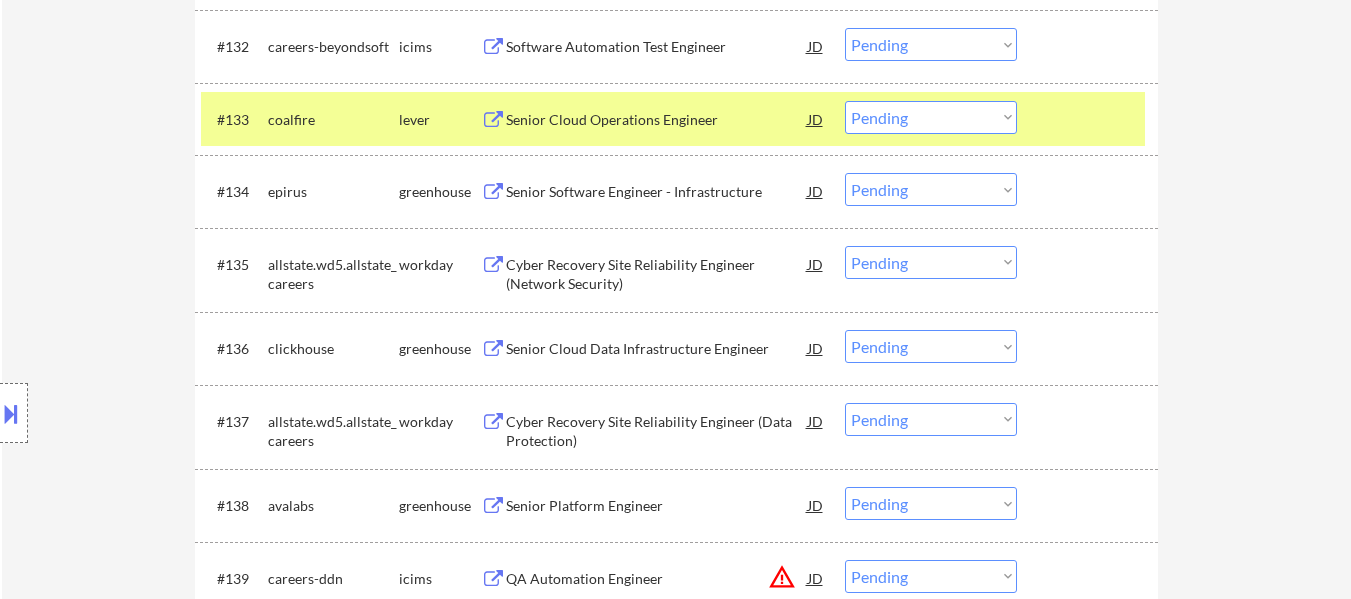 click on "Senior Software Engineer - Infrastructure" at bounding box center (657, 191) 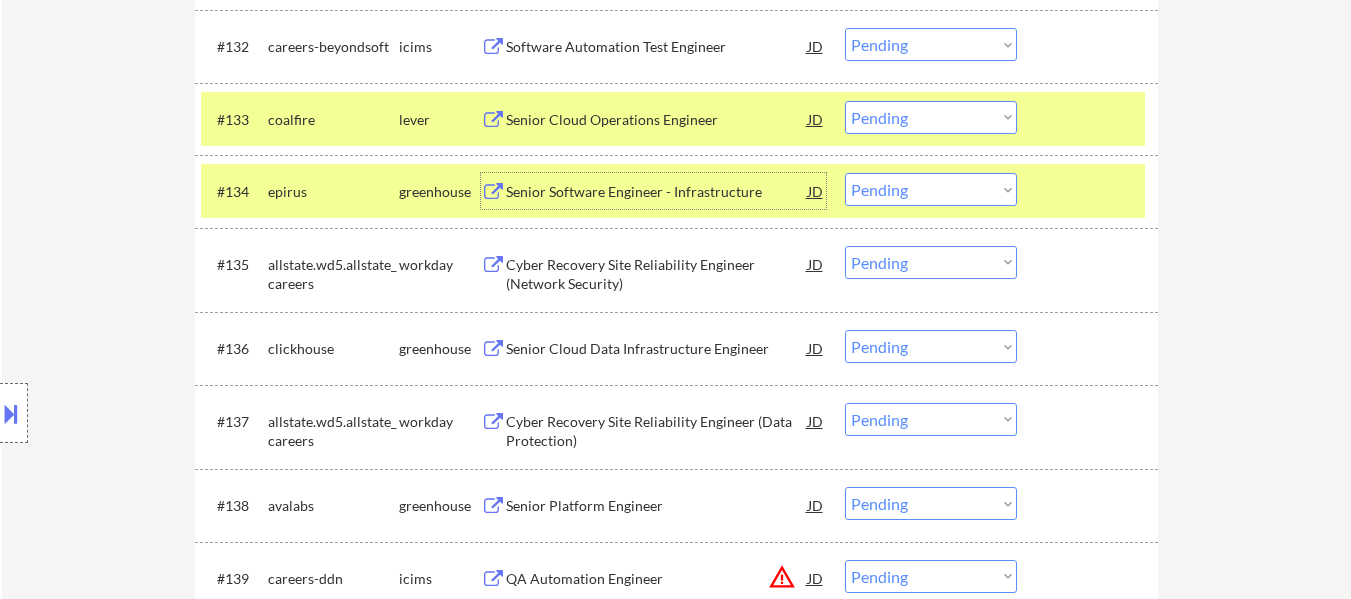click on "Choose an option... Pending Applied Excluded (Questions) Excluded (Expired) Excluded (Location) Excluded (Bad Match) Excluded (Blocklist) Excluded (Salary) Excluded (Other)" at bounding box center (931, 117) 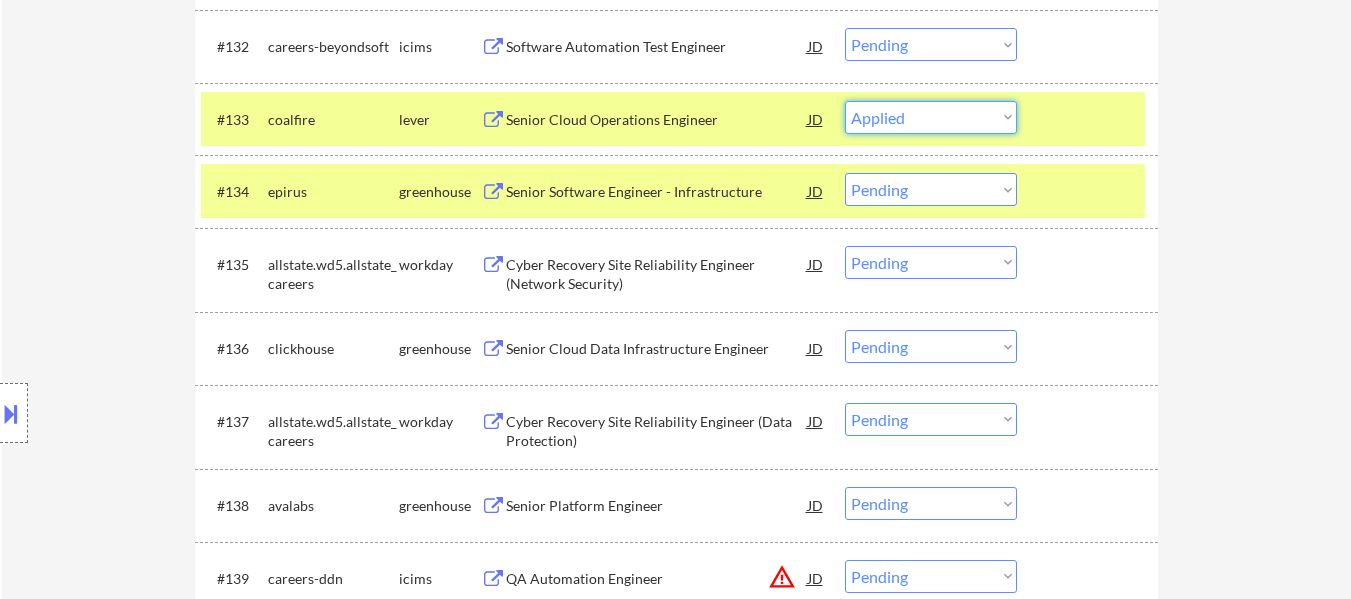 click on "Choose an option... Pending Applied Excluded (Questions) Excluded (Expired) Excluded (Location) Excluded (Bad Match) Excluded (Blocklist) Excluded (Salary) Excluded (Other)" at bounding box center [931, 117] 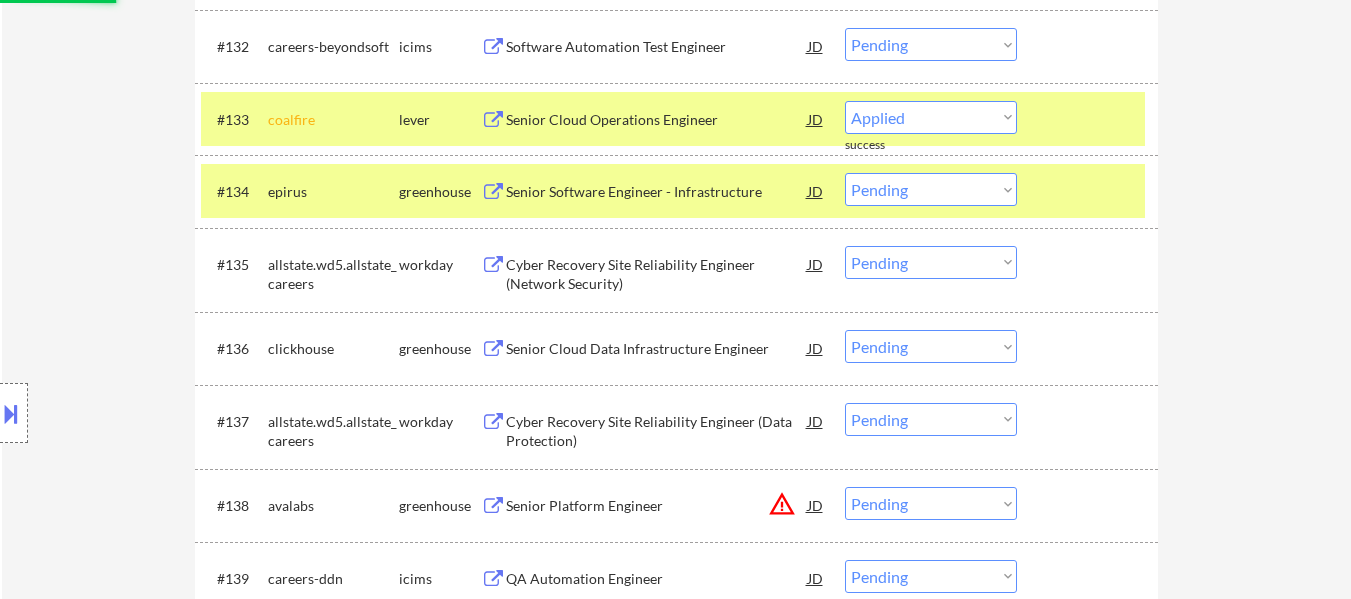 select on ""pending"" 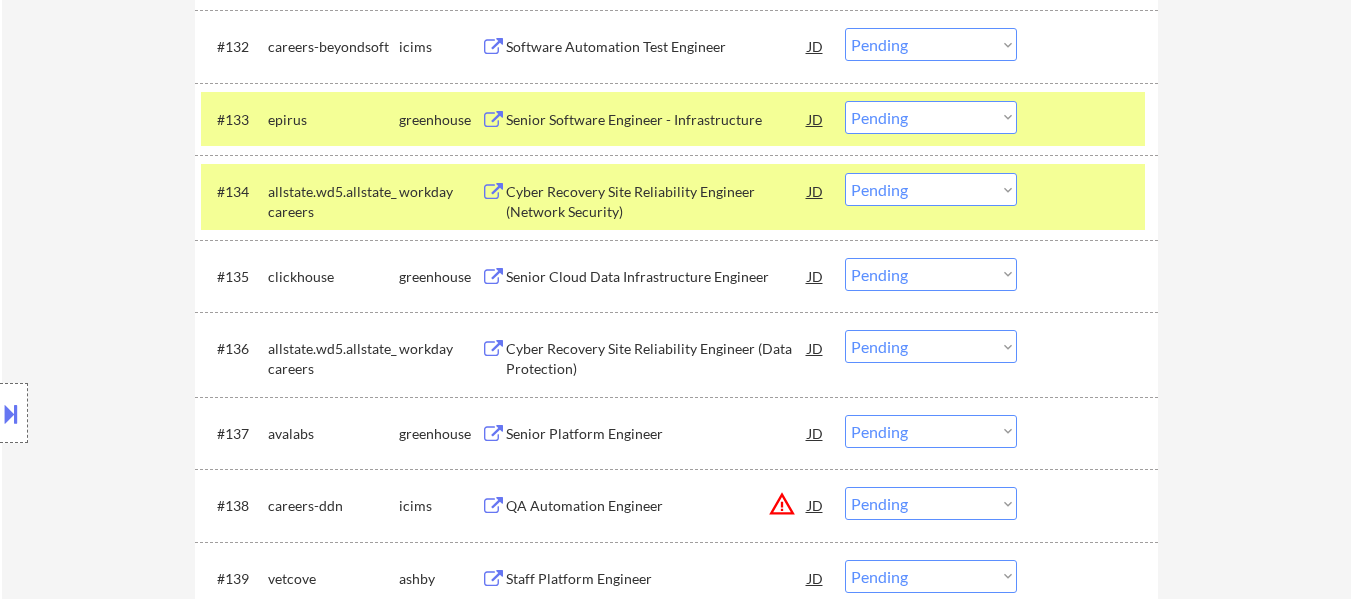 click at bounding box center (1090, 191) 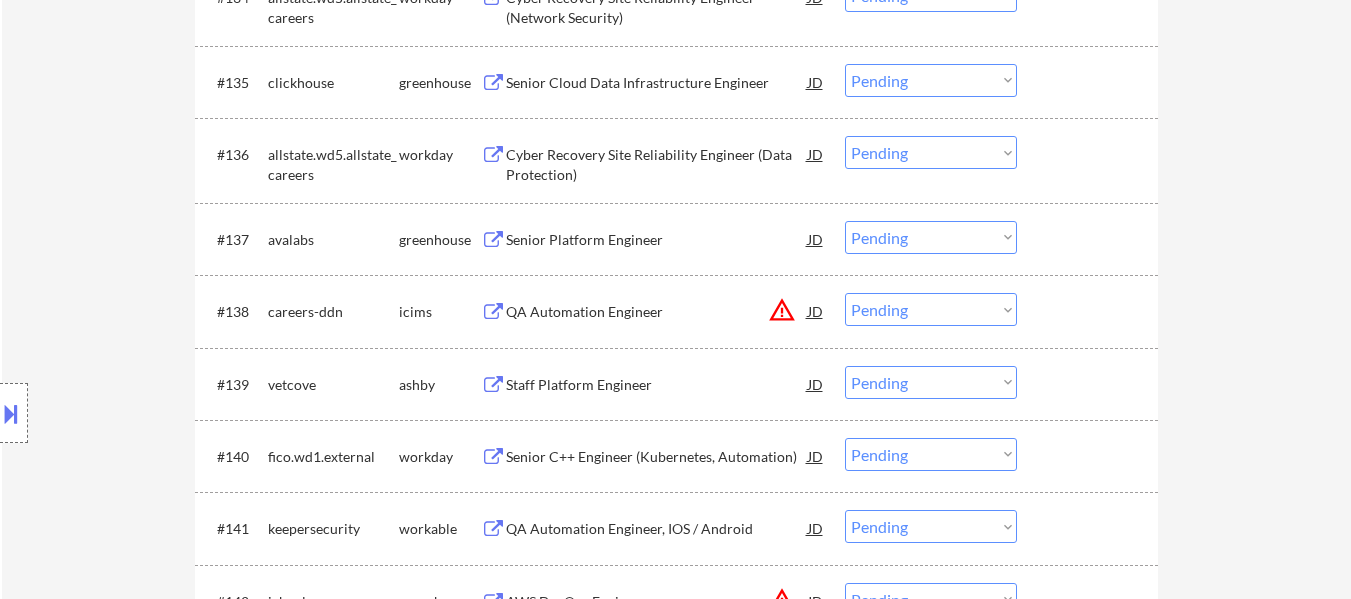 scroll, scrollTop: 3300, scrollLeft: 0, axis: vertical 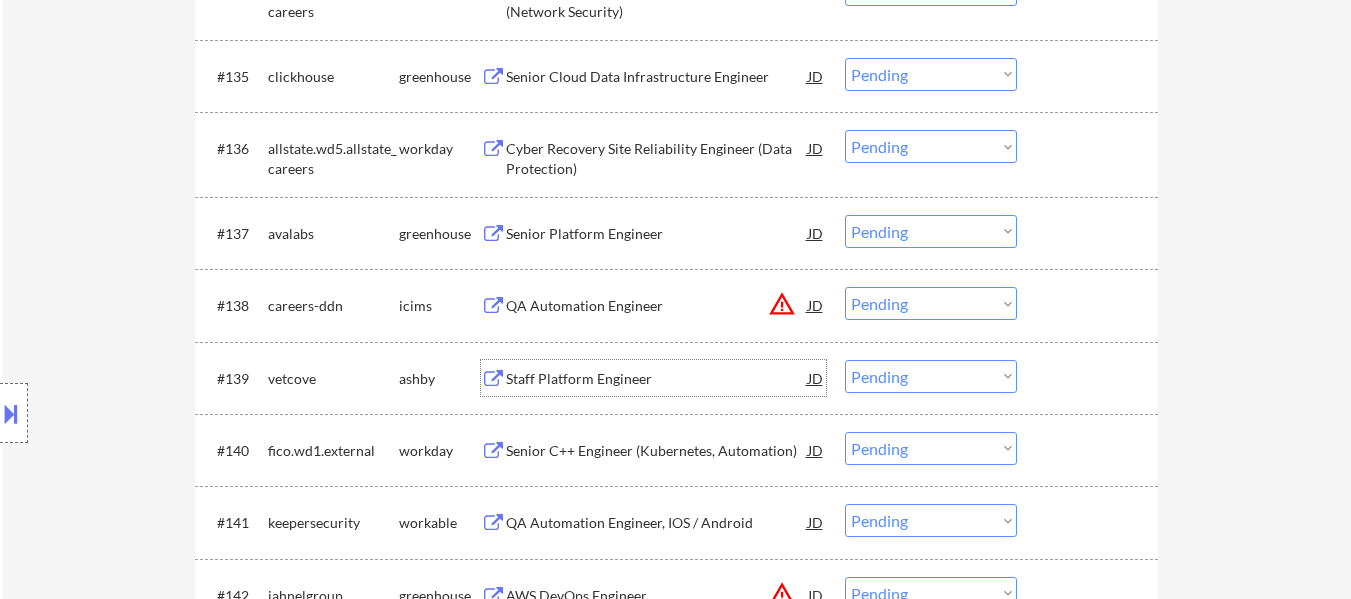 click on "Staff Platform Engineer" at bounding box center [657, 379] 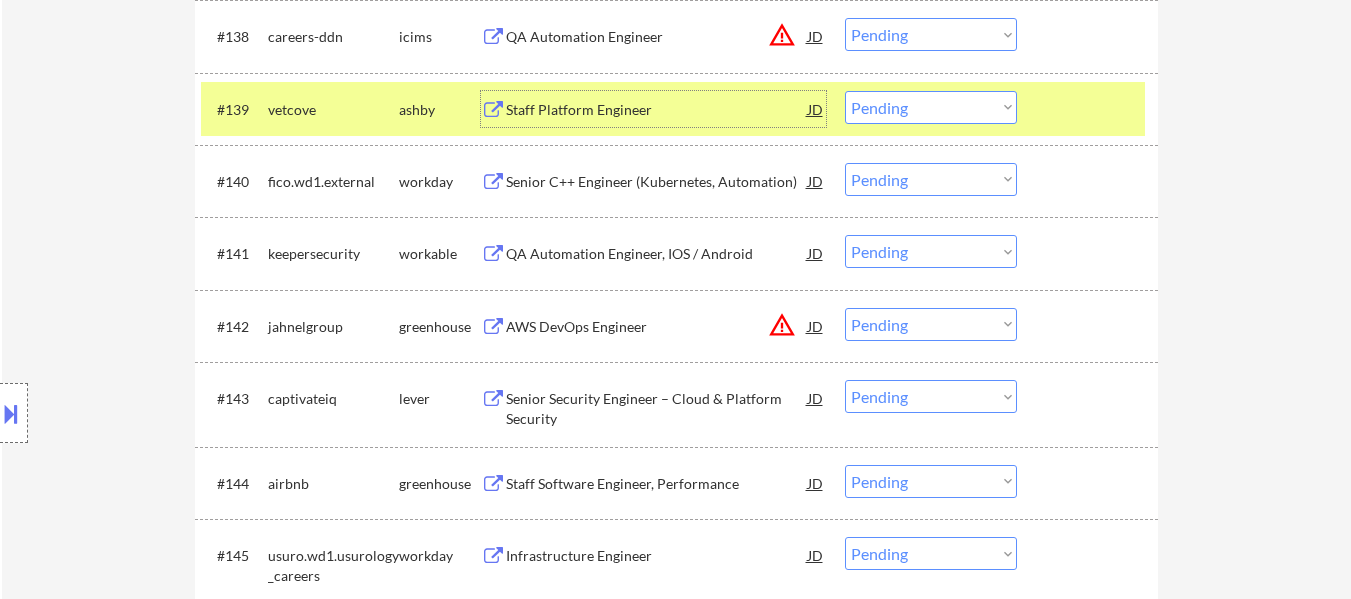 scroll, scrollTop: 3600, scrollLeft: 0, axis: vertical 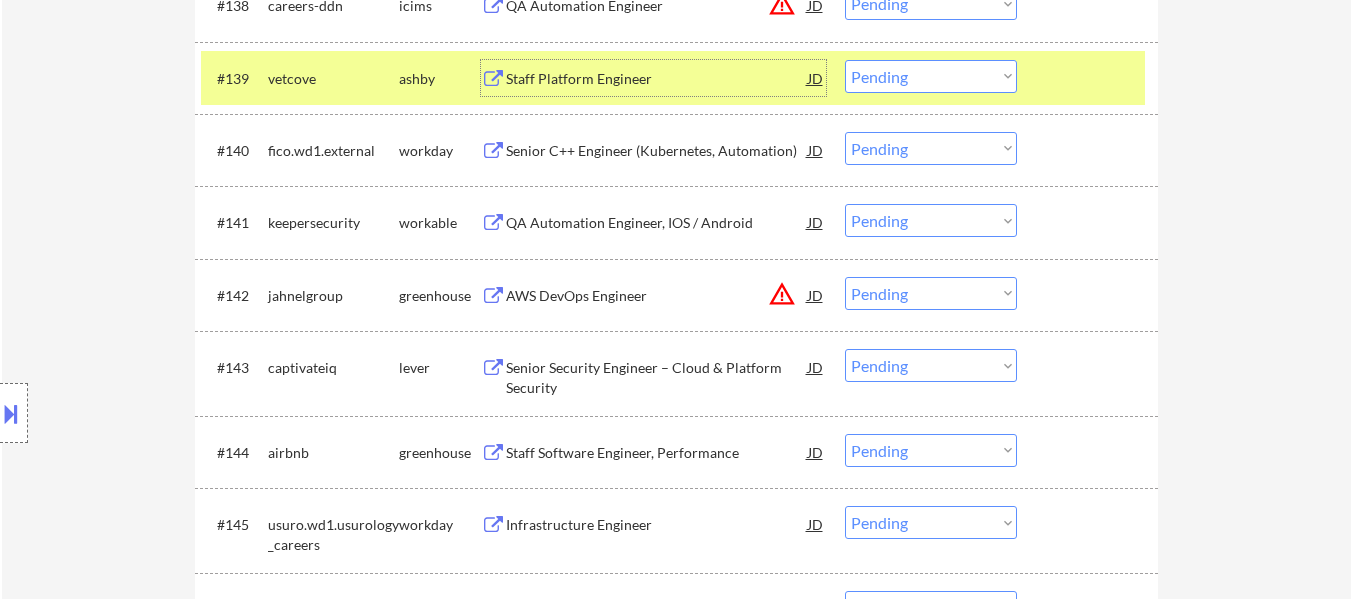 click on "Choose an option... Pending Applied Excluded (Questions) Excluded (Expired) Excluded (Location) Excluded (Bad Match) Excluded (Blocklist) Excluded (Salary) Excluded (Other)" at bounding box center [931, 148] 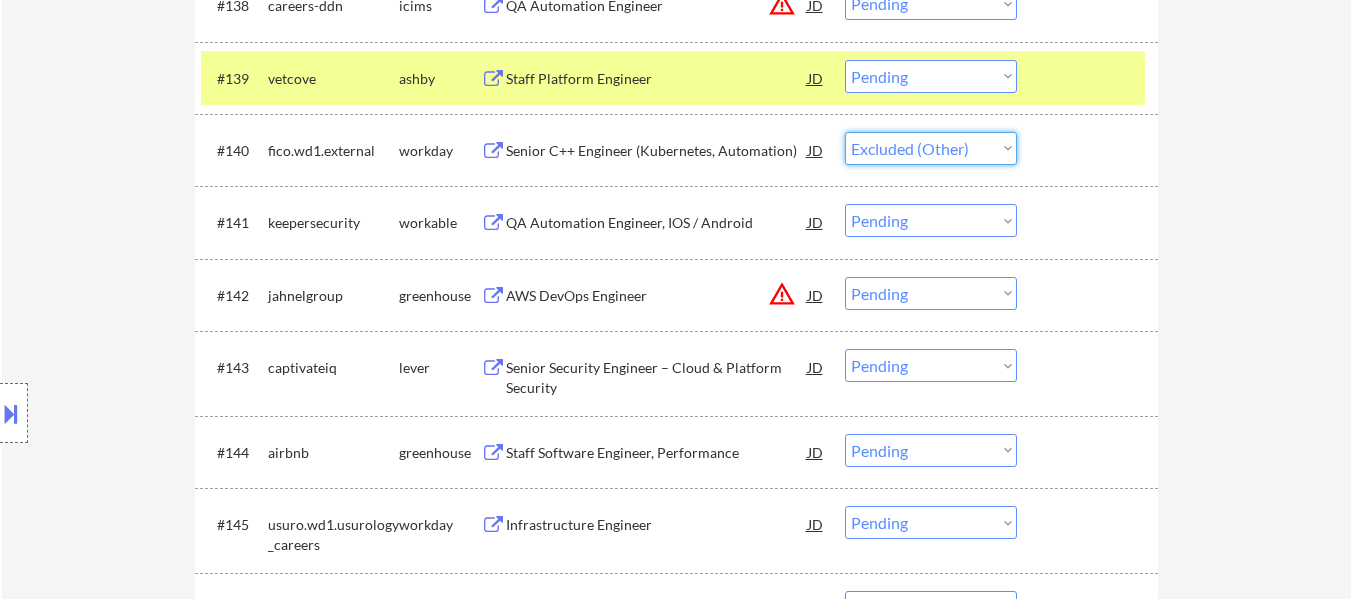click on "Choose an option... Pending Applied Excluded (Questions) Excluded (Expired) Excluded (Location) Excluded (Bad Match) Excluded (Blocklist) Excluded (Salary) Excluded (Other)" at bounding box center [931, 148] 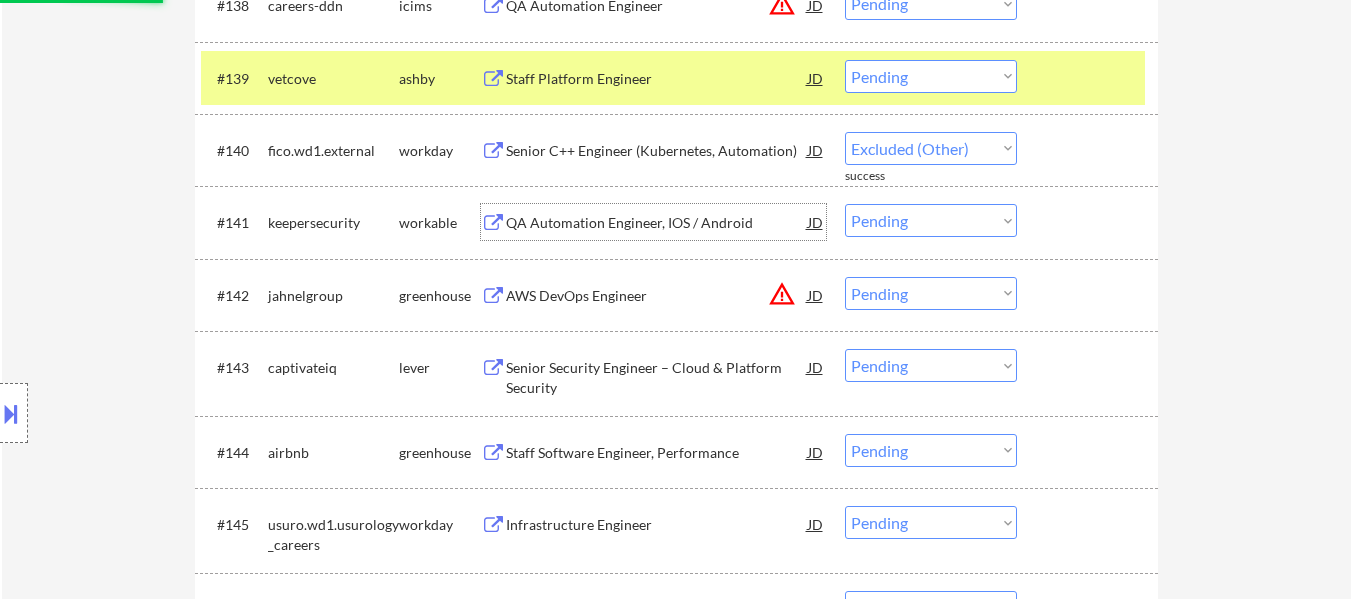 click on "QA Automation Engineer, IOS / Android" at bounding box center [657, 223] 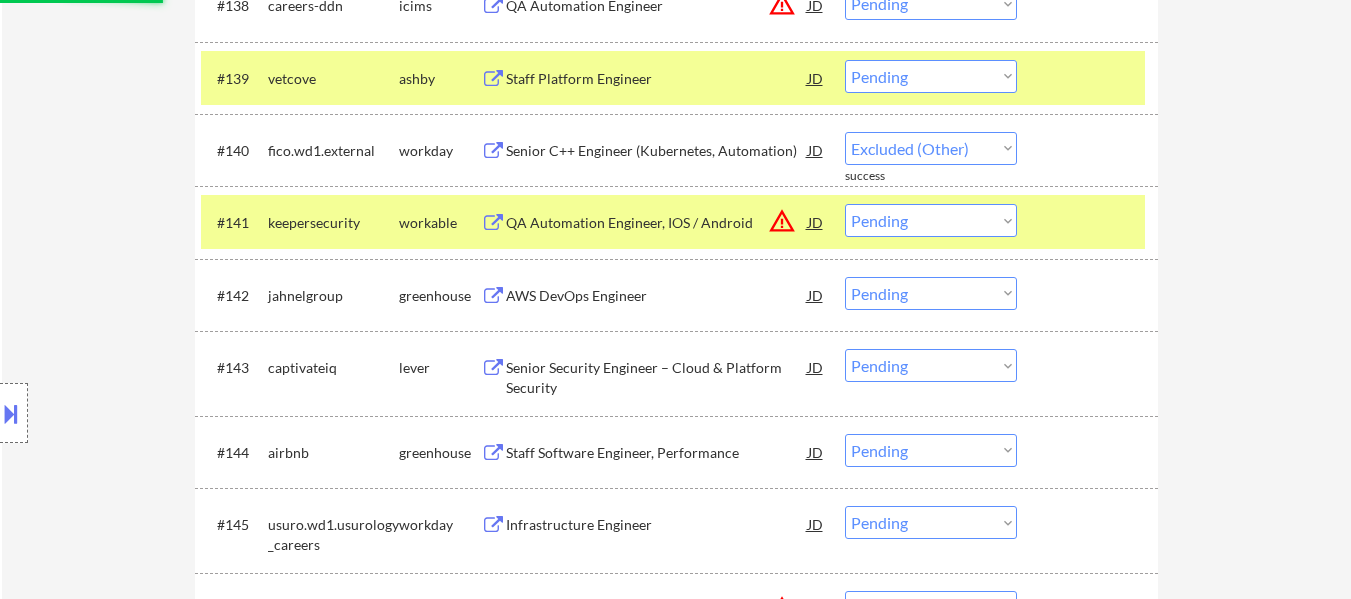 select on ""pending"" 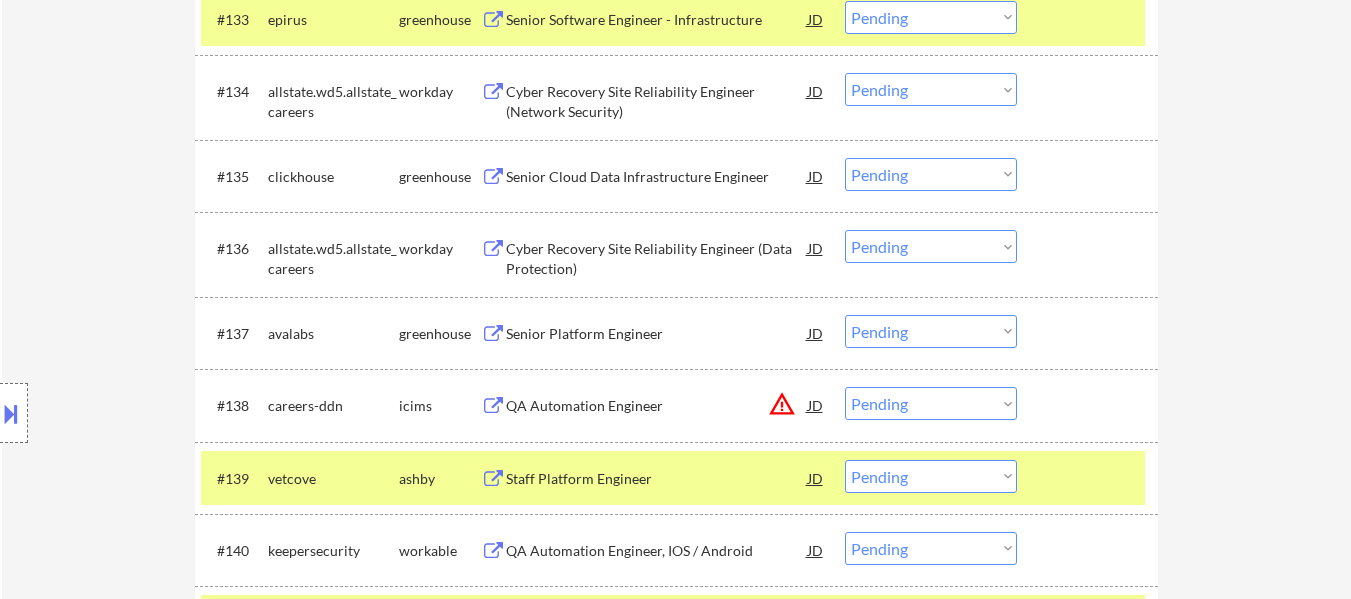 scroll, scrollTop: 3100, scrollLeft: 0, axis: vertical 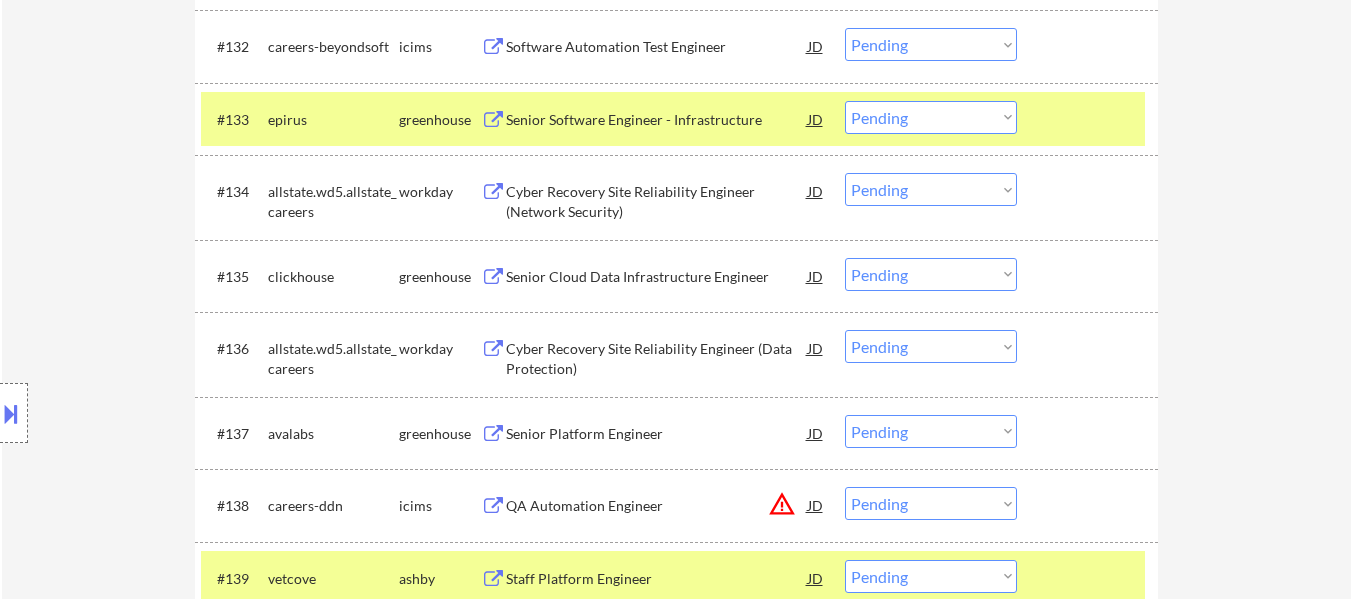 click at bounding box center (1090, 119) 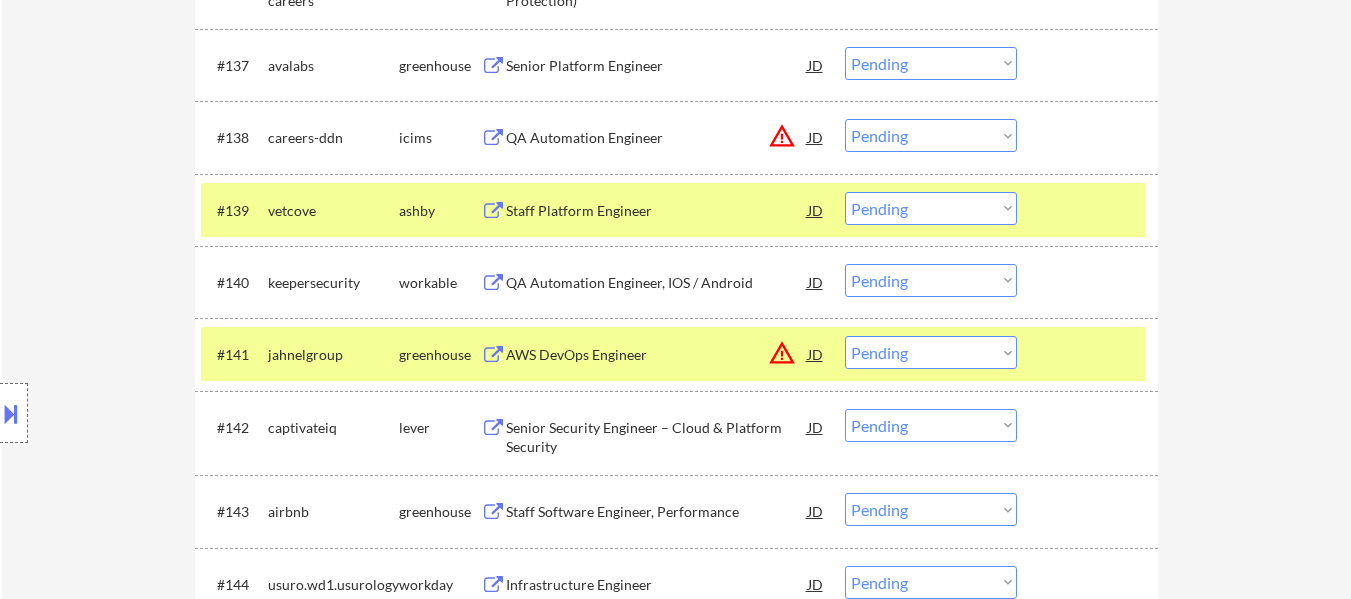 scroll, scrollTop: 3500, scrollLeft: 0, axis: vertical 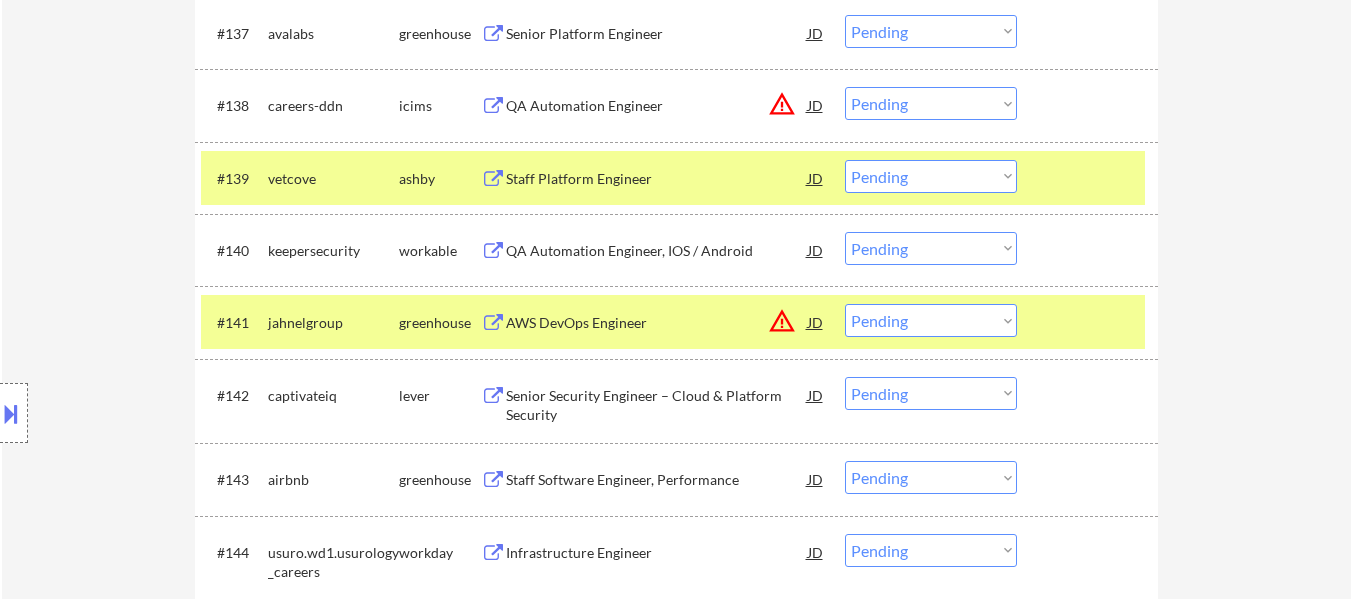 click on "Choose an option... Pending Applied Excluded (Questions) Excluded (Expired) Excluded (Location) Excluded (Bad Match) Excluded (Blocklist) Excluded (Salary) Excluded (Other)" at bounding box center (931, 176) 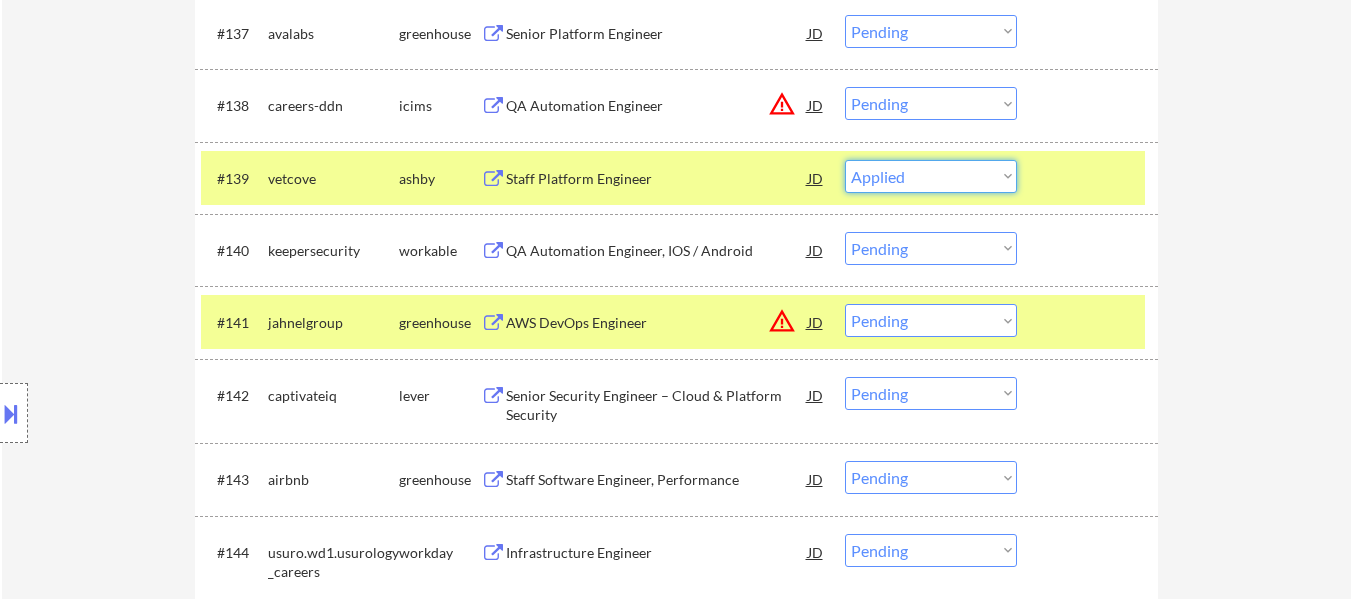 click on "Choose an option... Pending Applied Excluded (Questions) Excluded (Expired) Excluded (Location) Excluded (Bad Match) Excluded (Blocklist) Excluded (Salary) Excluded (Other)" at bounding box center [931, 176] 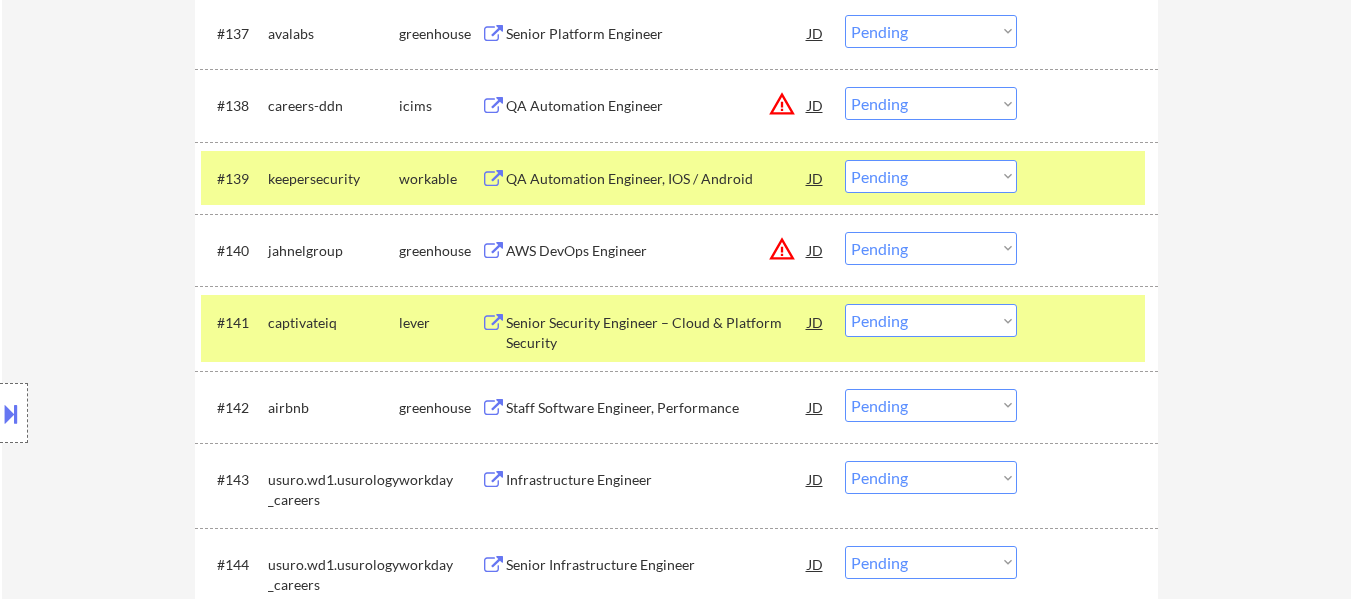 click at bounding box center (1090, 322) 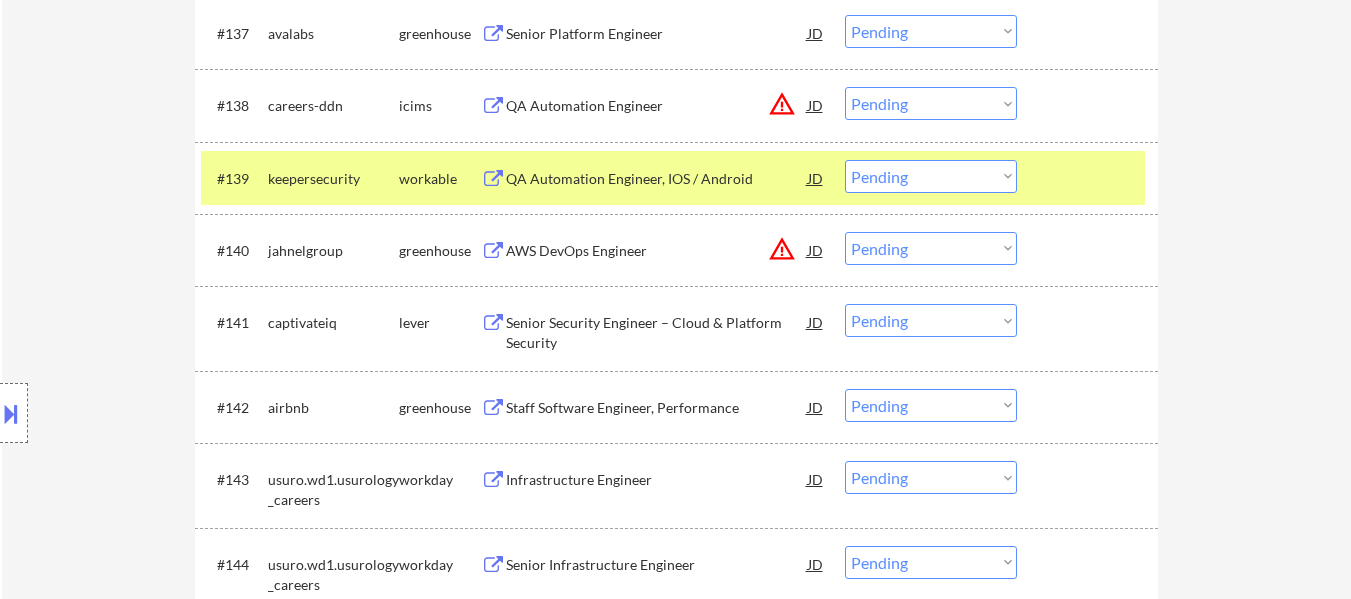 click on "AWS DevOps Engineer" at bounding box center (657, 251) 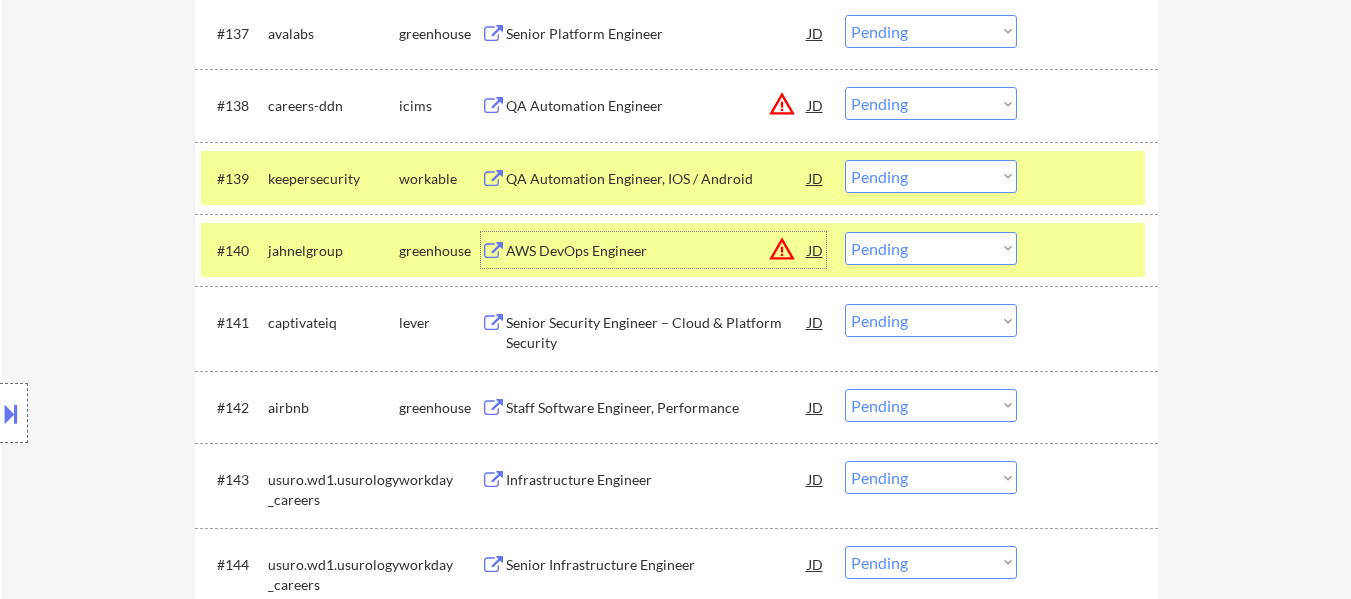 click on "Choose an option... Pending Applied Excluded (Questions) Excluded (Expired) Excluded (Location) Excluded (Bad Match) Excluded (Blocklist) Excluded (Salary) Excluded (Other)" at bounding box center (931, 176) 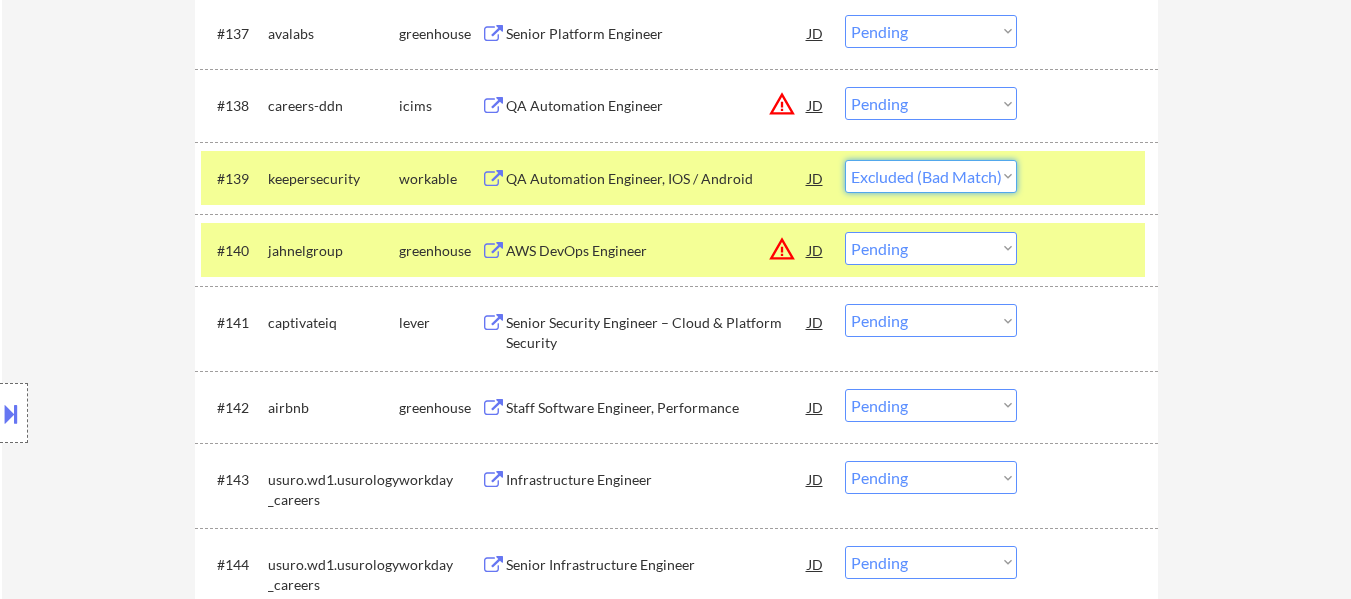 click on "Choose an option... Pending Applied Excluded (Questions) Excluded (Expired) Excluded (Location) Excluded (Bad Match) Excluded (Blocklist) Excluded (Salary) Excluded (Other)" at bounding box center (931, 176) 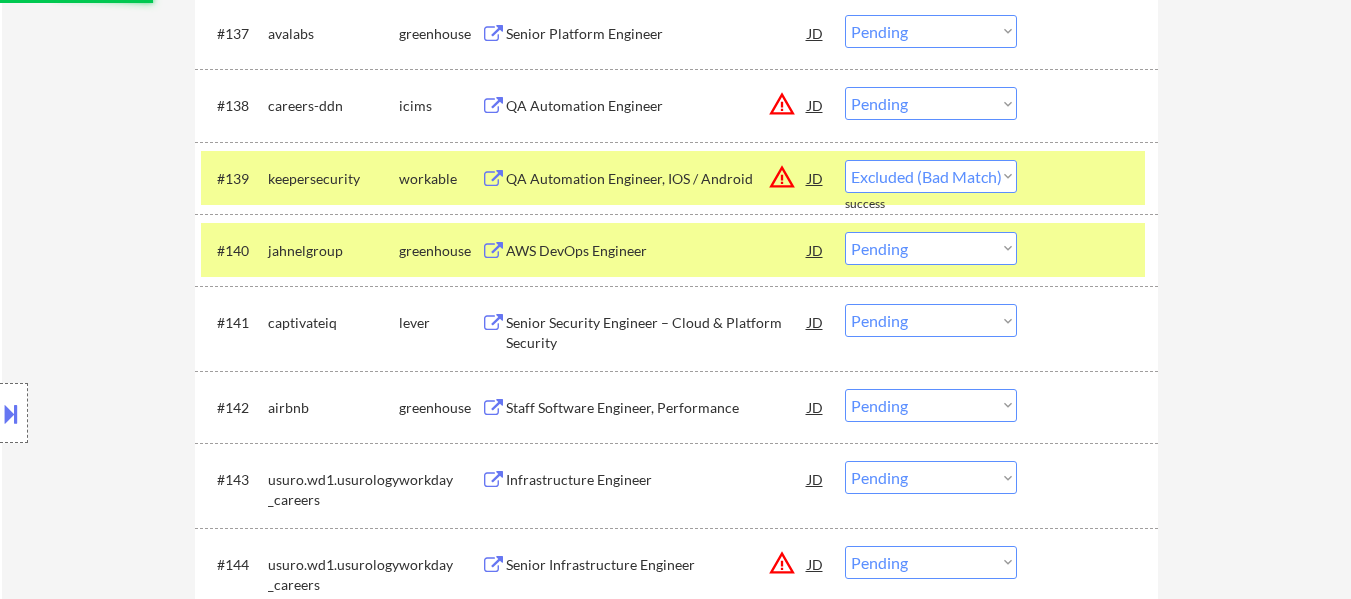 select on ""pending"" 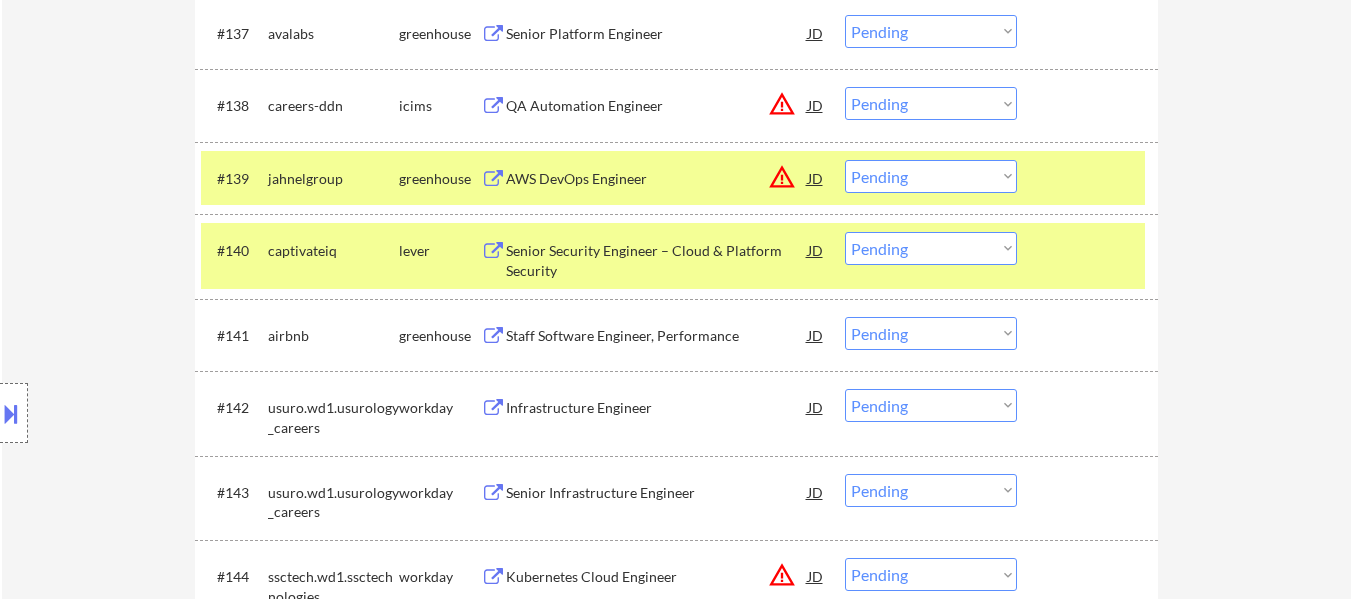 click at bounding box center [1090, 250] 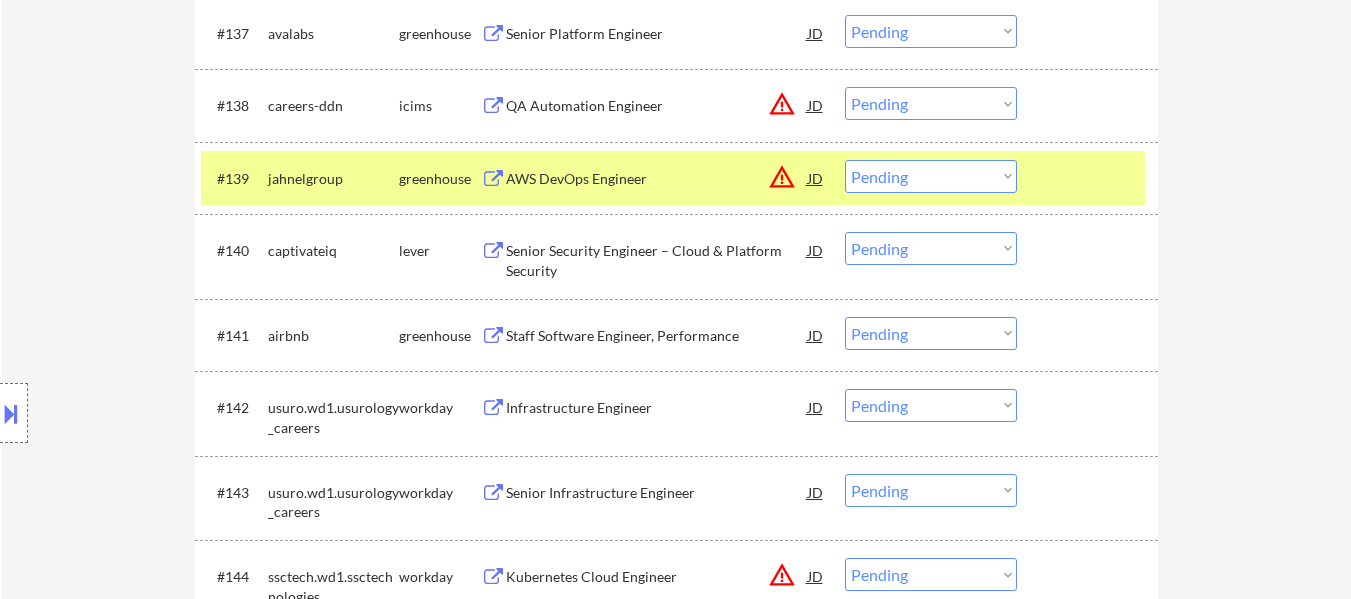 click on "Senior Security Engineer – Cloud & Platform Security" at bounding box center [657, 260] 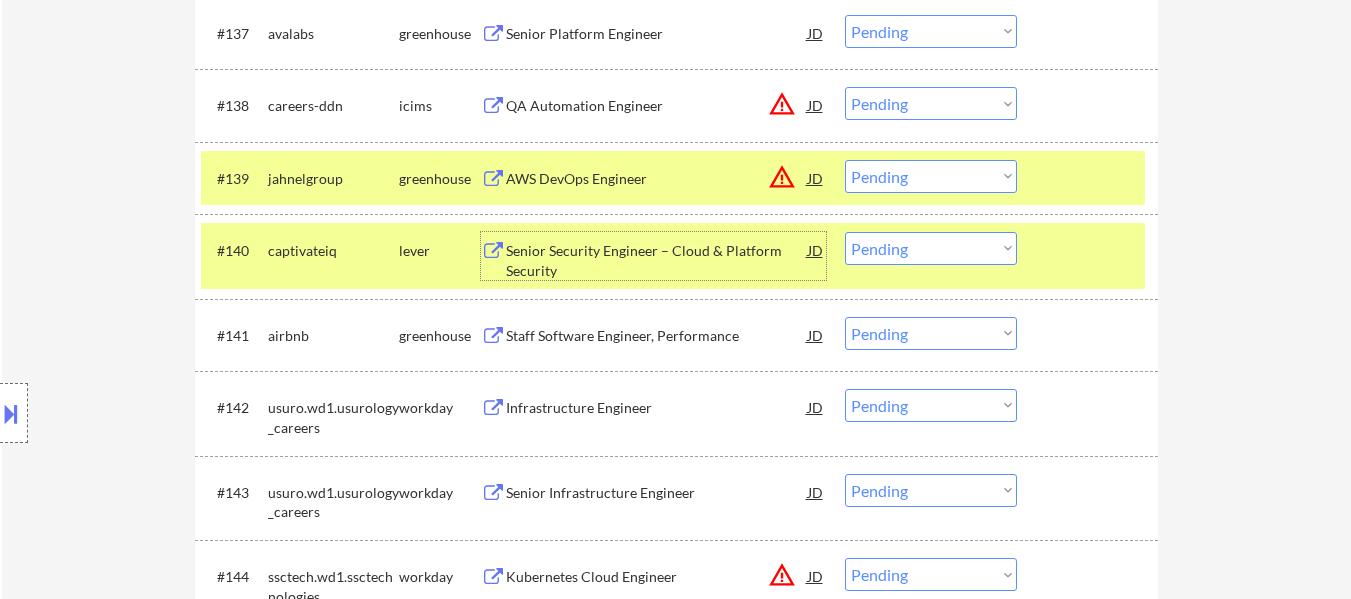click on "Choose an option... Pending Applied Excluded (Questions) Excluded (Expired) Excluded (Location) Excluded (Bad Match) Excluded (Blocklist) Excluded (Salary) Excluded (Other)" at bounding box center (931, 248) 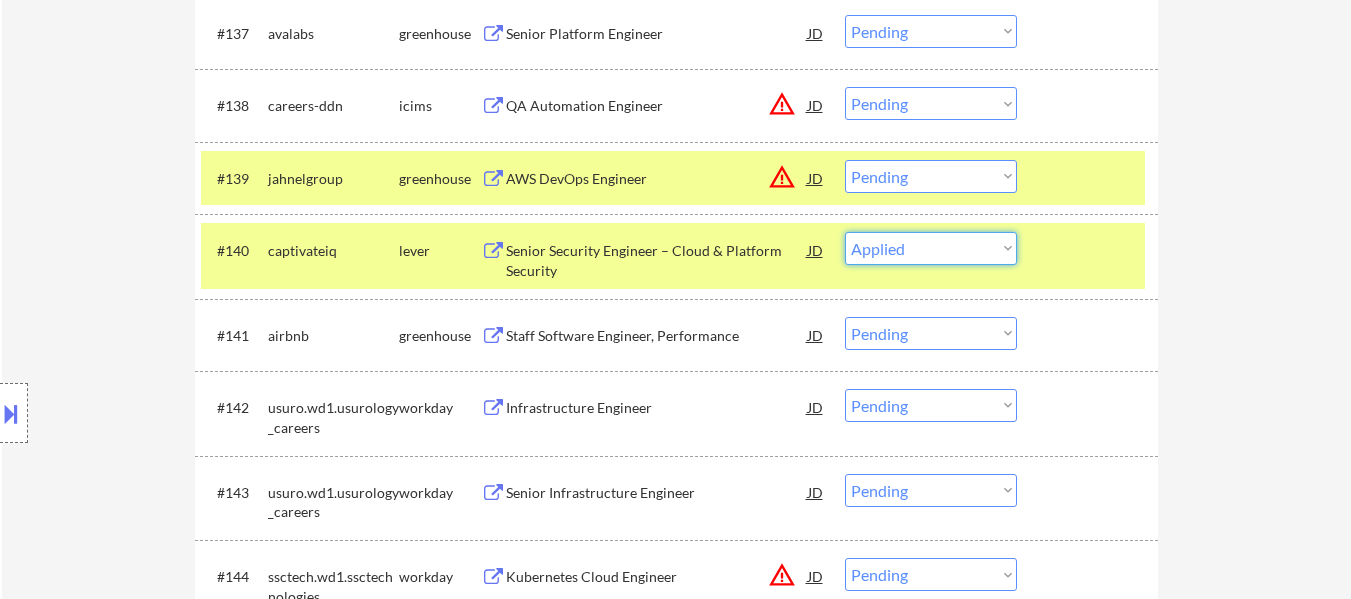 click on "Choose an option... Pending Applied Excluded (Questions) Excluded (Expired) Excluded (Location) Excluded (Bad Match) Excluded (Blocklist) Excluded (Salary) Excluded (Other)" at bounding box center (931, 248) 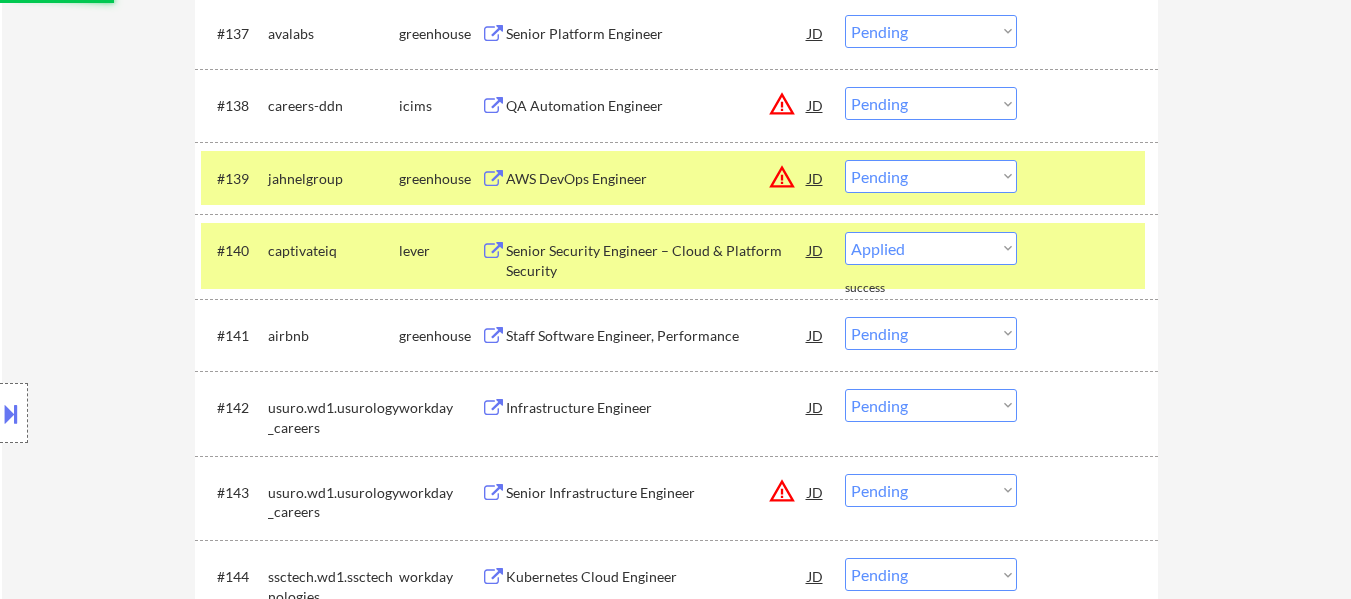 select on ""pending"" 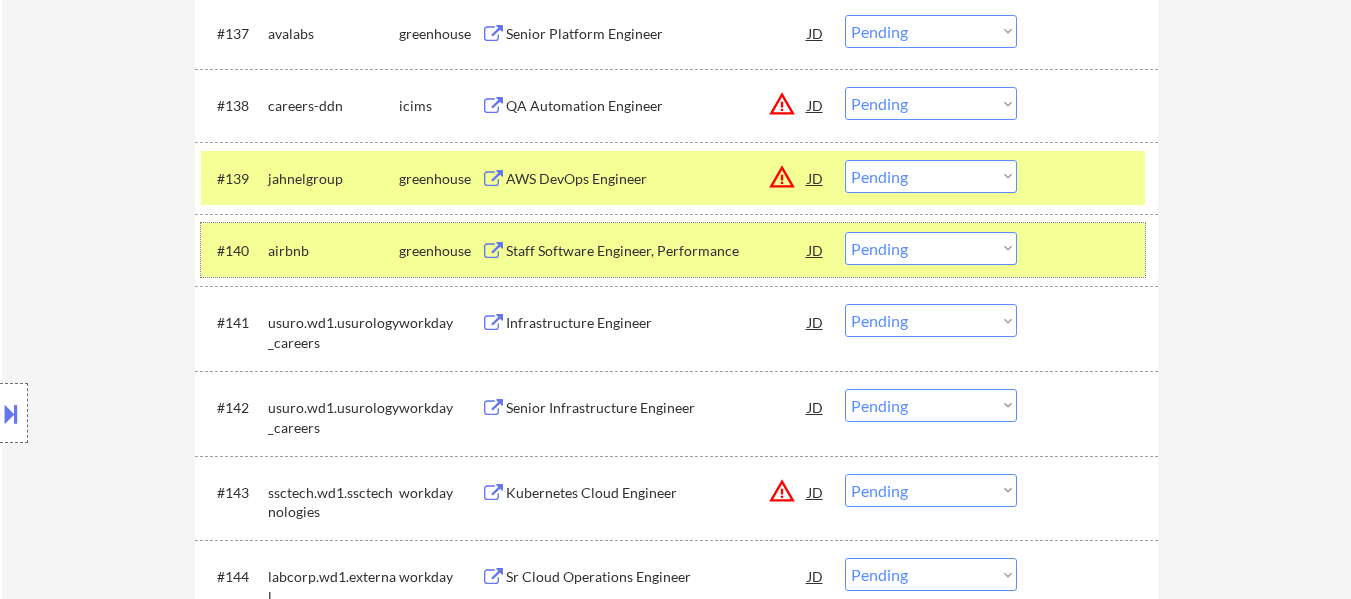 click at bounding box center [1090, 250] 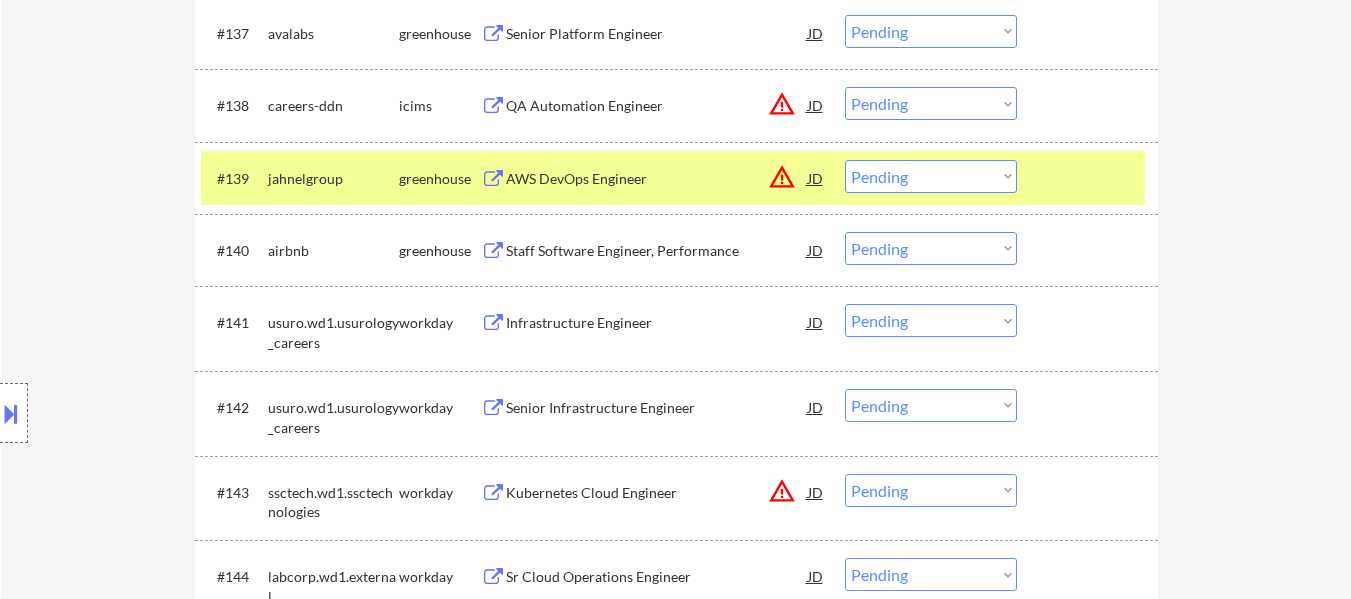 click on "Staff Software Engineer, Performance" at bounding box center (657, 251) 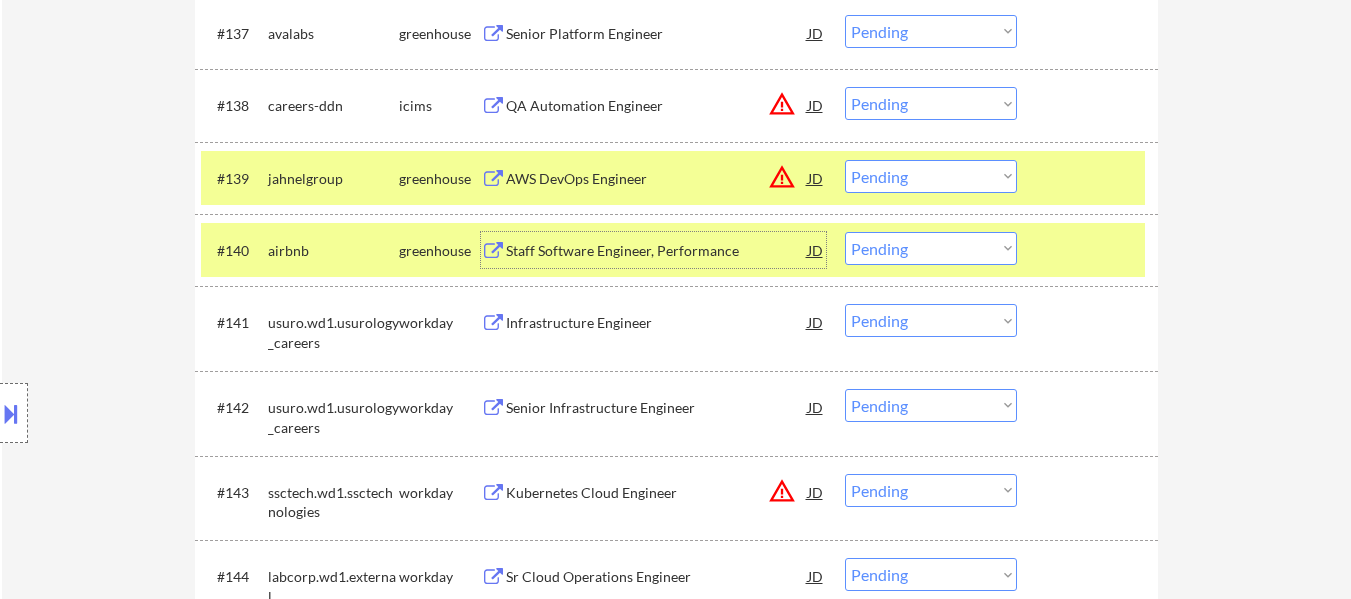 click on "Choose an option... Pending Applied Excluded (Questions) Excluded (Expired) Excluded (Location) Excluded (Bad Match) Excluded (Blocklist) Excluded (Salary) Excluded (Other)" at bounding box center (931, 176) 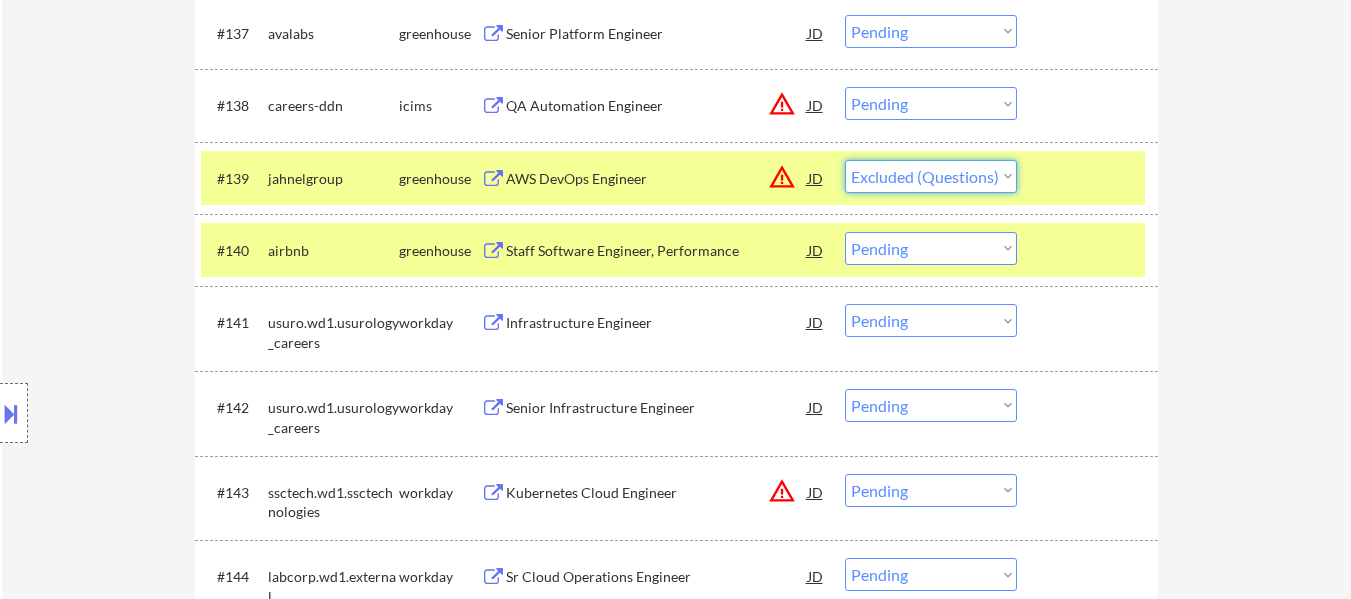 click on "Choose an option... Pending Applied Excluded (Questions) Excluded (Expired) Excluded (Location) Excluded (Bad Match) Excluded (Blocklist) Excluded (Salary) Excluded (Other)" at bounding box center [931, 176] 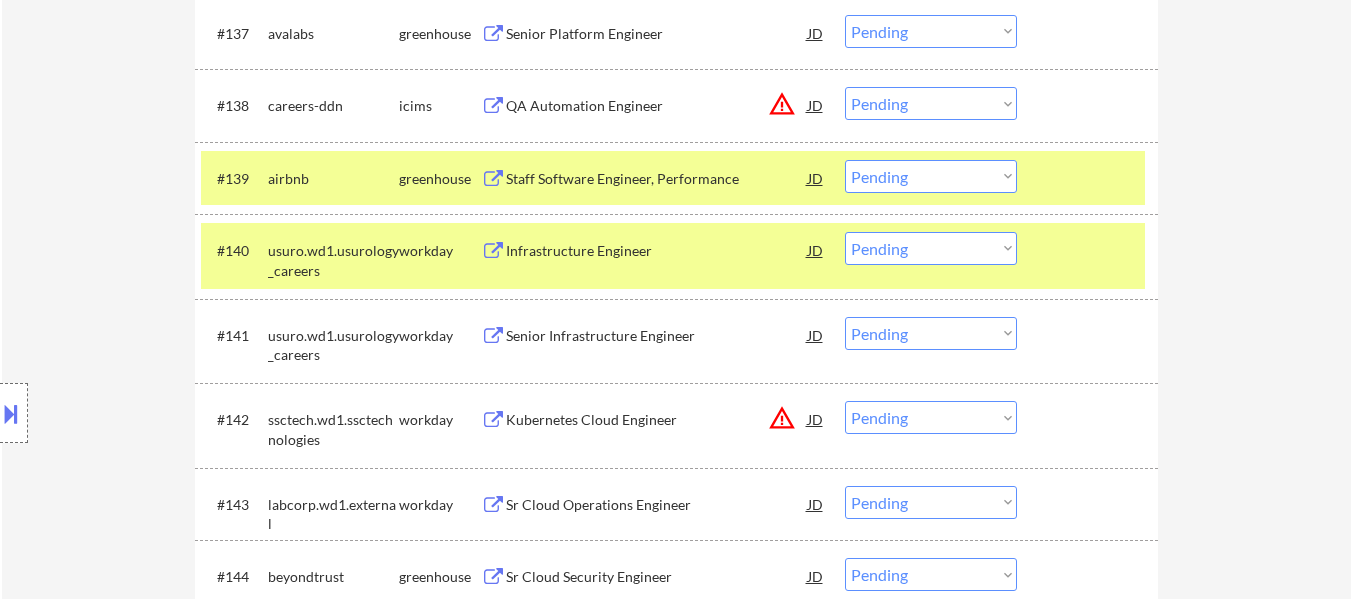 click on "JD" at bounding box center (816, 178) 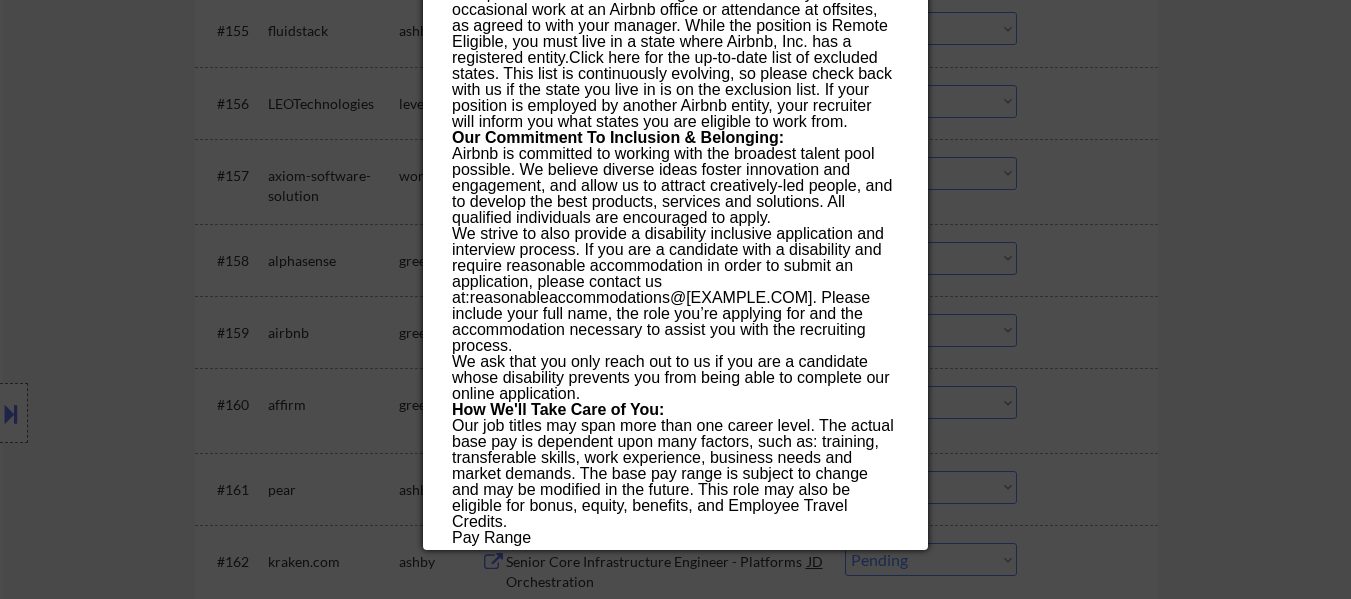 scroll, scrollTop: 4900, scrollLeft: 0, axis: vertical 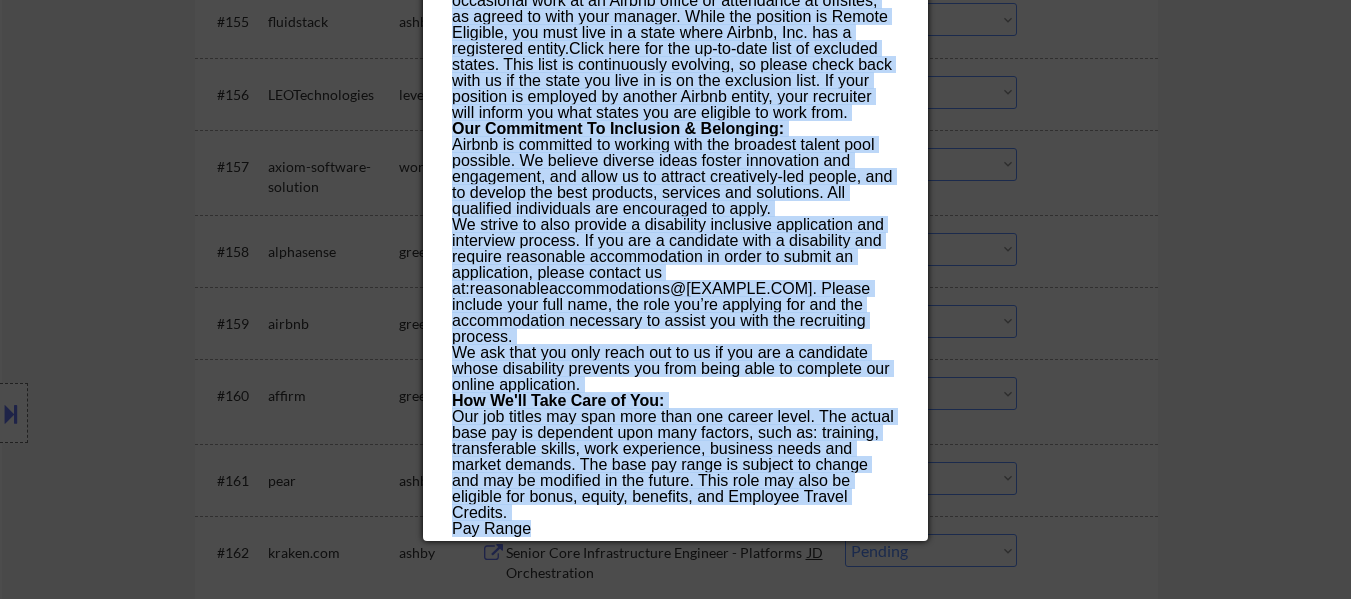drag, startPoint x: 452, startPoint y: 81, endPoint x: 682, endPoint y: 517, distance: 492.94626 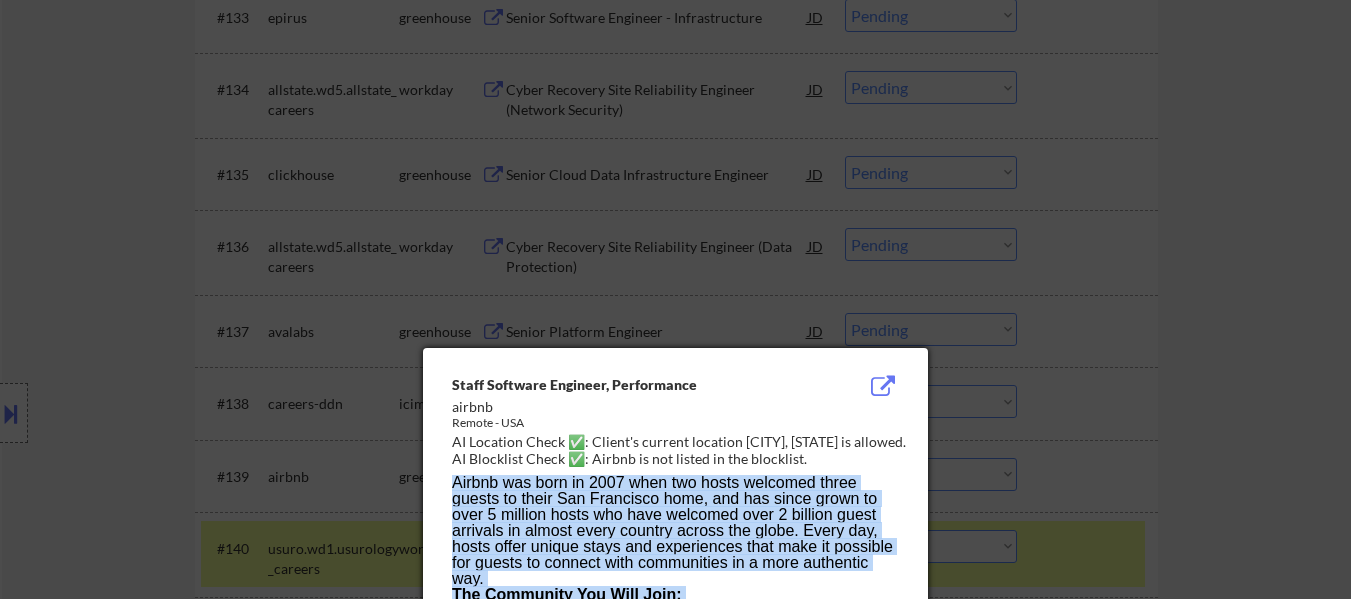 scroll, scrollTop: 3200, scrollLeft: 0, axis: vertical 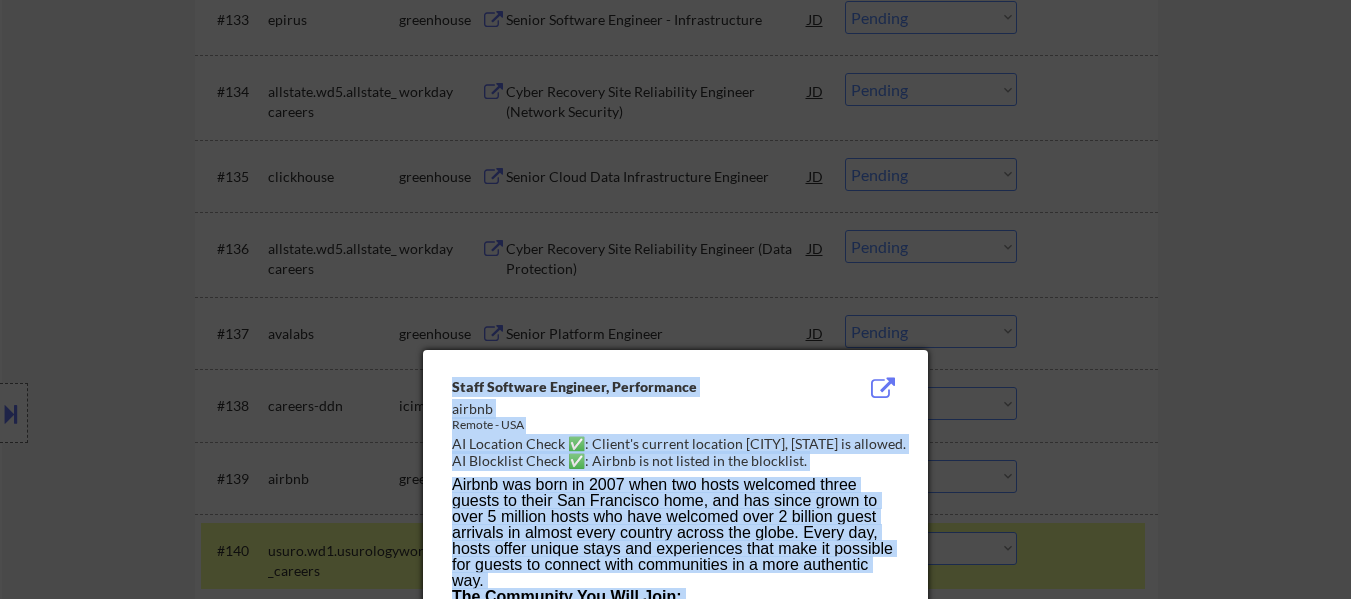 drag, startPoint x: 627, startPoint y: 531, endPoint x: 411, endPoint y: 388, distance: 259.04633 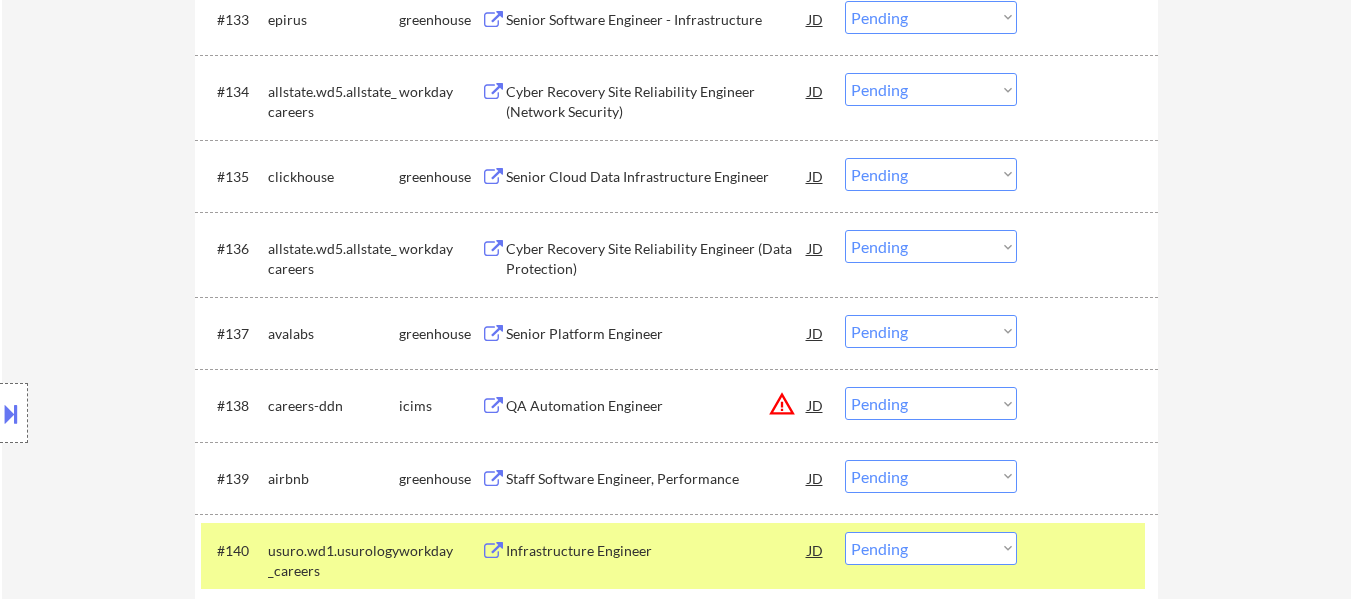 scroll, scrollTop: 3400, scrollLeft: 0, axis: vertical 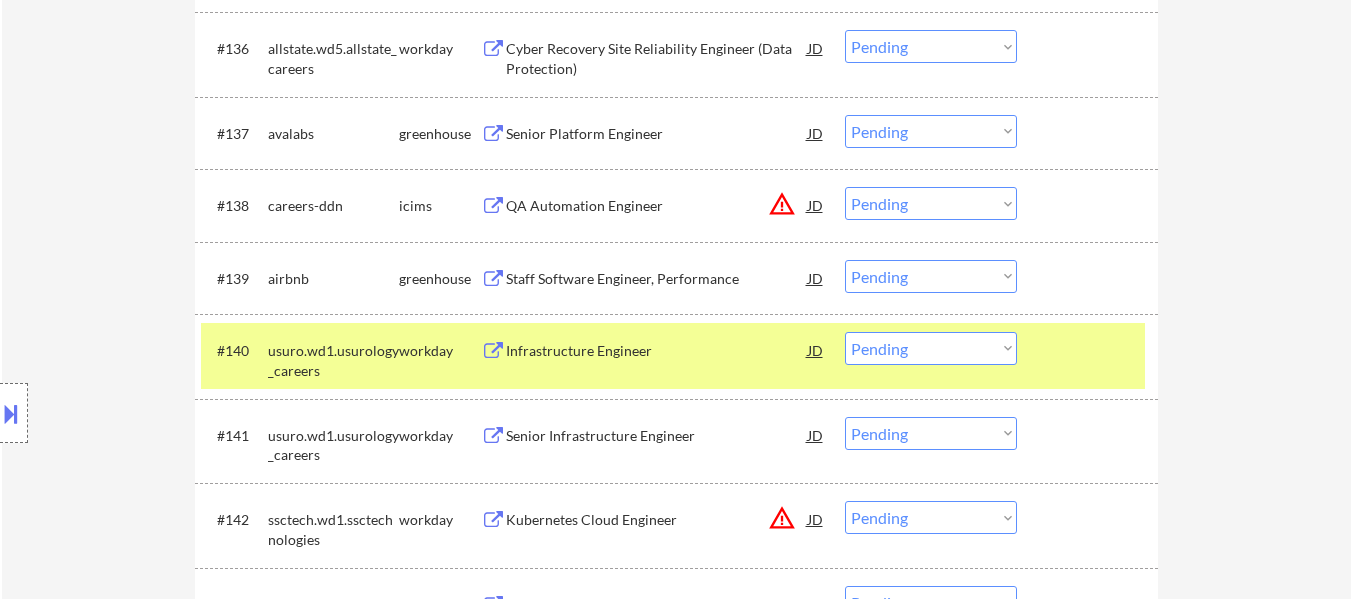 click at bounding box center [1090, 278] 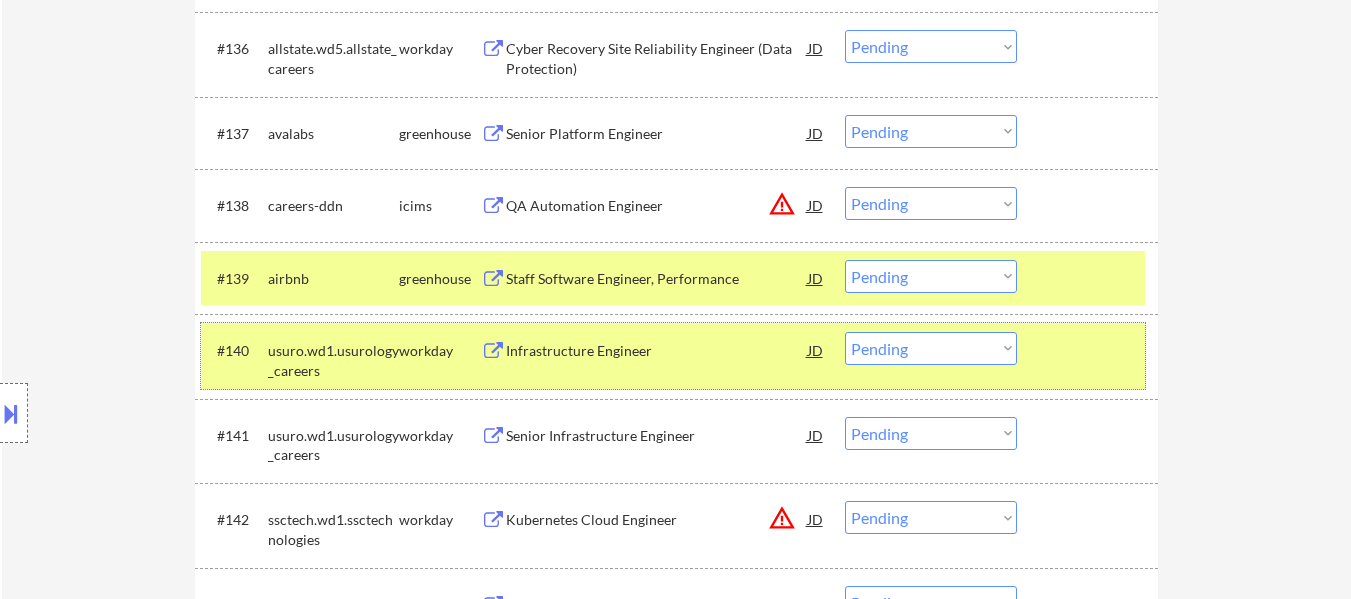 click on "#140 usuro.wd1.usurology_careers workday Infrastructure Engineer JD warning_amber Choose an option... Pending Applied Excluded (Questions) Excluded (Expired) Excluded (Location) Excluded (Bad Match) Excluded (Blocklist) Excluded (Salary) Excluded (Other)" at bounding box center (673, 356) 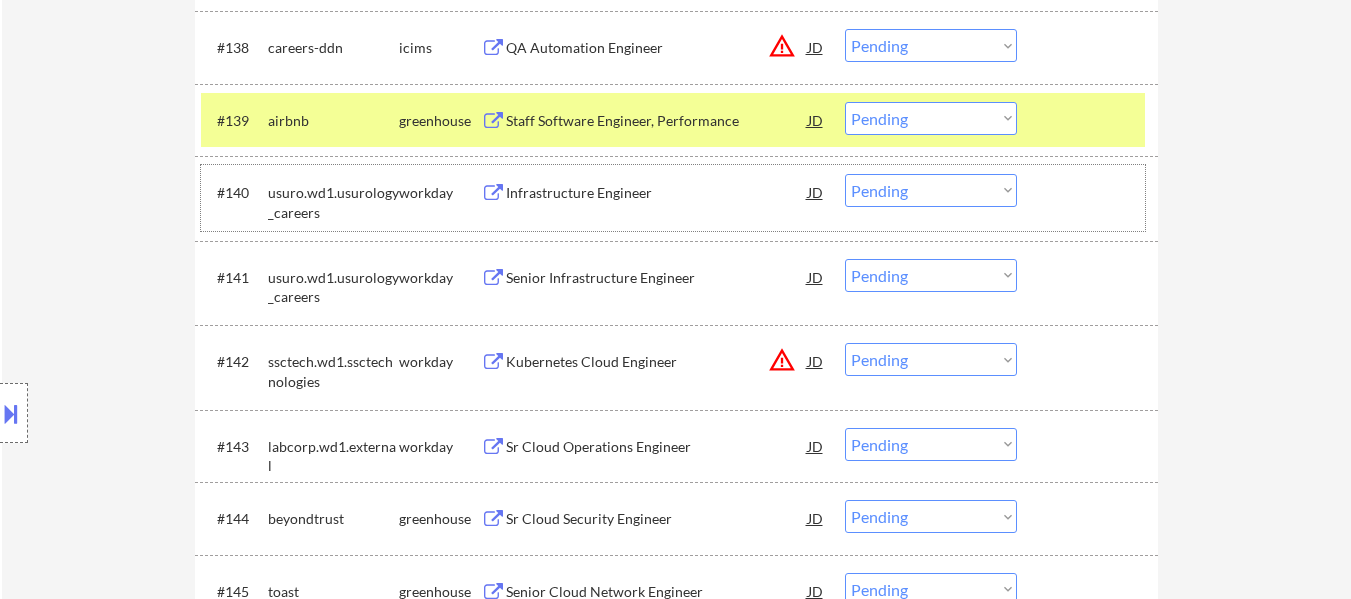scroll, scrollTop: 3600, scrollLeft: 0, axis: vertical 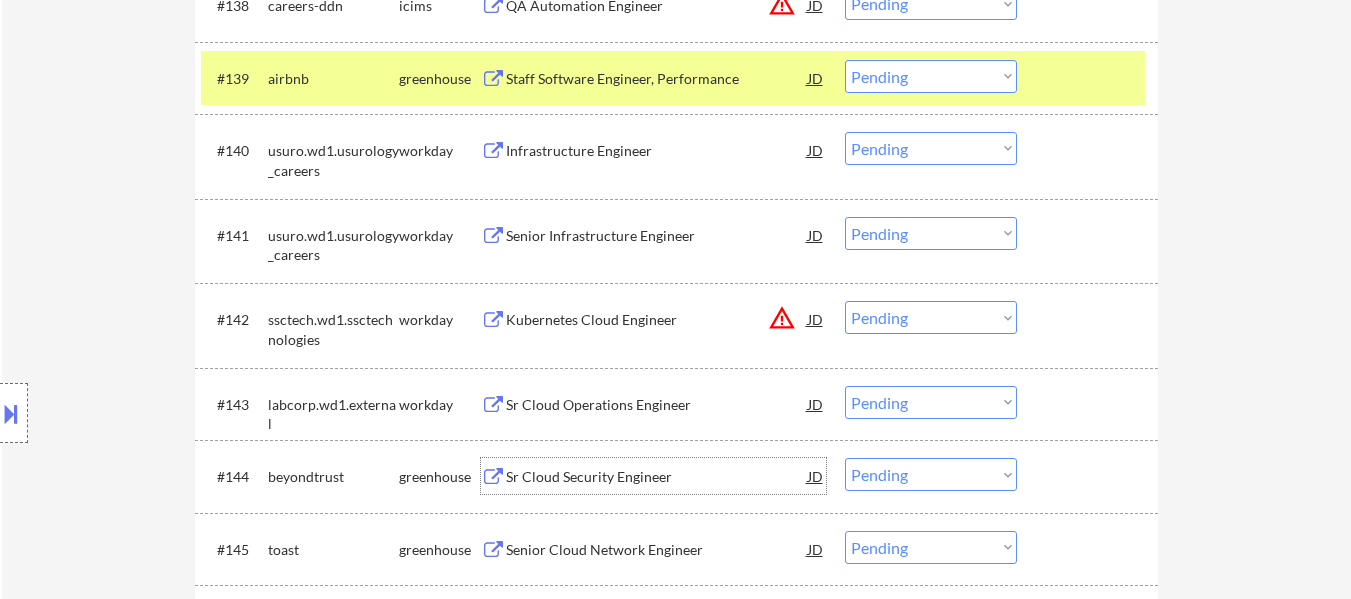 click on "Sr Cloud Security Engineer" at bounding box center [657, 477] 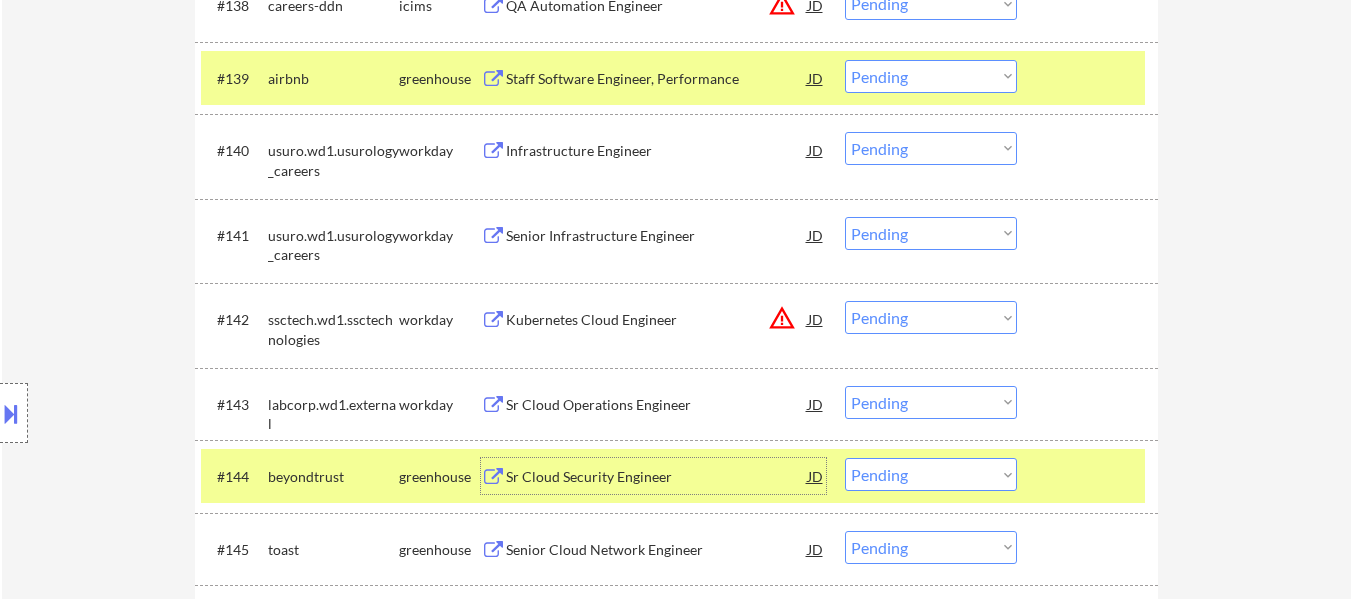 click on "Choose an option... Pending Applied Excluded (Questions) Excluded (Expired) Excluded (Location) Excluded (Bad Match) Excluded (Blocklist) Excluded (Salary) Excluded (Other)" at bounding box center (931, 76) 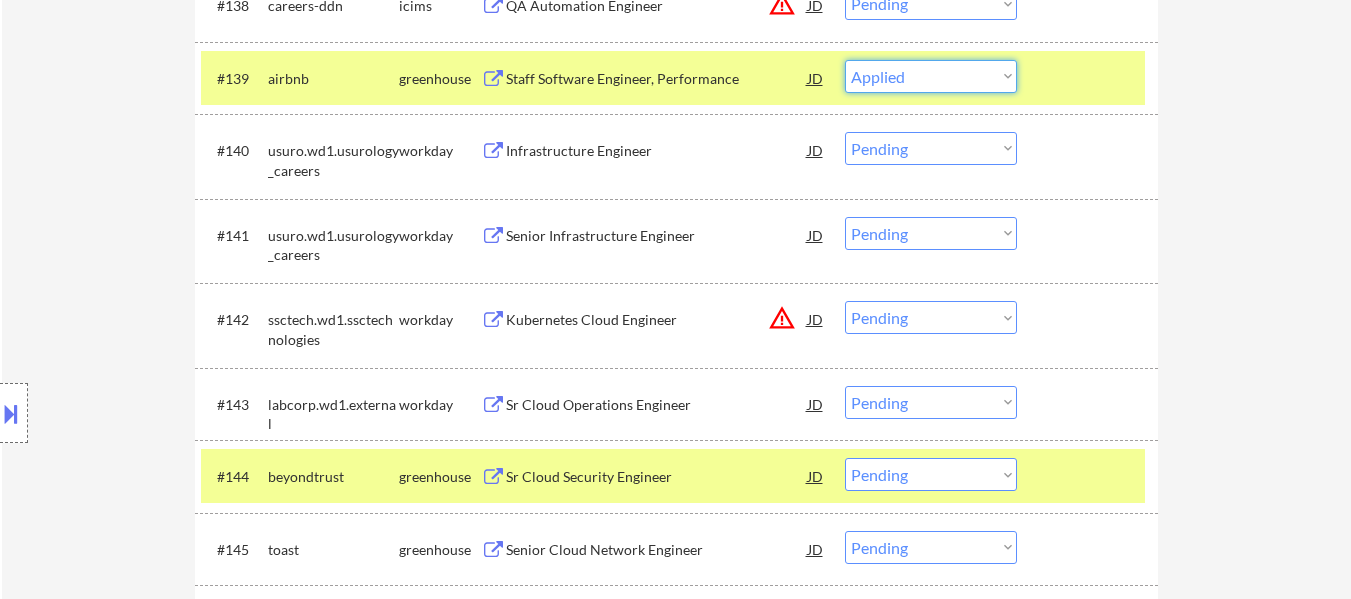 click on "Choose an option... Pending Applied Excluded (Questions) Excluded (Expired) Excluded (Location) Excluded (Bad Match) Excluded (Blocklist) Excluded (Salary) Excluded (Other)" at bounding box center (931, 76) 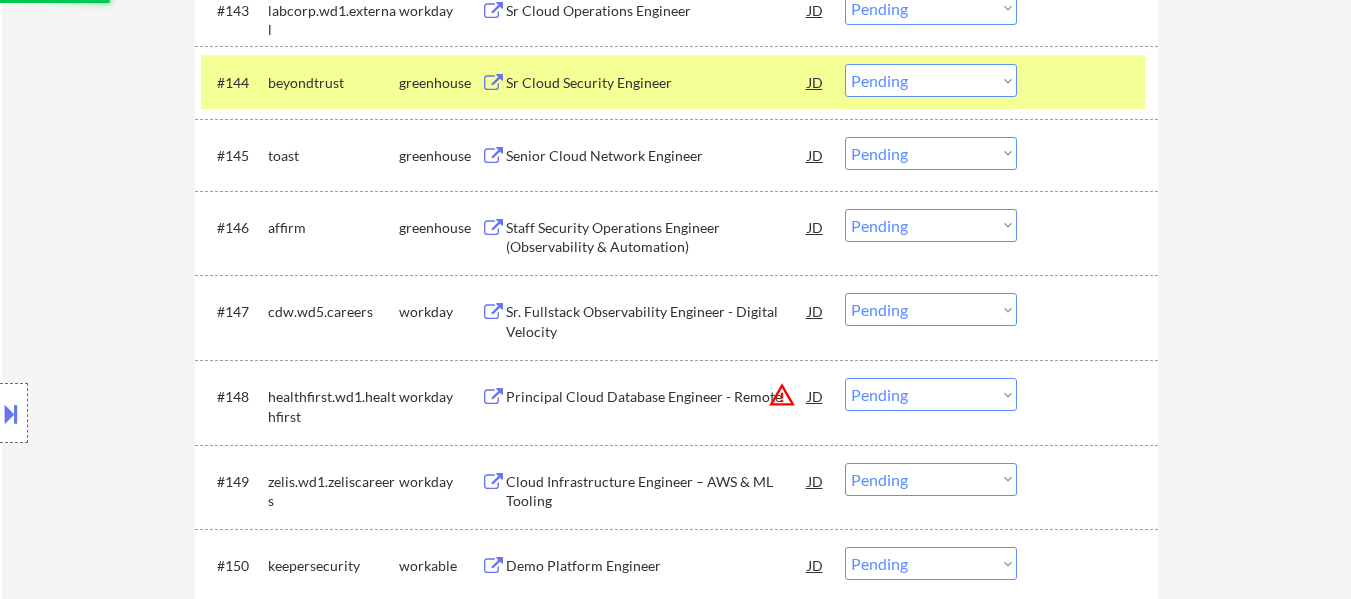 scroll, scrollTop: 4000, scrollLeft: 0, axis: vertical 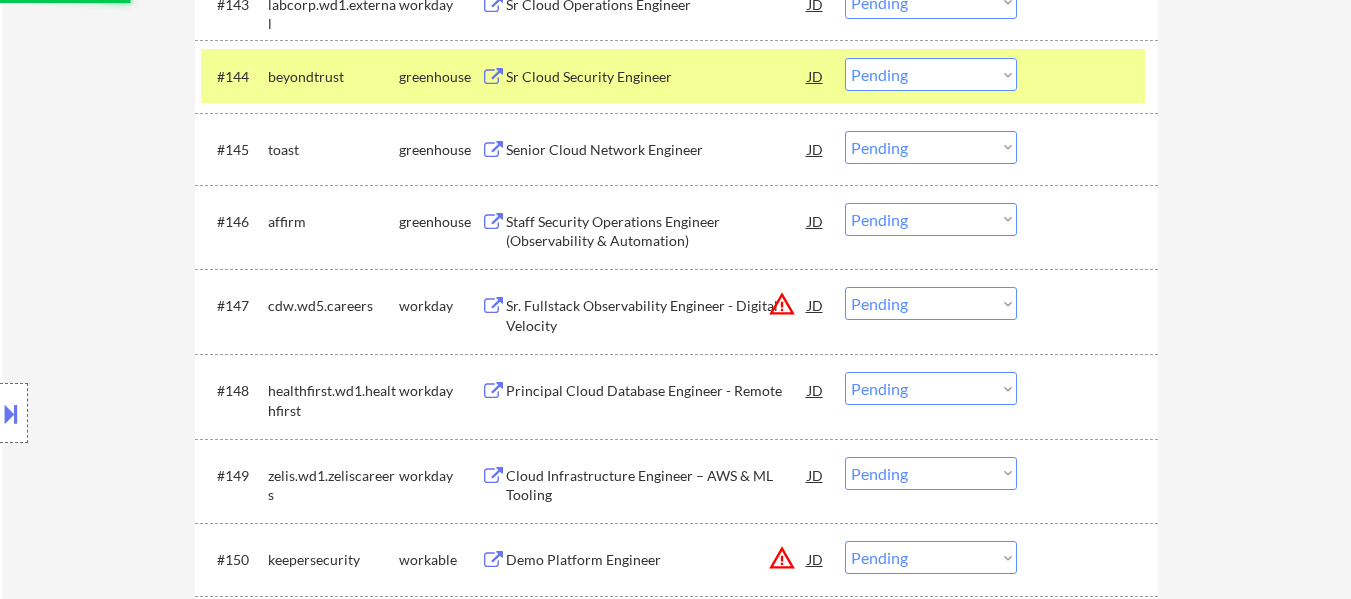select on ""pending"" 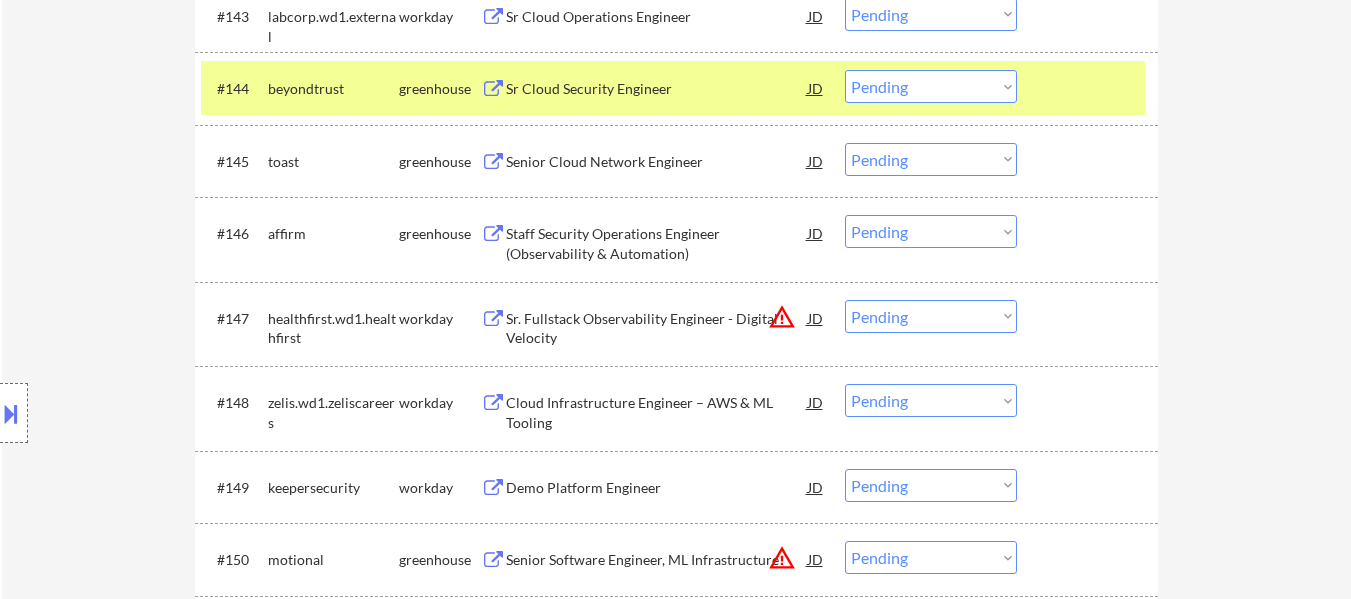 click on "JD" at bounding box center (816, 88) 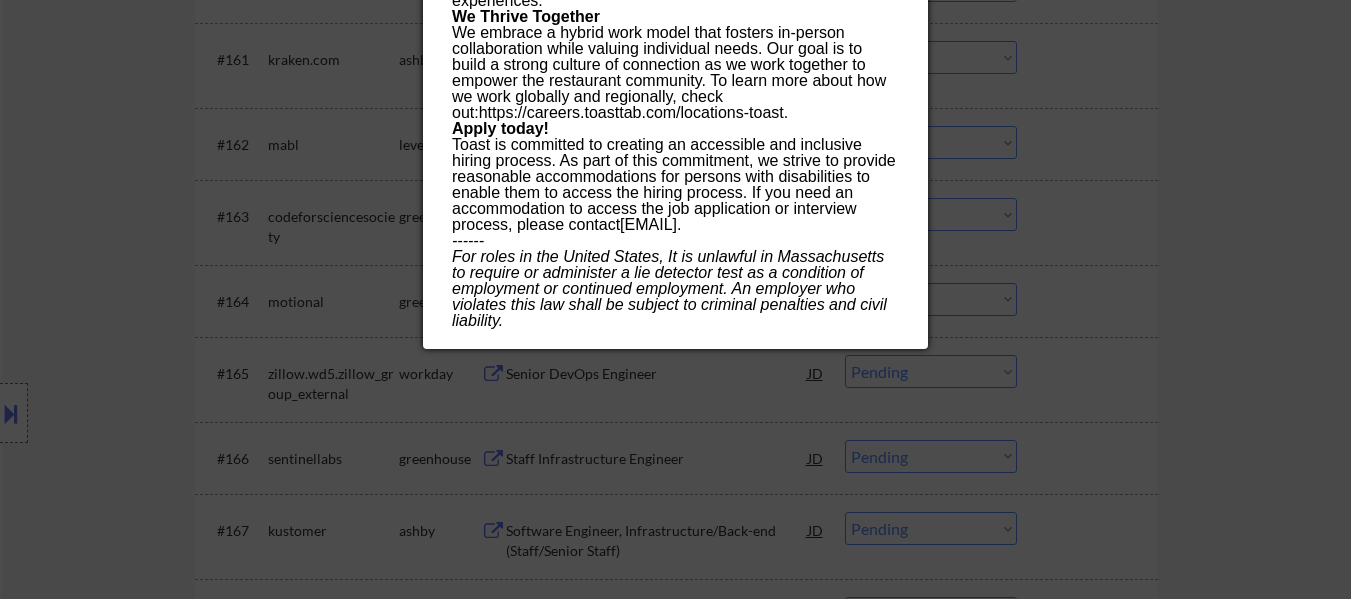 scroll, scrollTop: 5400, scrollLeft: 0, axis: vertical 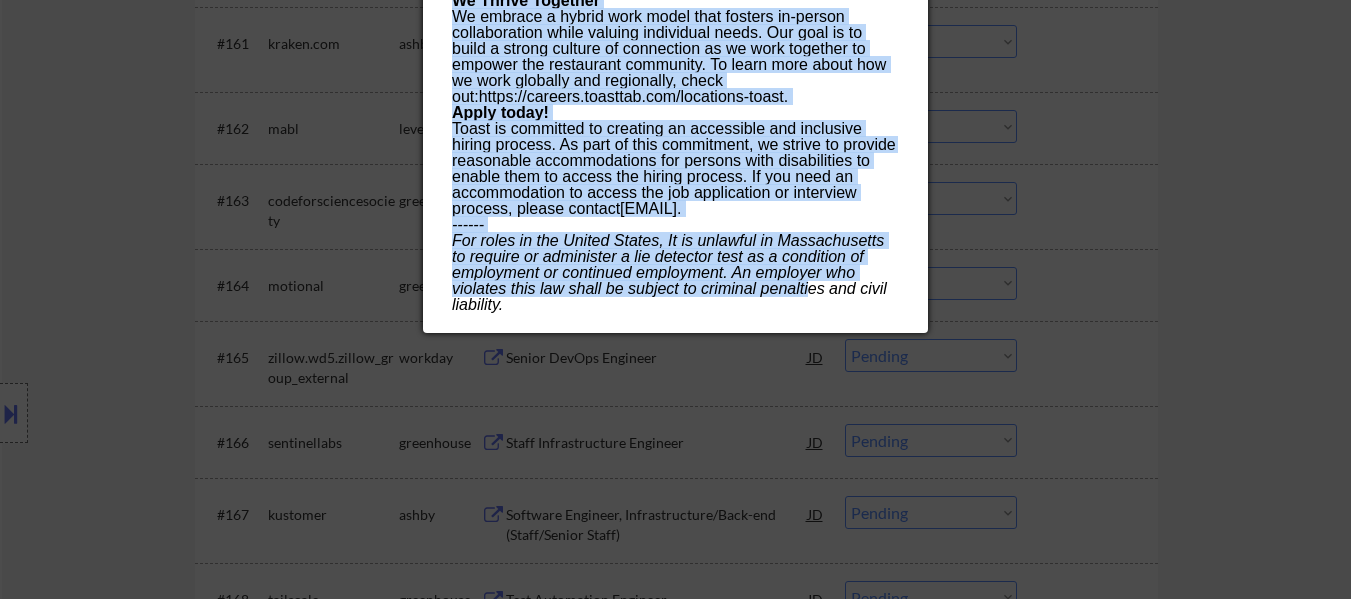 drag, startPoint x: 455, startPoint y: 89, endPoint x: 812, endPoint y: 309, distance: 419.34354 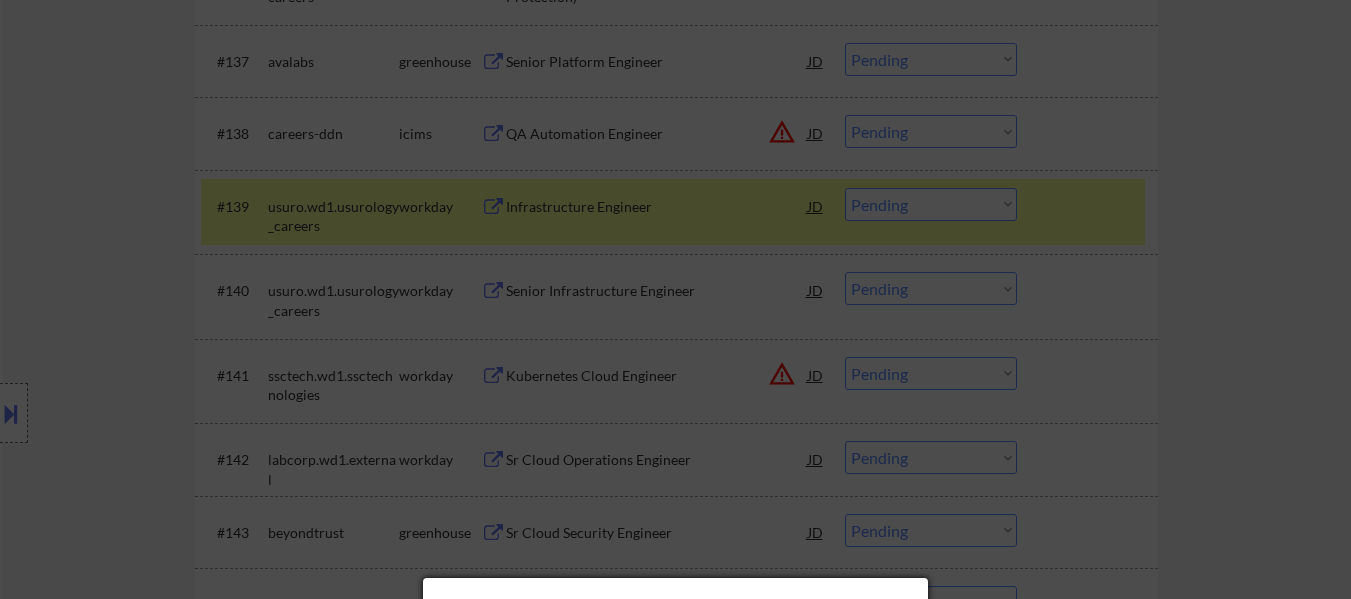 scroll, scrollTop: 3700, scrollLeft: 0, axis: vertical 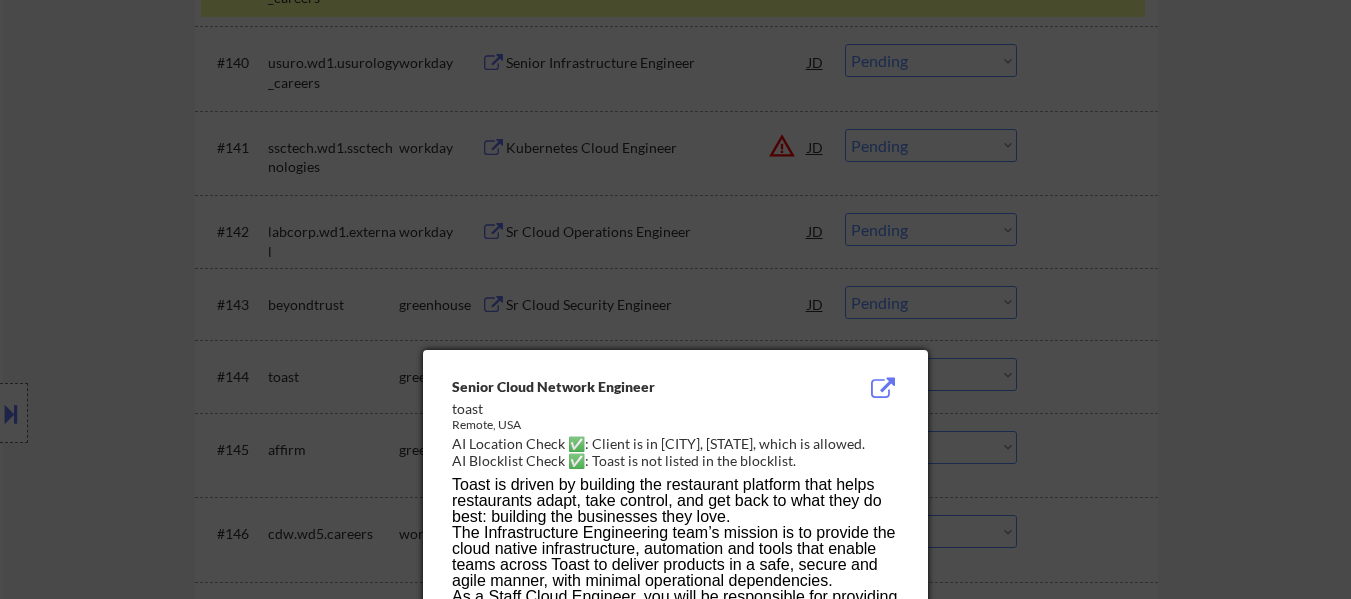 click at bounding box center (675, 299) 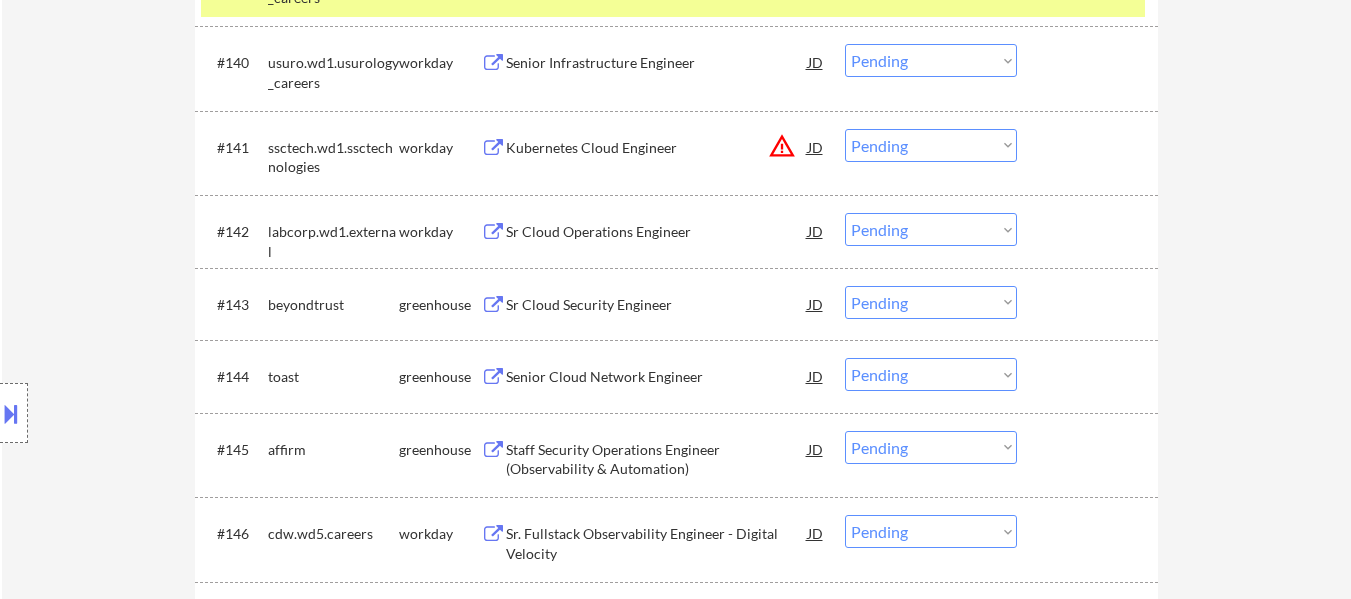 click at bounding box center [1090, 304] 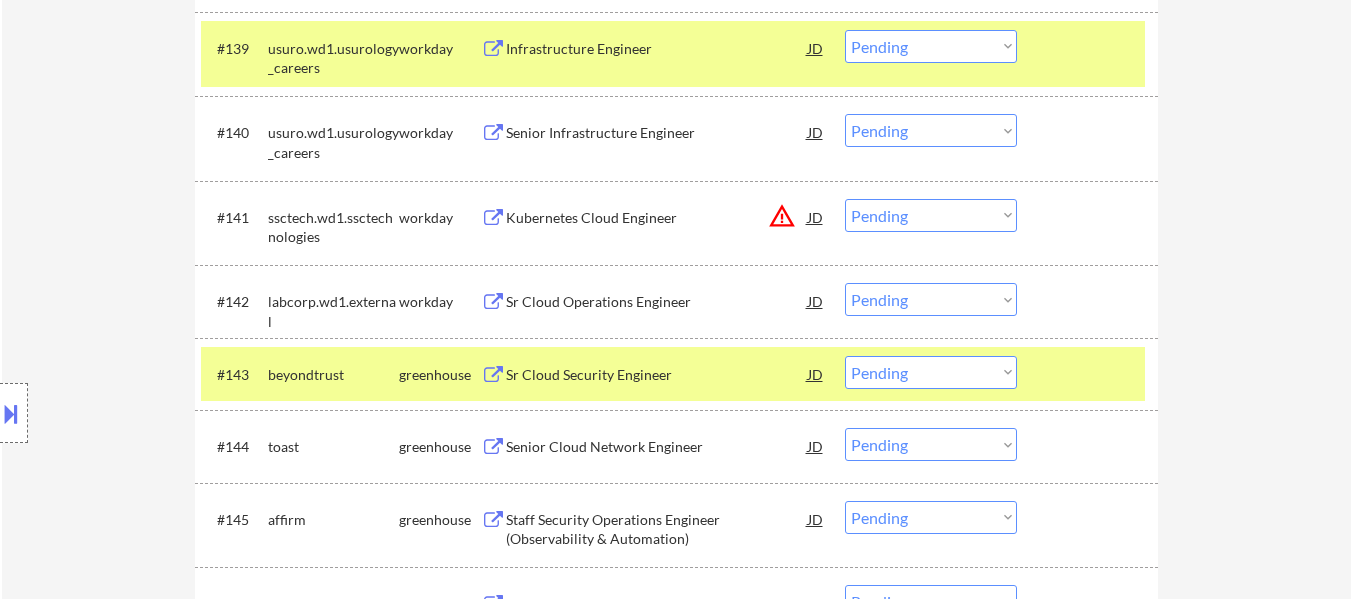 scroll, scrollTop: 3500, scrollLeft: 0, axis: vertical 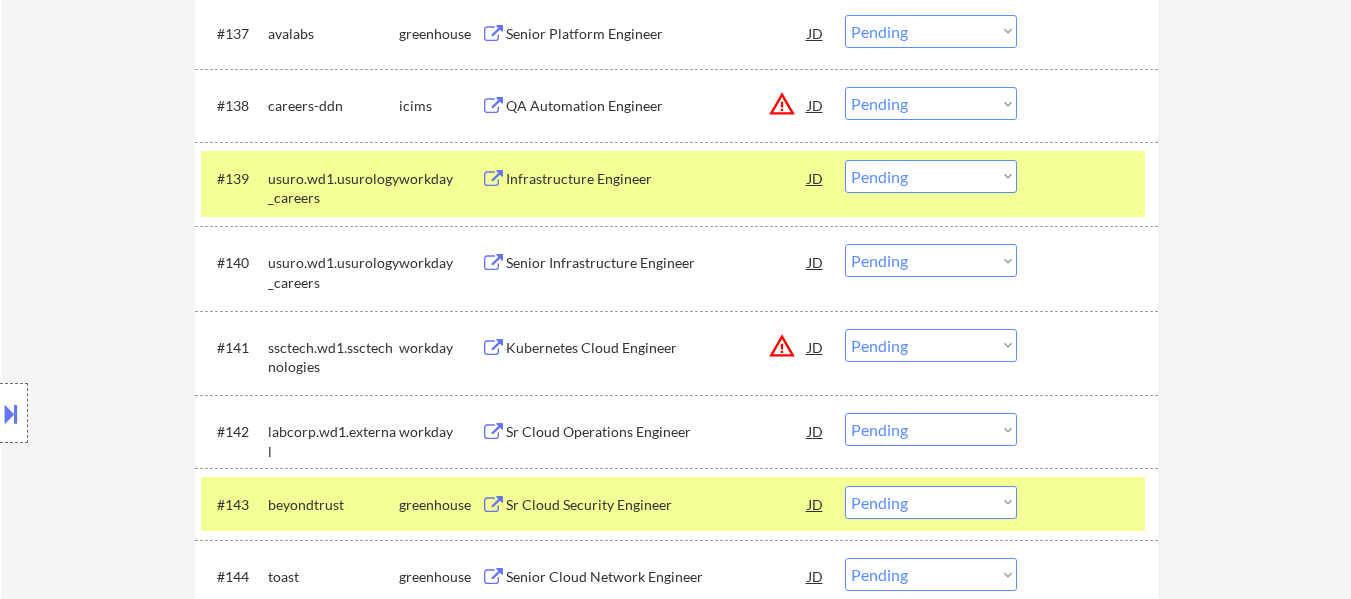 click at bounding box center [1090, 178] 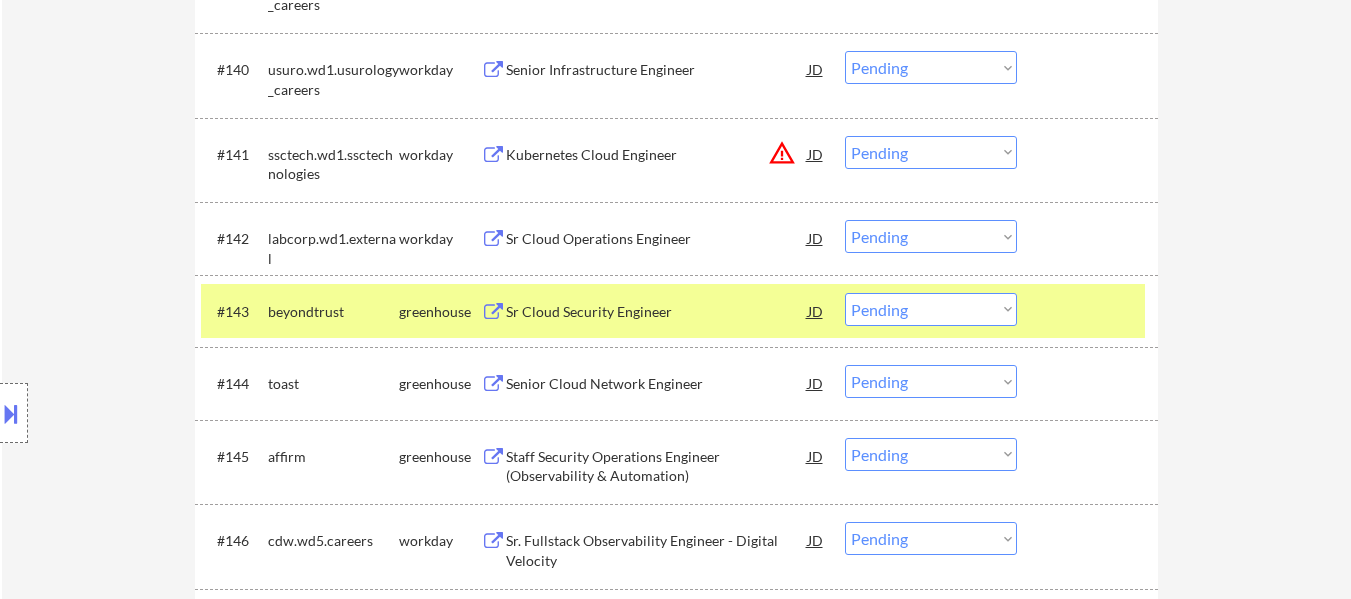 scroll, scrollTop: 3700, scrollLeft: 0, axis: vertical 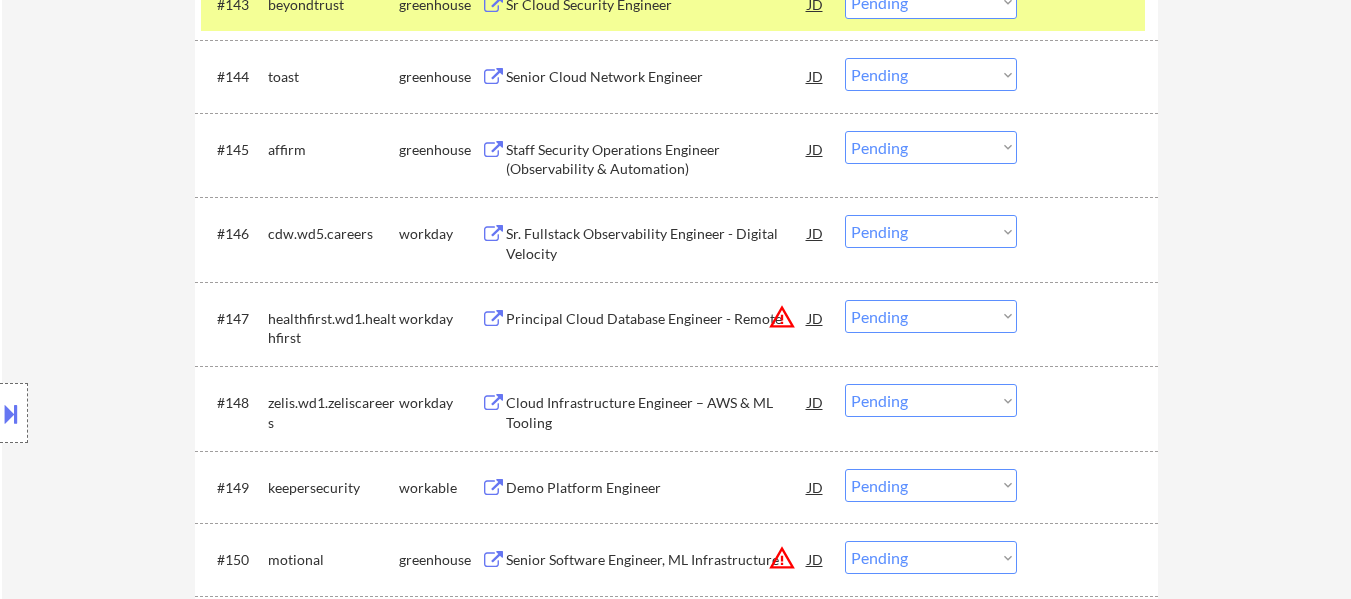 click on "Senior Software Engineer, ML Infrastructure" at bounding box center [657, 560] 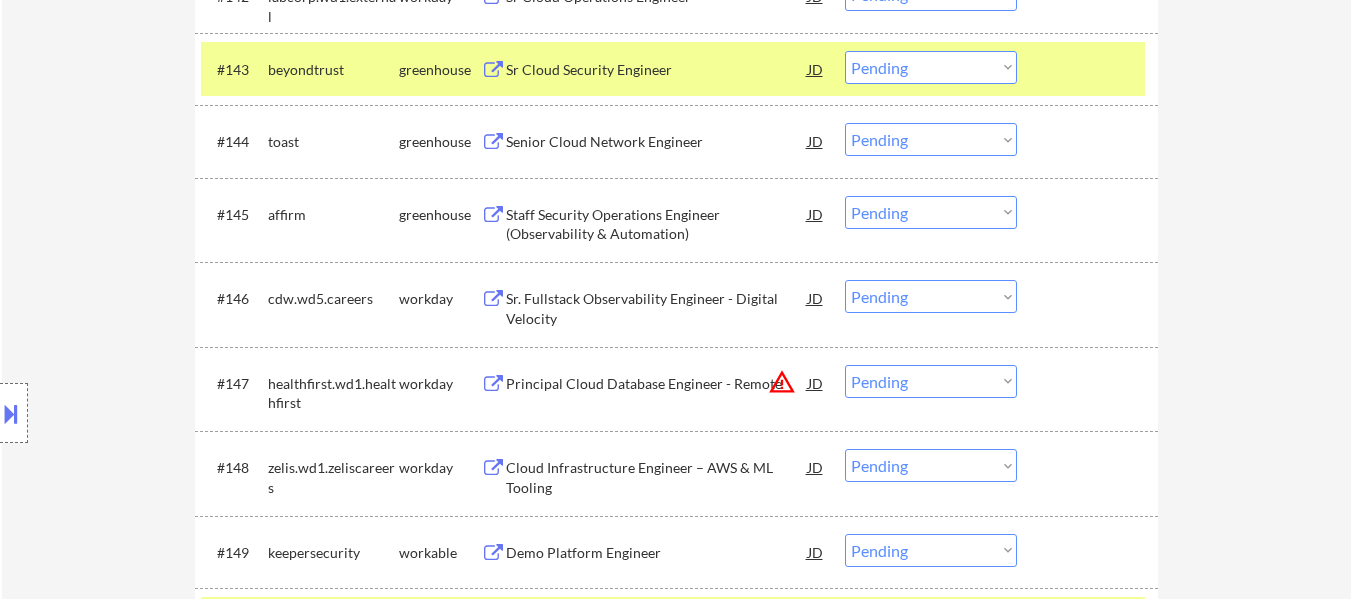 scroll, scrollTop: 3900, scrollLeft: 0, axis: vertical 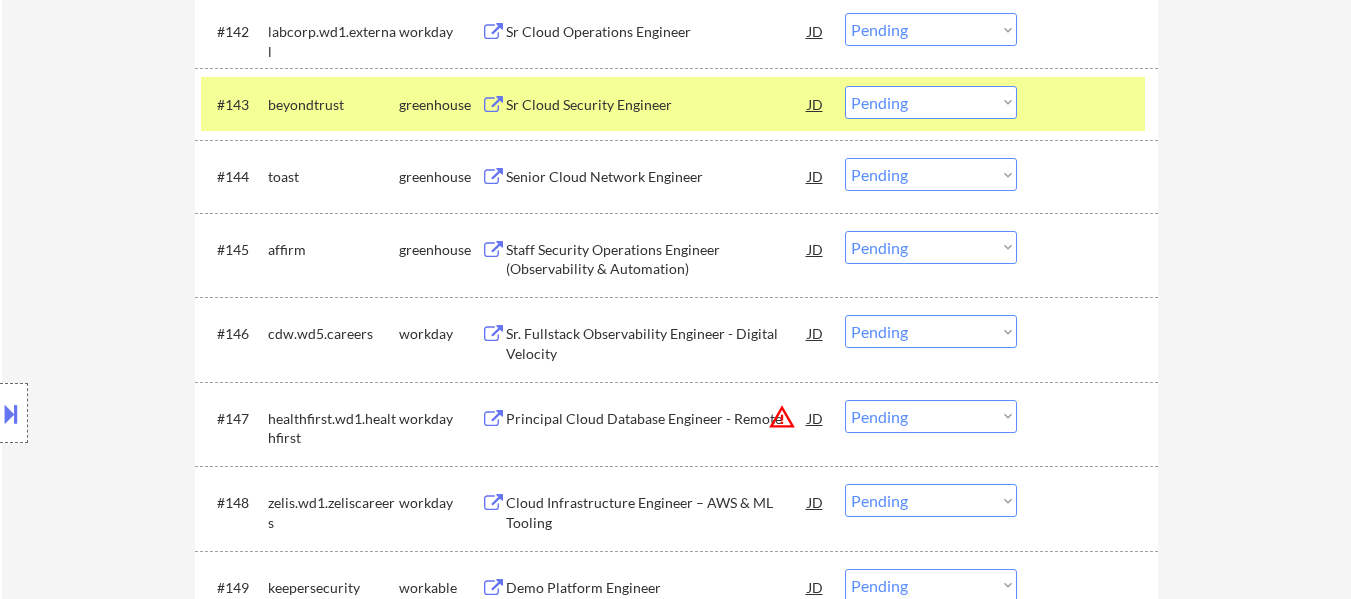 click on "JD" at bounding box center [816, 104] 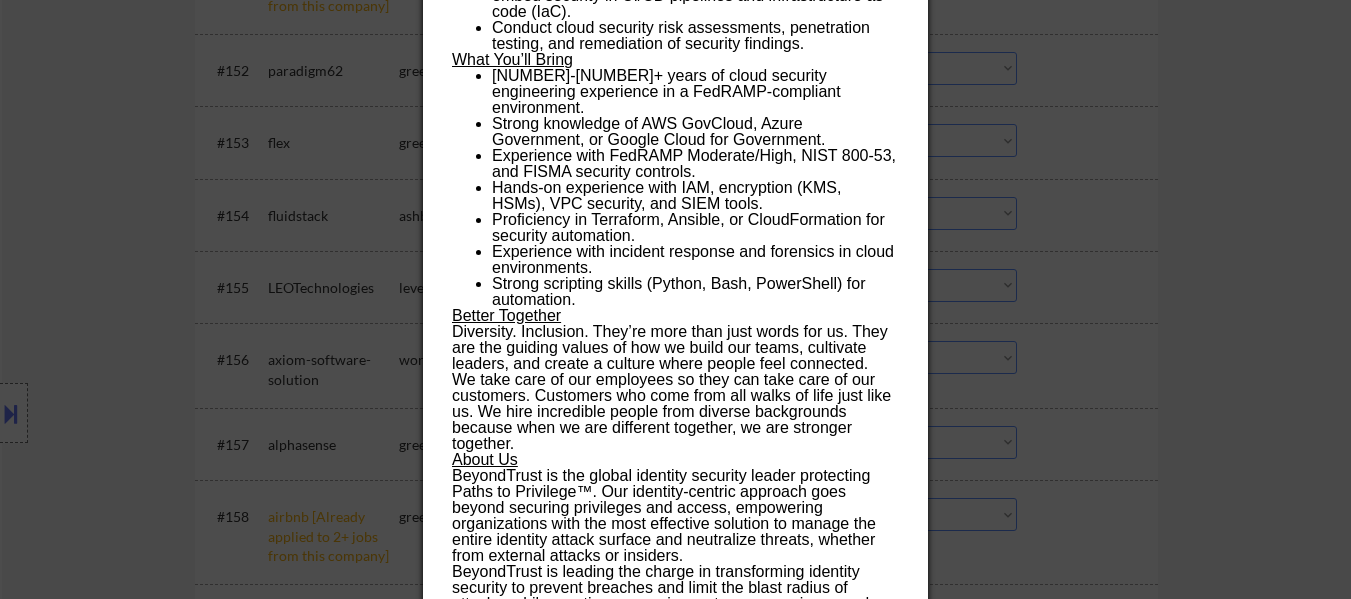 scroll, scrollTop: 5100, scrollLeft: 0, axis: vertical 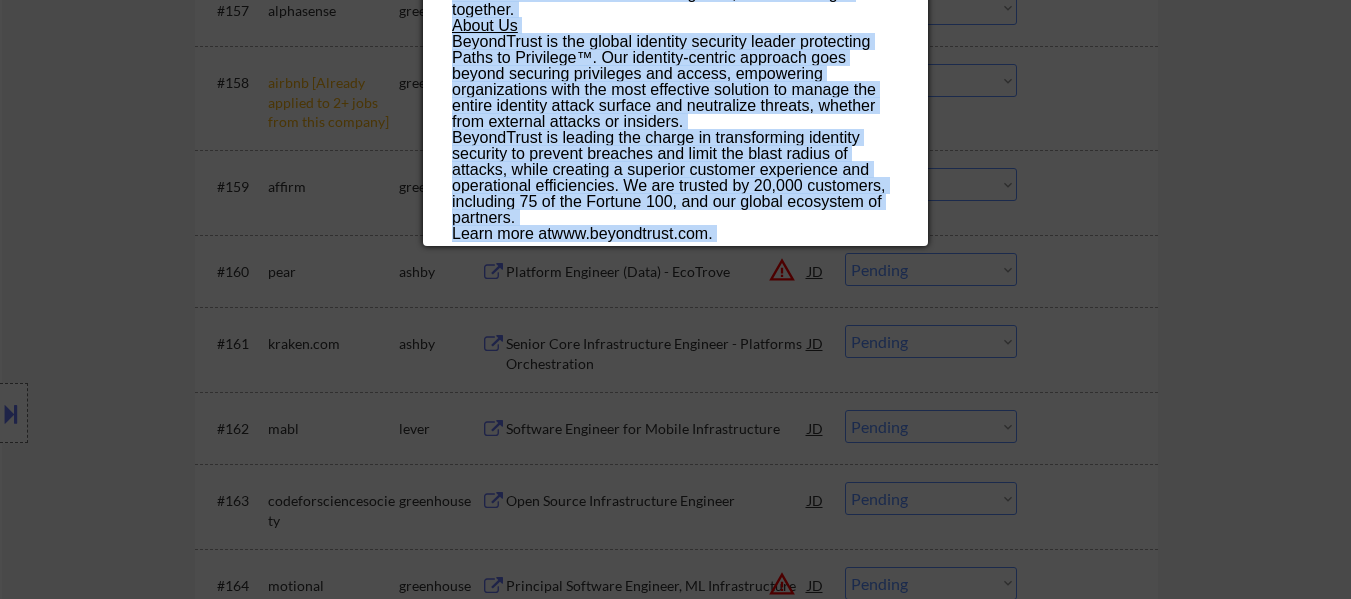 drag, startPoint x: 455, startPoint y: 86, endPoint x: 692, endPoint y: 228, distance: 276.28427 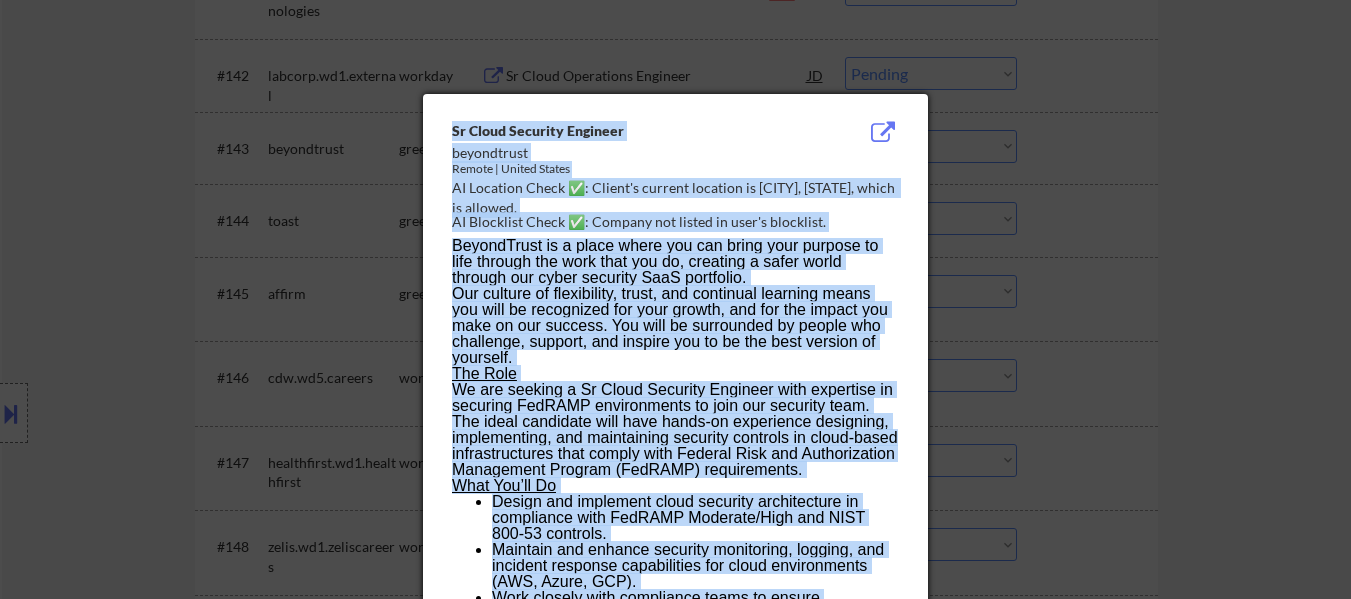 scroll, scrollTop: 4000, scrollLeft: 0, axis: vertical 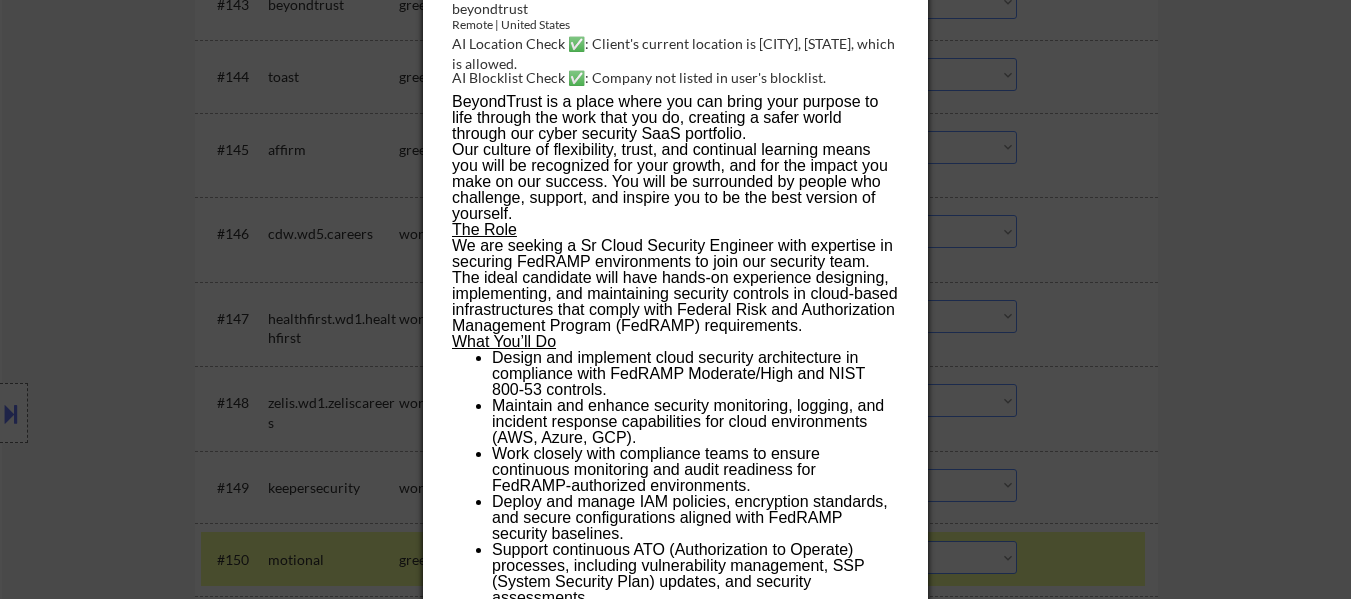 click at bounding box center [675, 299] 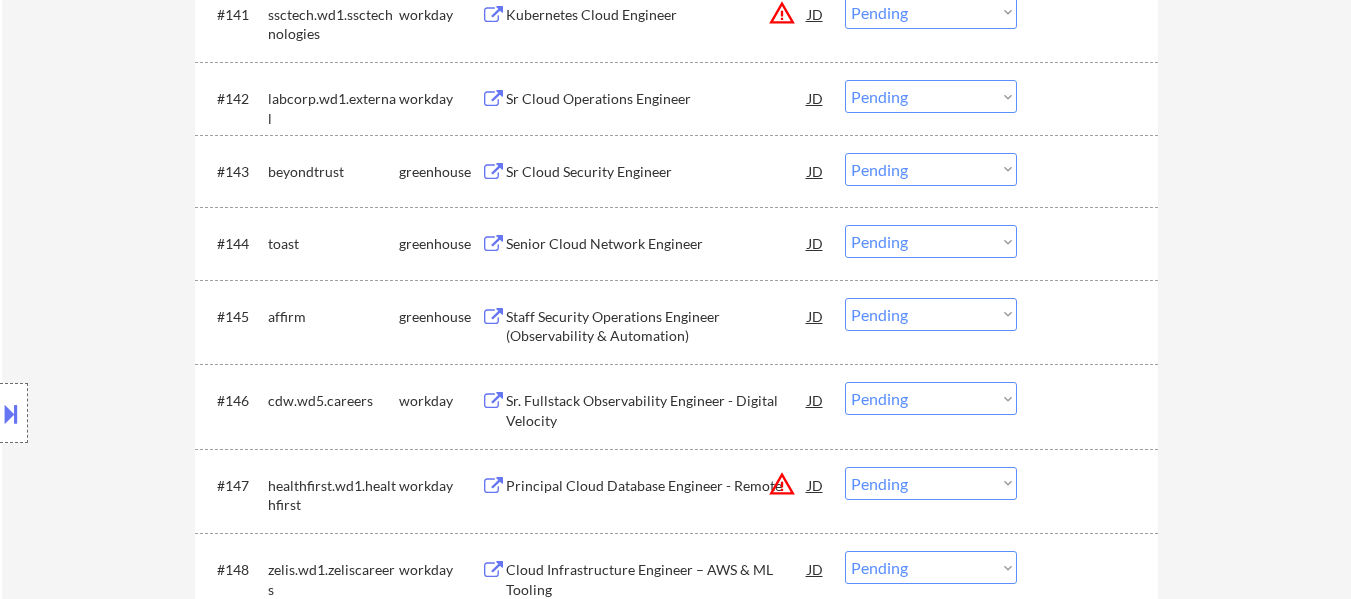 scroll, scrollTop: 3800, scrollLeft: 0, axis: vertical 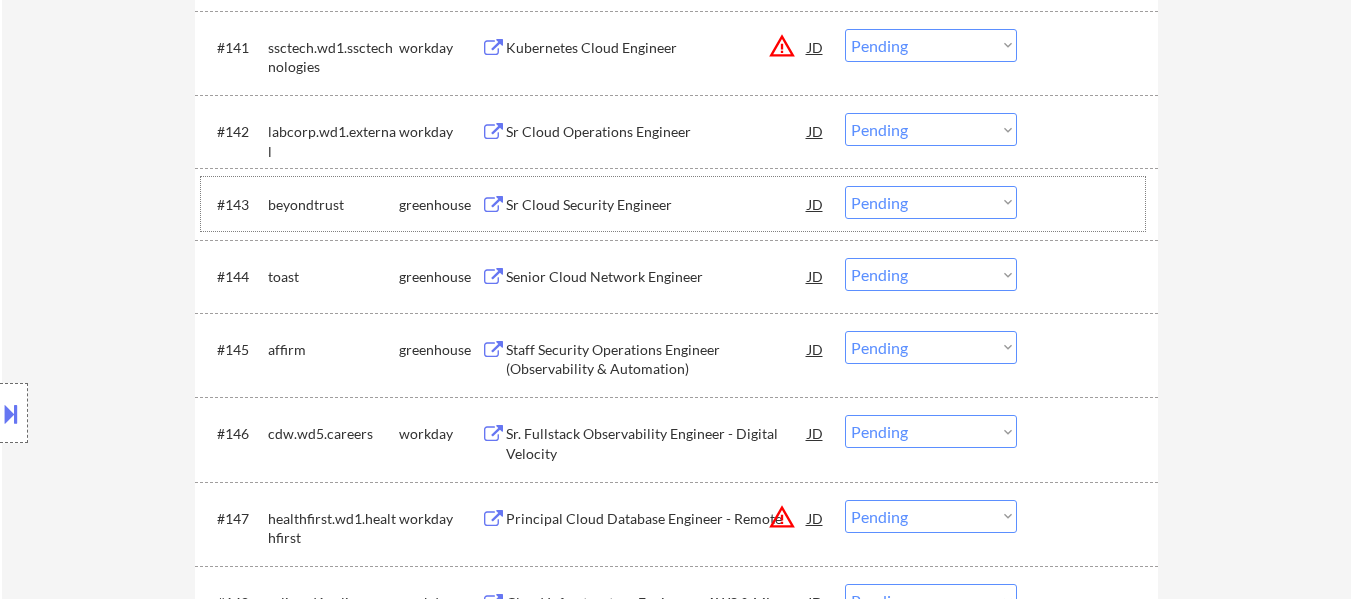 click at bounding box center (1090, 204) 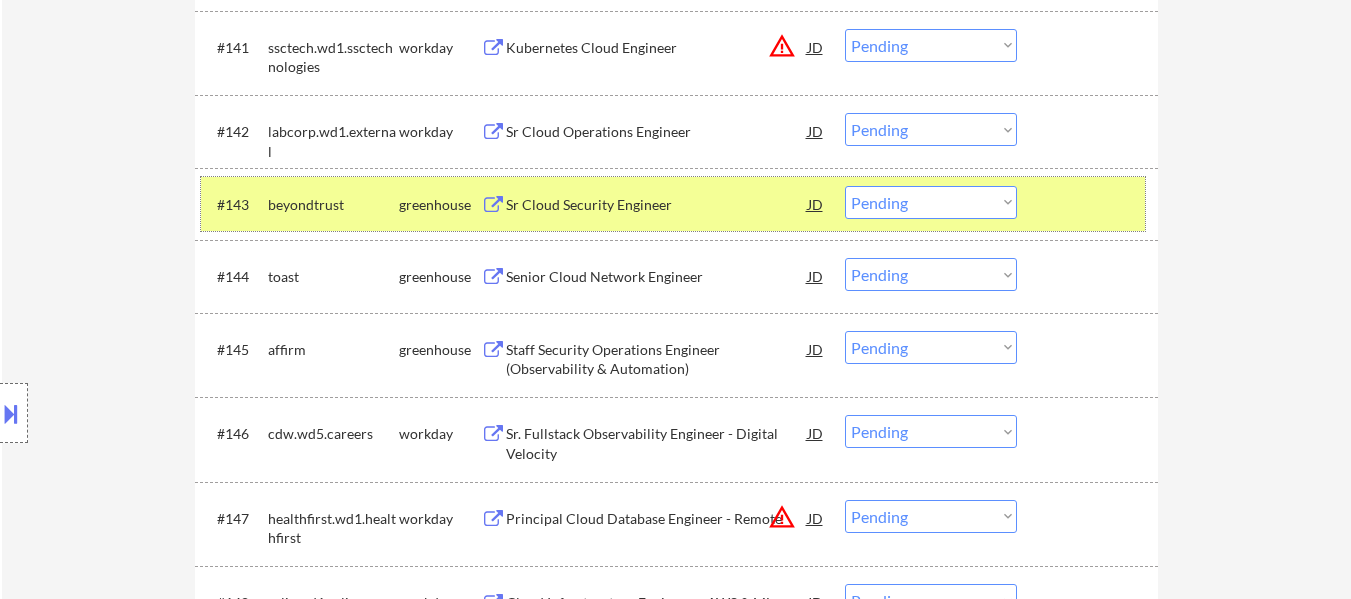 click at bounding box center (1090, 204) 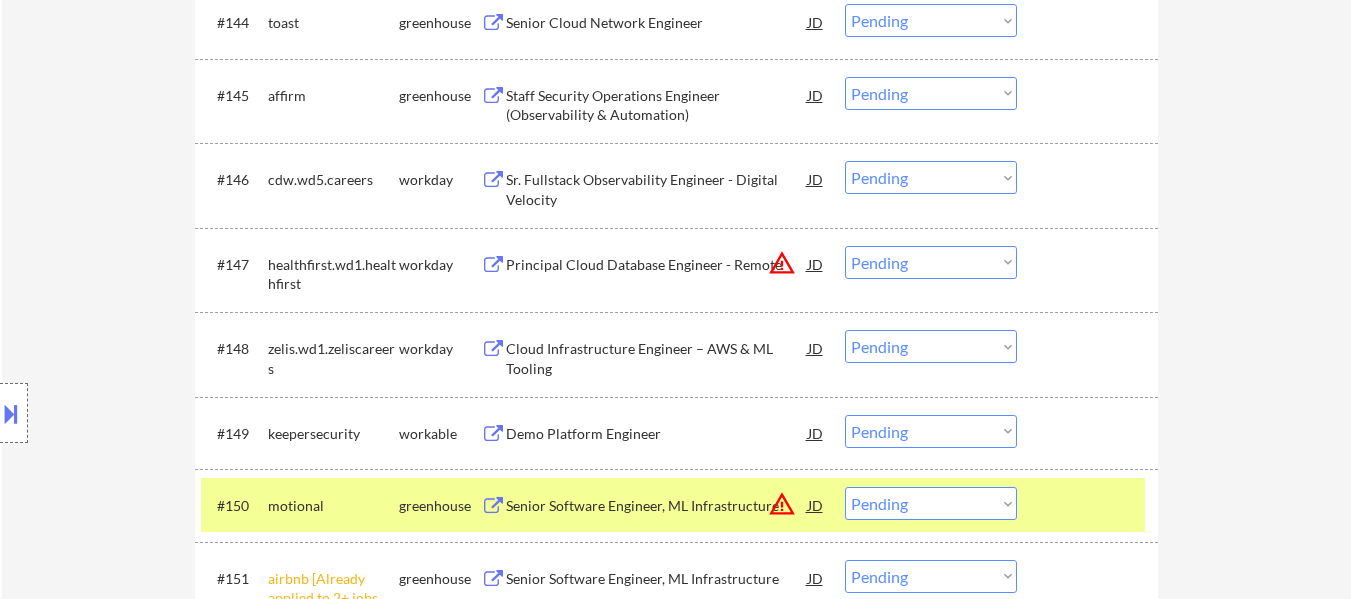 scroll, scrollTop: 4100, scrollLeft: 0, axis: vertical 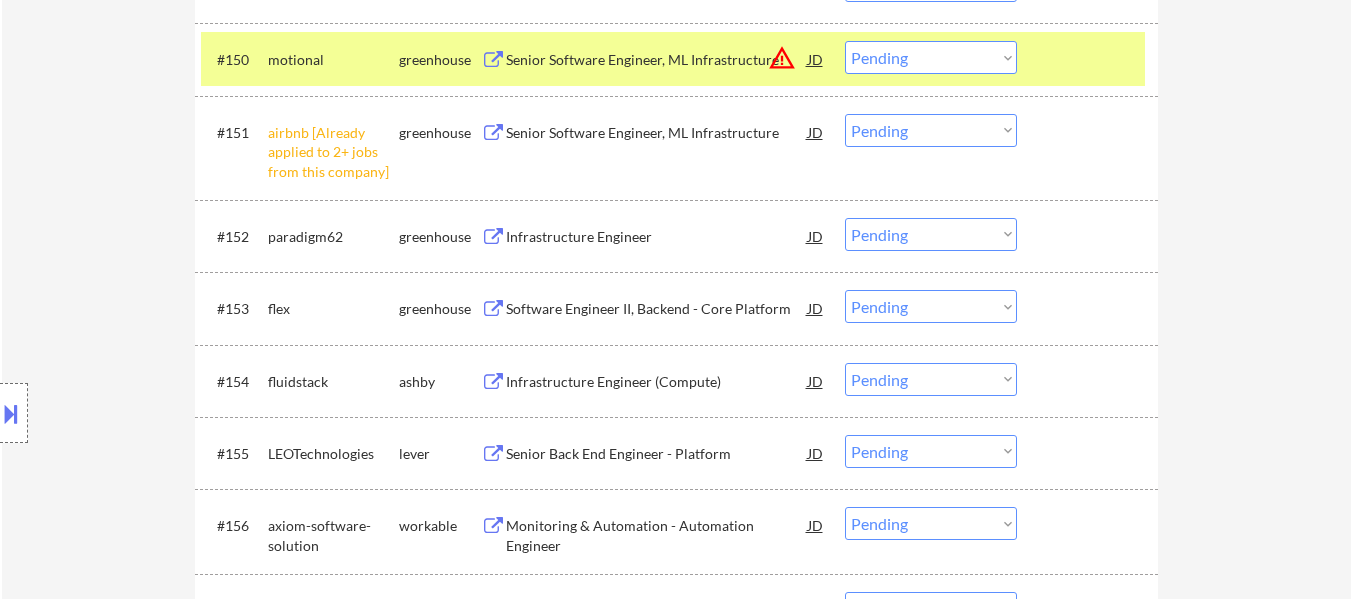 click on "Choose an option... Pending Applied Excluded (Questions) Excluded (Expired) Excluded (Location) Excluded (Bad Match) Excluded (Blocklist) Excluded (Salary) Excluded (Other)" at bounding box center (931, 130) 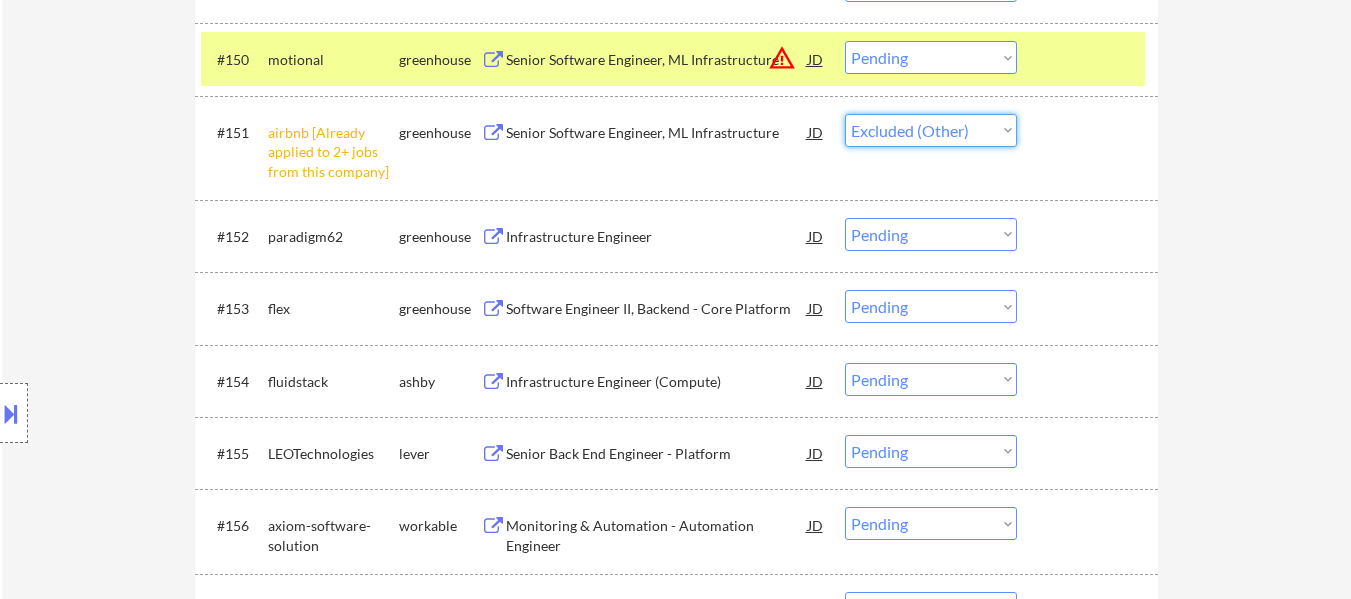 click on "Choose an option... Pending Applied Excluded (Questions) Excluded (Expired) Excluded (Location) Excluded (Bad Match) Excluded (Blocklist) Excluded (Salary) Excluded (Other)" at bounding box center [931, 130] 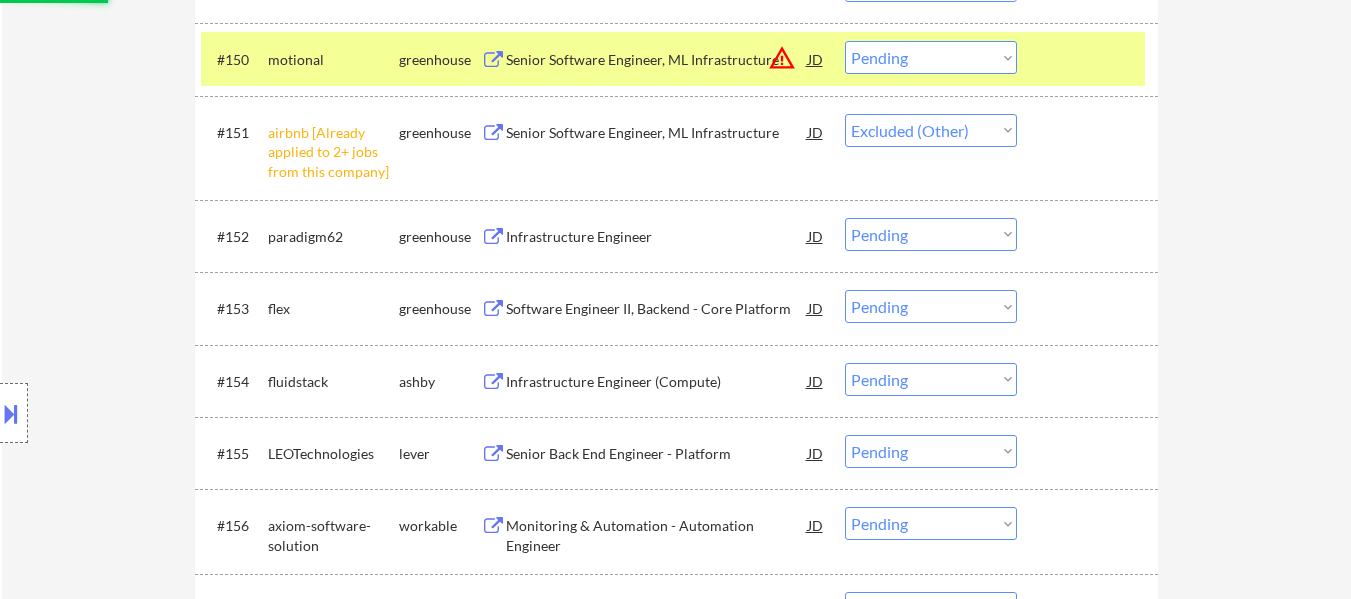 click on "Infrastructure Engineer" at bounding box center [657, 237] 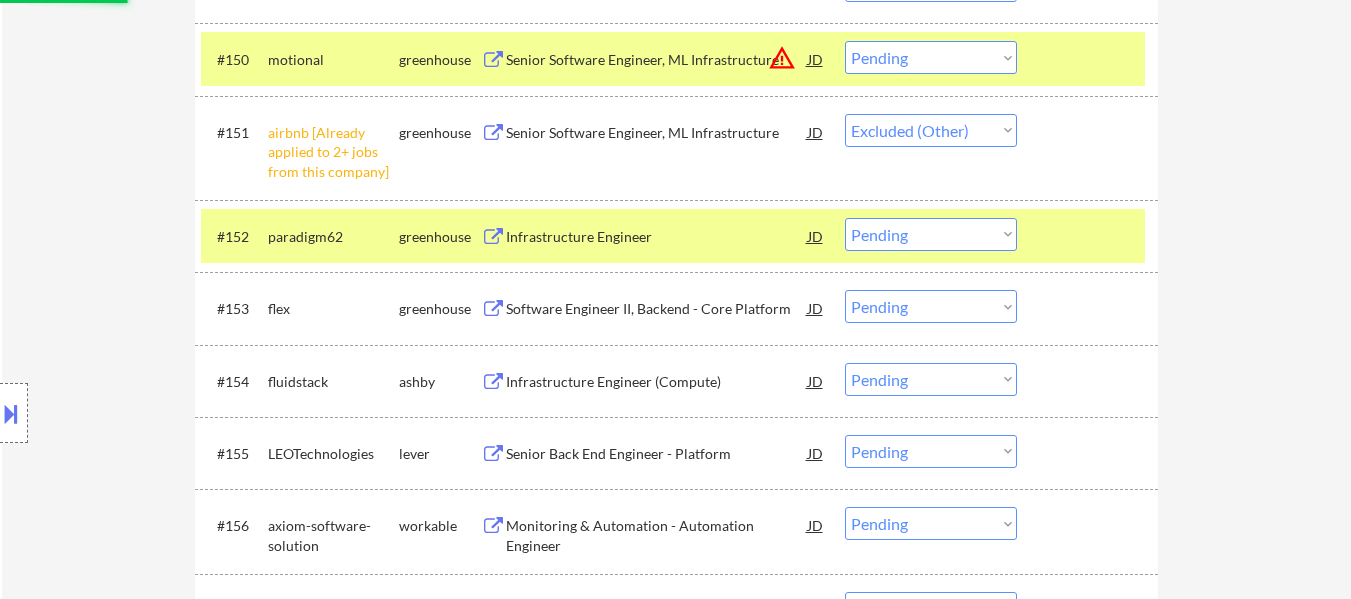 select on ""pending"" 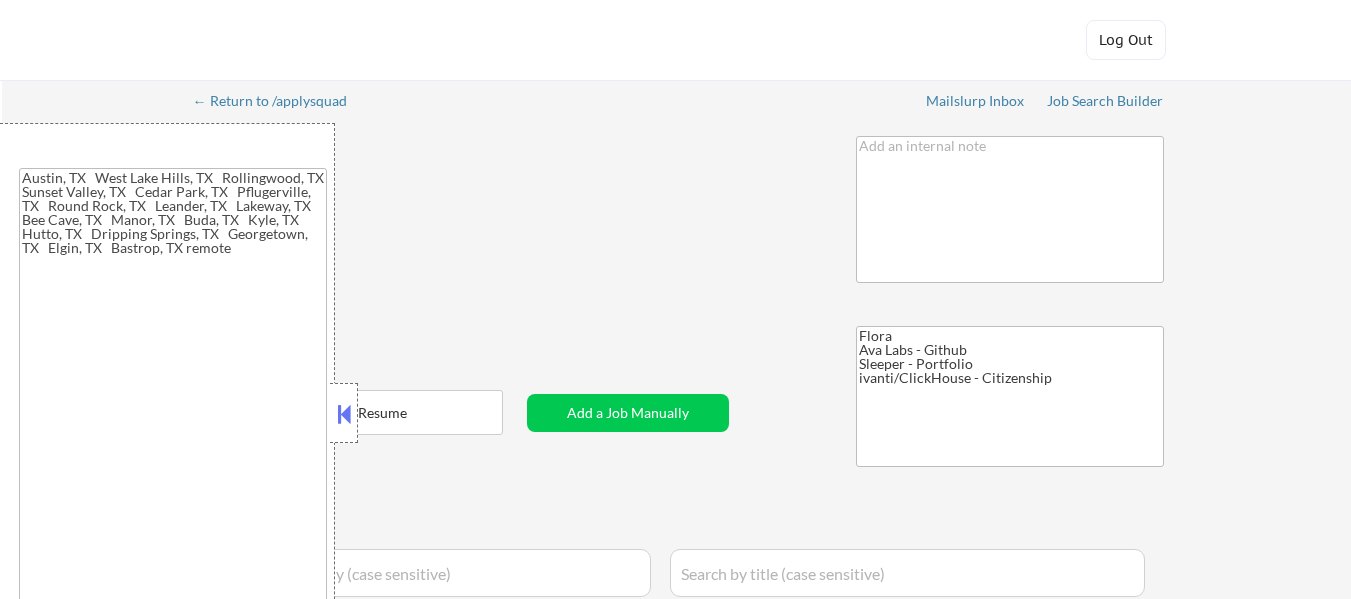 type on "[CITY], [STATE]   [CITY], [STATE]   [CITY], [STATE]   [CITY], [STATE]   [CITY], [STATE]   [CITY], [STATE]   [CITY], [STATE]   [CITY], [STATE]   [CITY], [STATE]   [CITY], [STATE]   [CITY], [STATE]   [CITY], [STATE]   [CITY], [STATE]   [CITY], [STATE]   [CITY], [STATE]   [CITY], [STATE]   [CITY], [STATE] remote" 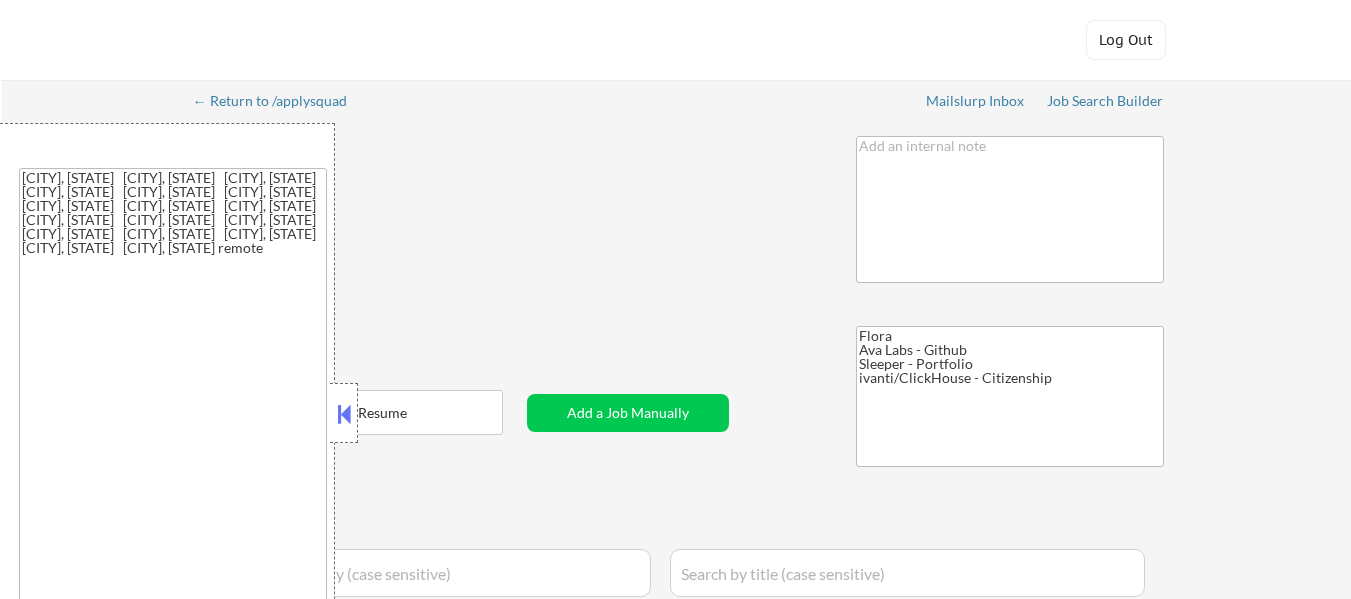 select on ""pending"" 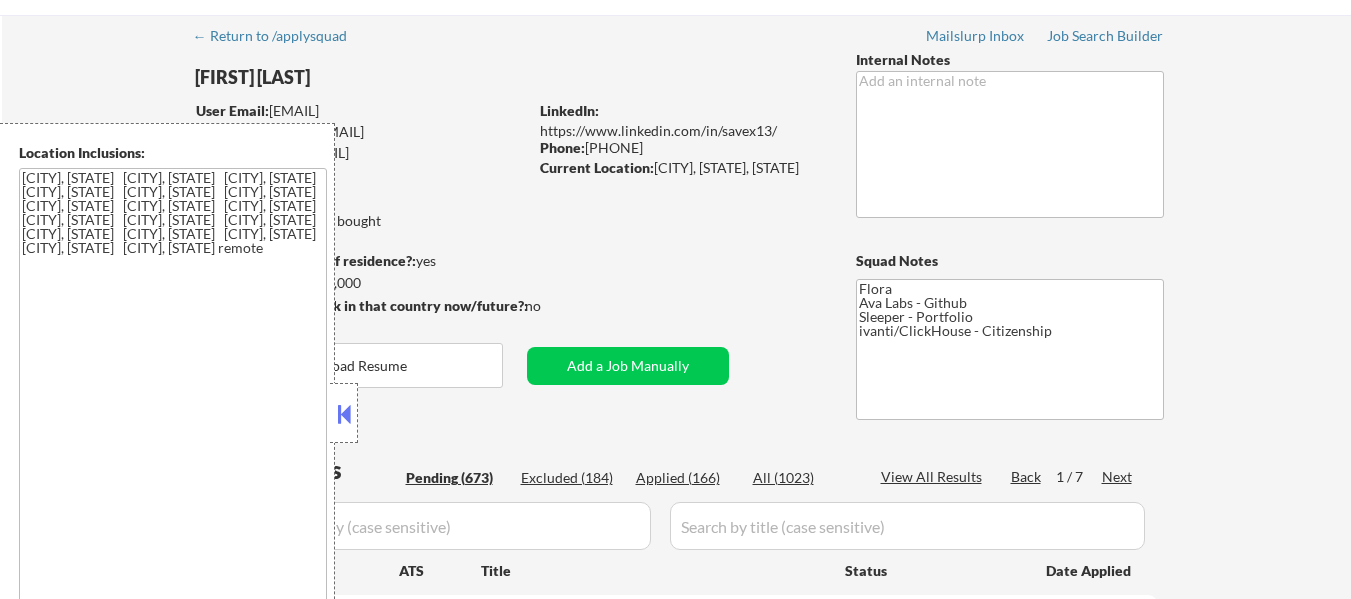 scroll, scrollTop: 100, scrollLeft: 0, axis: vertical 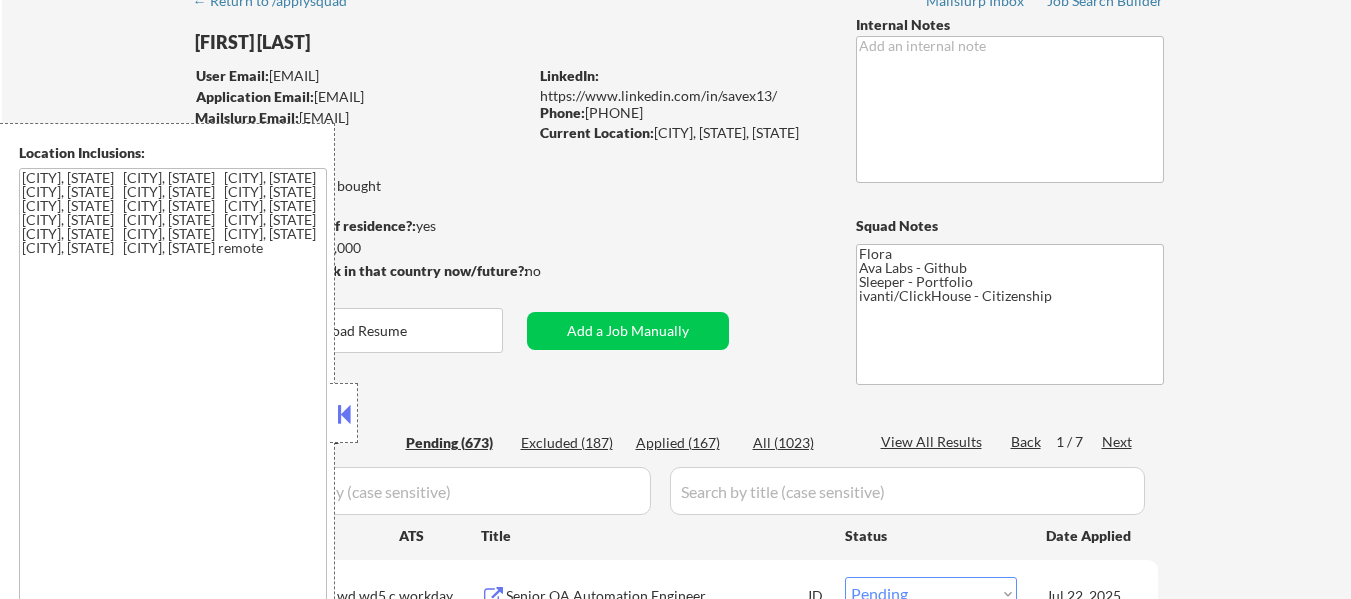 click at bounding box center [344, 414] 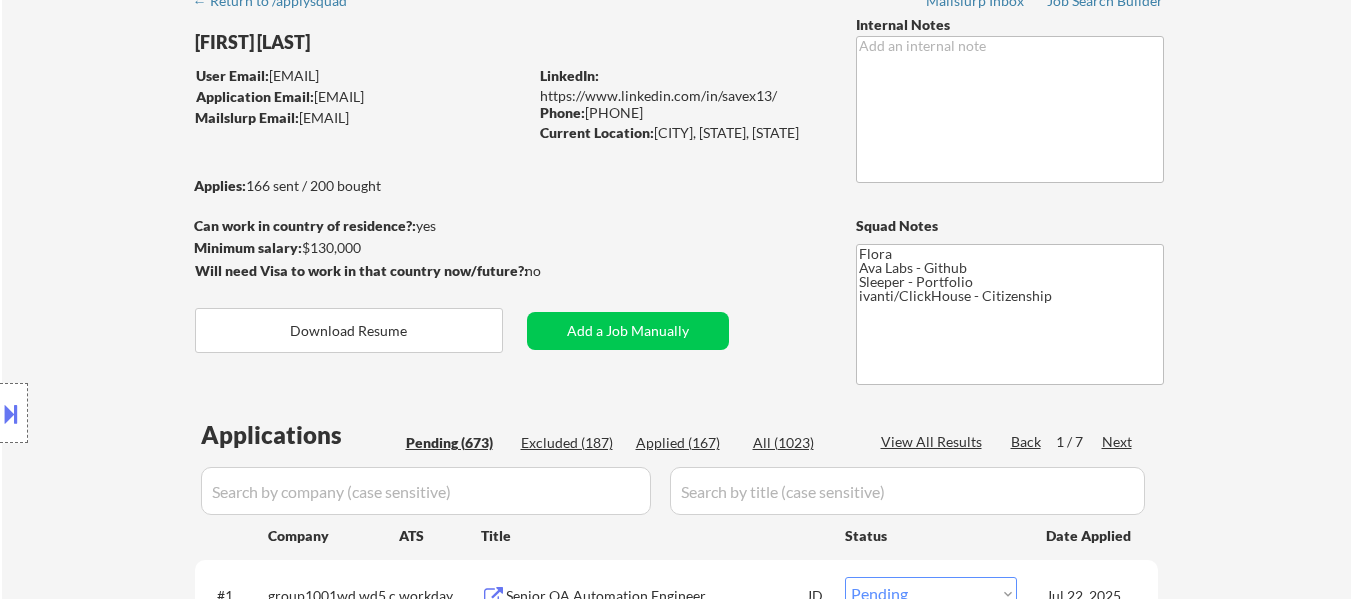 click on "Applied (167)" at bounding box center (686, 443) 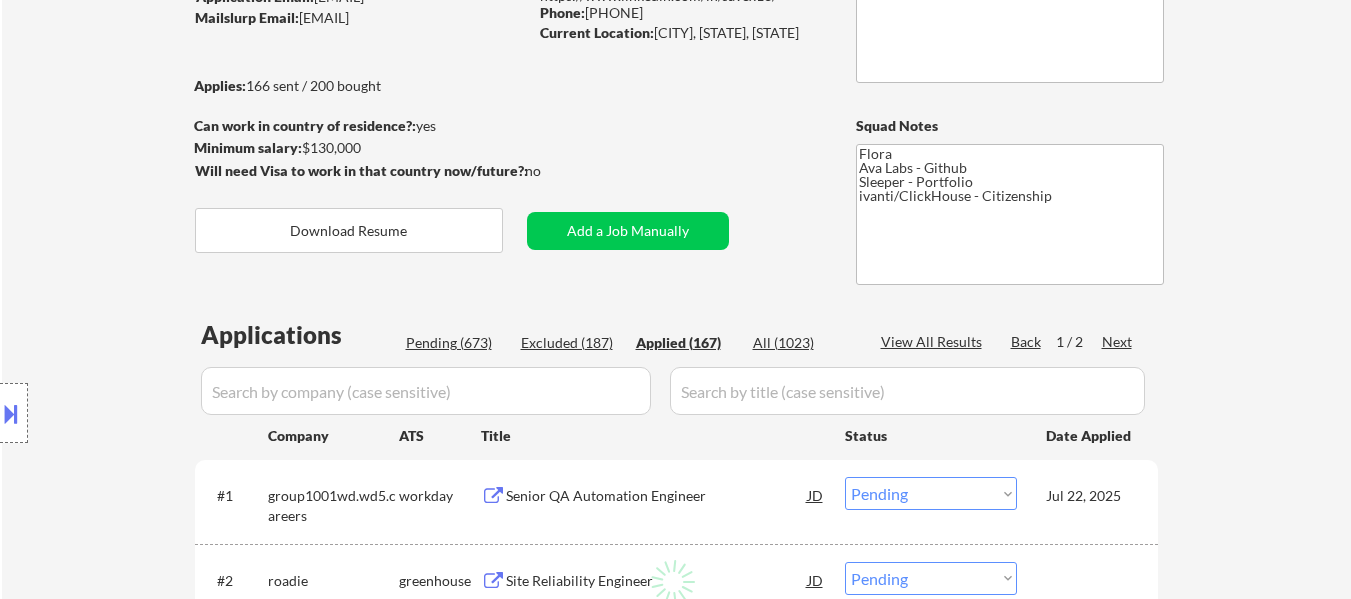 scroll, scrollTop: 300, scrollLeft: 0, axis: vertical 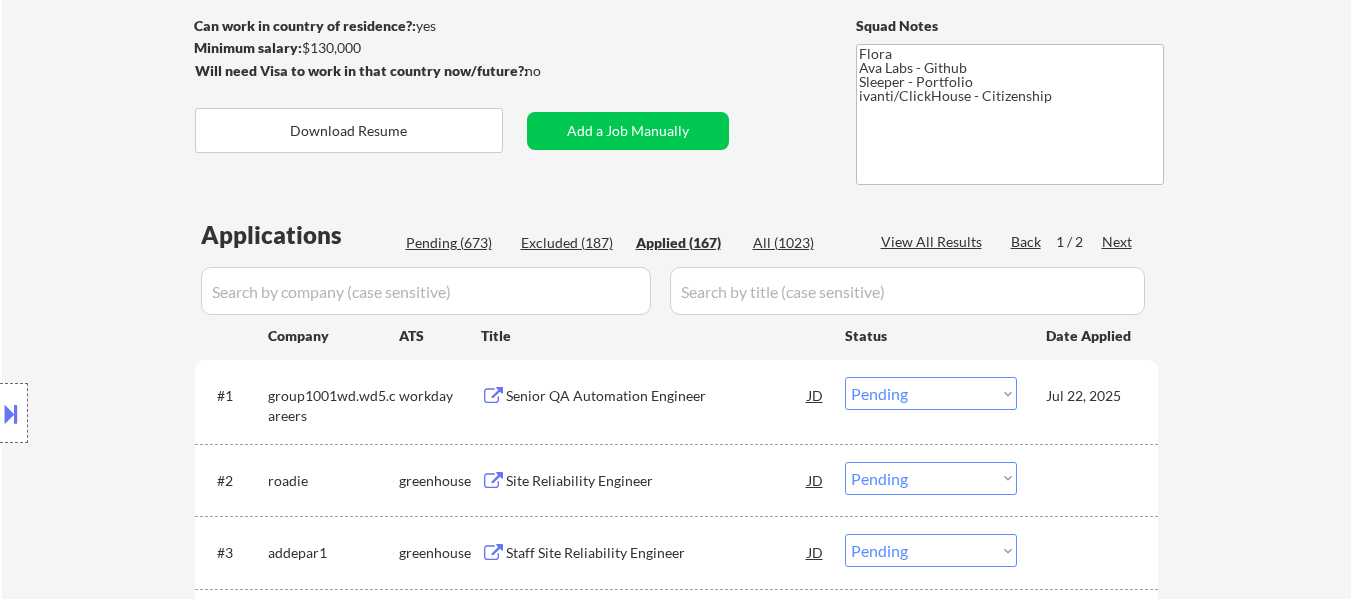 select on ""applied"" 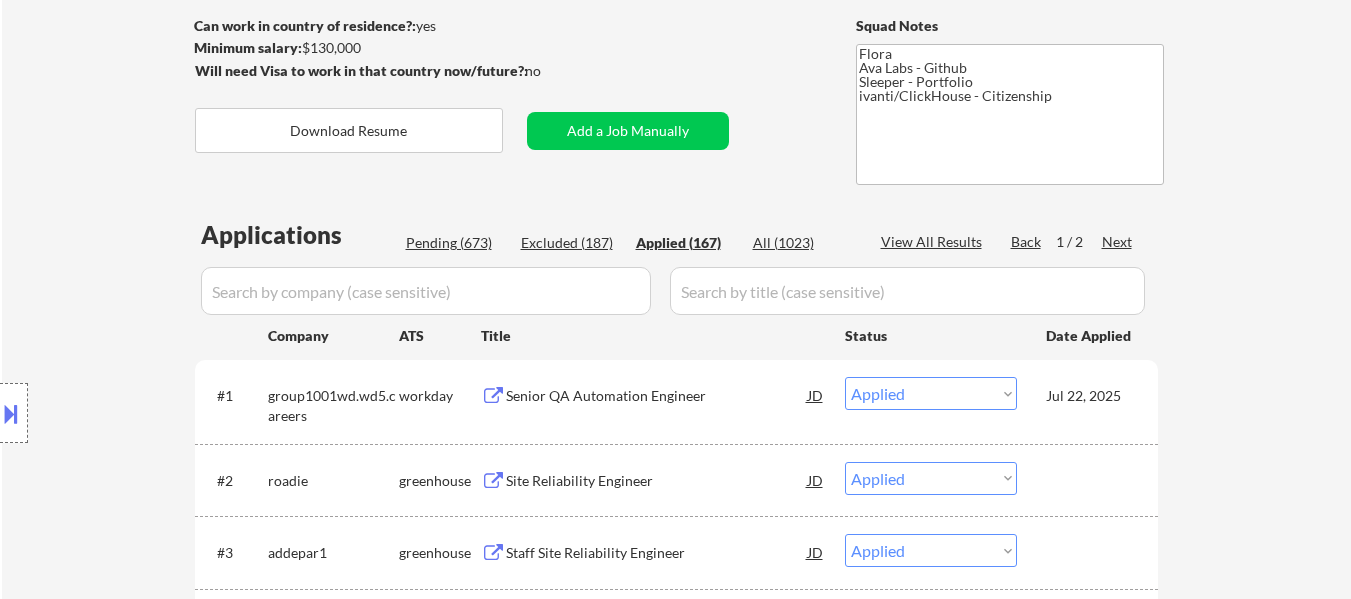 select on ""applied"" 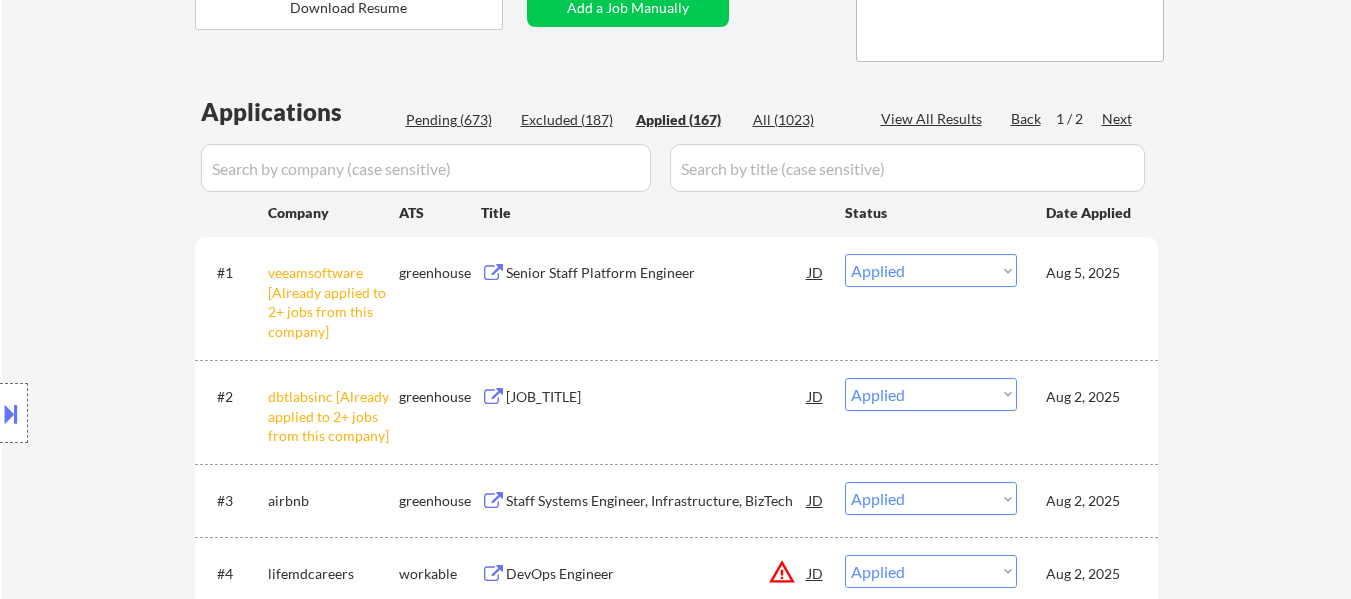 scroll, scrollTop: 400, scrollLeft: 0, axis: vertical 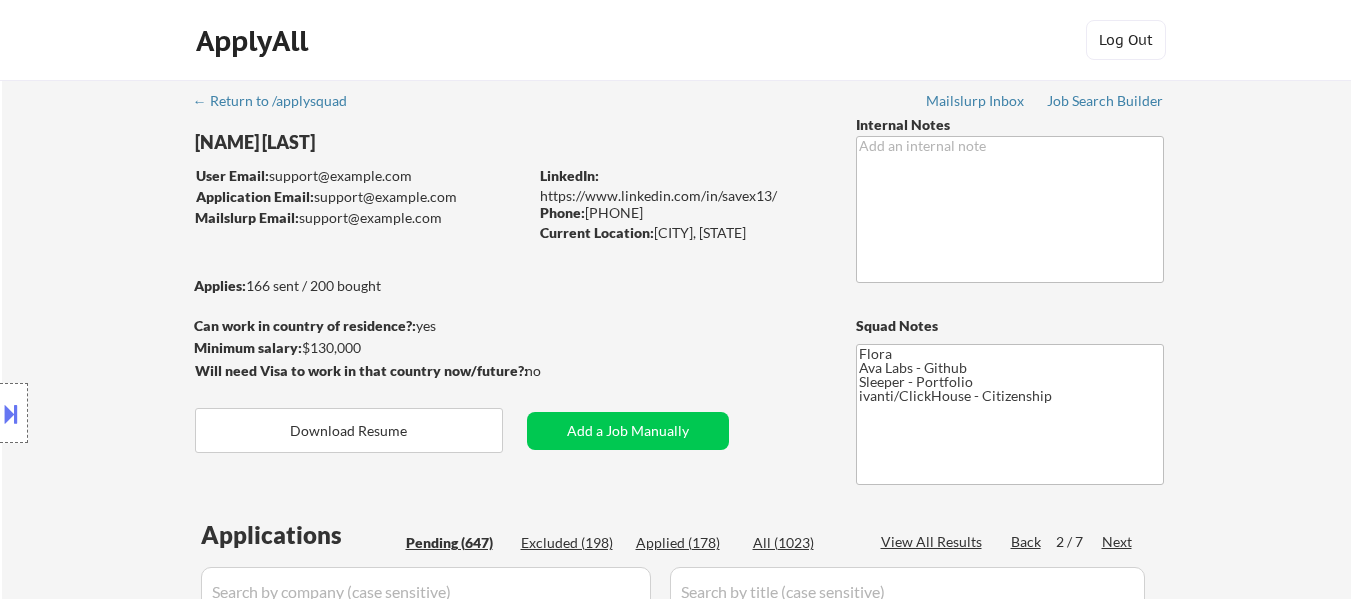 select on ""pending"" 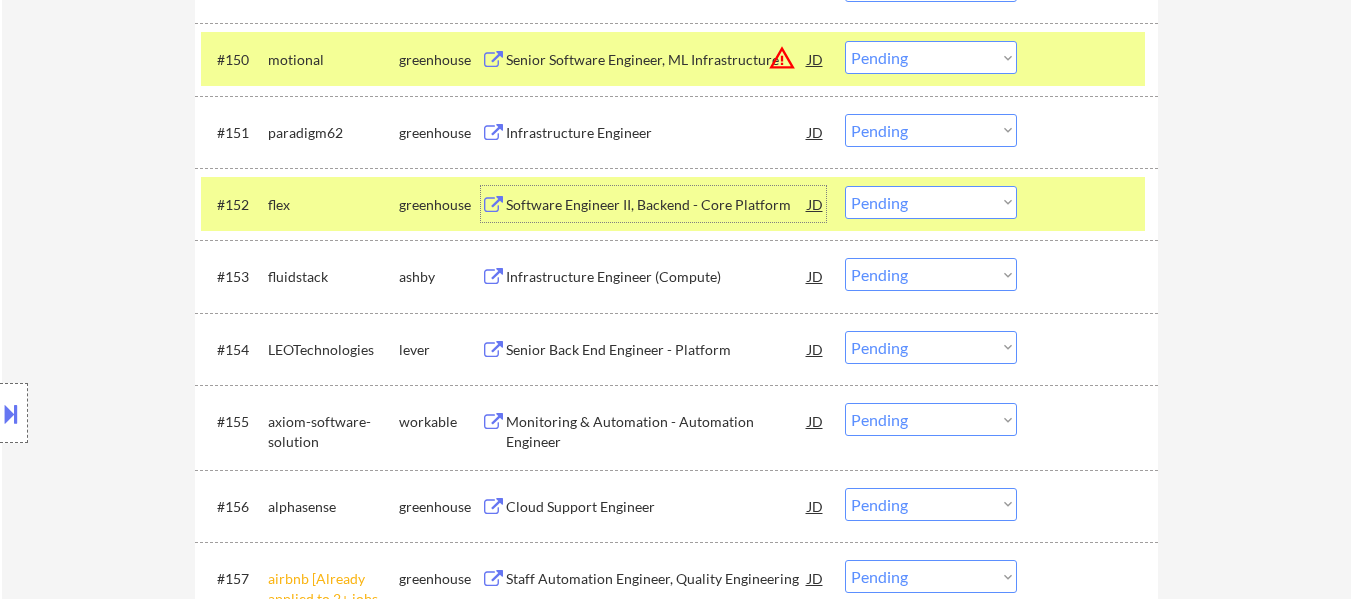 scroll, scrollTop: 4500, scrollLeft: 0, axis: vertical 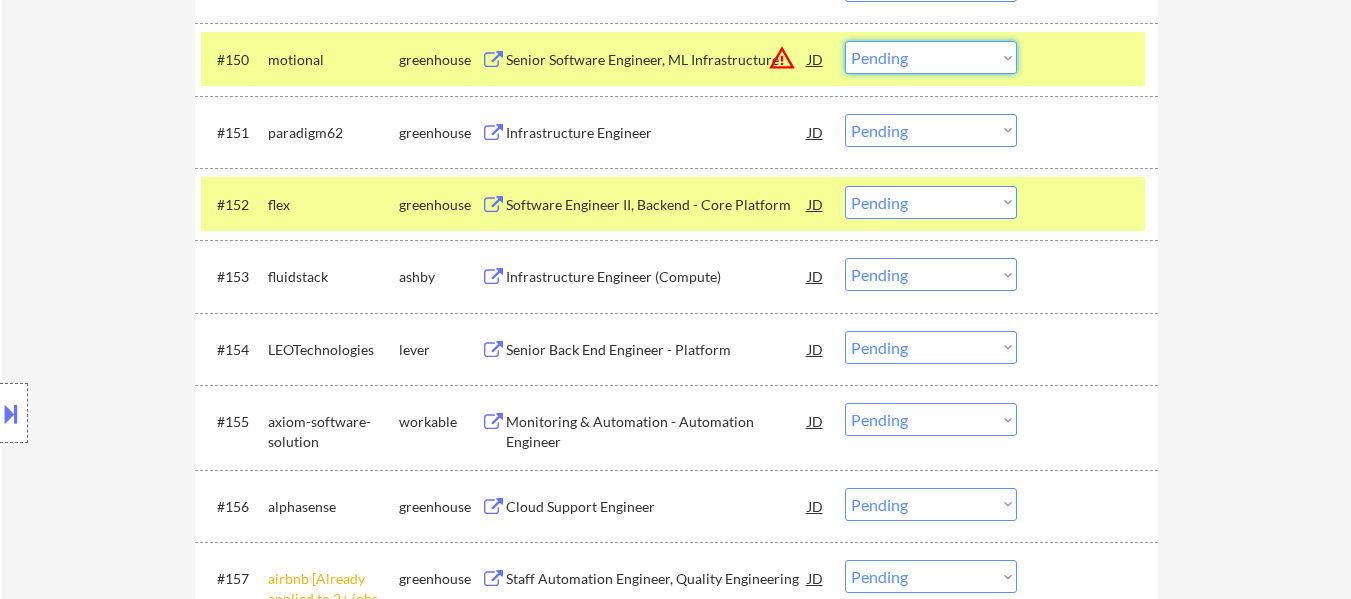 drag, startPoint x: 964, startPoint y: 50, endPoint x: 962, endPoint y: 73, distance: 23.086792 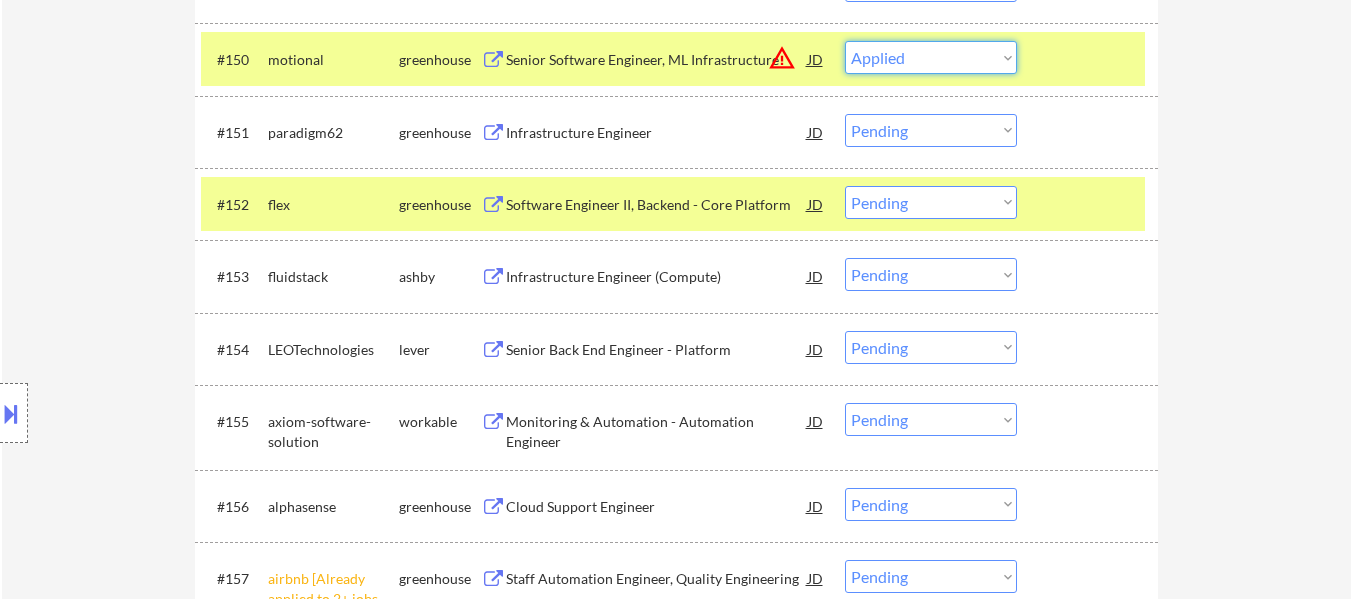 click on "Choose an option... Pending Applied Excluded (Questions) Excluded (Expired) Excluded (Location) Excluded (Bad Match) Excluded (Blocklist) Excluded (Salary) Excluded (Other)" at bounding box center (931, 57) 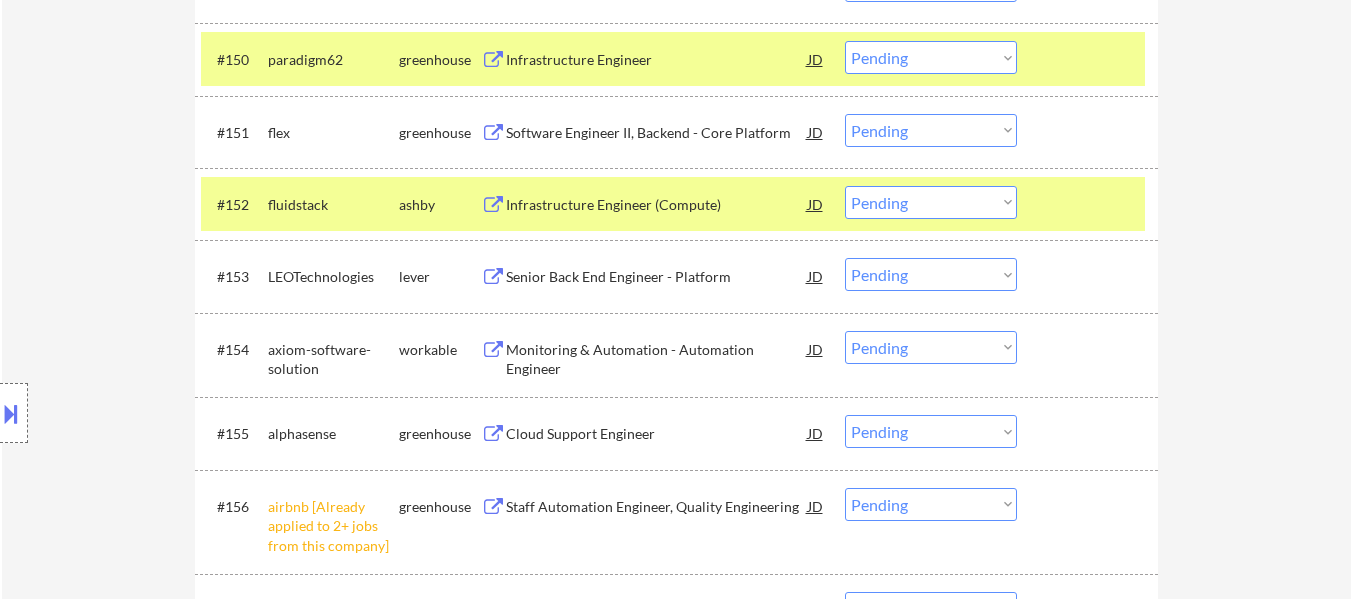 click on "Choose an option... Pending Applied Excluded (Questions) Excluded (Expired) Excluded (Location) Excluded (Bad Match) Excluded (Blocklist) Excluded (Salary) Excluded (Other)" at bounding box center [931, 57] 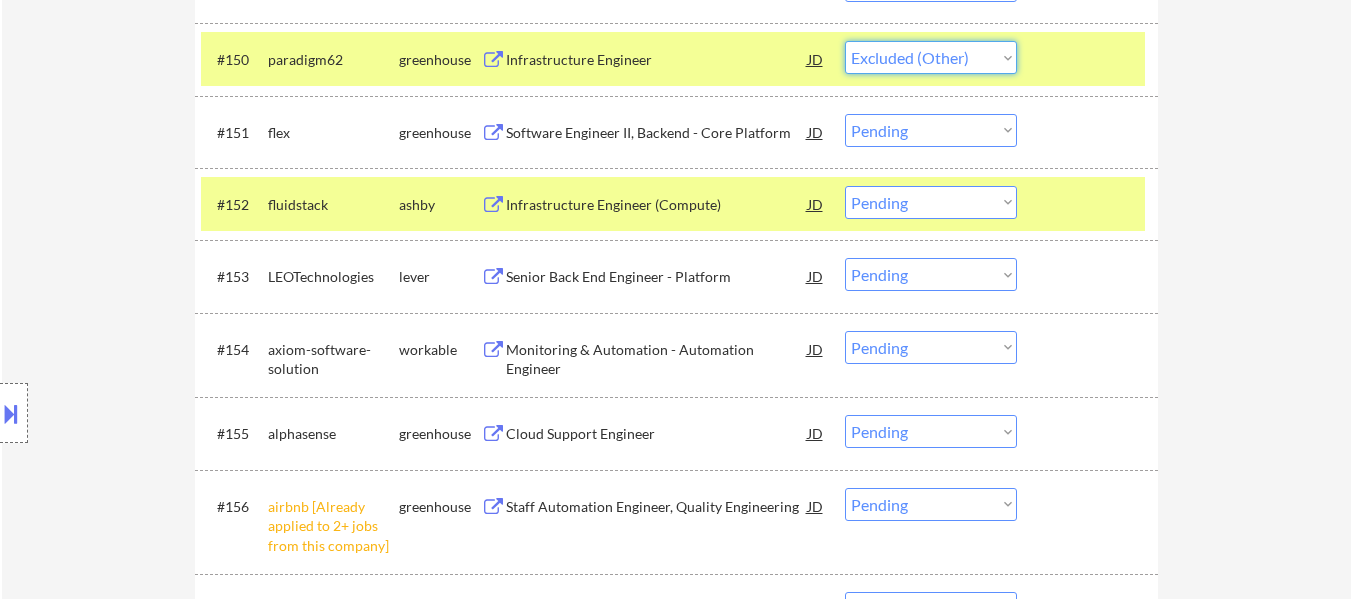 click on "Choose an option... Pending Applied Excluded (Questions) Excluded (Expired) Excluded (Location) Excluded (Bad Match) Excluded (Blocklist) Excluded (Salary) Excluded (Other)" at bounding box center (931, 57) 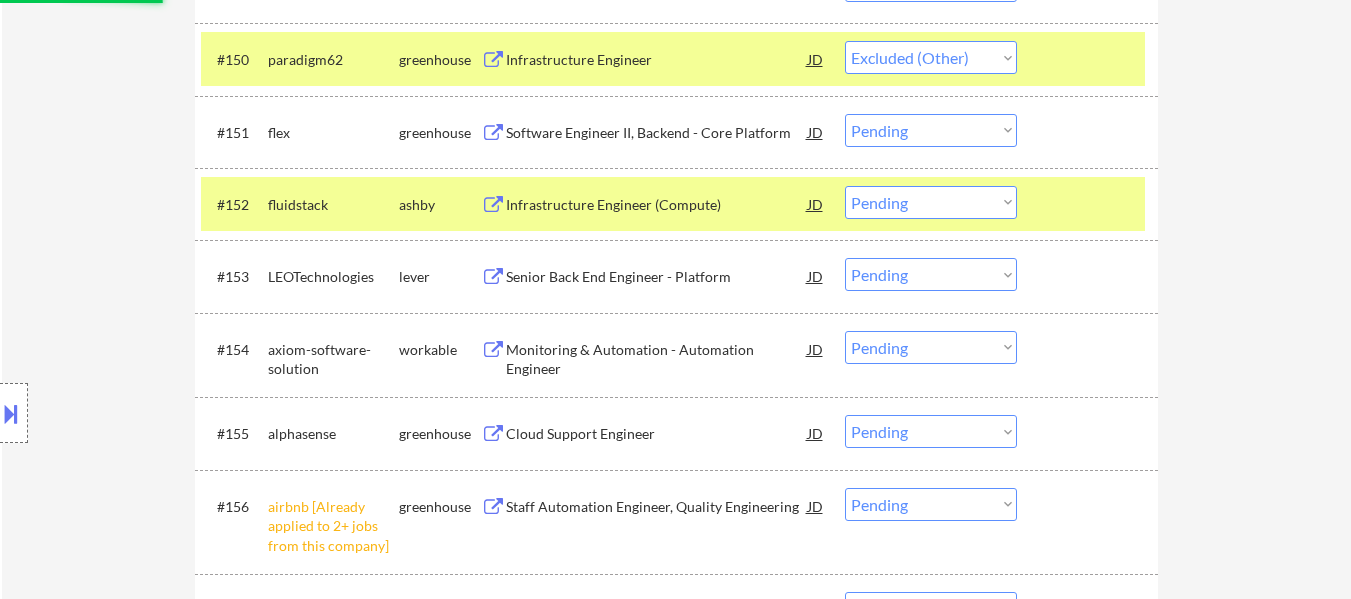 click at bounding box center (1090, 204) 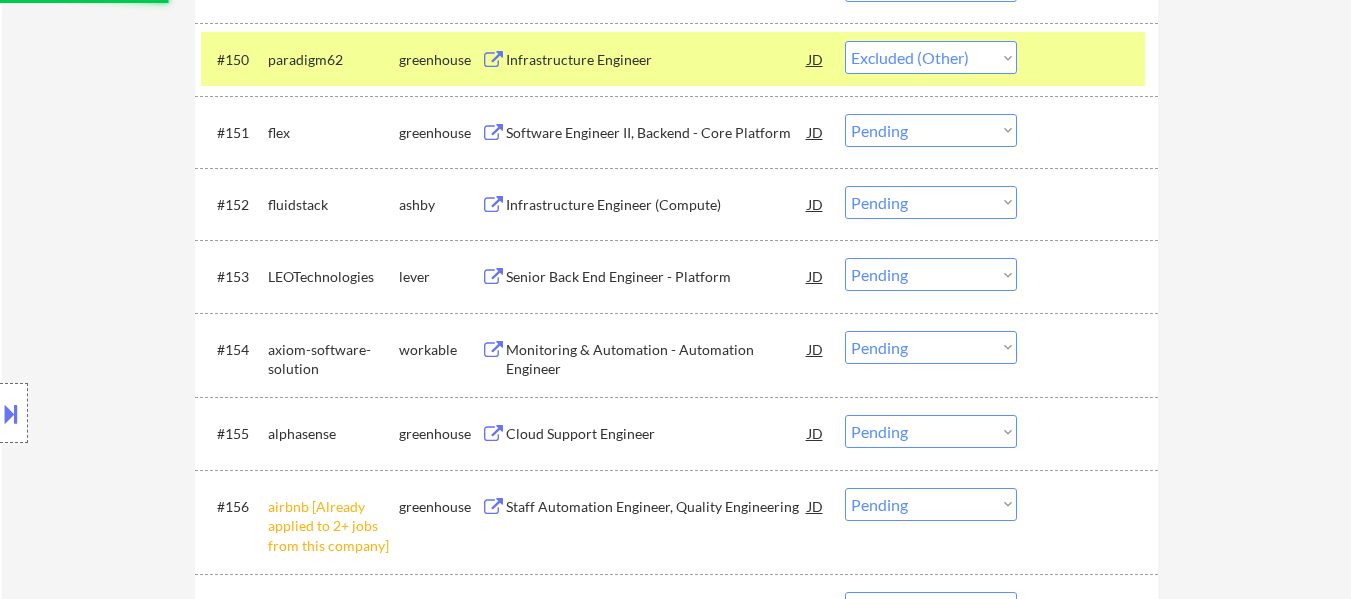 click on "Software Engineer II, Backend - Core Platform" at bounding box center [657, 133] 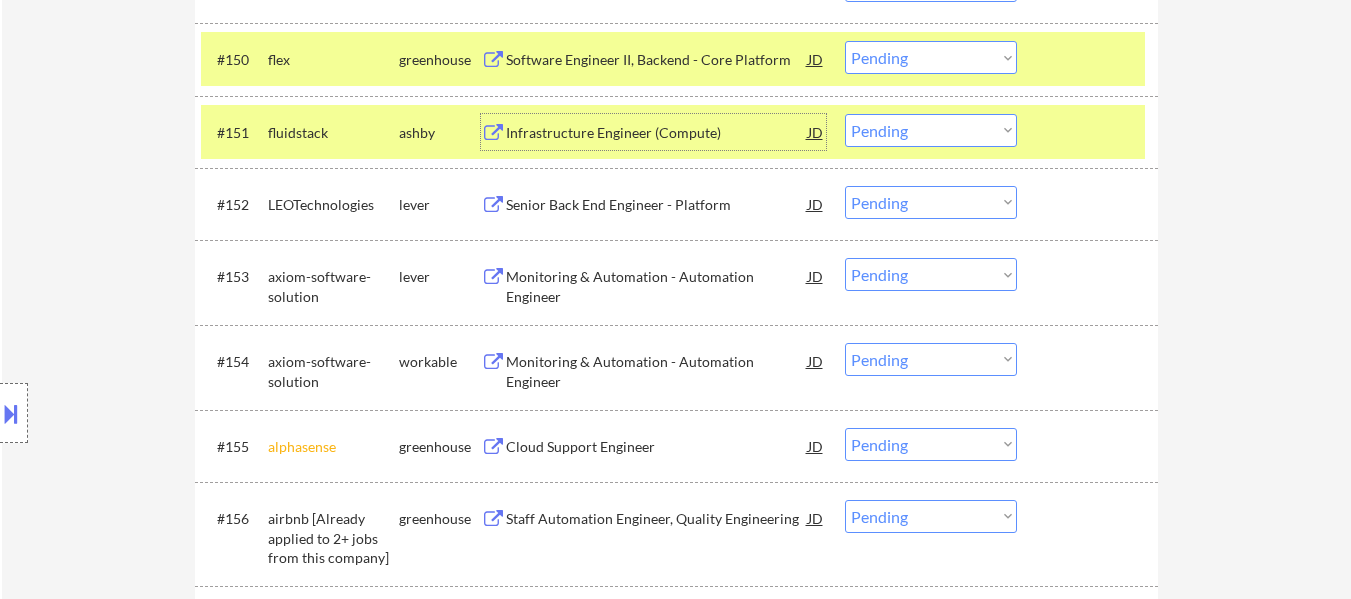 click on "Choose an option... Pending Applied Excluded (Questions) Excluded (Expired) Excluded (Location) Excluded (Bad Match) Excluded (Blocklist) Excluded (Salary) Excluded (Other)" at bounding box center [931, 57] 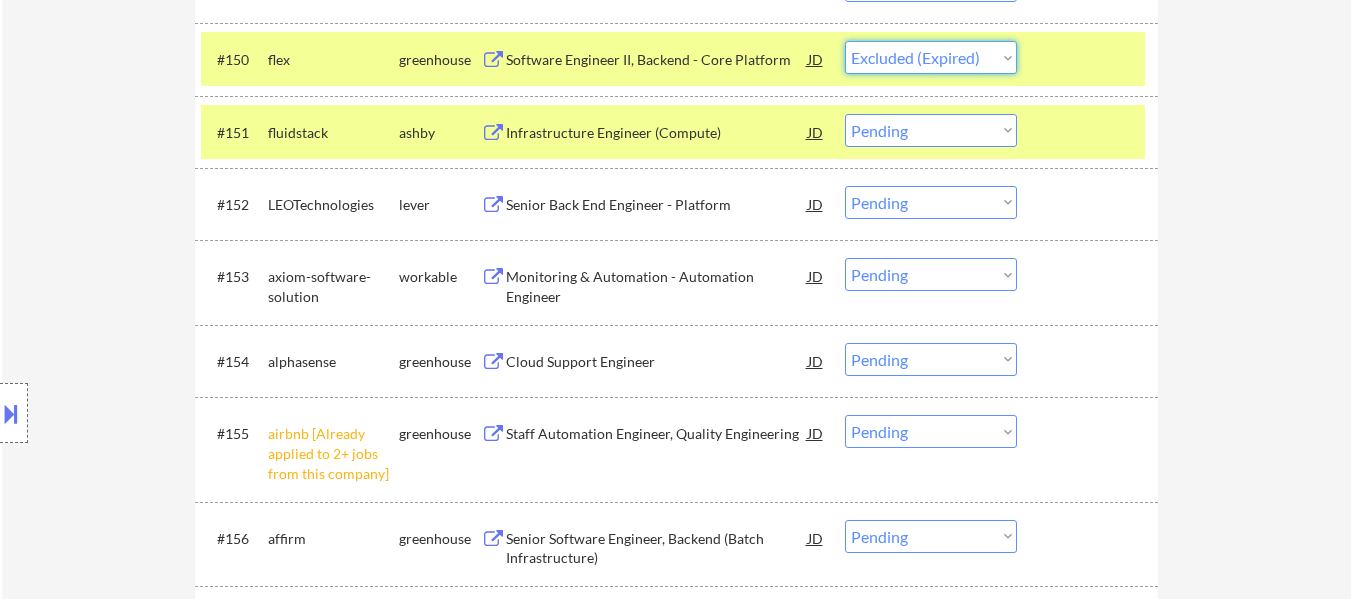 click on "Choose an option... Pending Applied Excluded (Questions) Excluded (Expired) Excluded (Location) Excluded (Bad Match) Excluded (Blocklist) Excluded (Salary) Excluded (Other)" at bounding box center (931, 57) 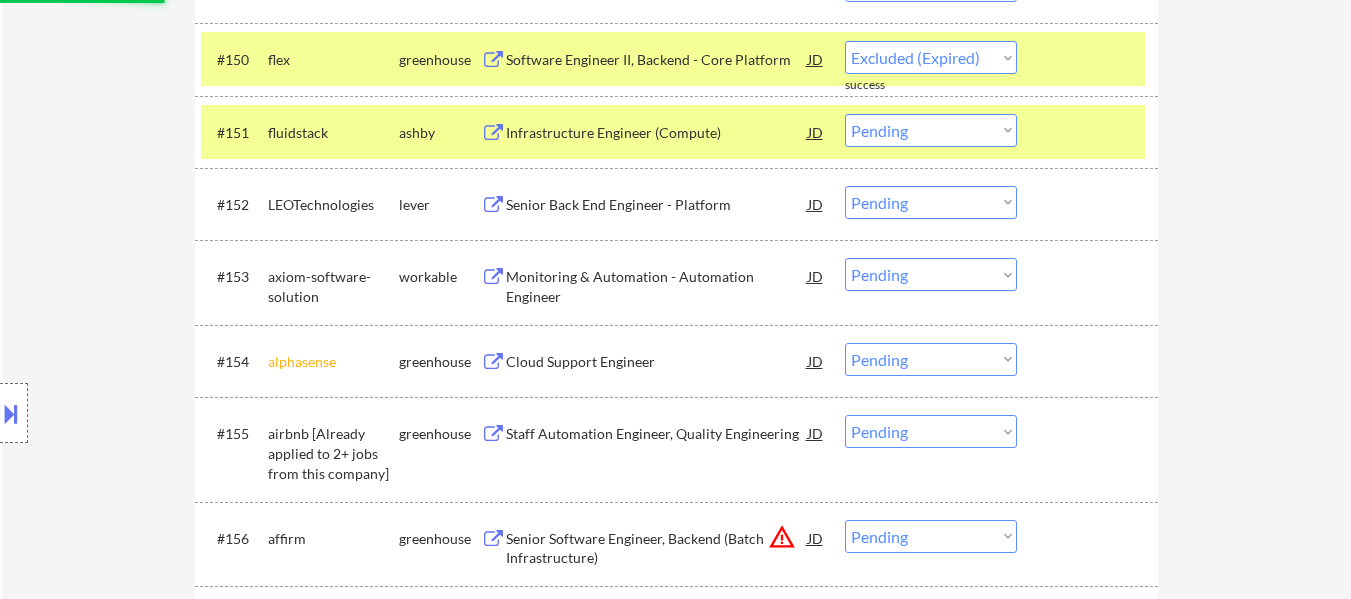 select on ""pending"" 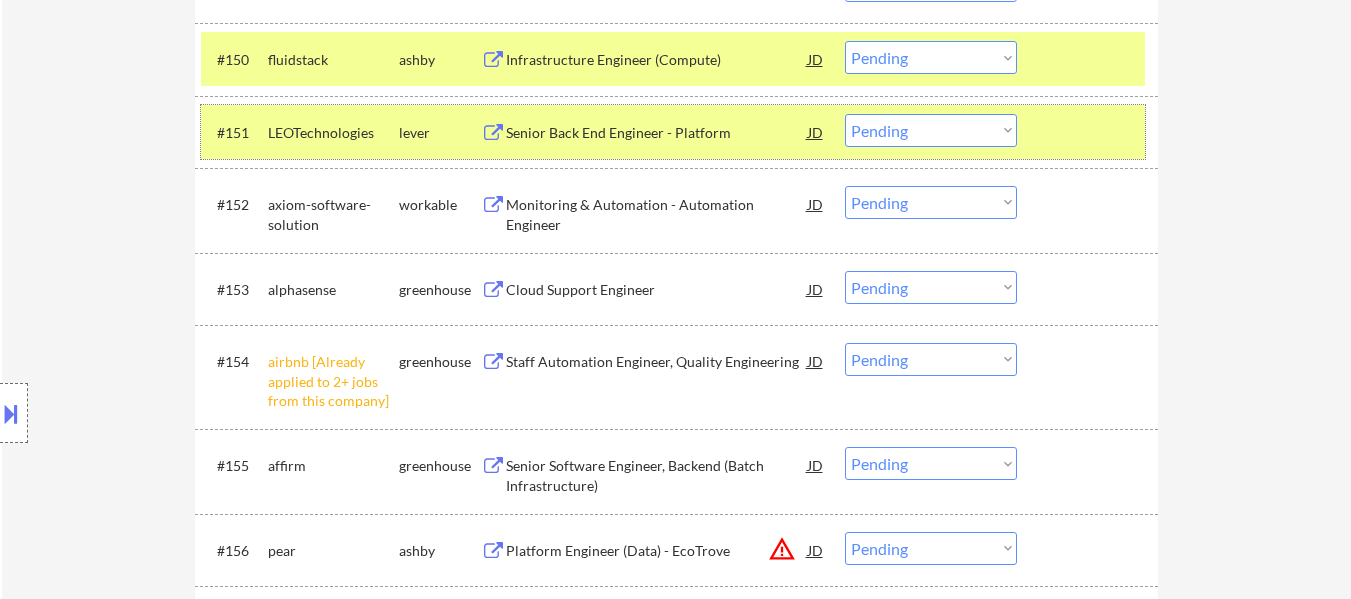 click at bounding box center [1090, 132] 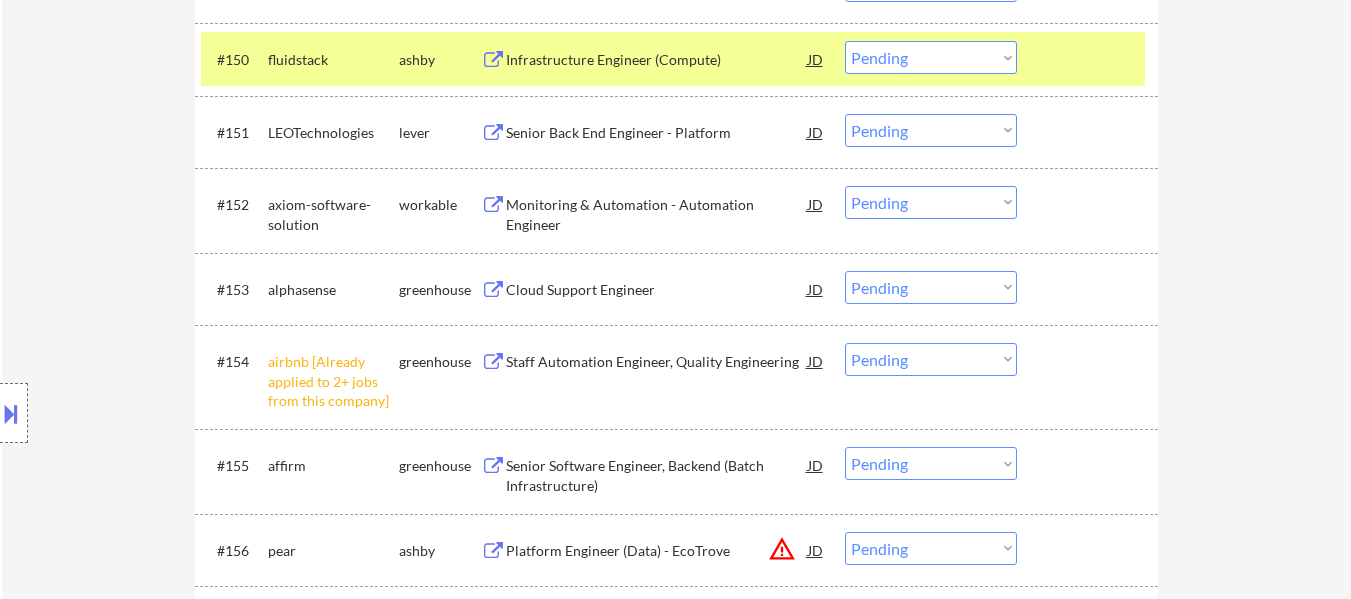 click at bounding box center (1090, 59) 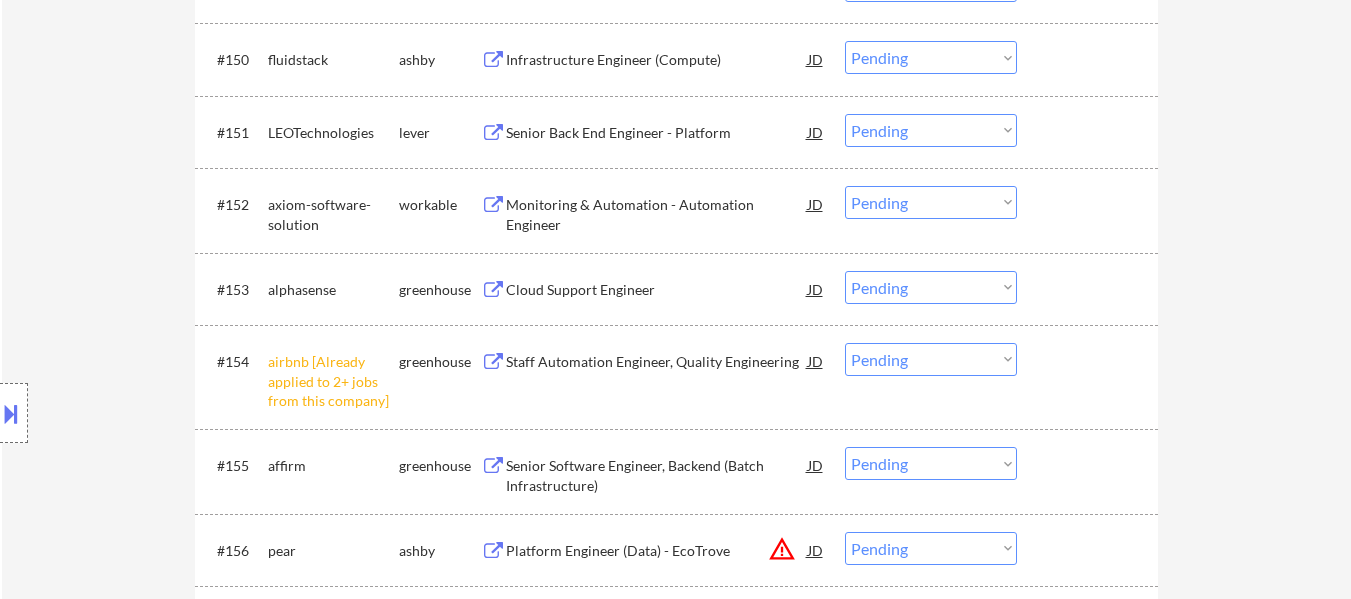 click on "Infrastructure Engineer (Compute)" at bounding box center (657, 60) 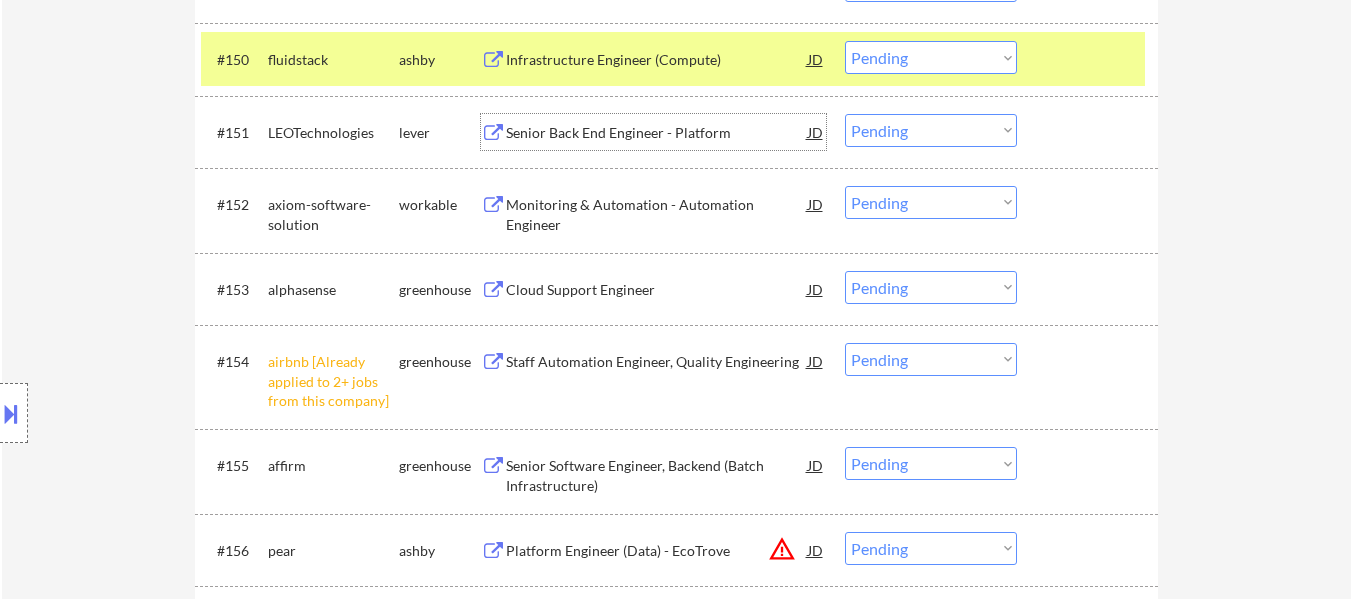 click on "Senior Back End Engineer - Platform" at bounding box center [657, 133] 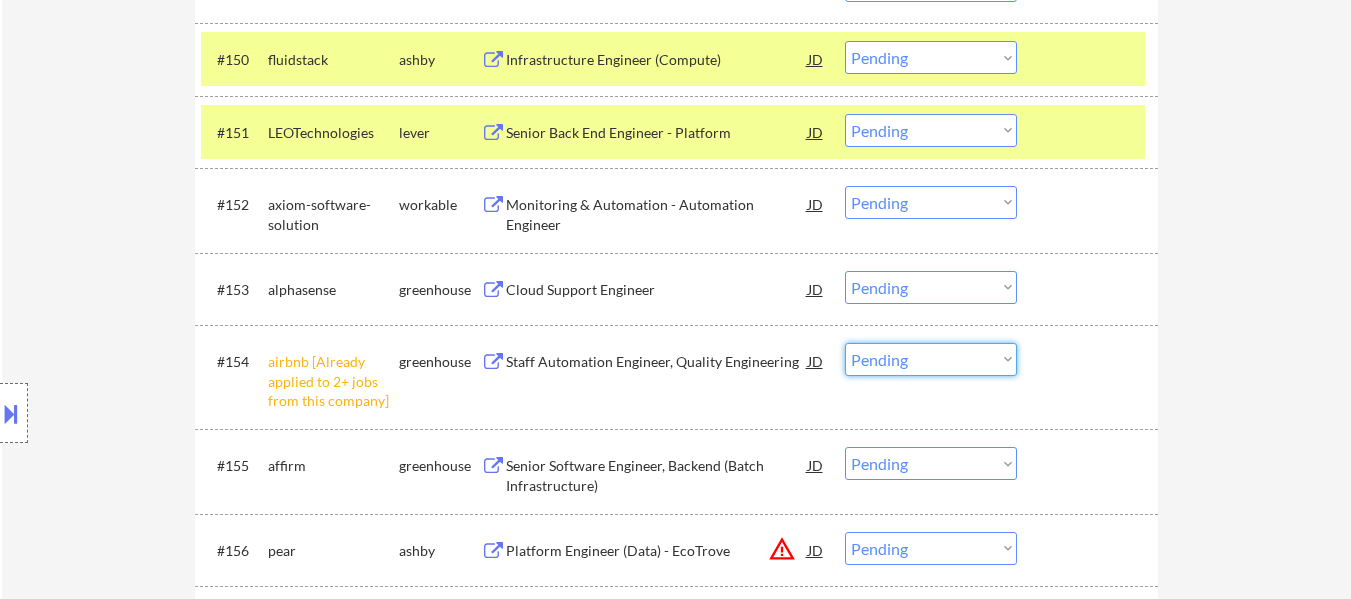 click on "Choose an option... Pending Applied Excluded (Questions) Excluded (Expired) Excluded (Location) Excluded (Bad Match) Excluded (Blocklist) Excluded (Salary) Excluded (Other)" at bounding box center (931, 359) 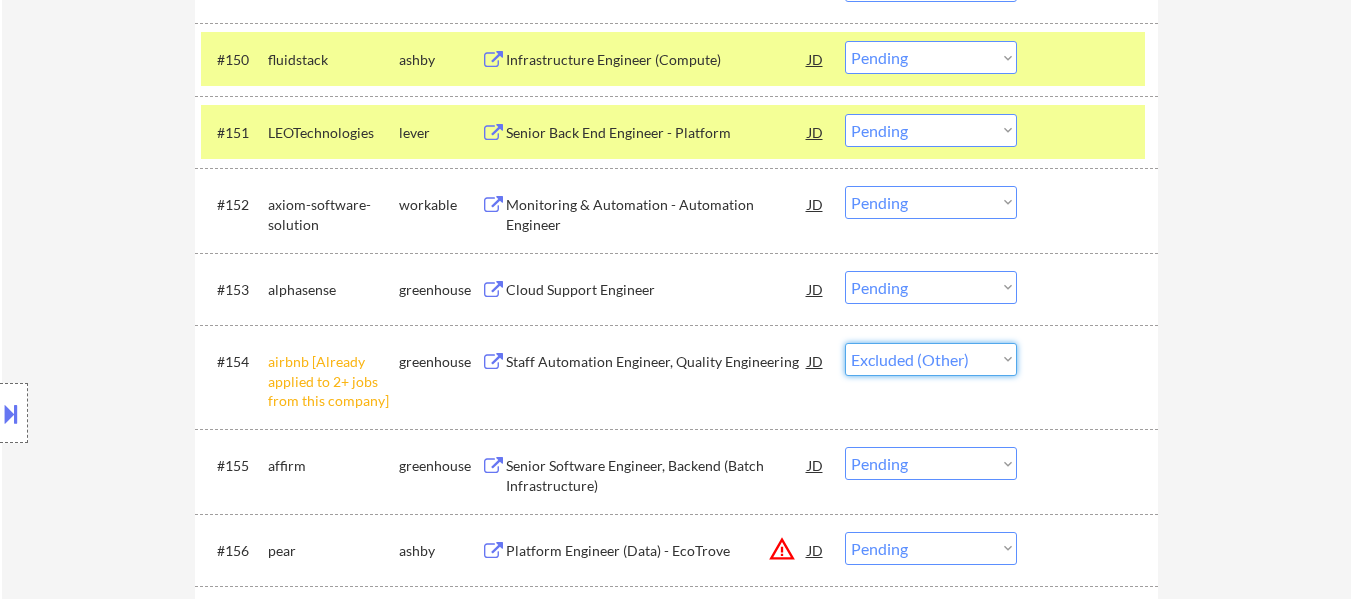 click on "Choose an option... Pending Applied Excluded (Questions) Excluded (Expired) Excluded (Location) Excluded (Bad Match) Excluded (Blocklist) Excluded (Salary) Excluded (Other)" at bounding box center [931, 359] 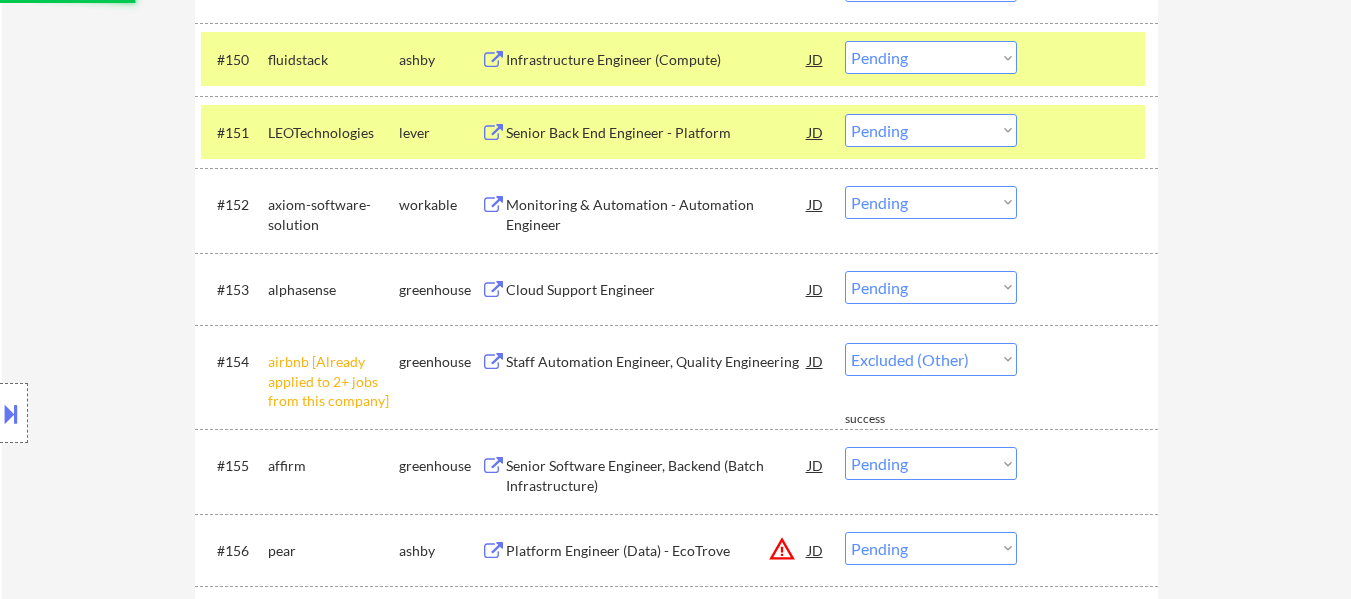 select on ""pending"" 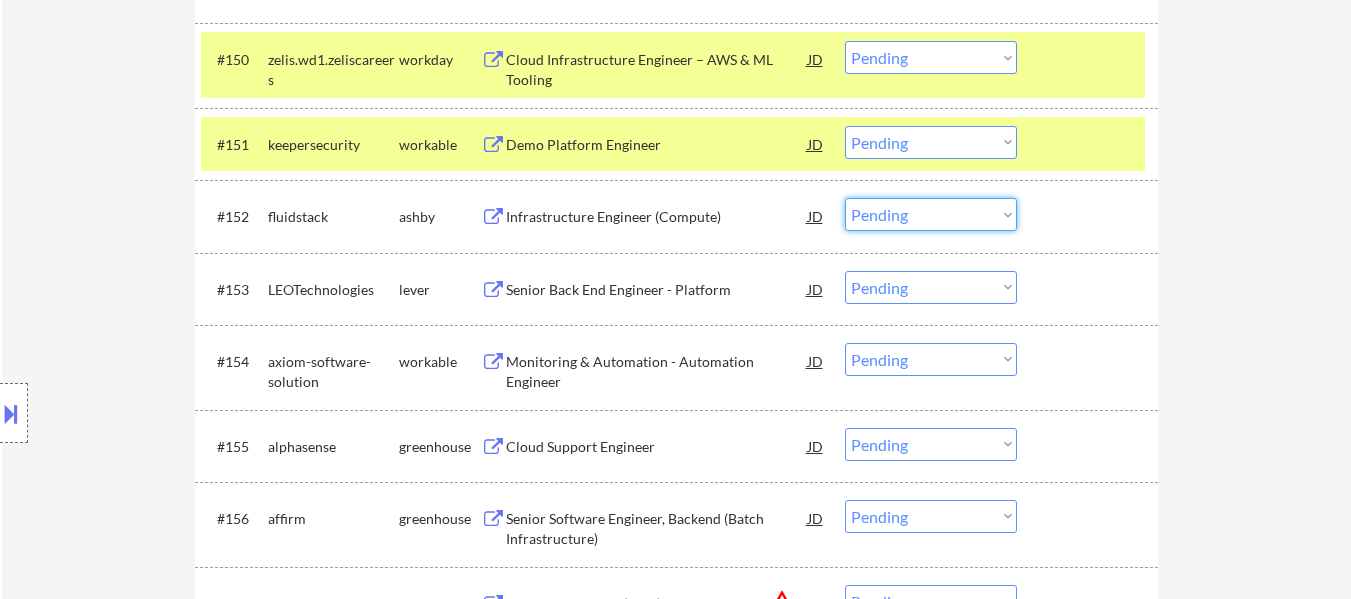 drag, startPoint x: 942, startPoint y: 210, endPoint x: 945, endPoint y: 225, distance: 15.297058 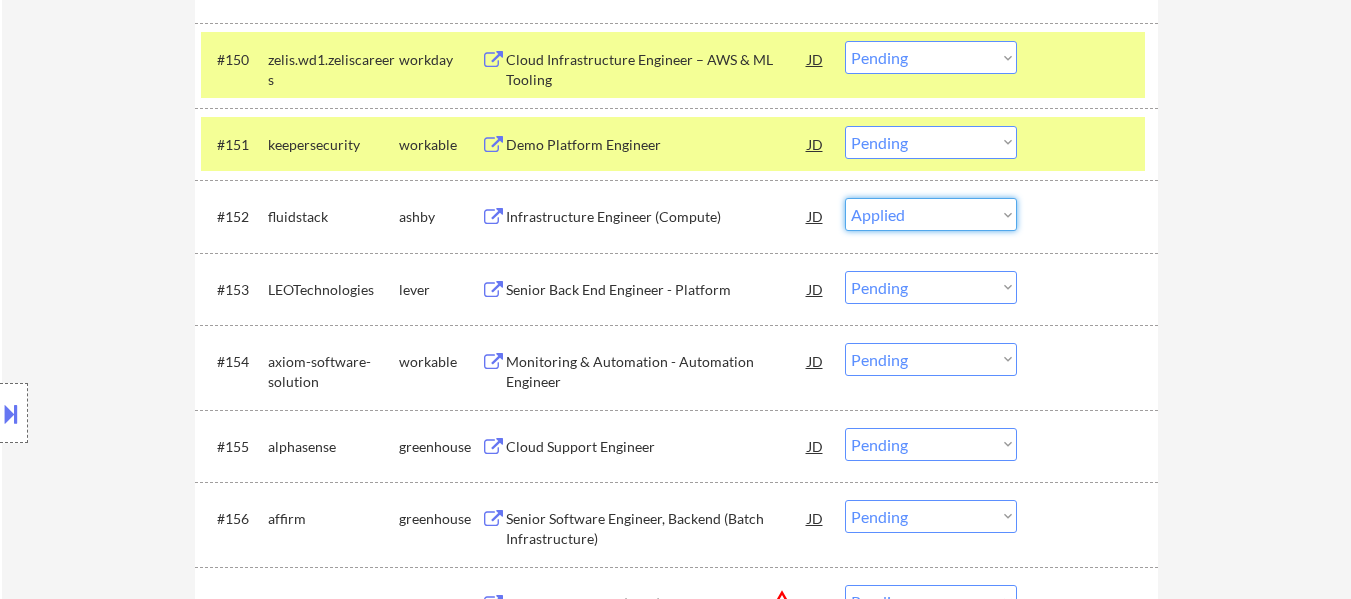 click on "Choose an option... Pending Applied Excluded (Questions) Excluded (Expired) Excluded (Location) Excluded (Bad Match) Excluded (Blocklist) Excluded (Salary) Excluded (Other)" at bounding box center [931, 214] 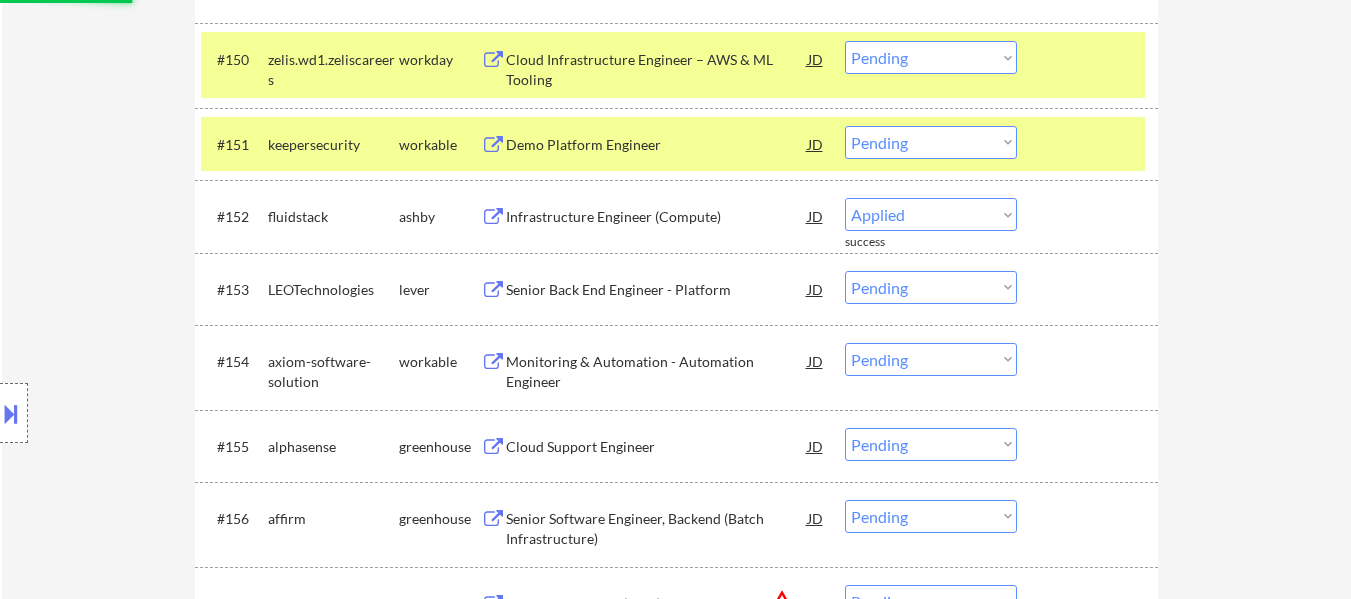 select on ""pending"" 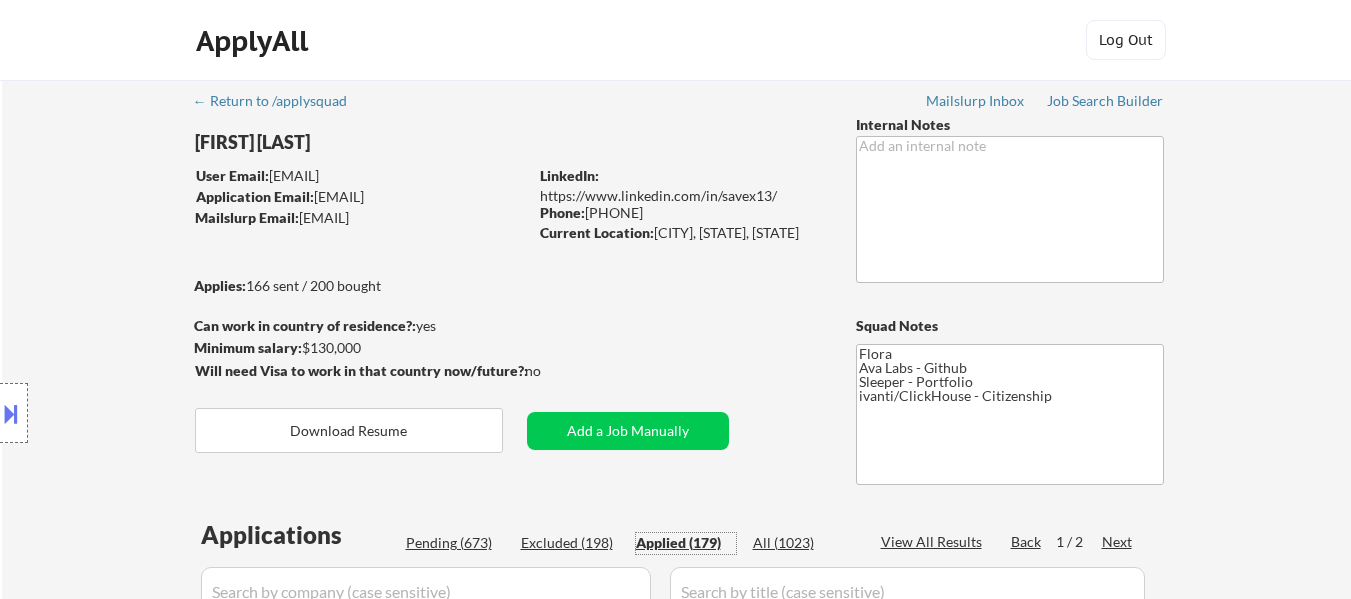 select on ""applied"" 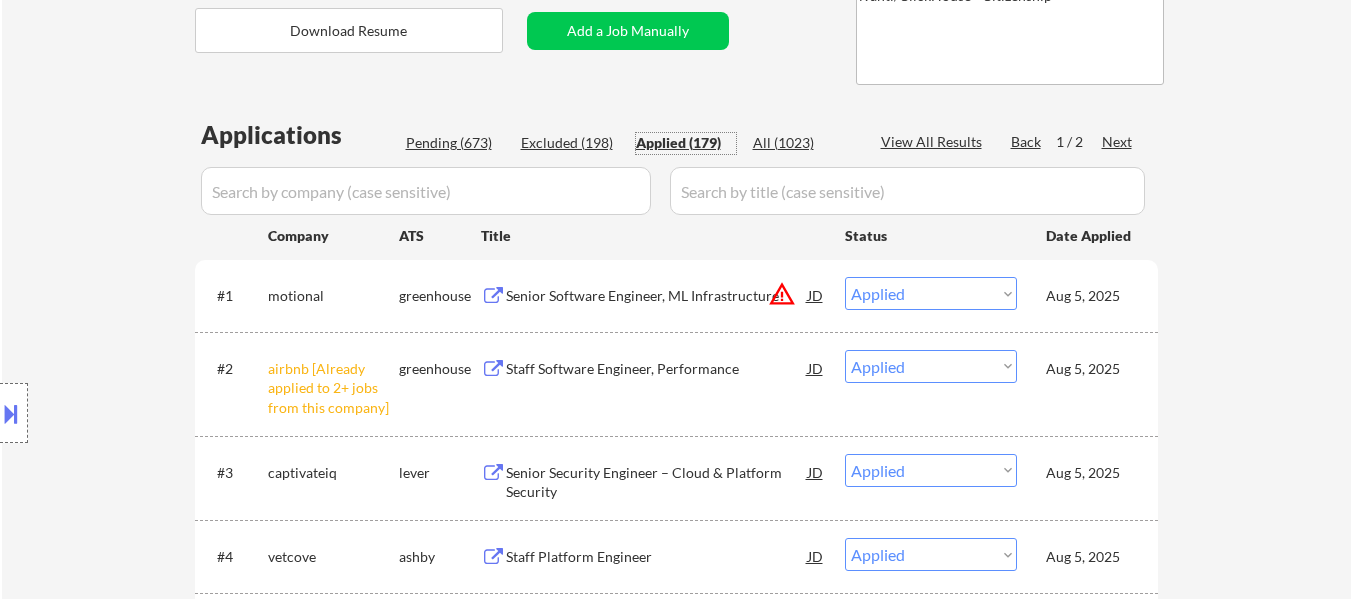 scroll, scrollTop: 400, scrollLeft: 0, axis: vertical 